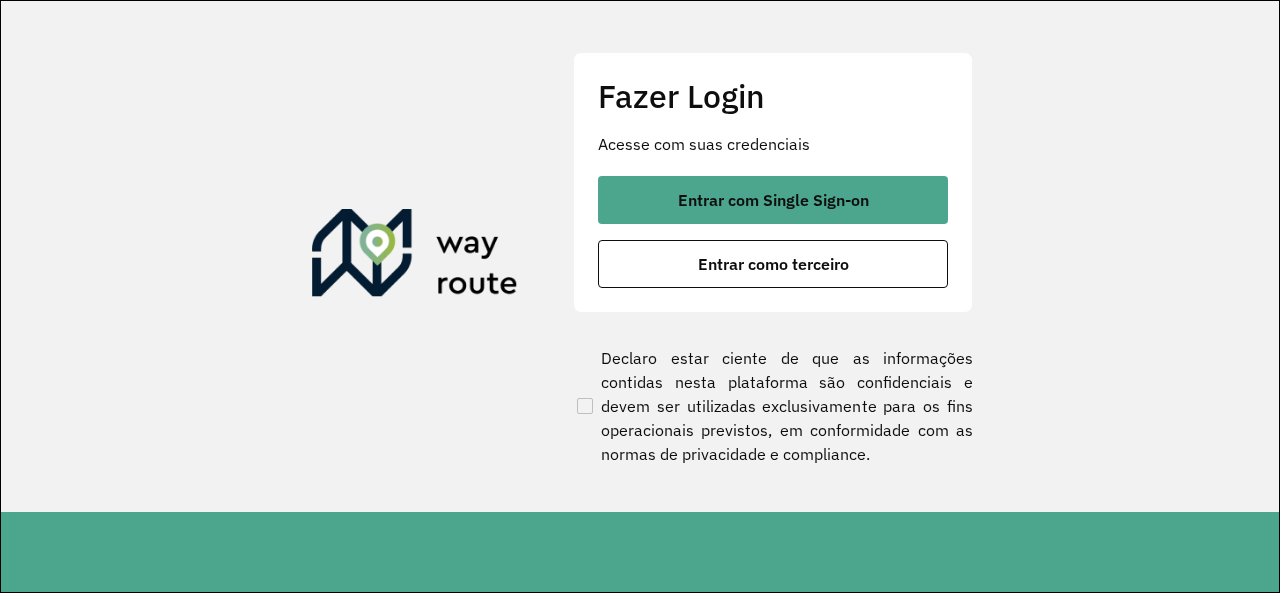 scroll, scrollTop: 0, scrollLeft: 0, axis: both 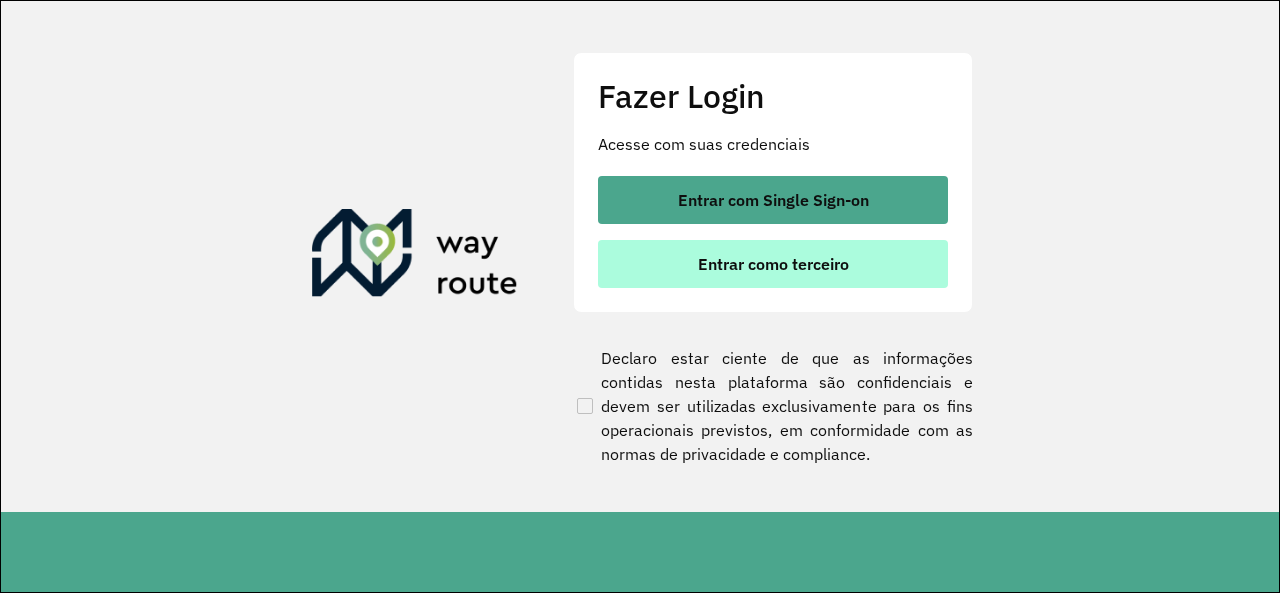 click on "Entrar como terceiro" at bounding box center [773, 264] 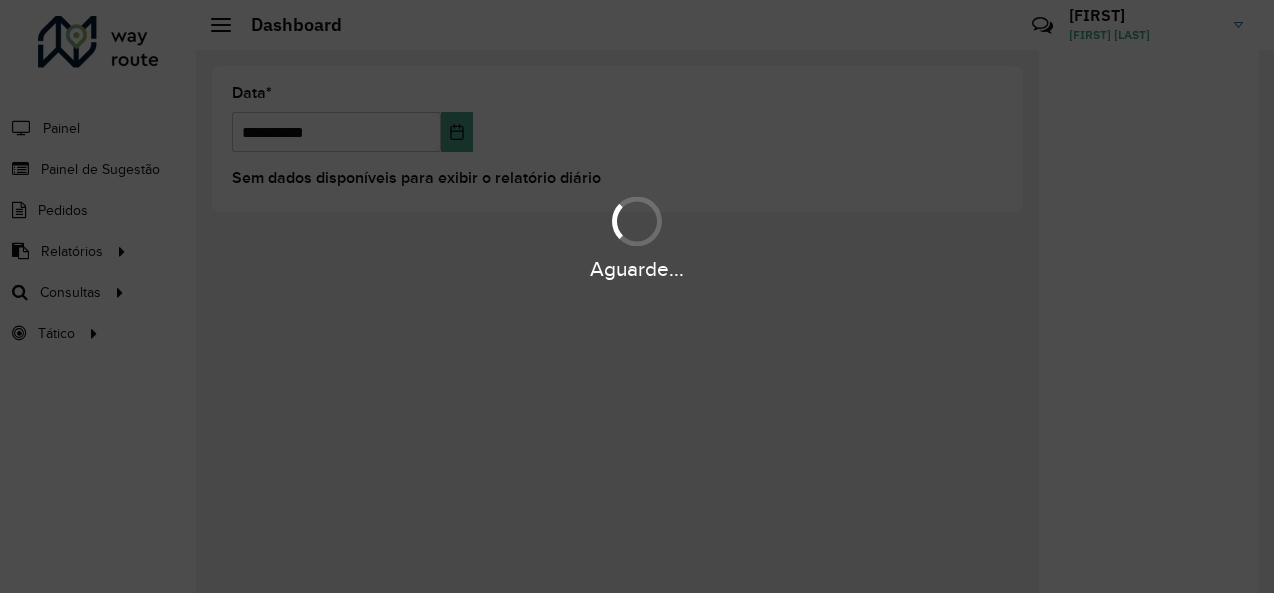 scroll, scrollTop: 0, scrollLeft: 0, axis: both 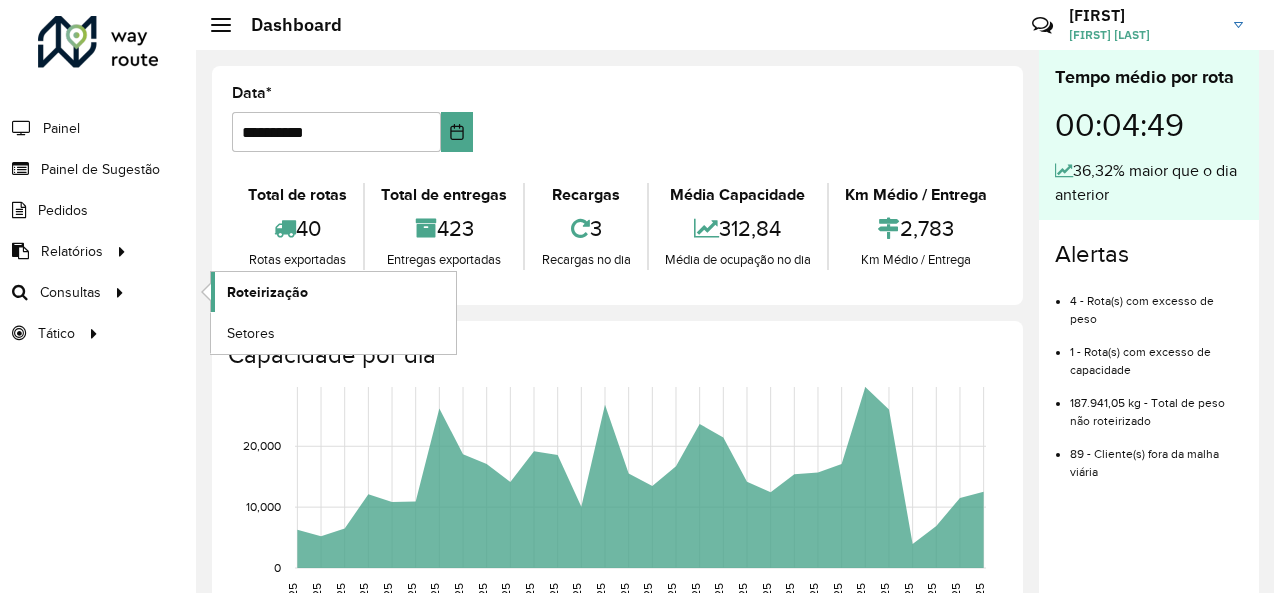 click on "Roteirização" 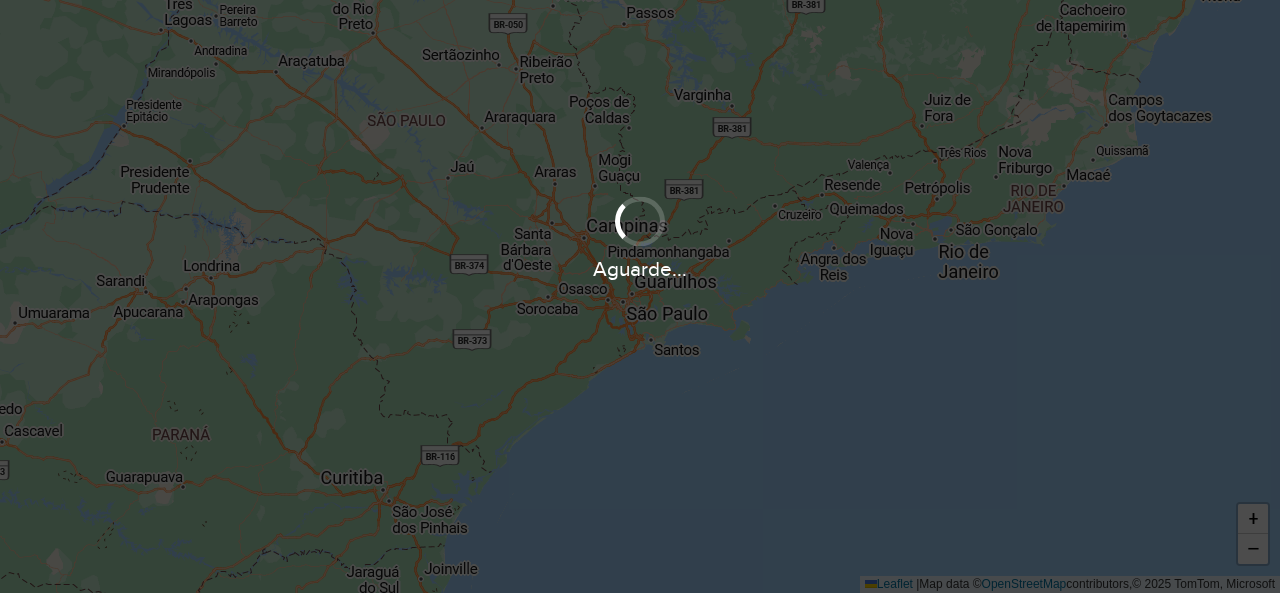 scroll, scrollTop: 0, scrollLeft: 0, axis: both 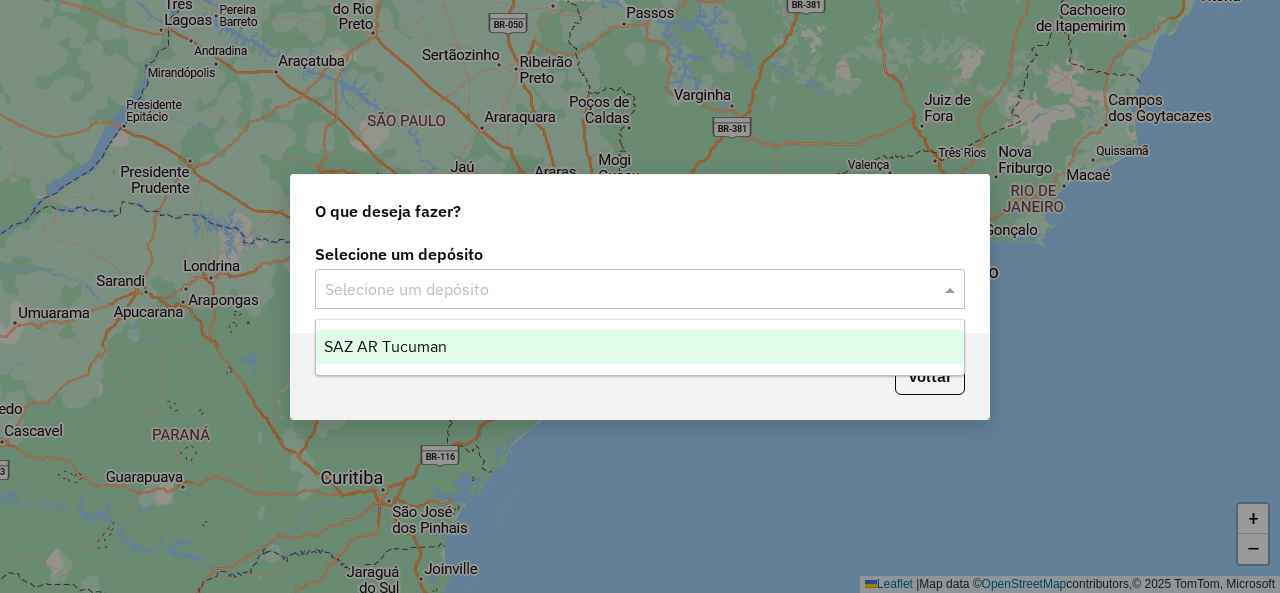 click 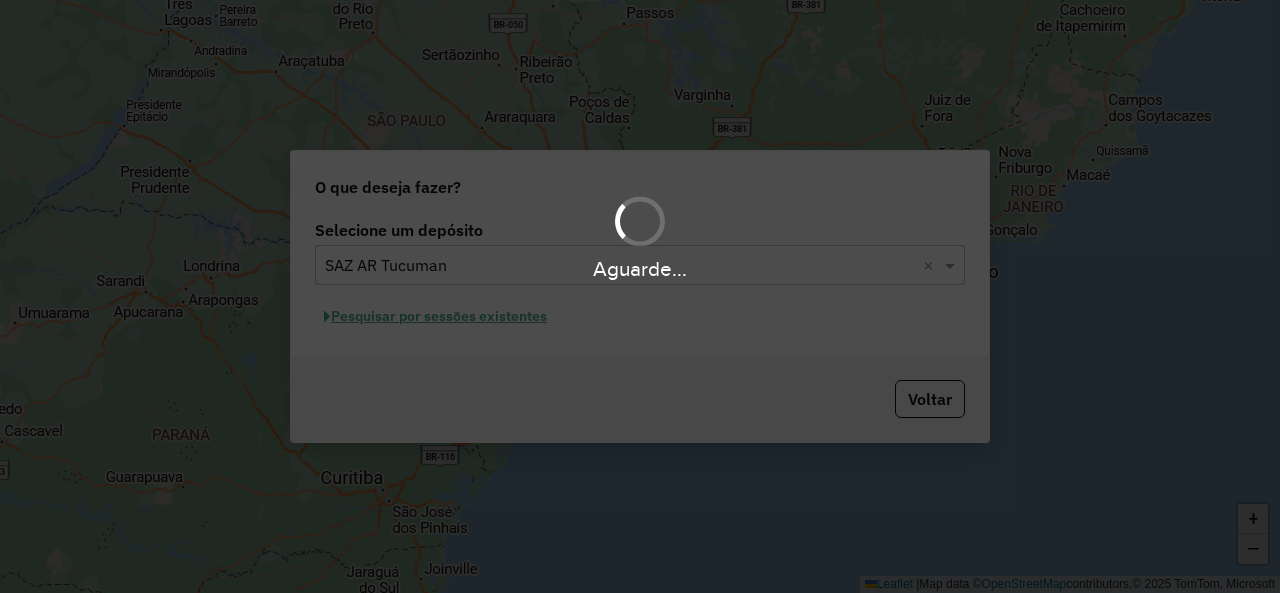 click on "Aguarde..." at bounding box center [640, 296] 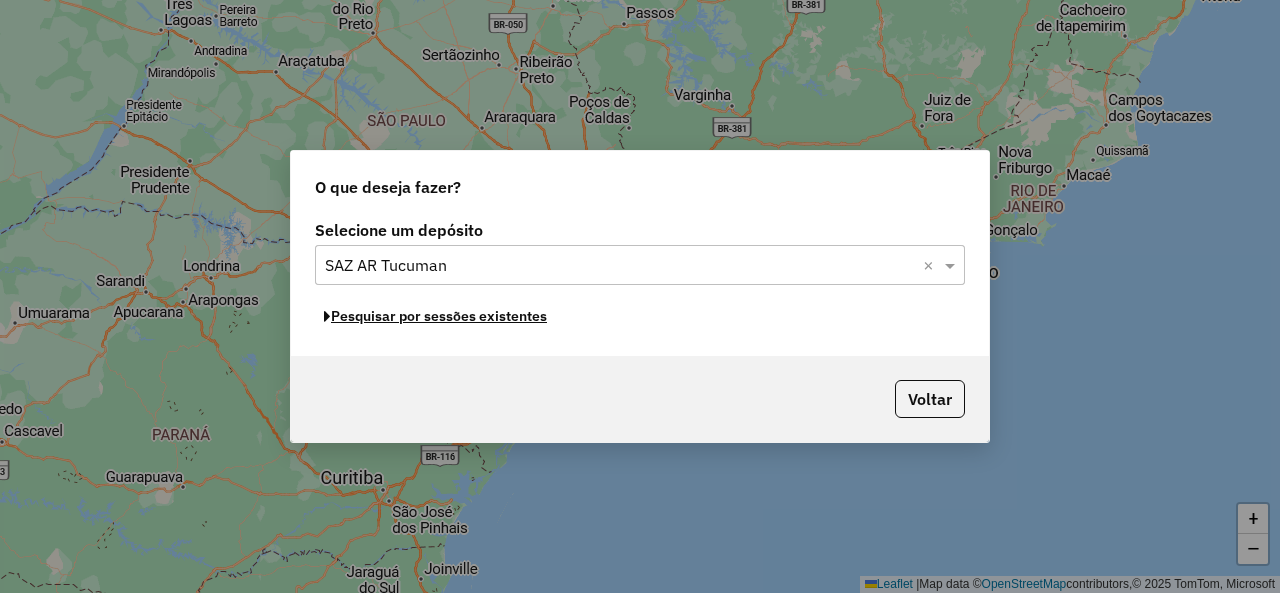 click on "Pesquisar por sessões existentes" 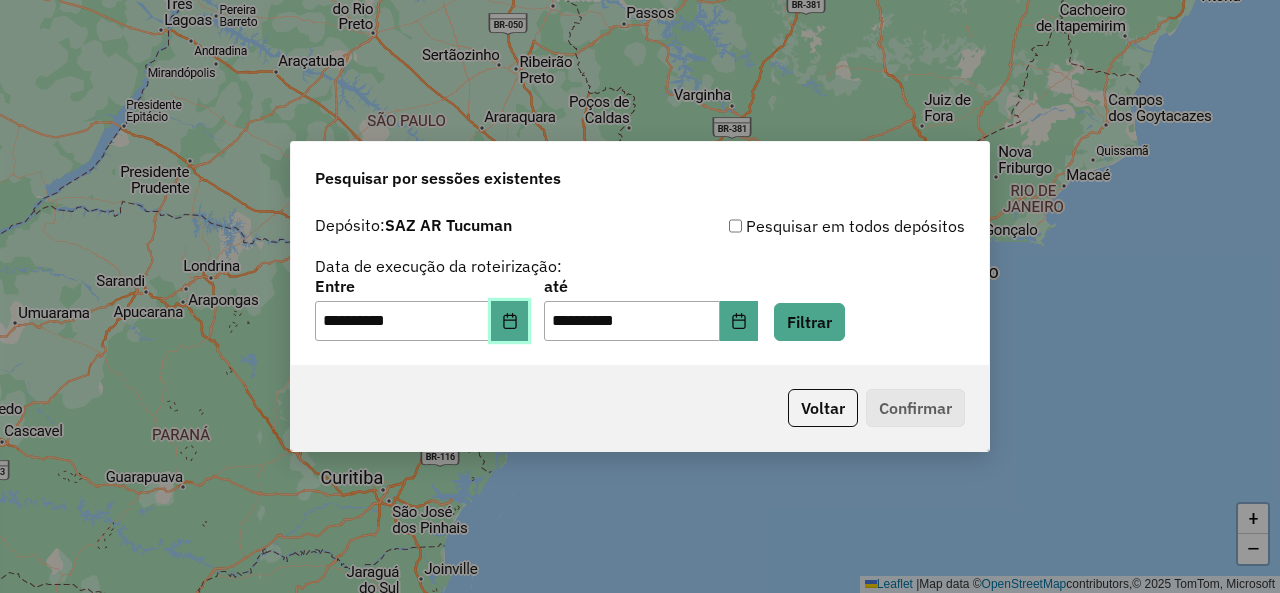 click at bounding box center [510, 321] 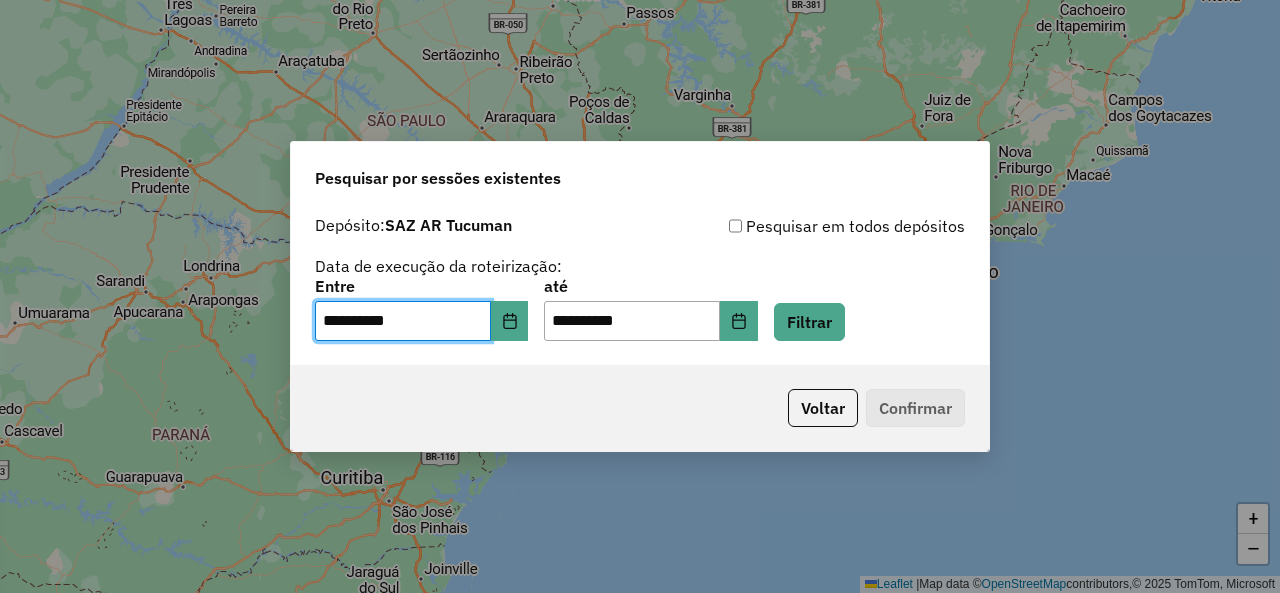 click on "**********" 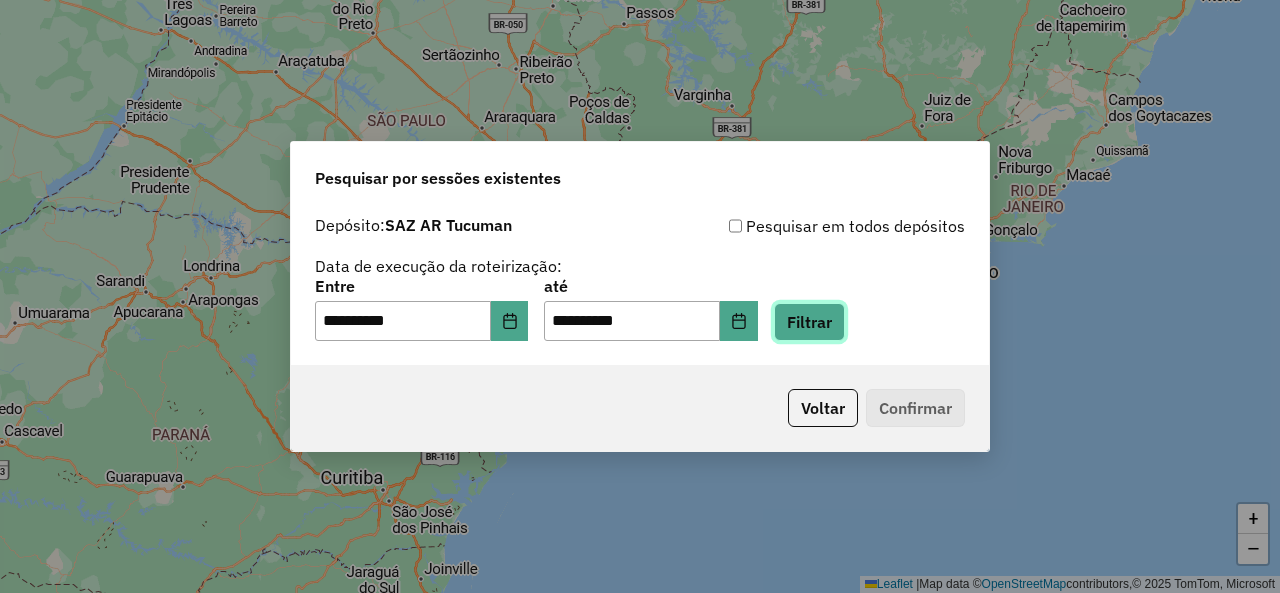 click on "Filtrar" 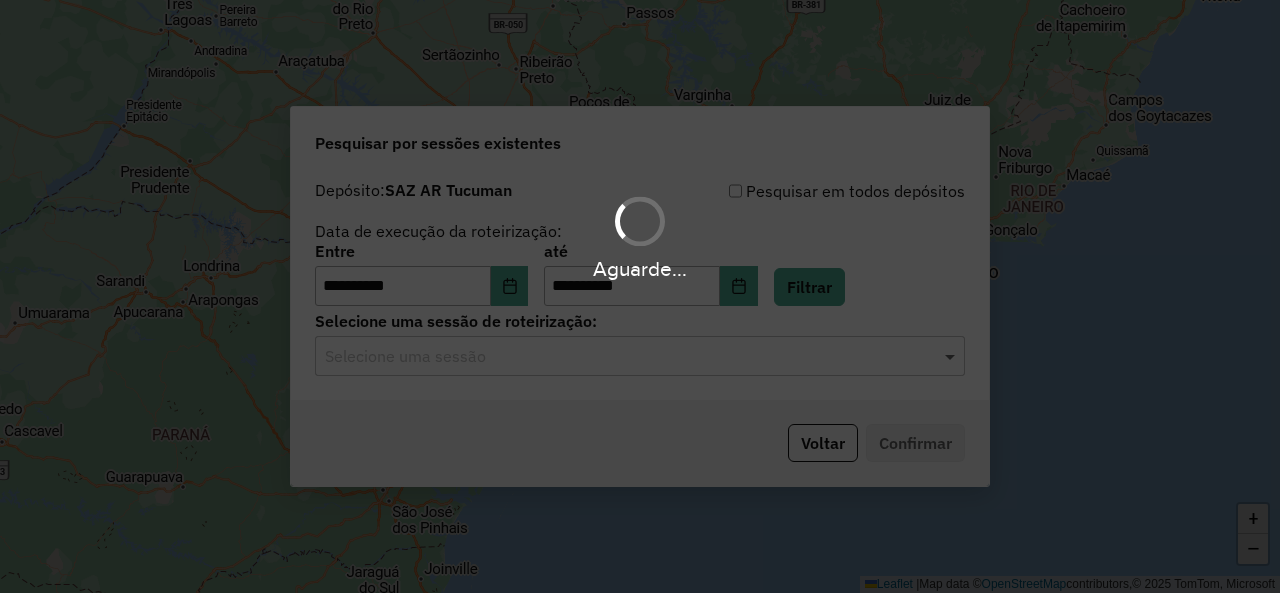click 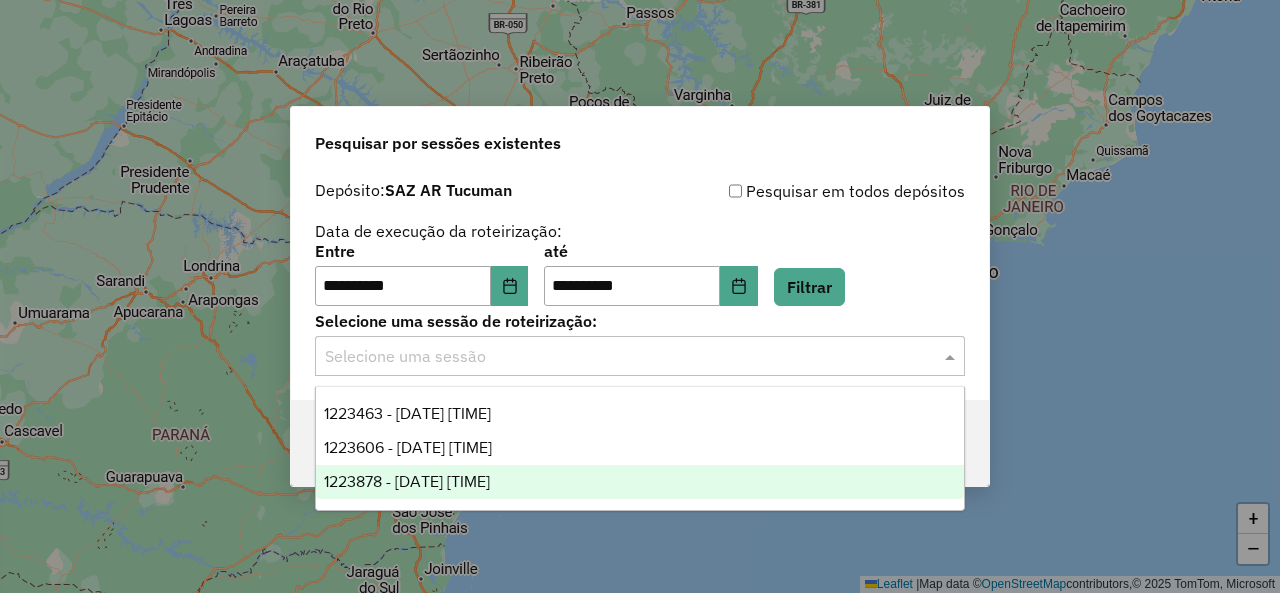 click on "1223878 - 05/08/2025 18:33" at bounding box center (639, 482) 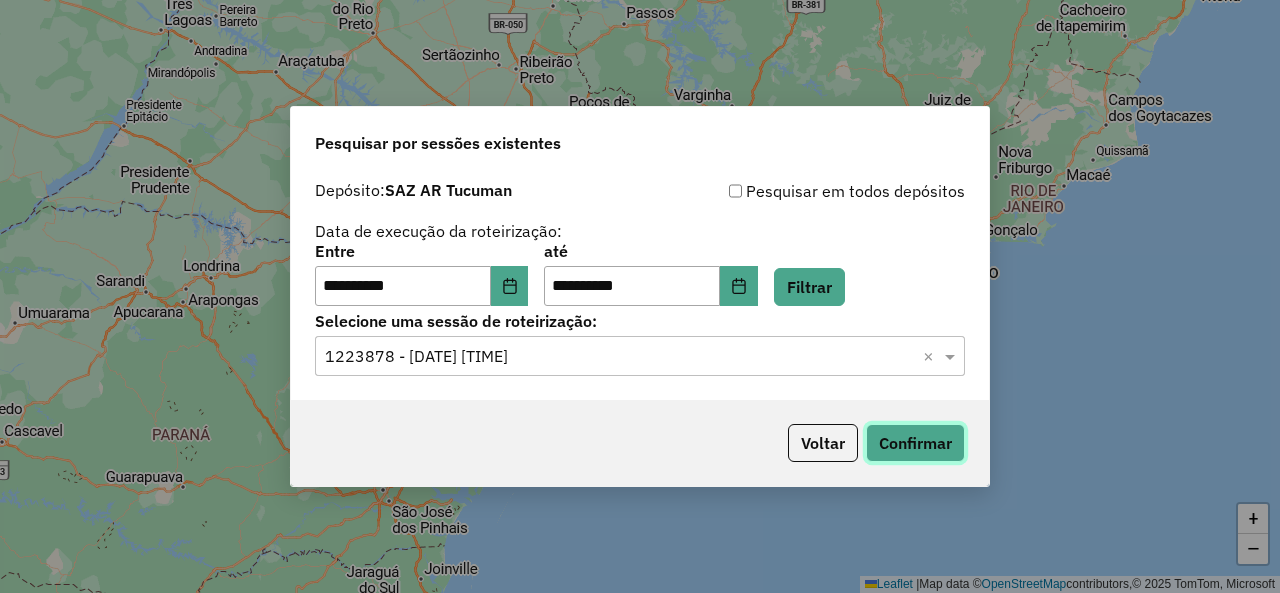 click on "Confirmar" 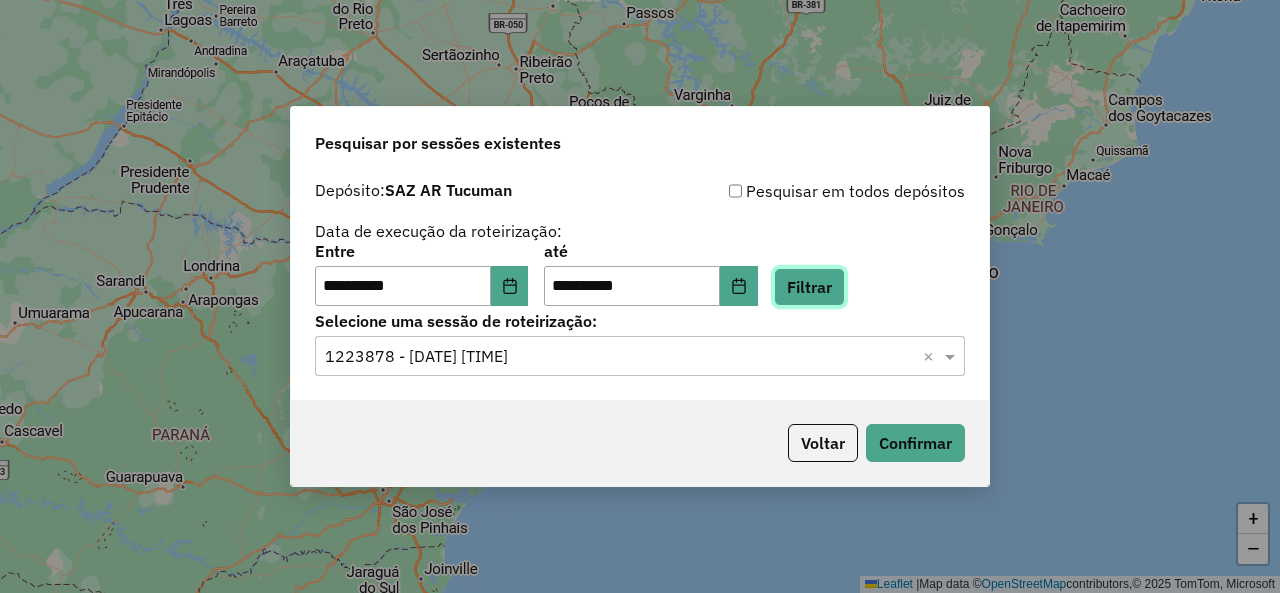 click on "Filtrar" 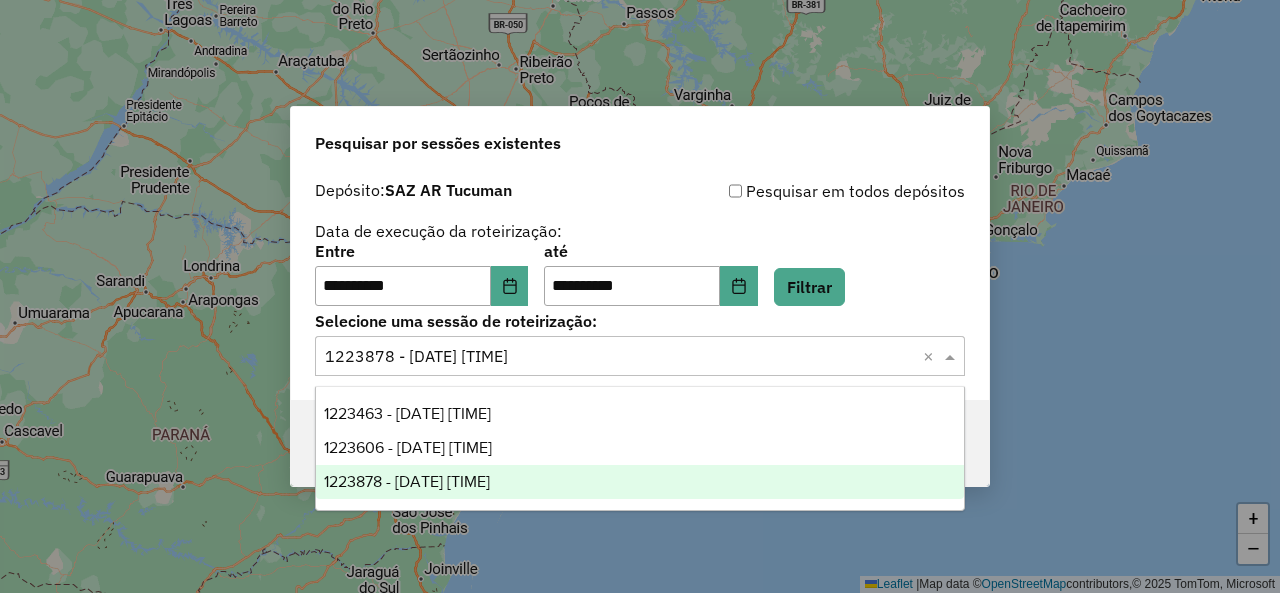 click 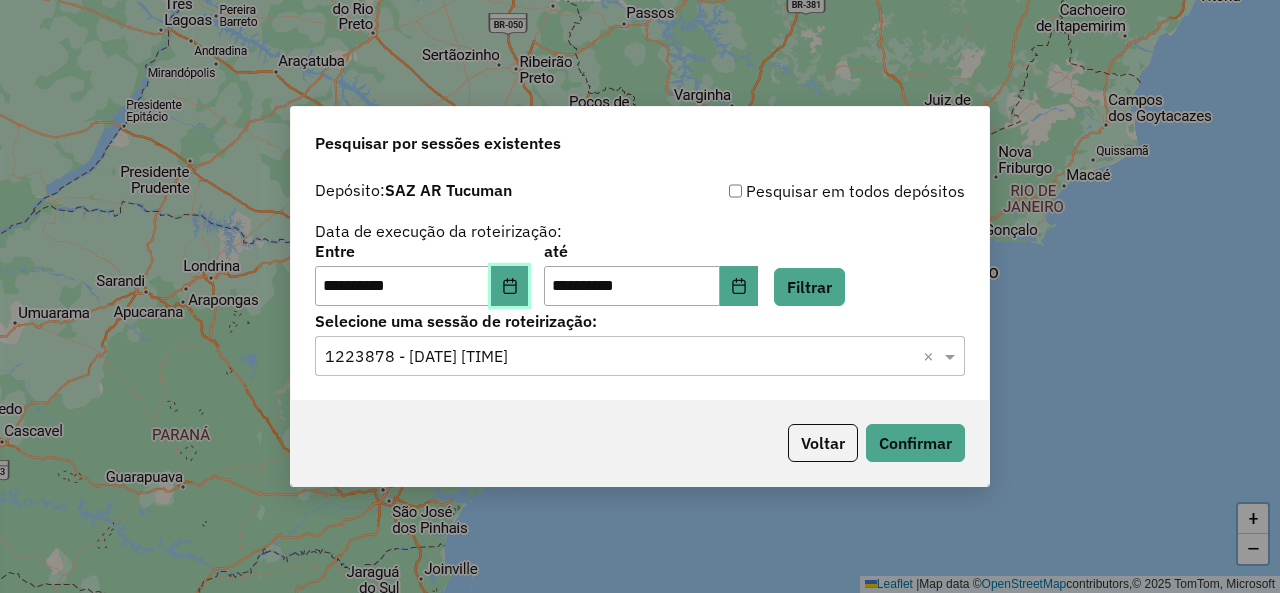 click 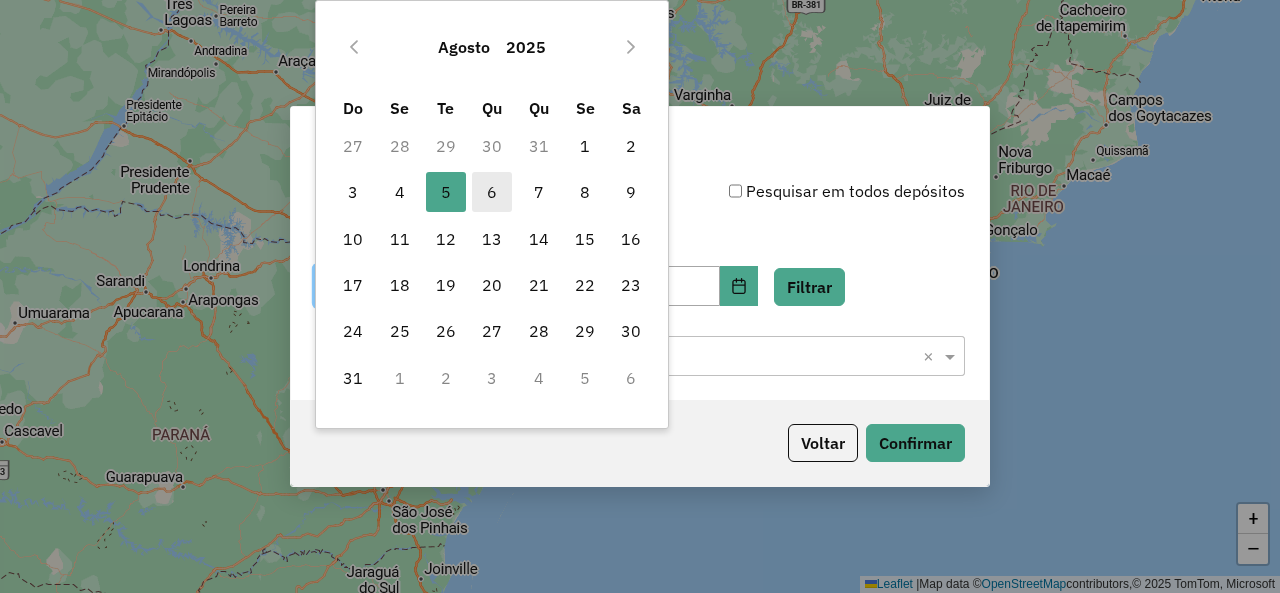 click on "6" at bounding box center (492, 192) 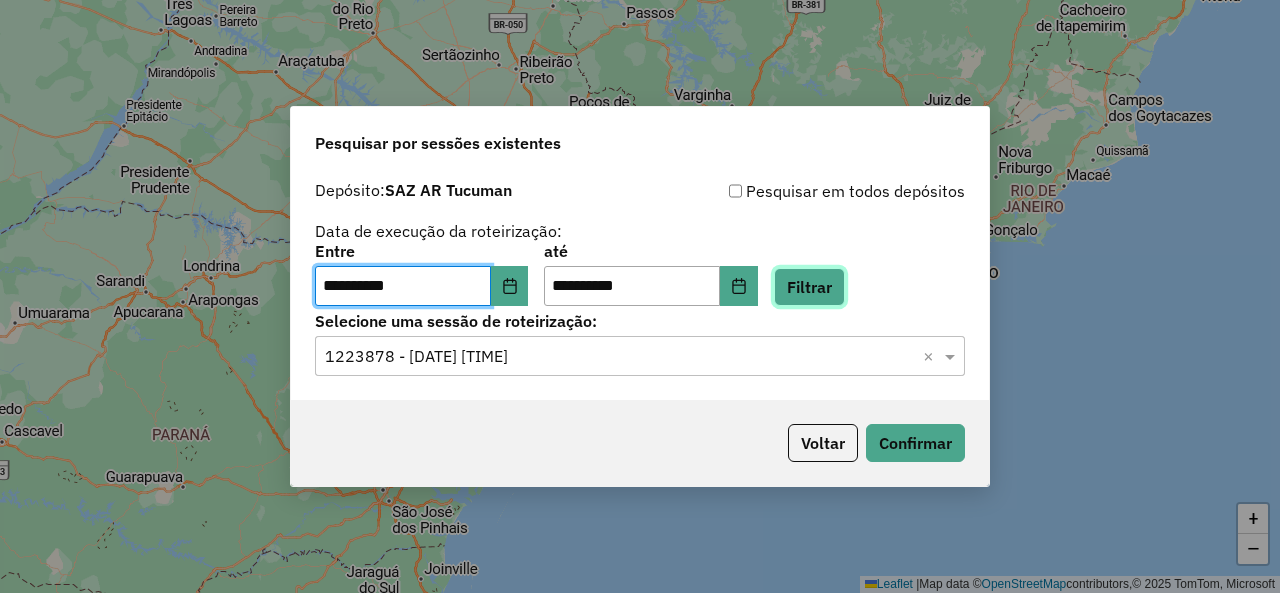 click on "Filtrar" 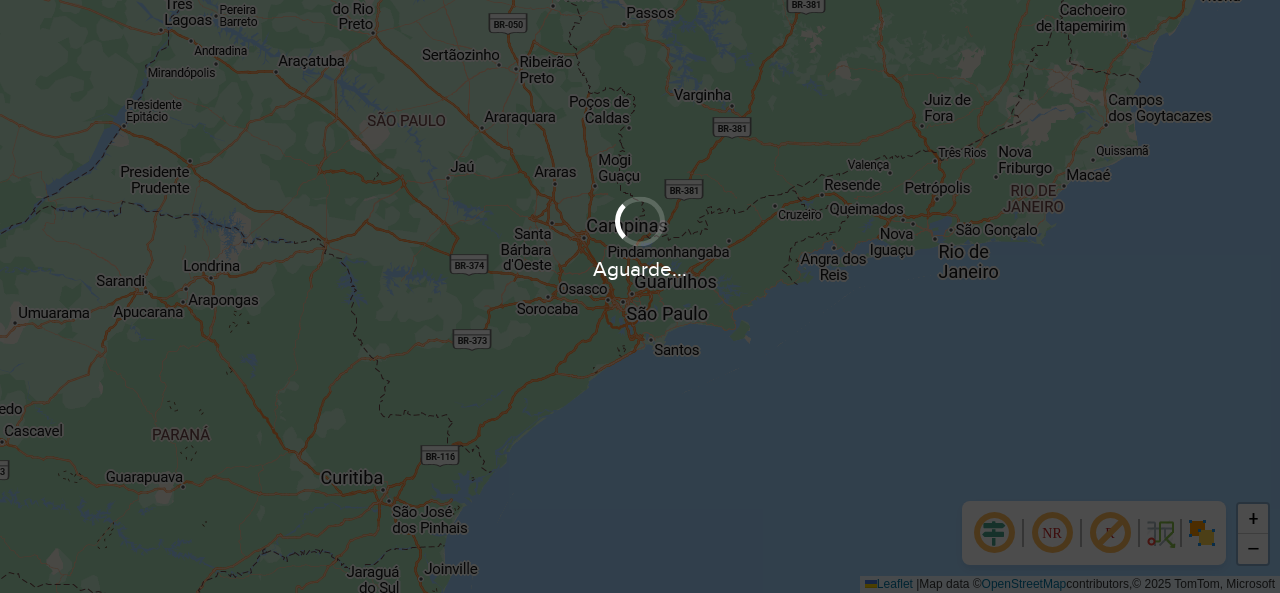 scroll, scrollTop: 0, scrollLeft: 0, axis: both 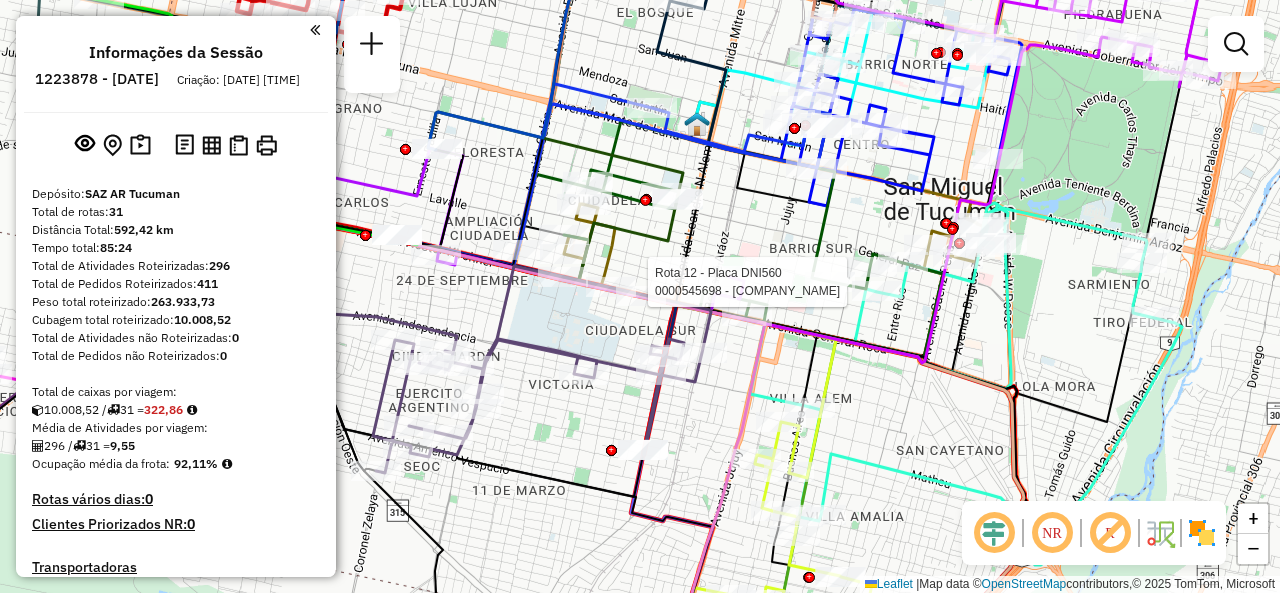 select on "**********" 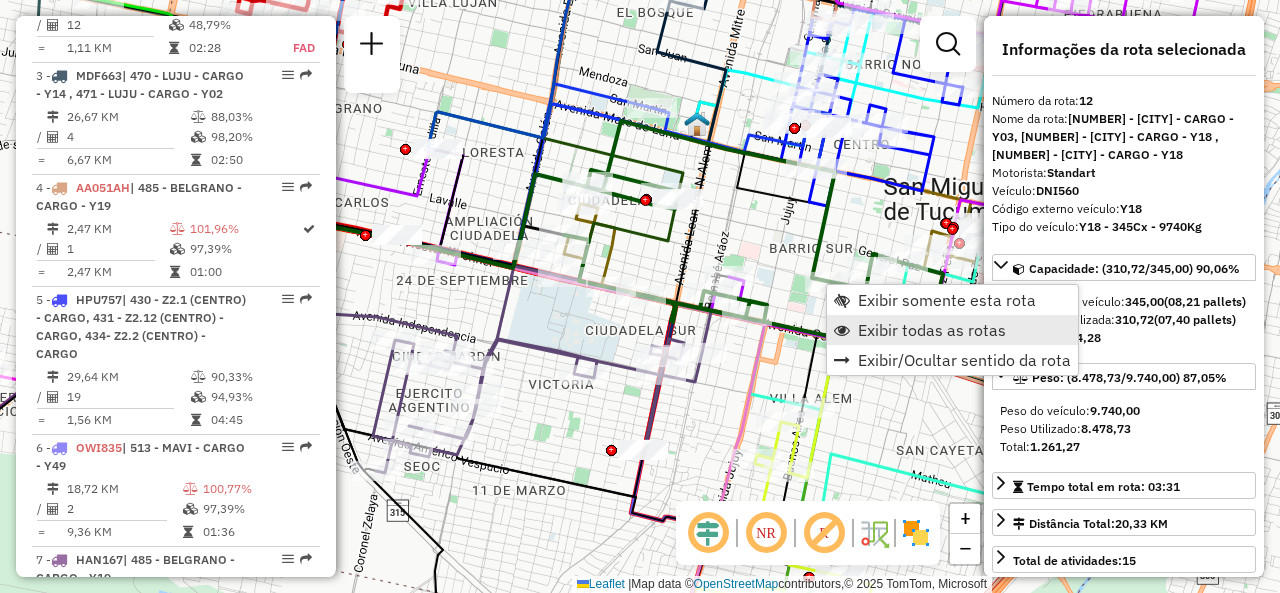 scroll, scrollTop: 2142, scrollLeft: 0, axis: vertical 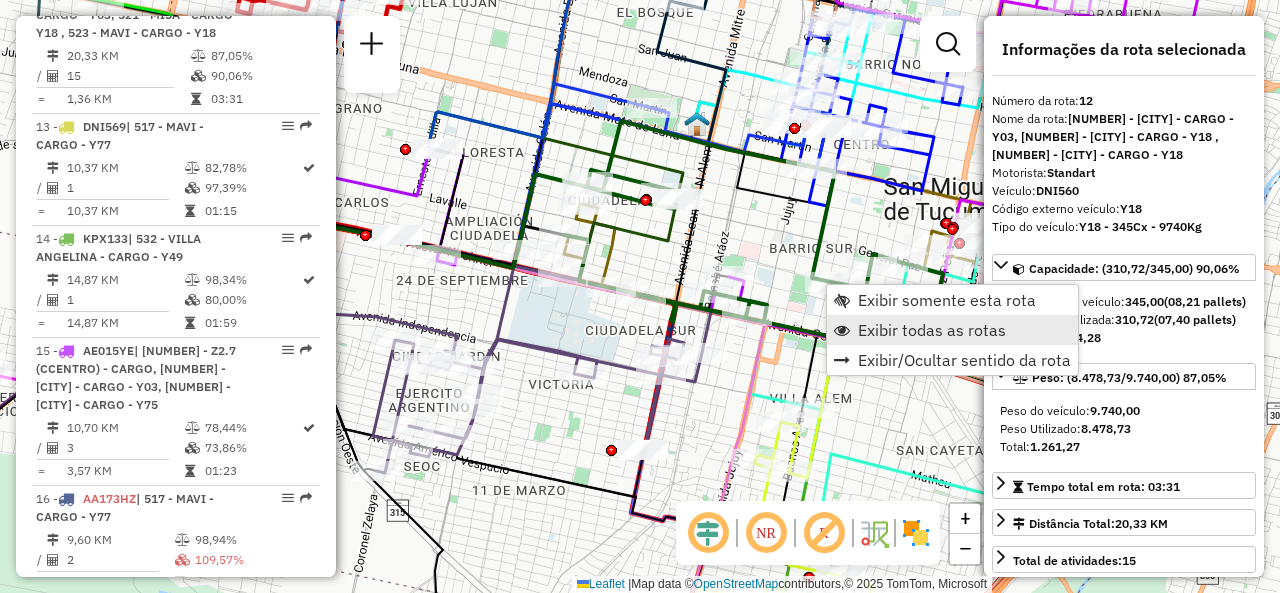 click on "Exibir todas as rotas" at bounding box center (952, 330) 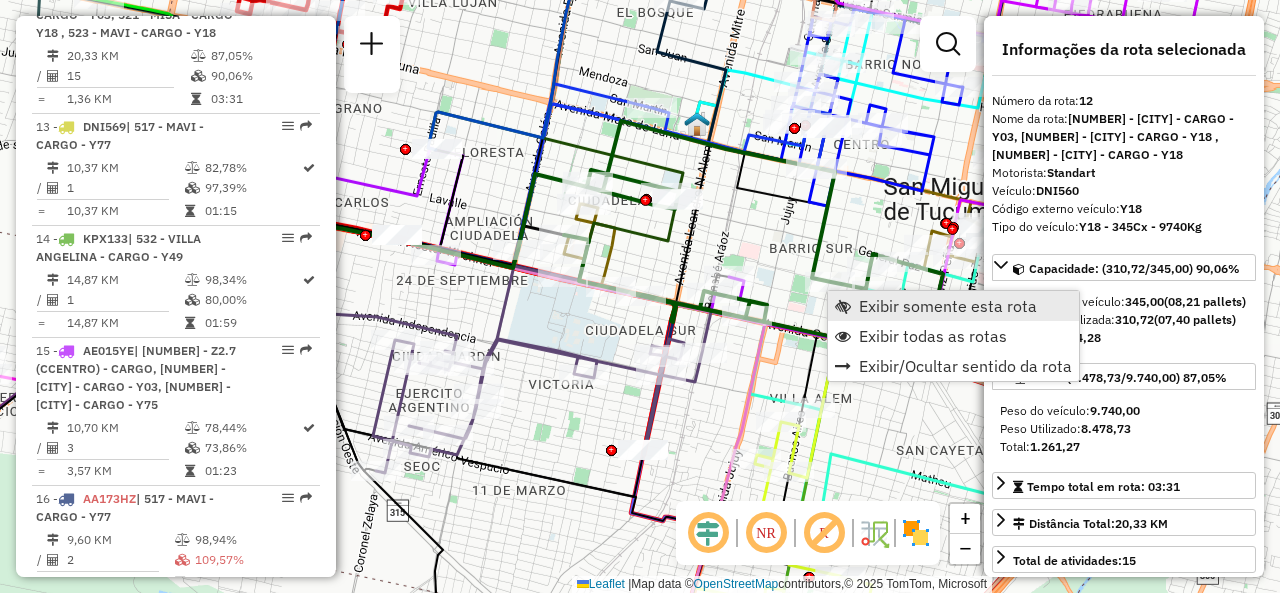 click on "Exibir somente esta rota" at bounding box center (948, 306) 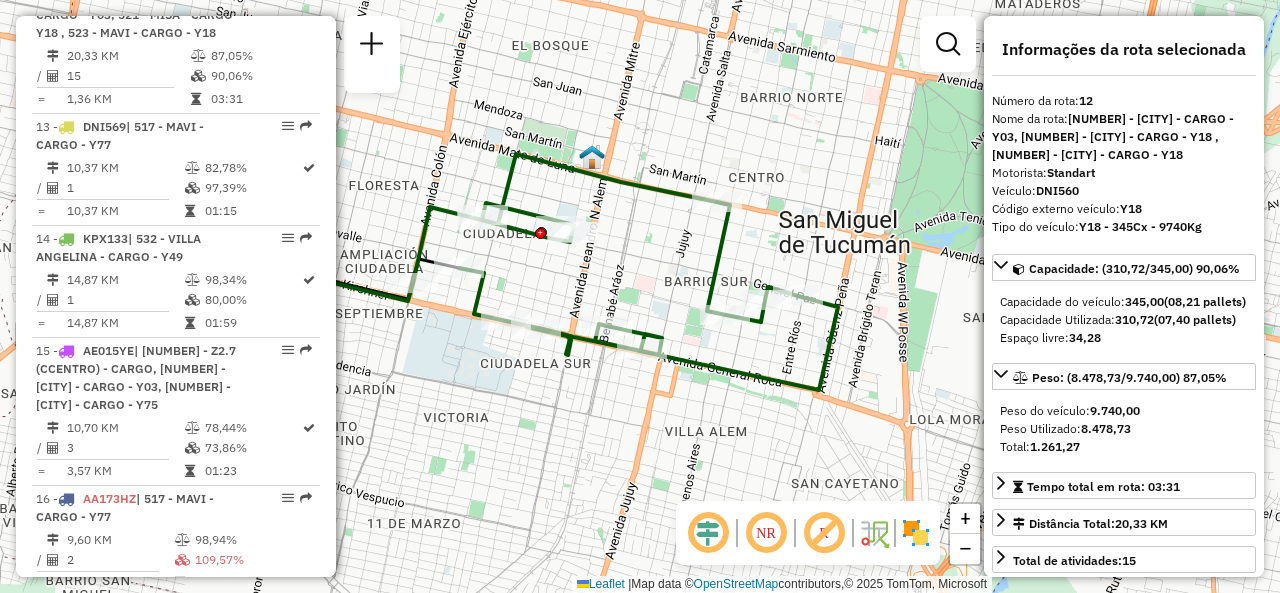drag, startPoint x: 702, startPoint y: 289, endPoint x: 599, endPoint y: 268, distance: 105.11898 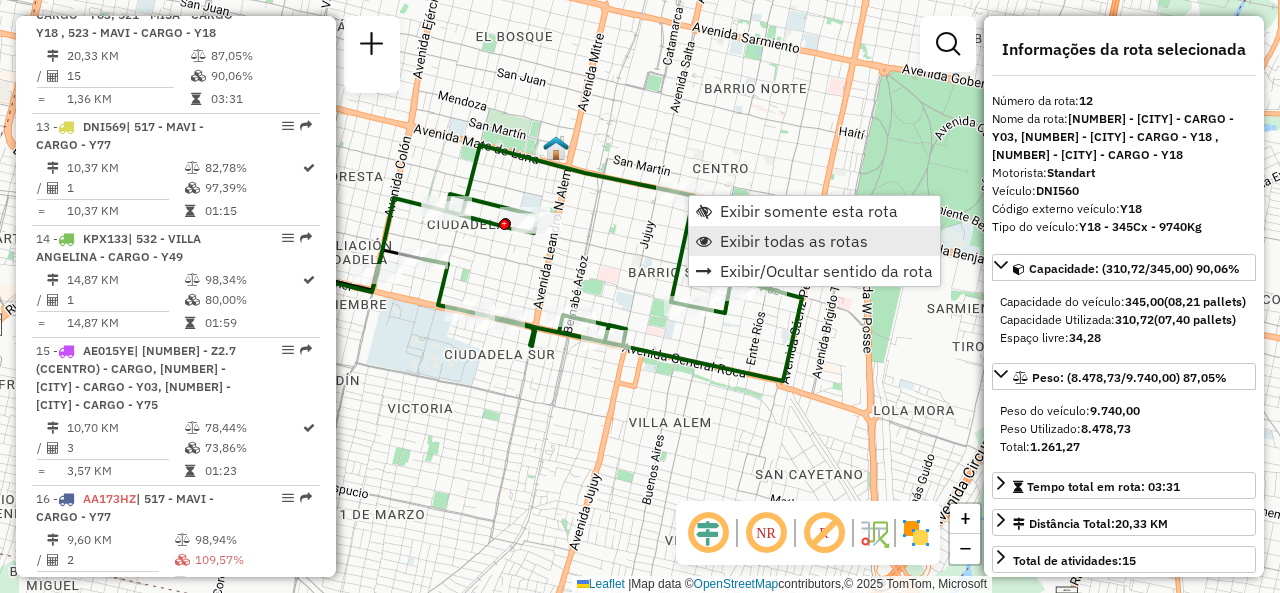 click on "Exibir todas as rotas" at bounding box center (814, 241) 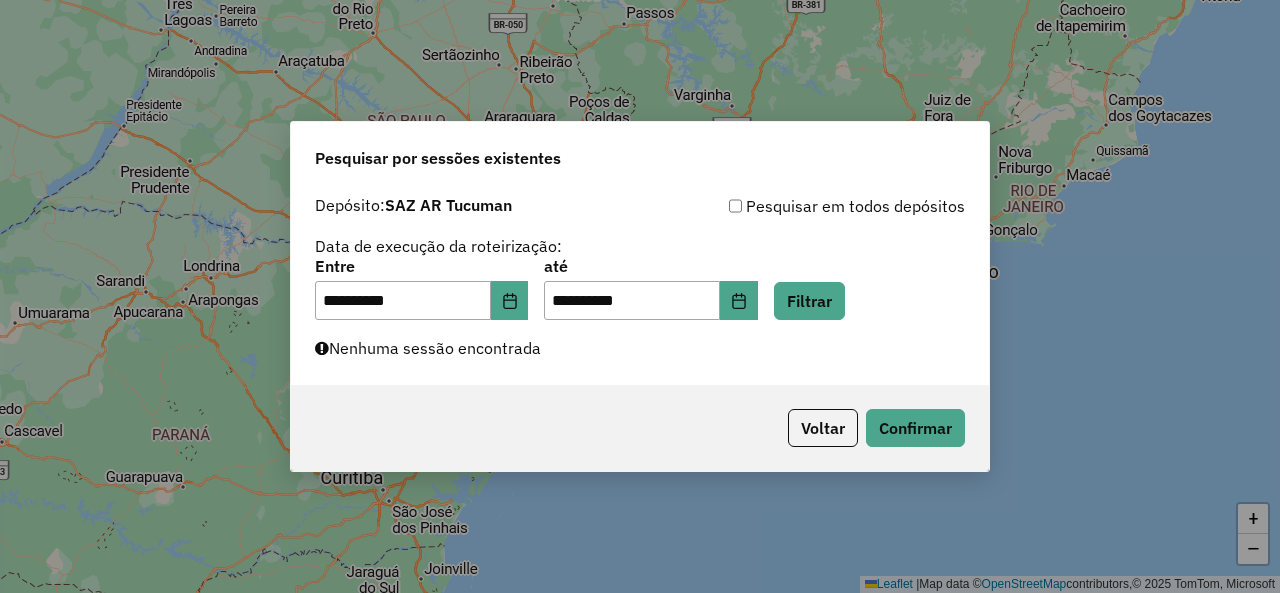 scroll, scrollTop: 0, scrollLeft: 0, axis: both 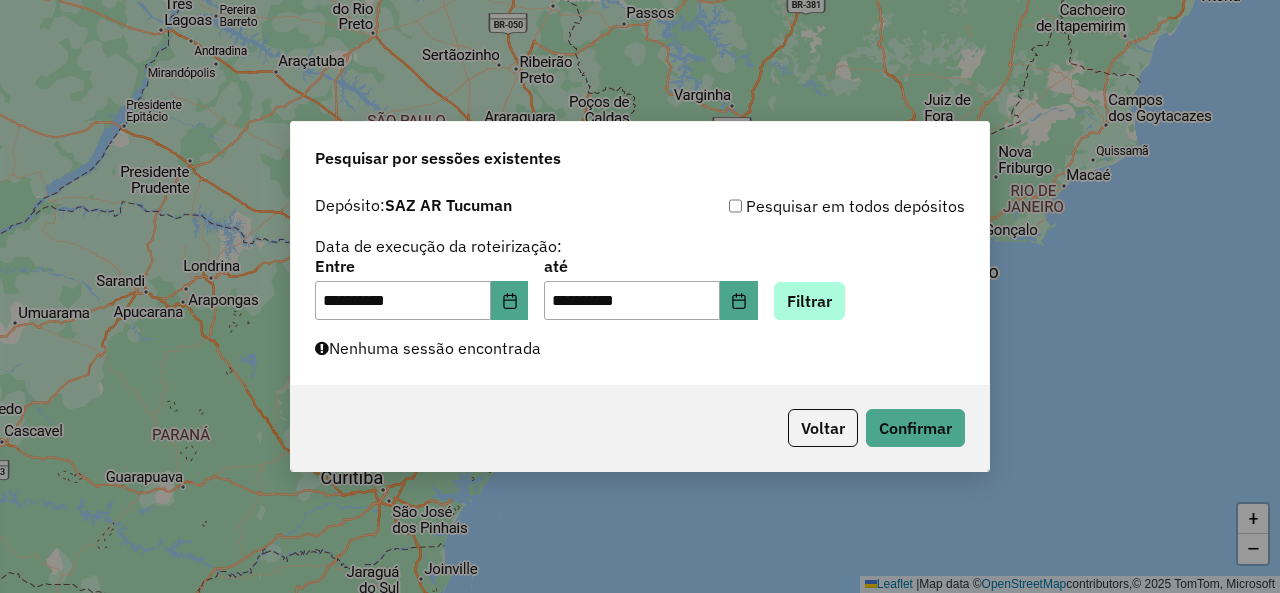 click on "Filtrar" 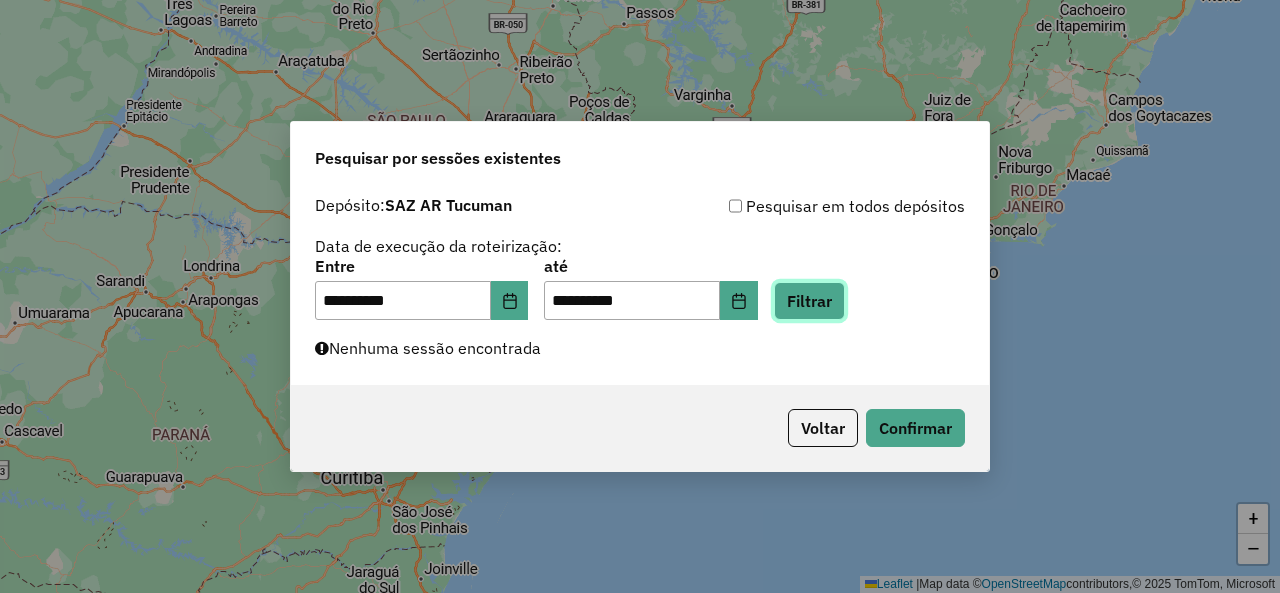click on "Filtrar" 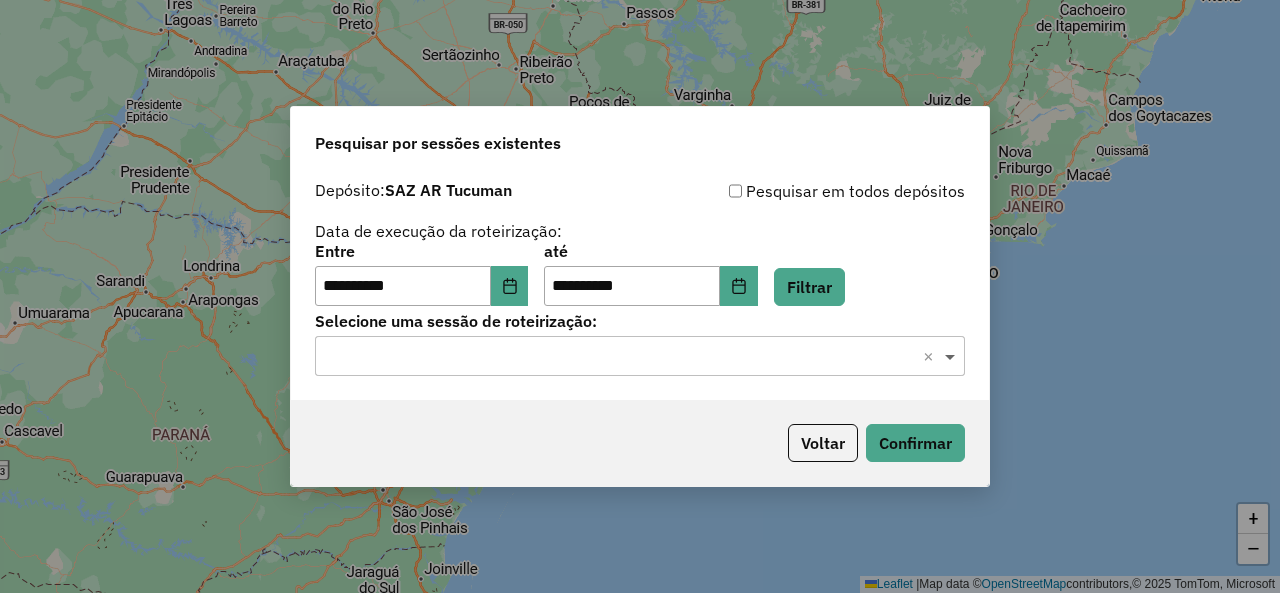 click 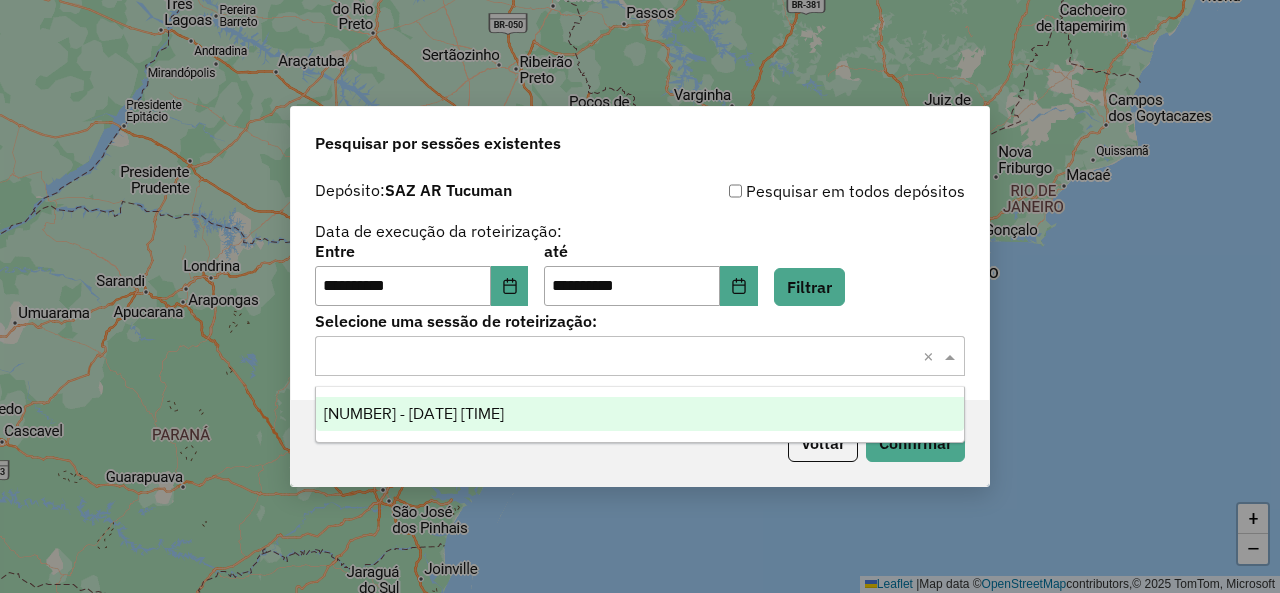 click on "1224361 - 06/08/2025 17:26" at bounding box center [639, 414] 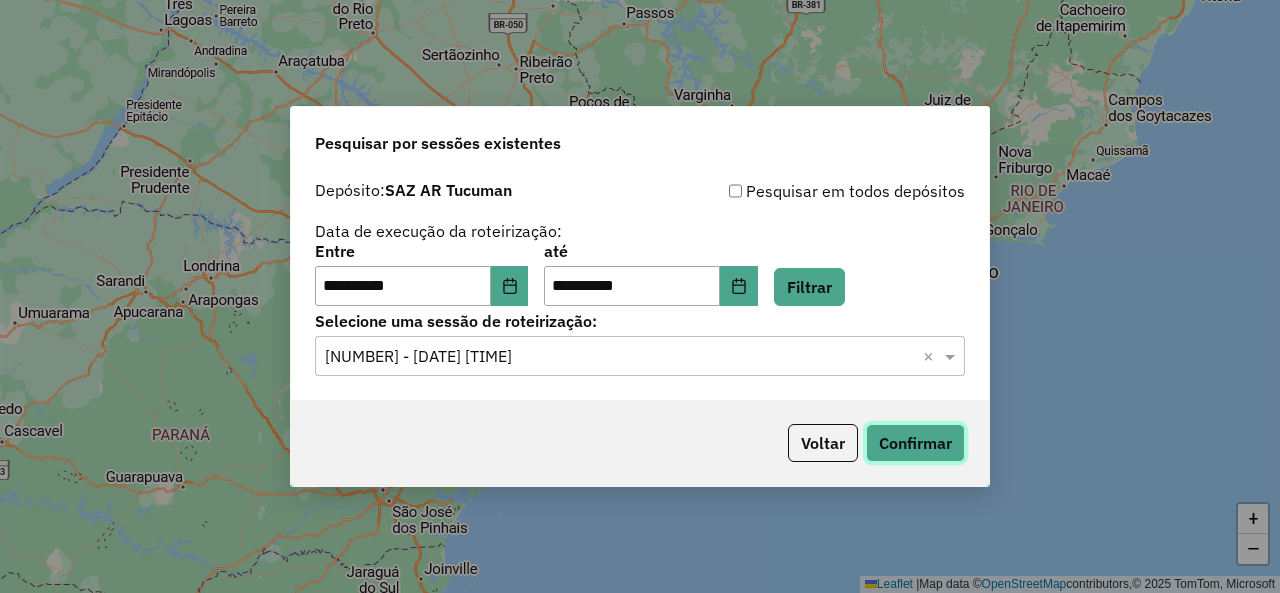 click on "Confirmar" 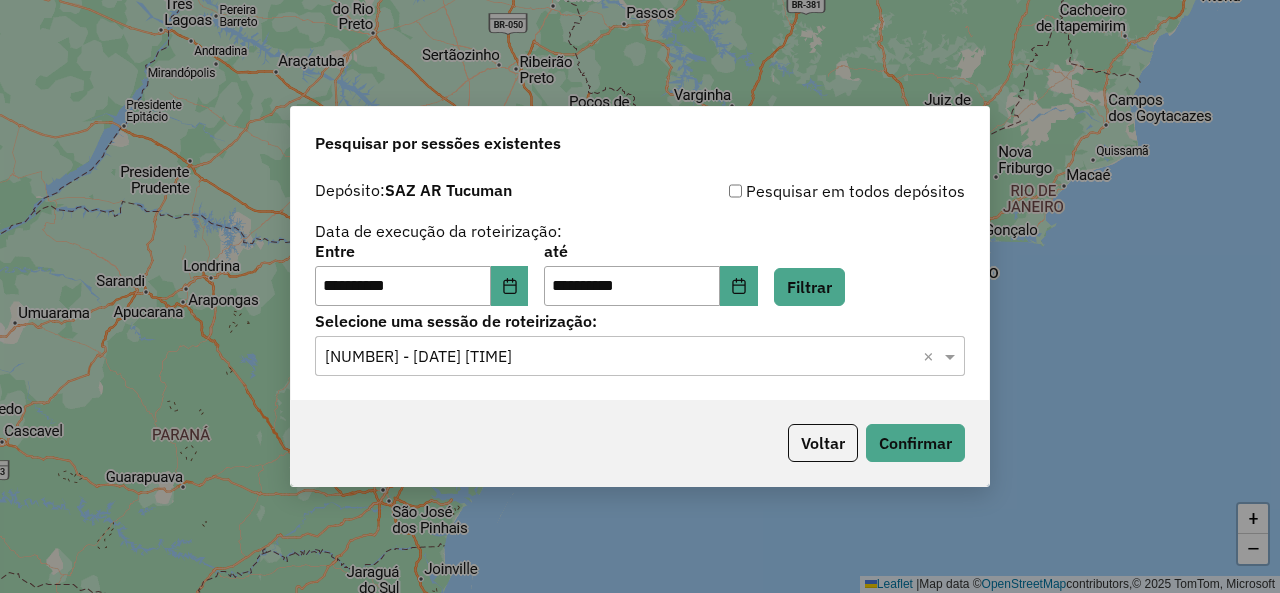 click on "Selecione uma sessão de roteirização:" 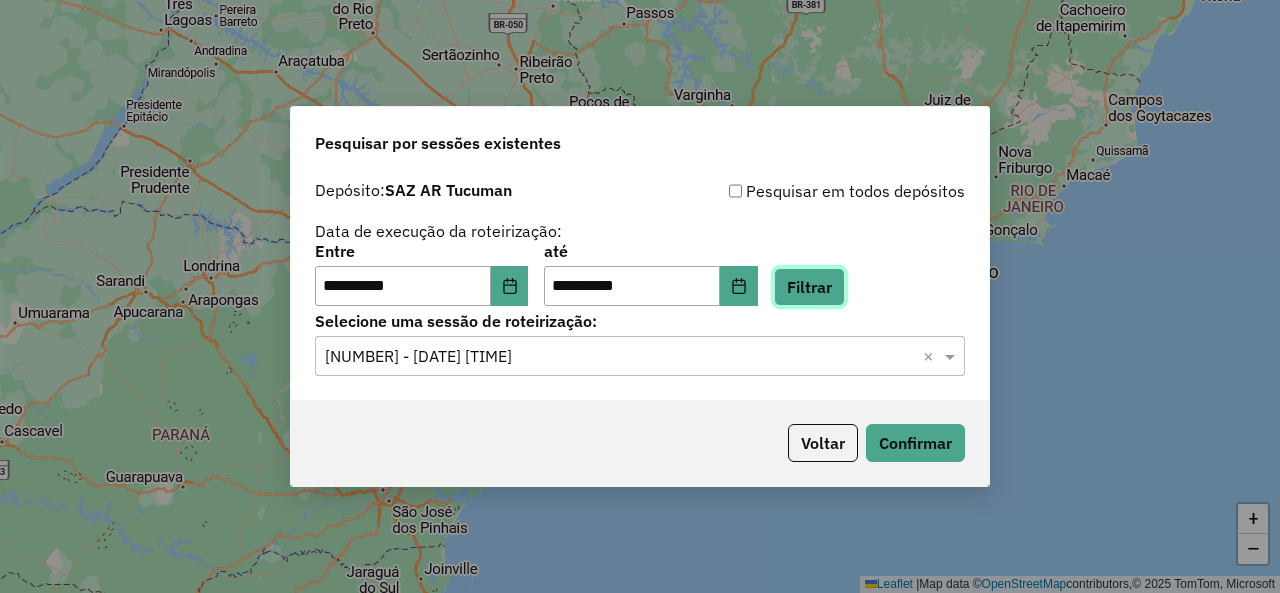 click on "Filtrar" 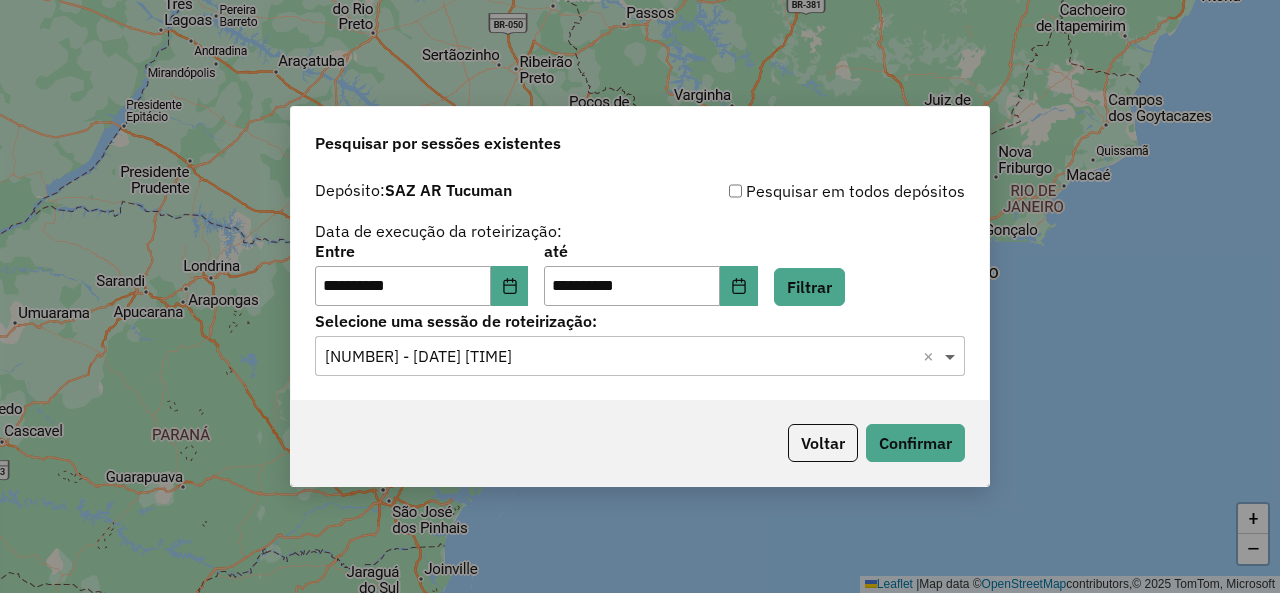click 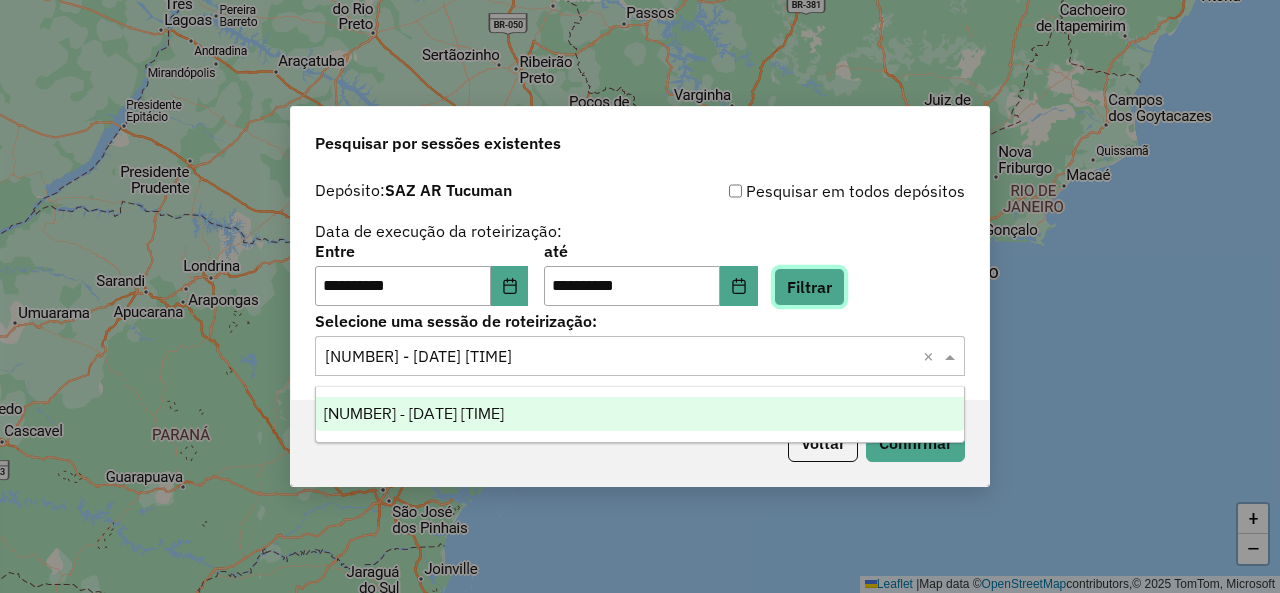 click on "Filtrar" 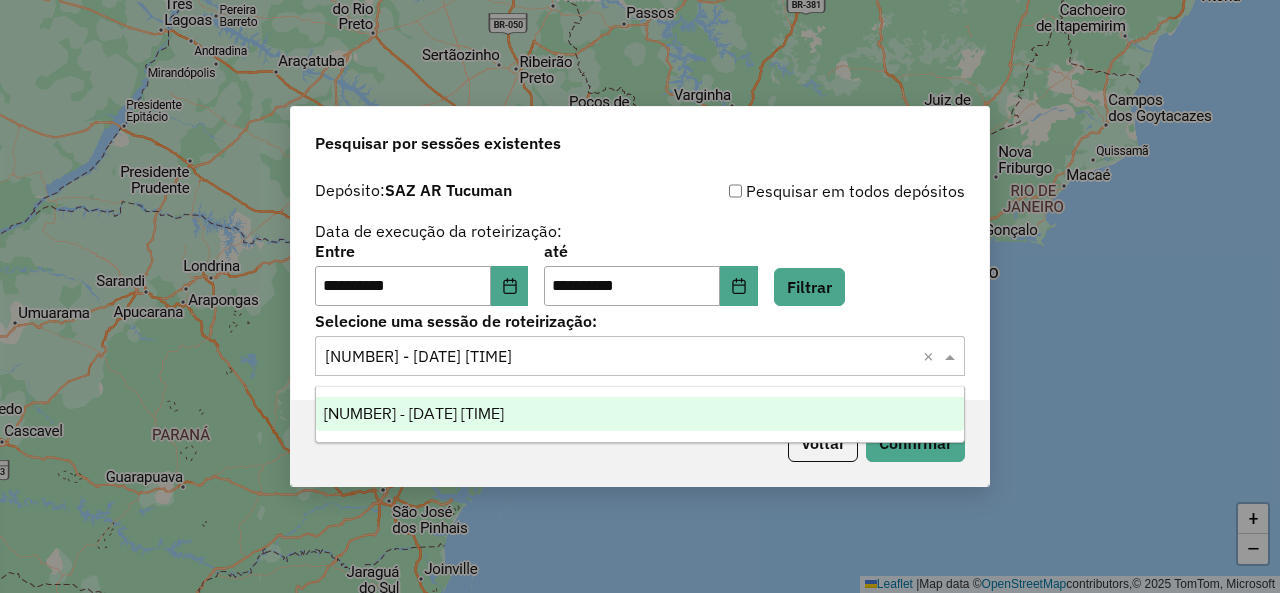 click 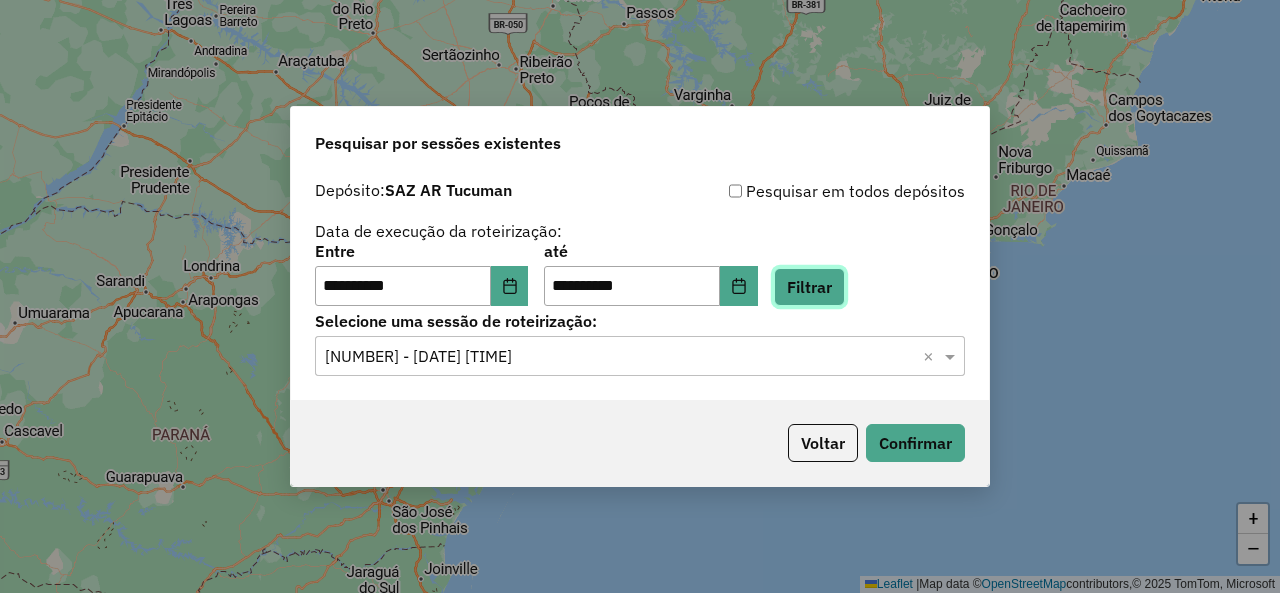 click on "Filtrar" 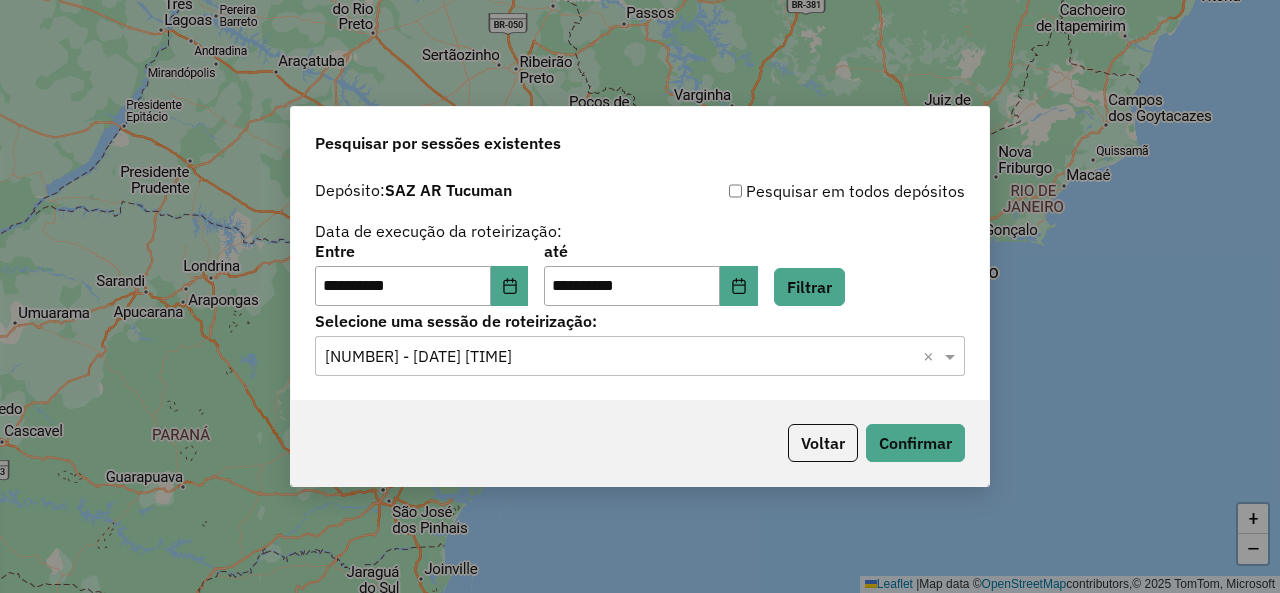 click 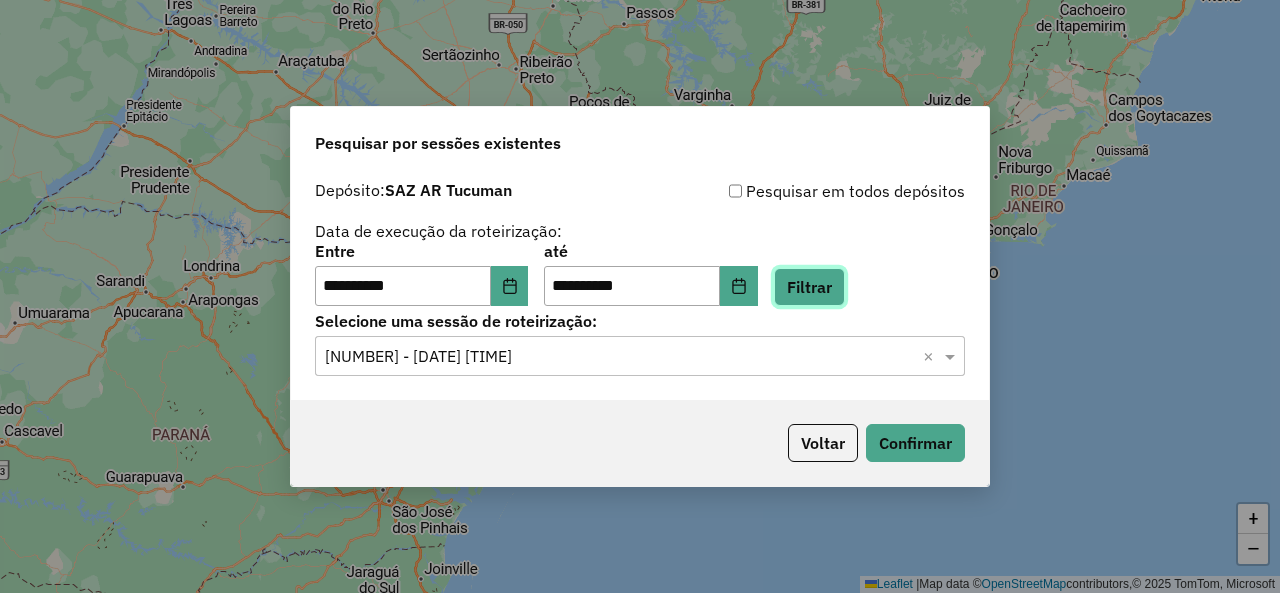 click on "Filtrar" 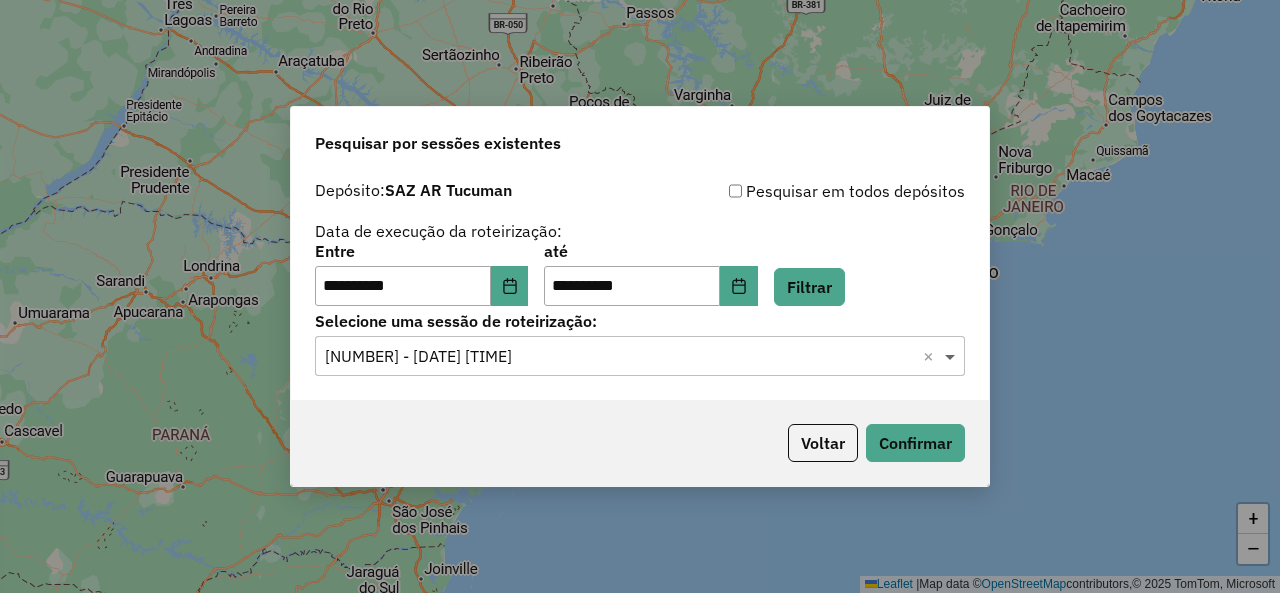 click 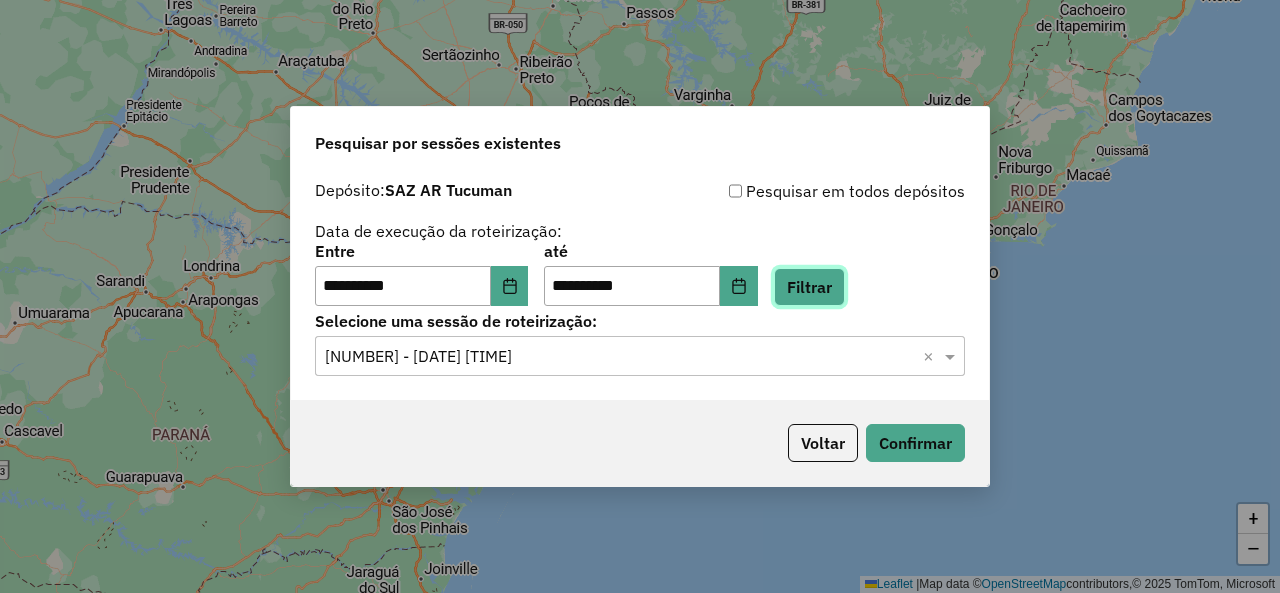 click on "Filtrar" 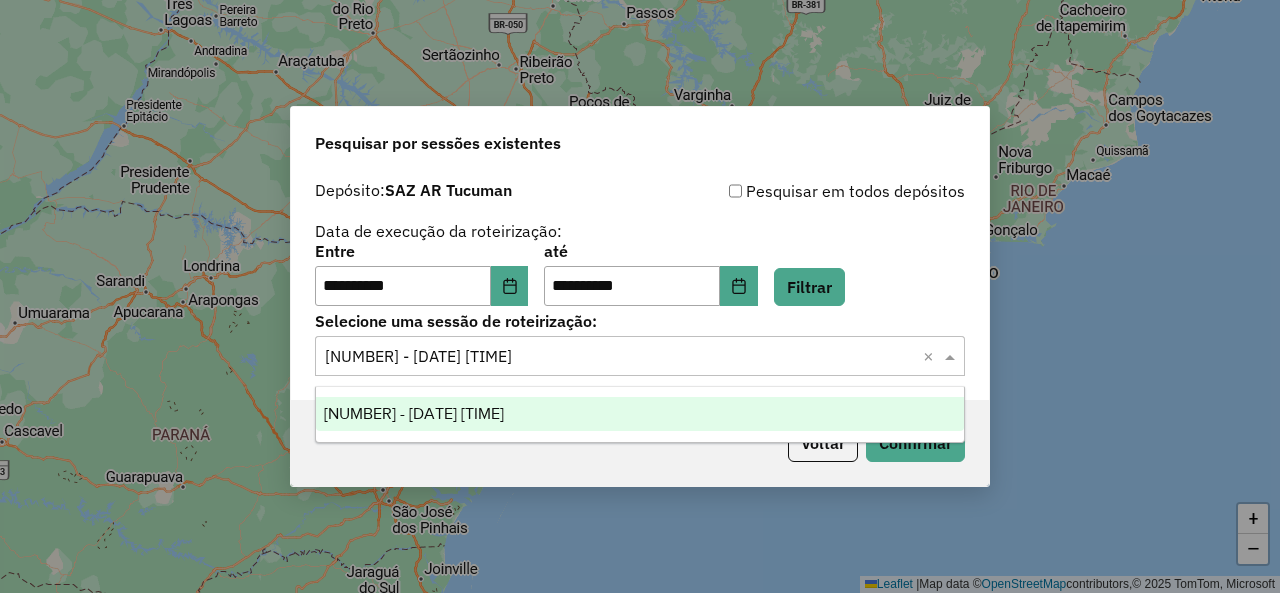 click 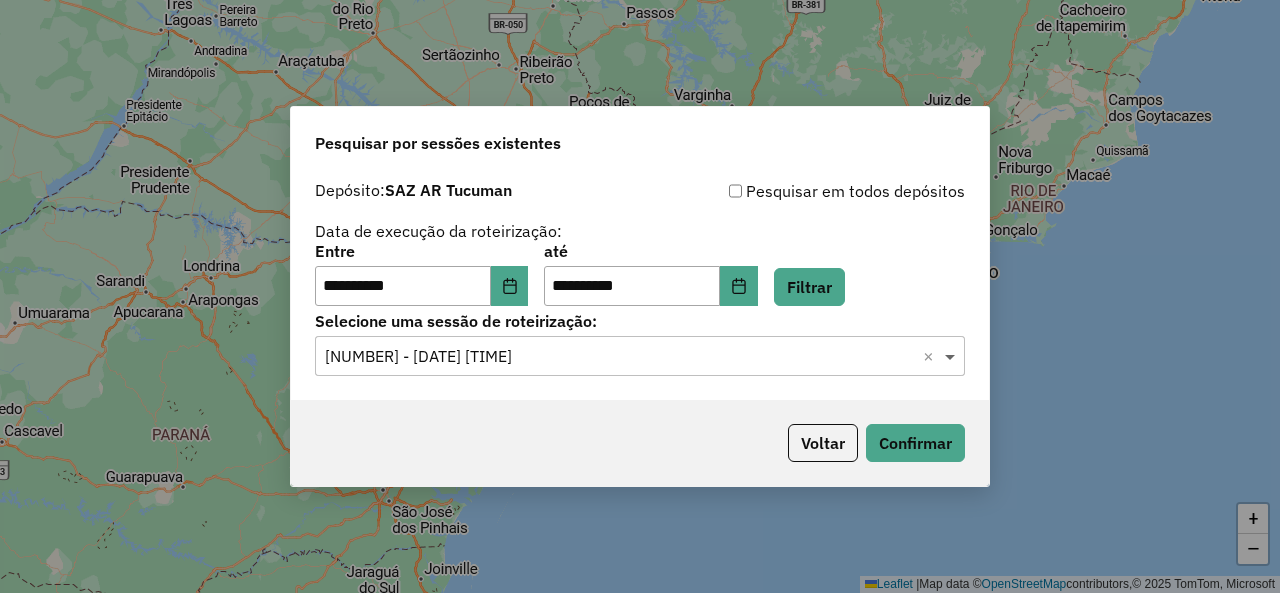 click 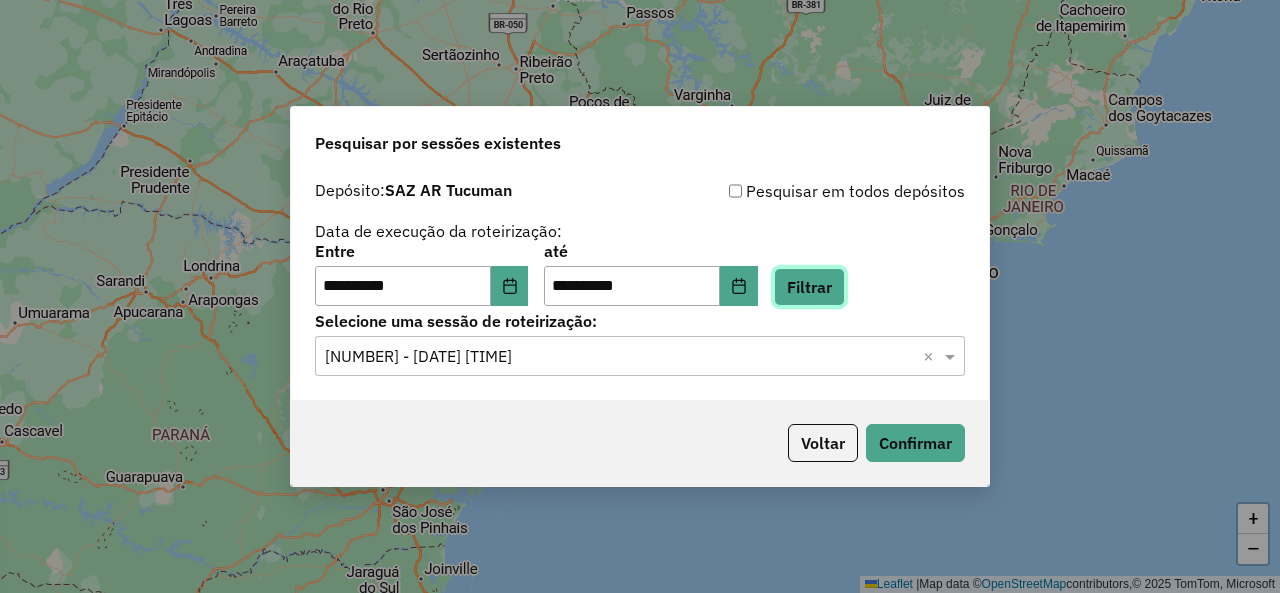 click on "Filtrar" 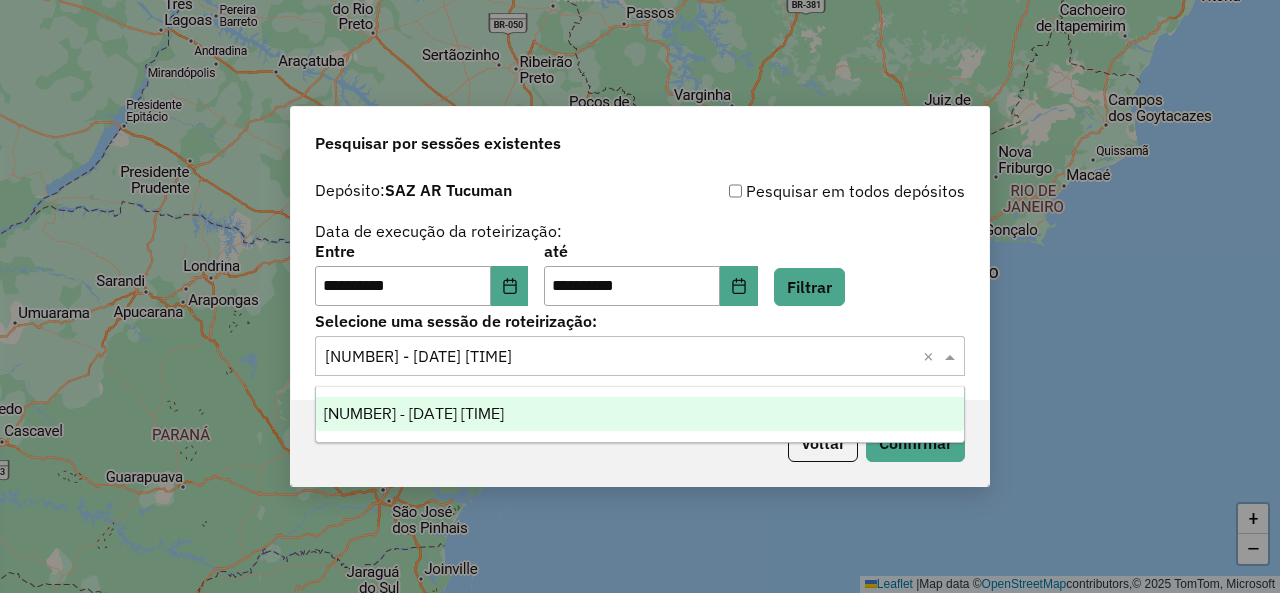 click 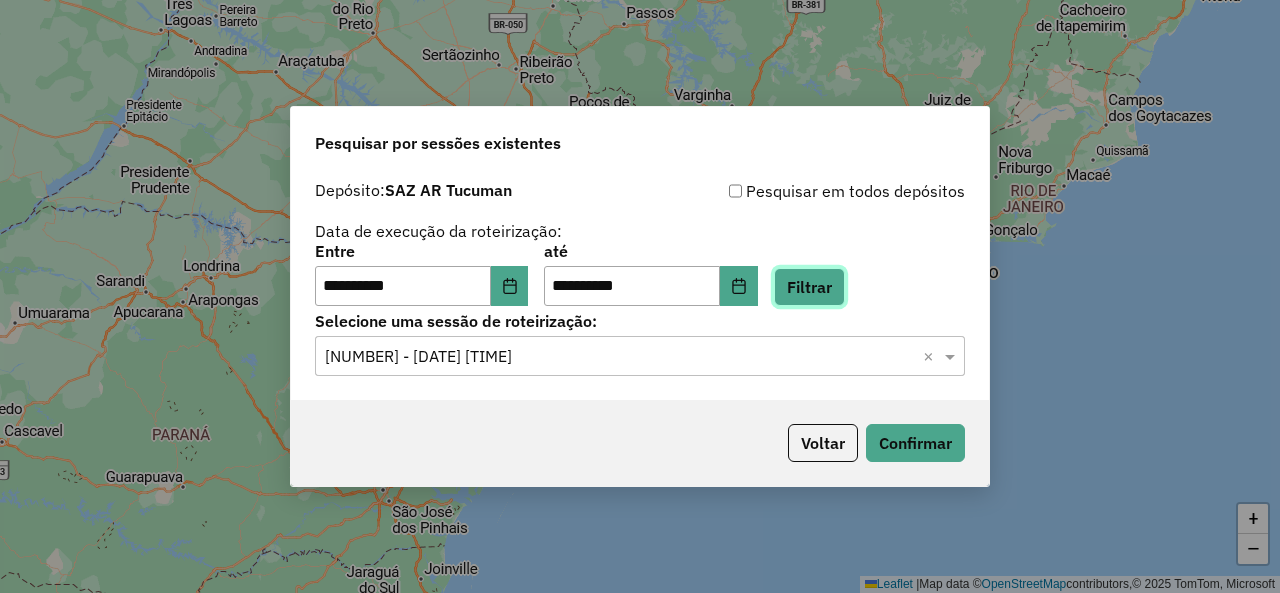 click on "Filtrar" 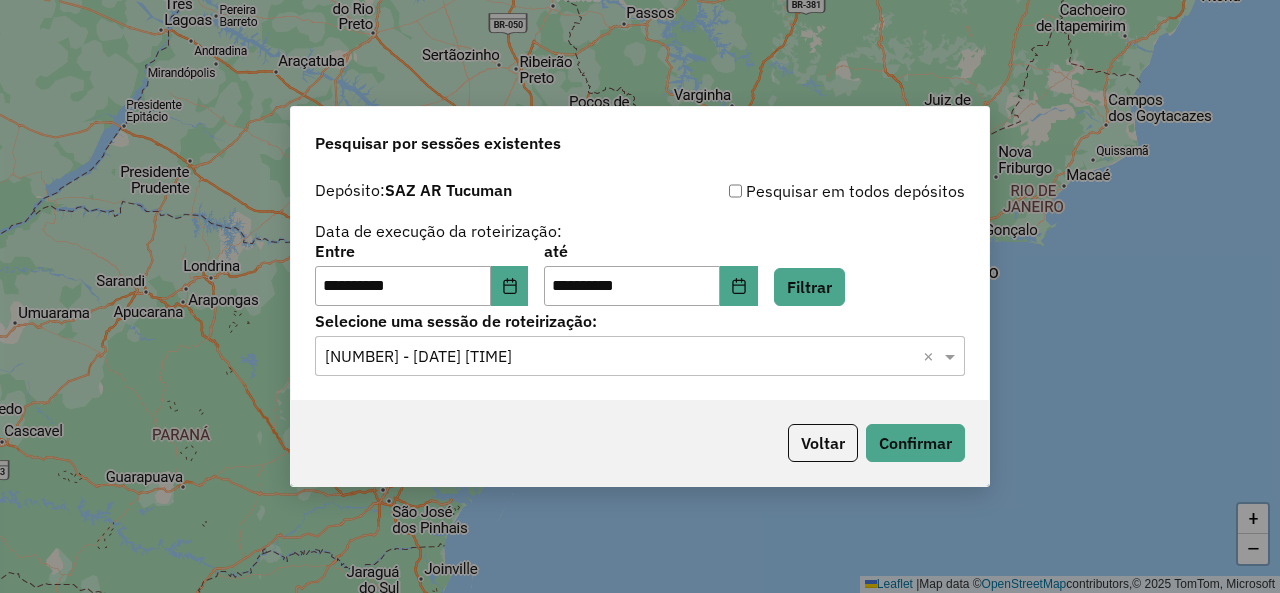 click on "**********" 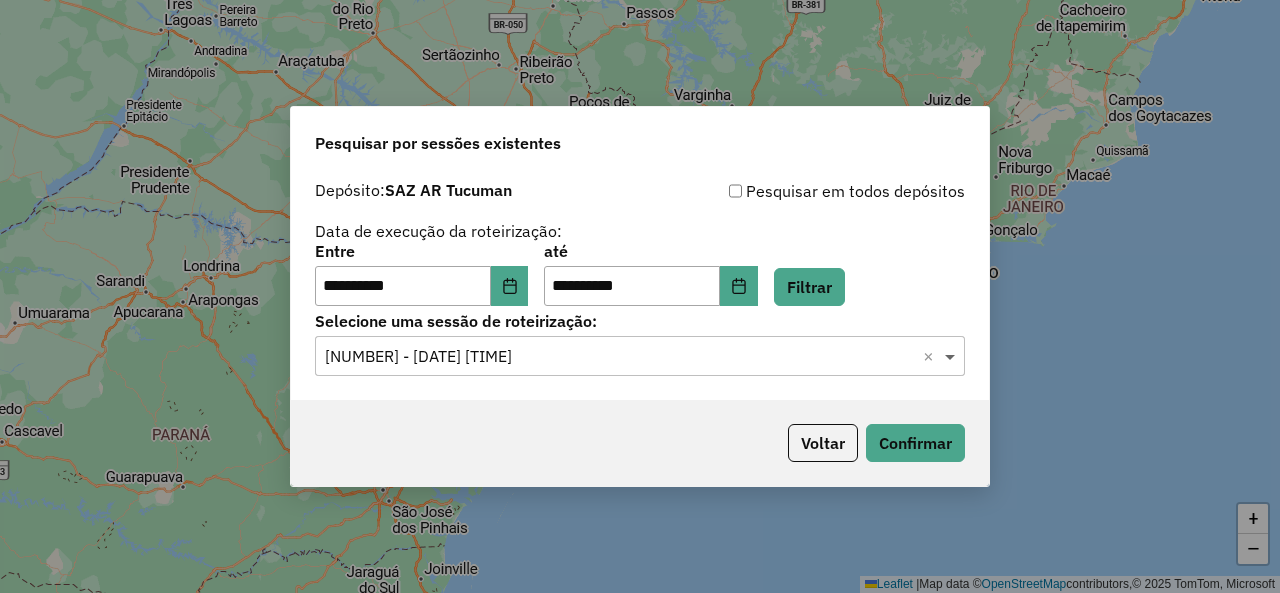 click 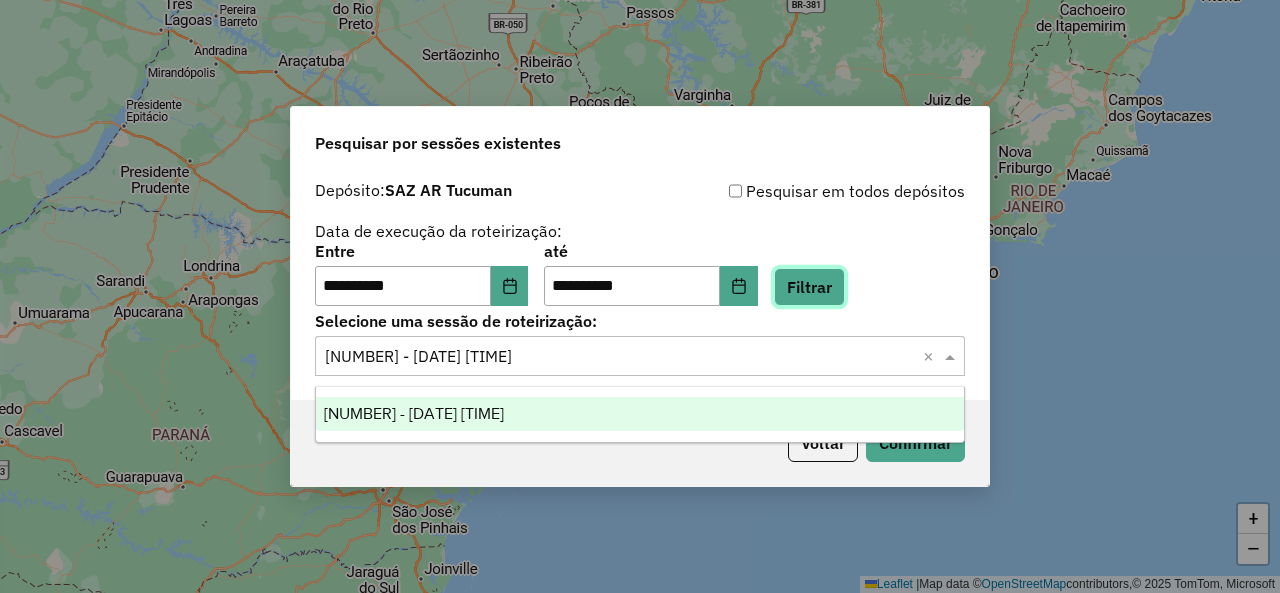 click on "Filtrar" 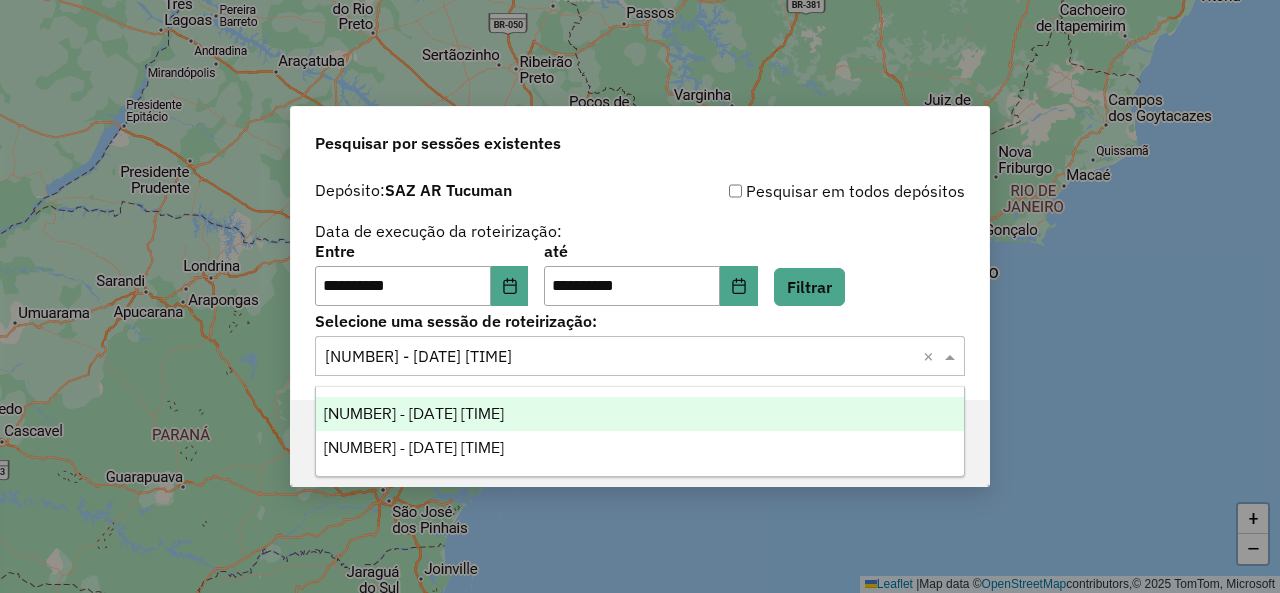 click 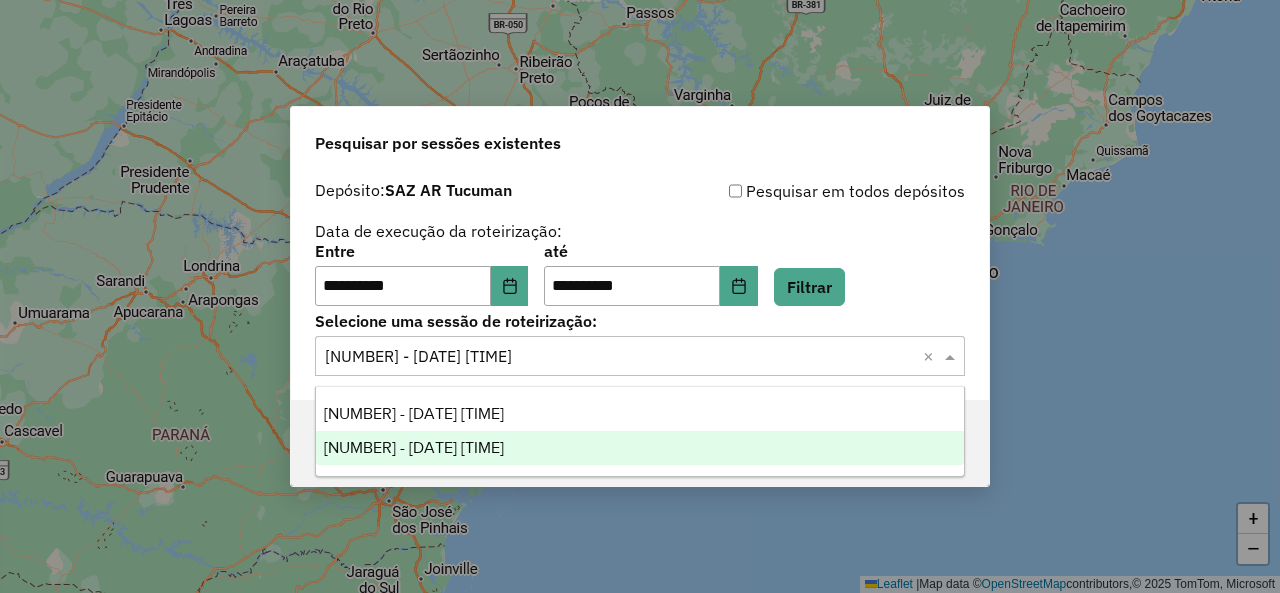 click on "1224505 - 06/08/2025 18:06" at bounding box center (639, 448) 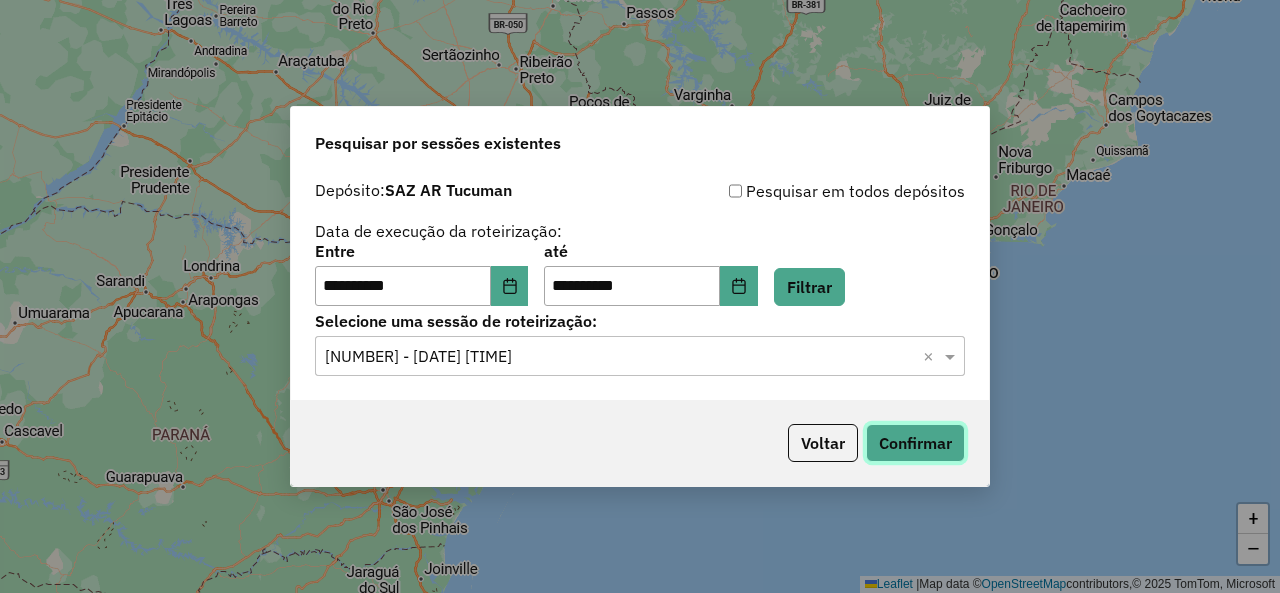 click on "Confirmar" 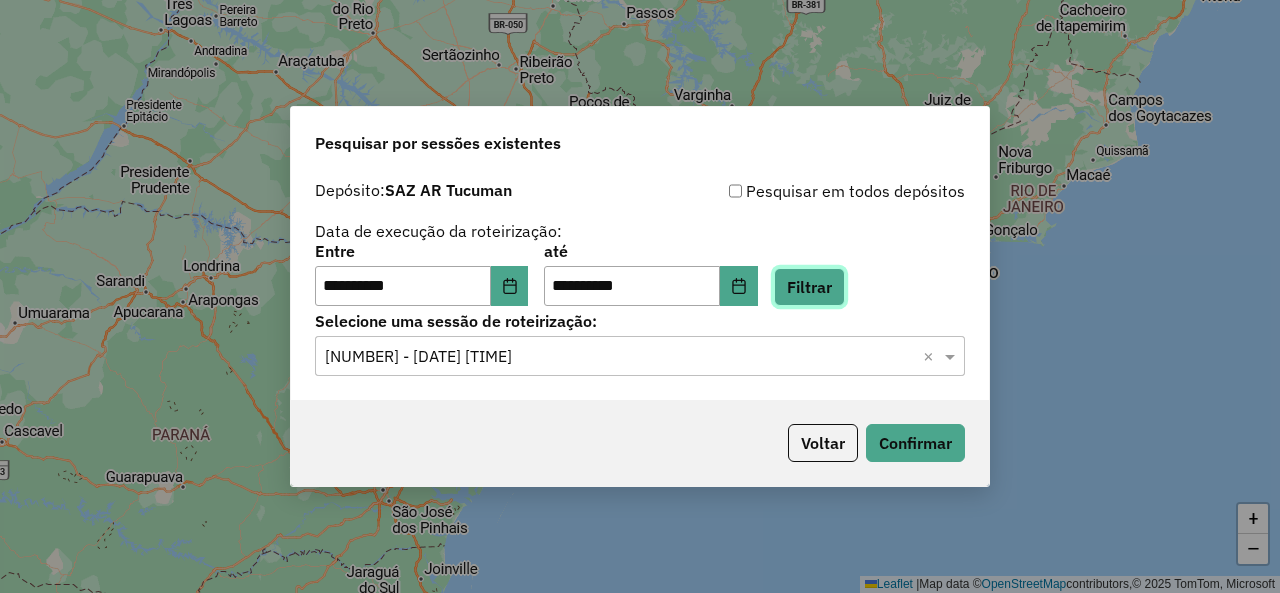 click on "Filtrar" 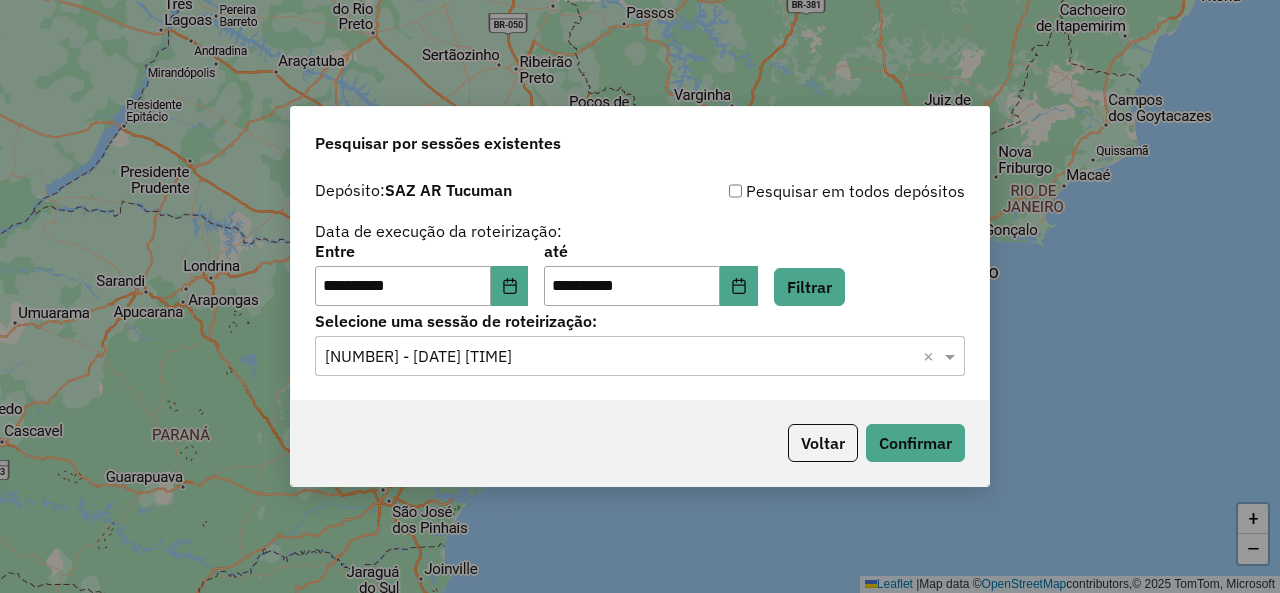 click on "**********" 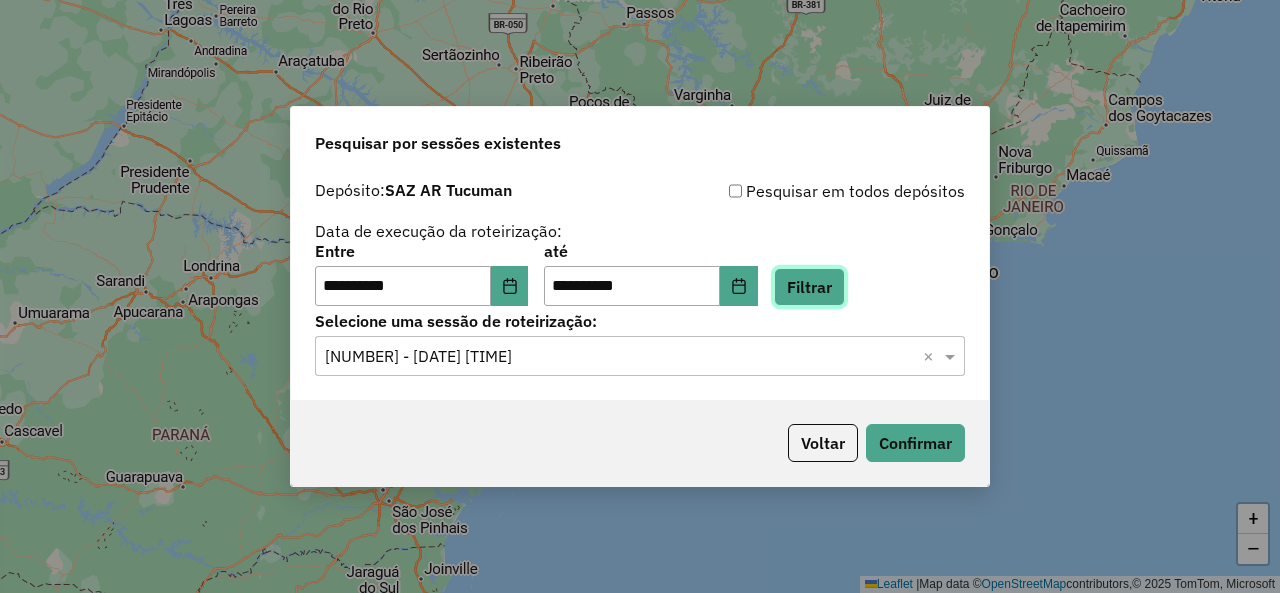 click on "Filtrar" 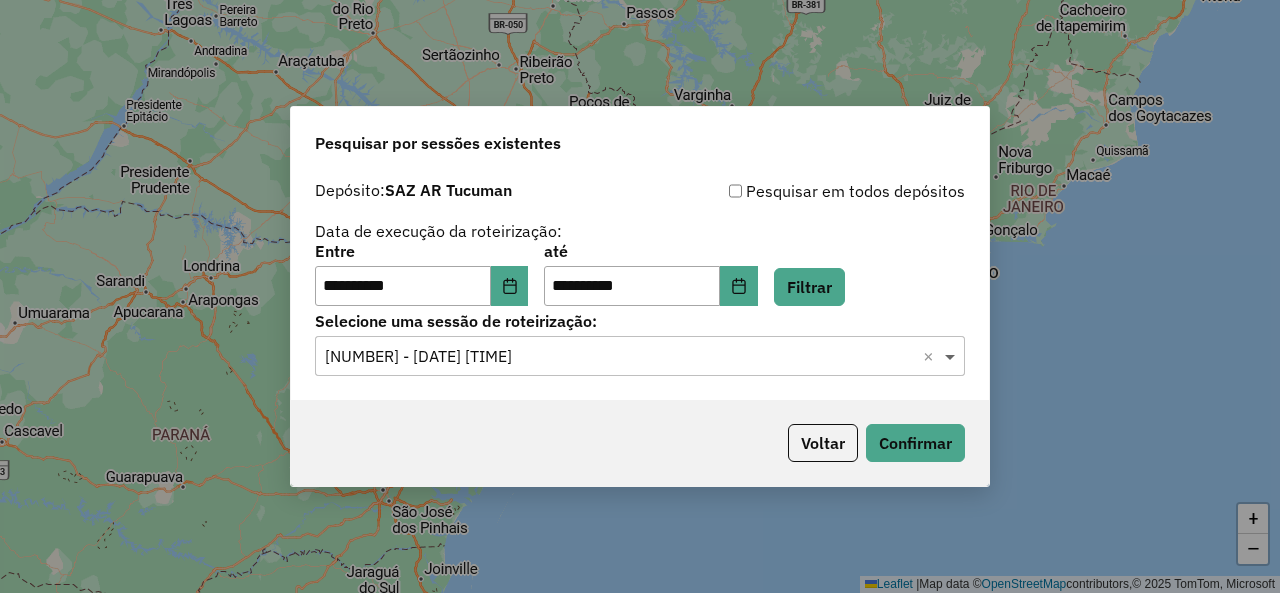 click 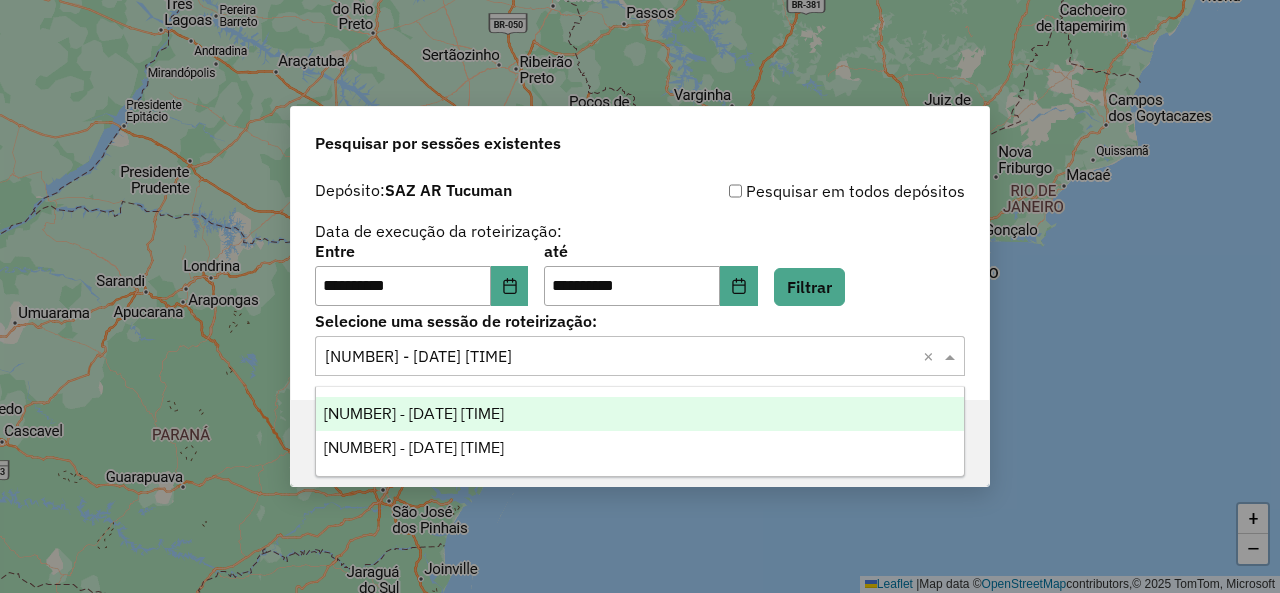 click on "Pesquisar em todos depósitos" 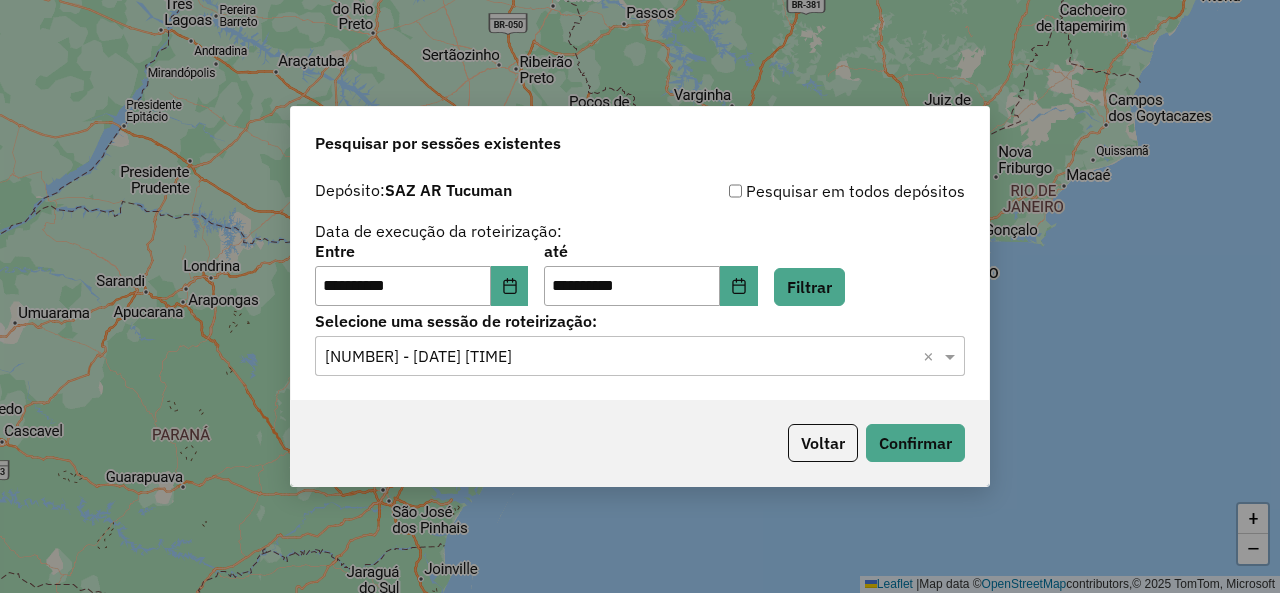 click on "Selecione uma sessão de roteirização:" 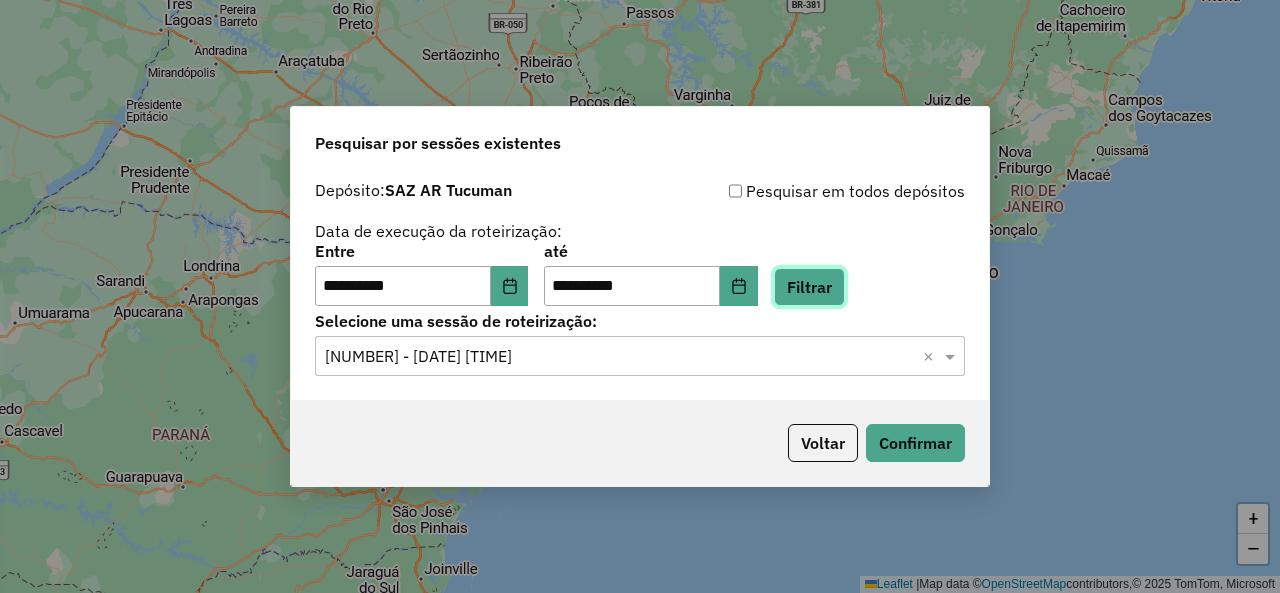 click on "Filtrar" 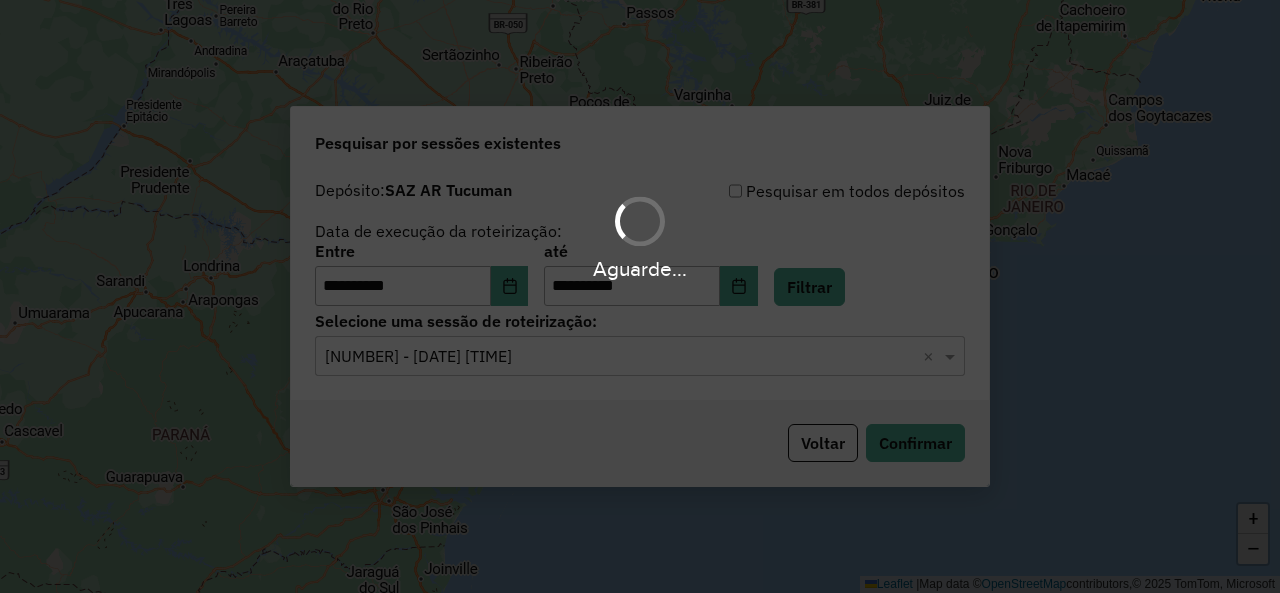 click 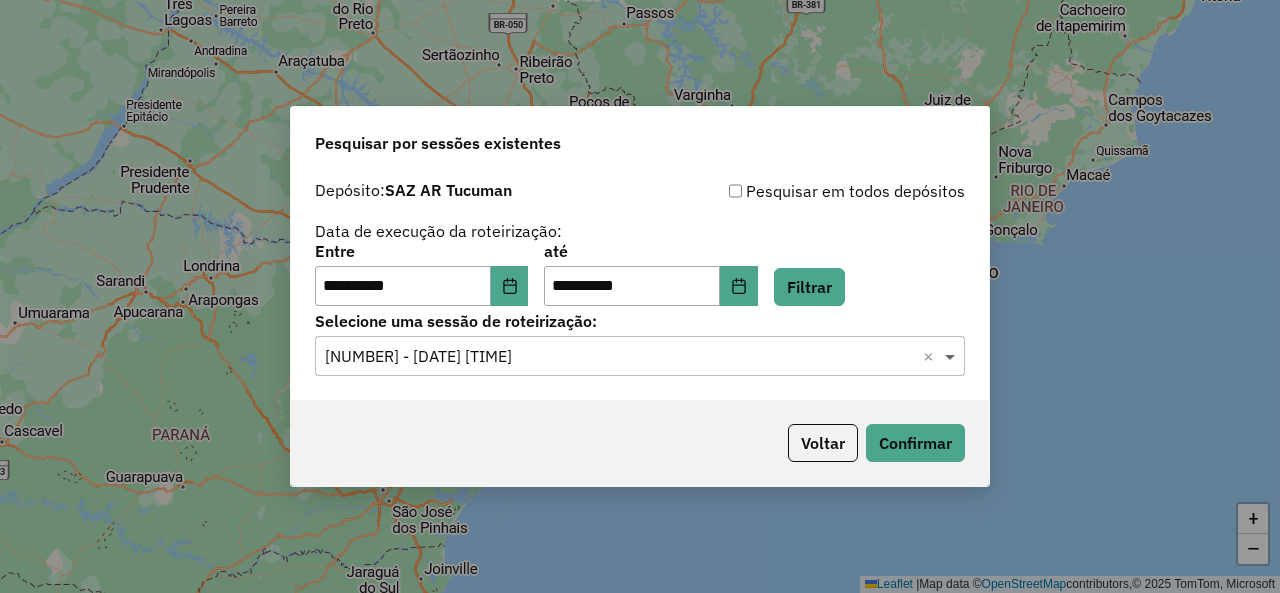 click 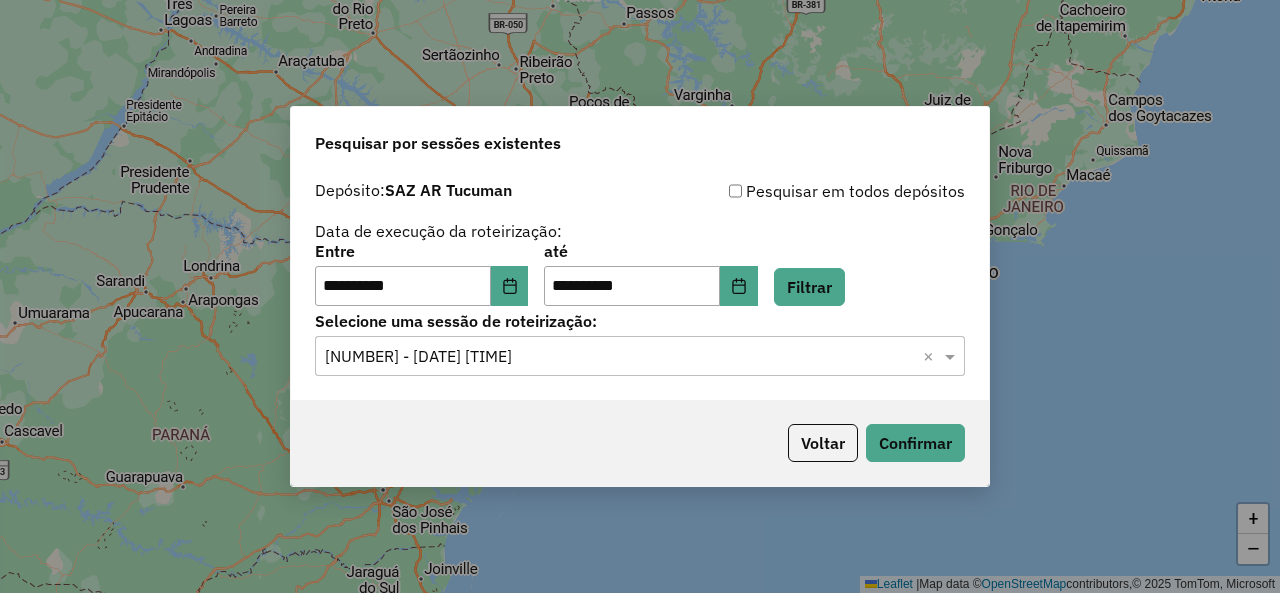 click on "**********" 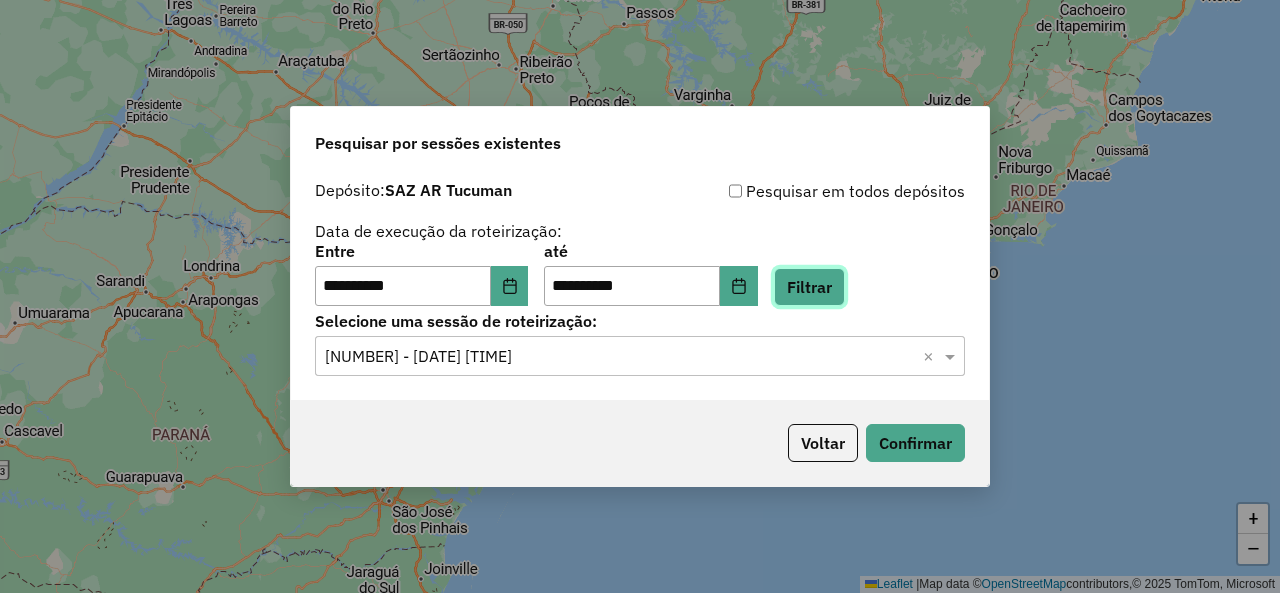click on "Filtrar" 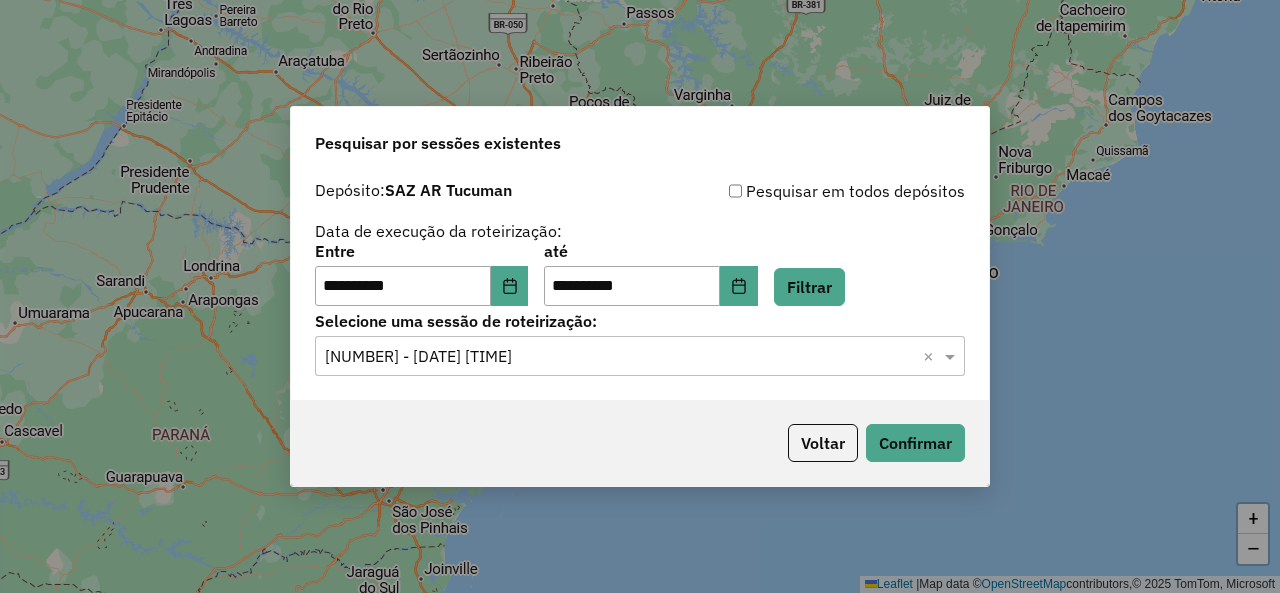 click on "**********" 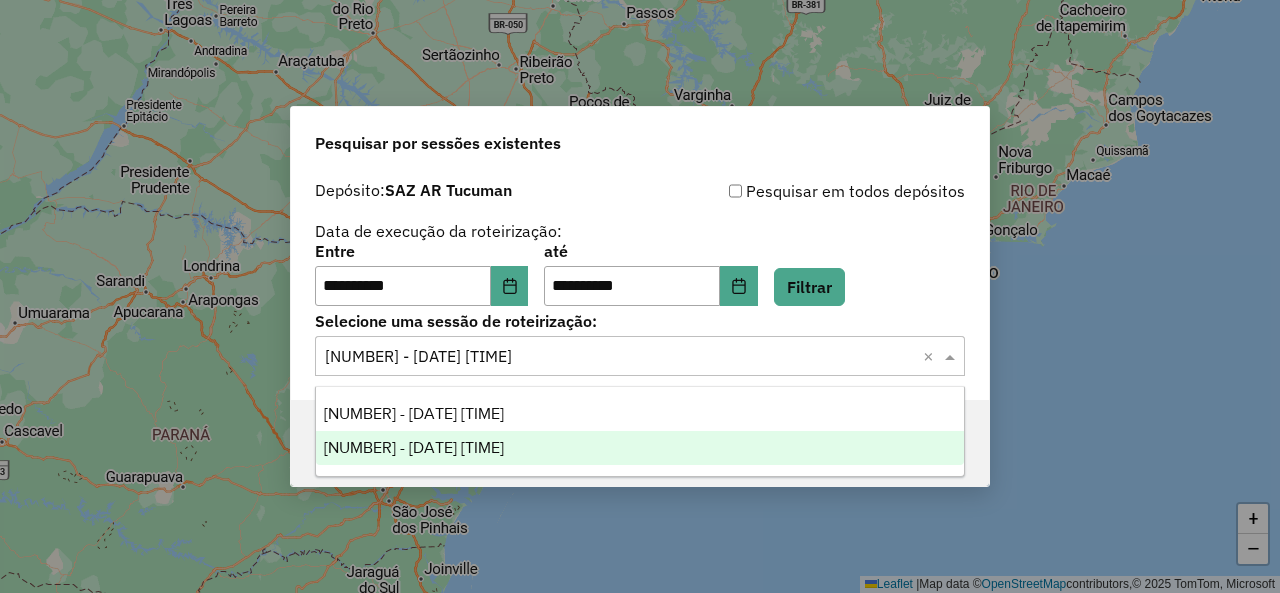 click 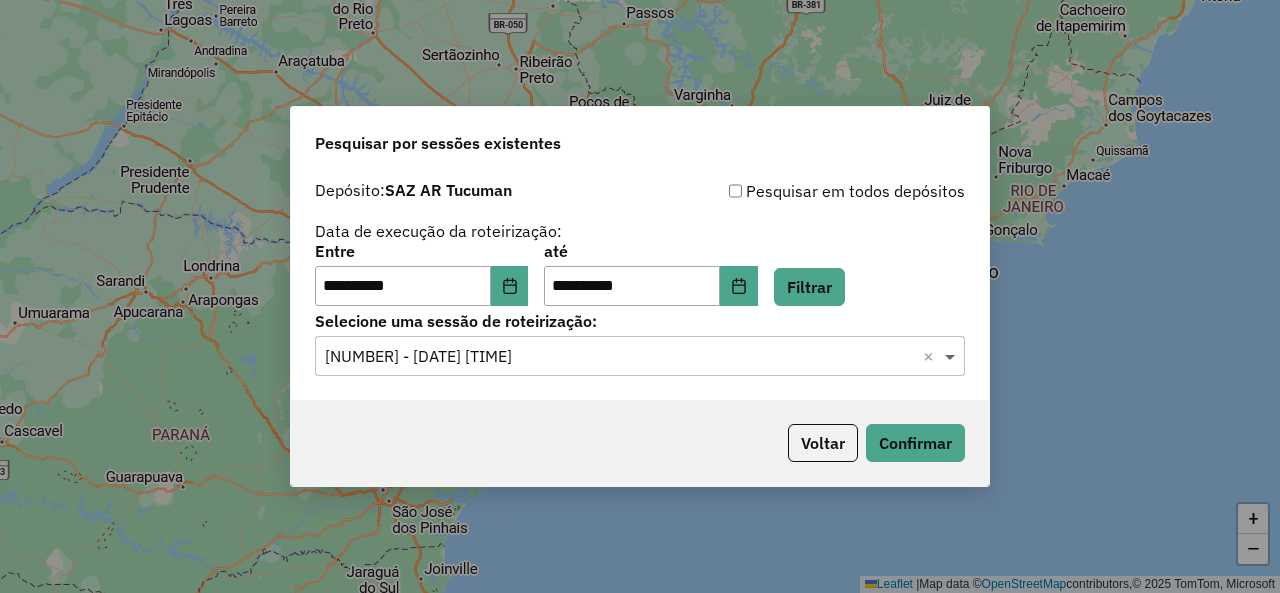 click 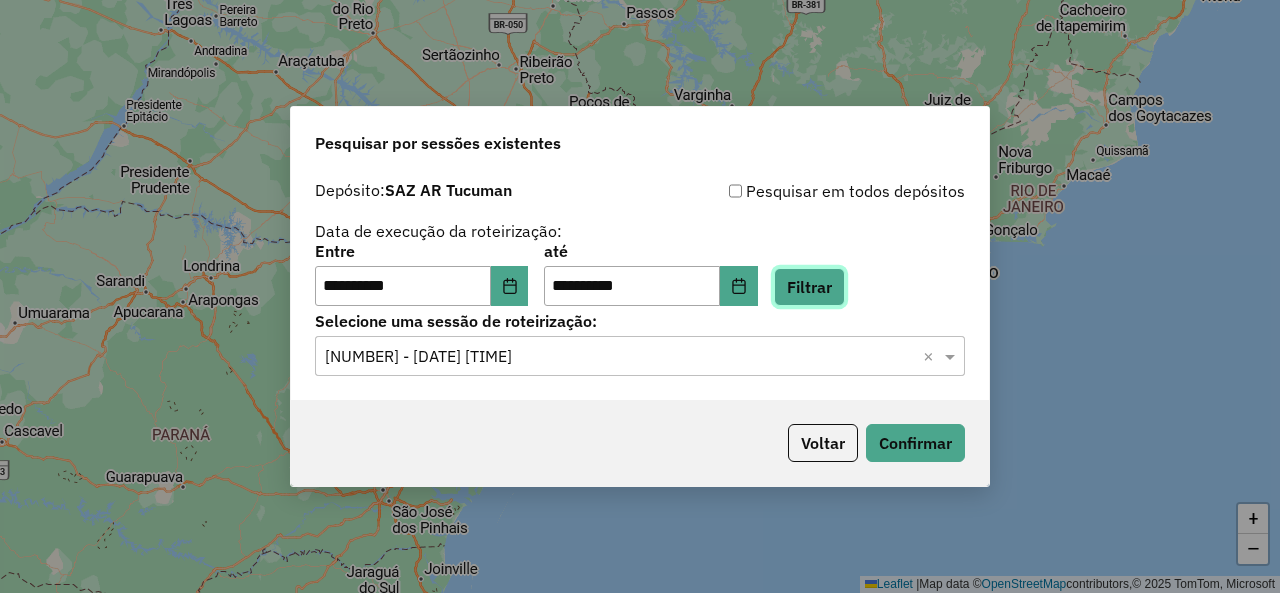 click on "Filtrar" 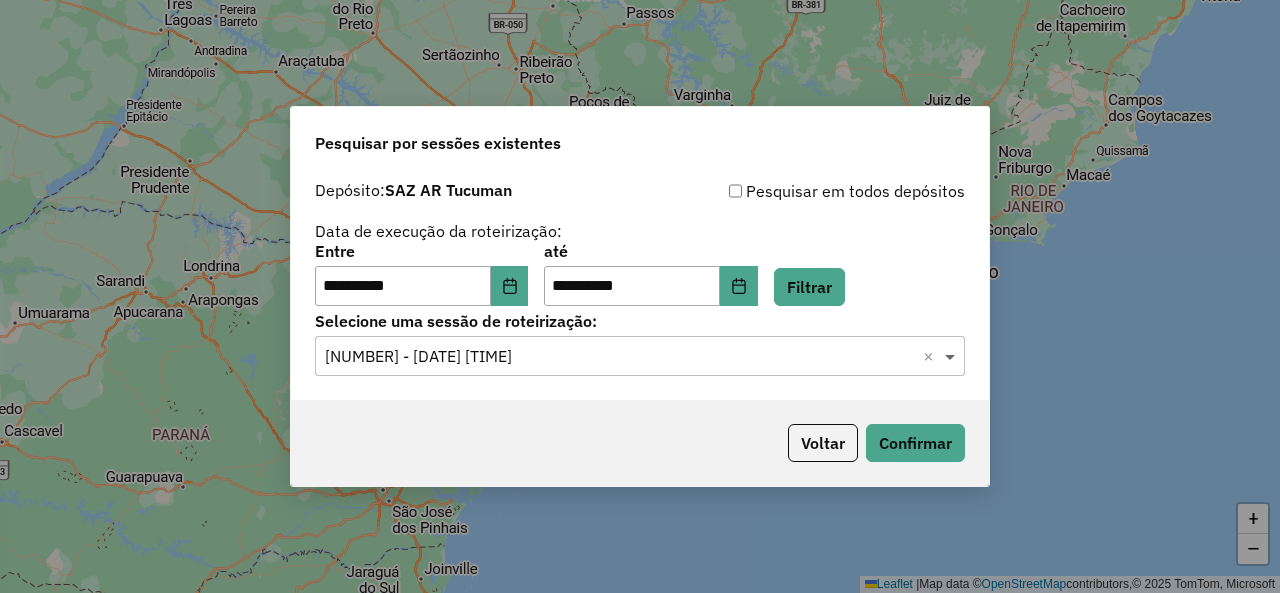 click 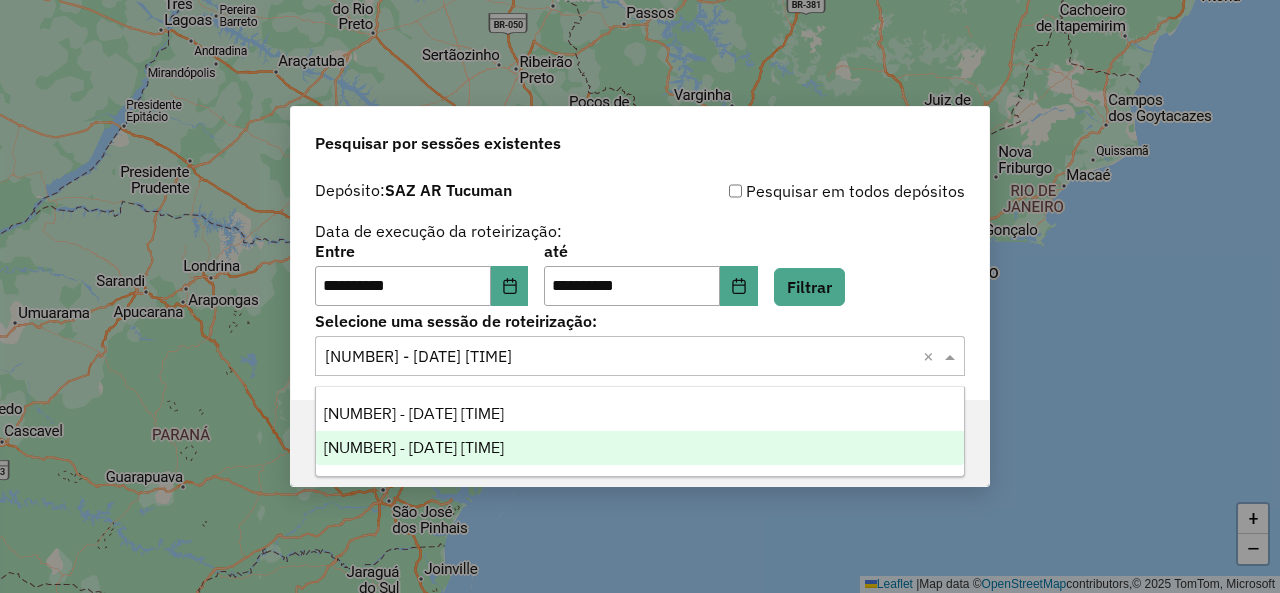 click 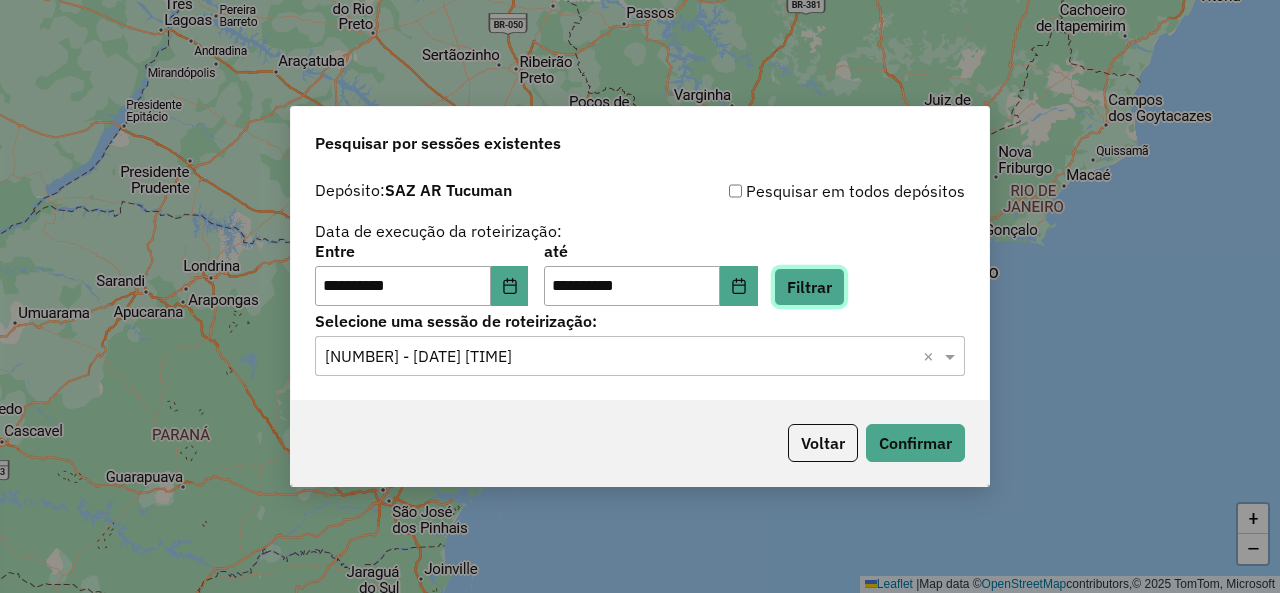click on "Filtrar" 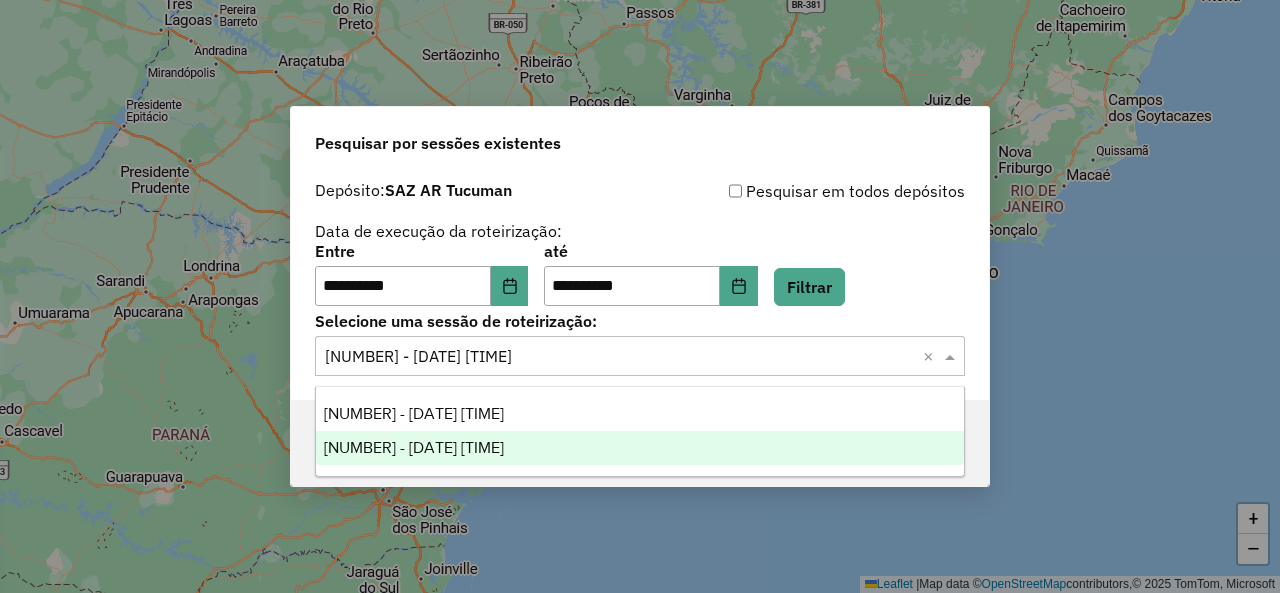 click 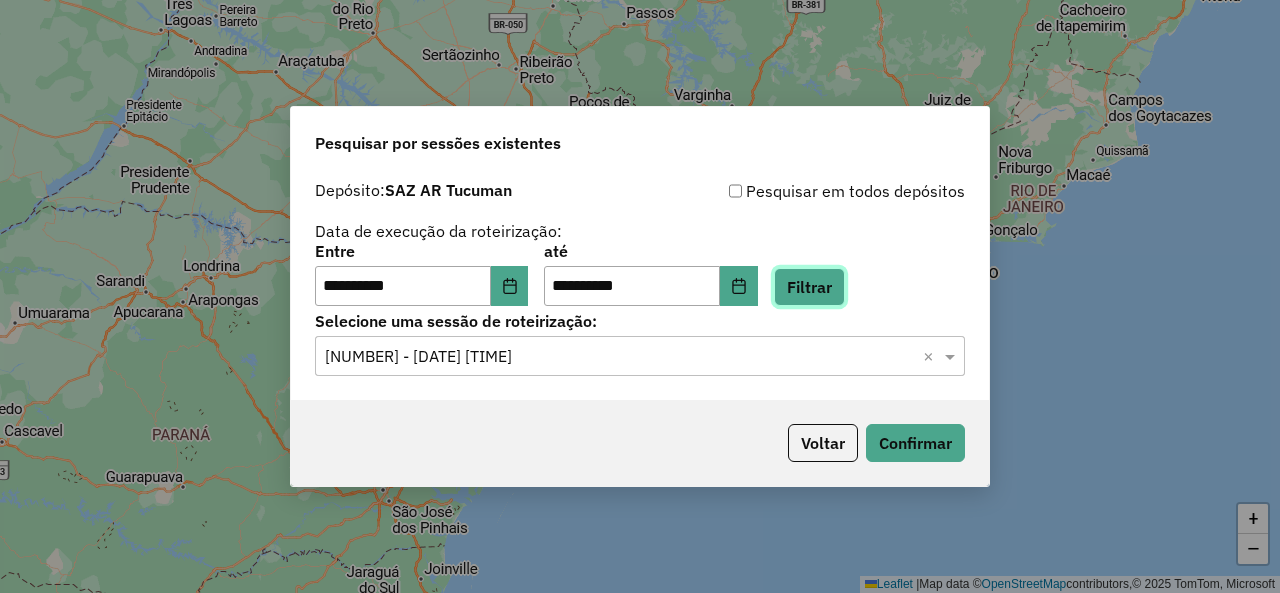 click on "Filtrar" 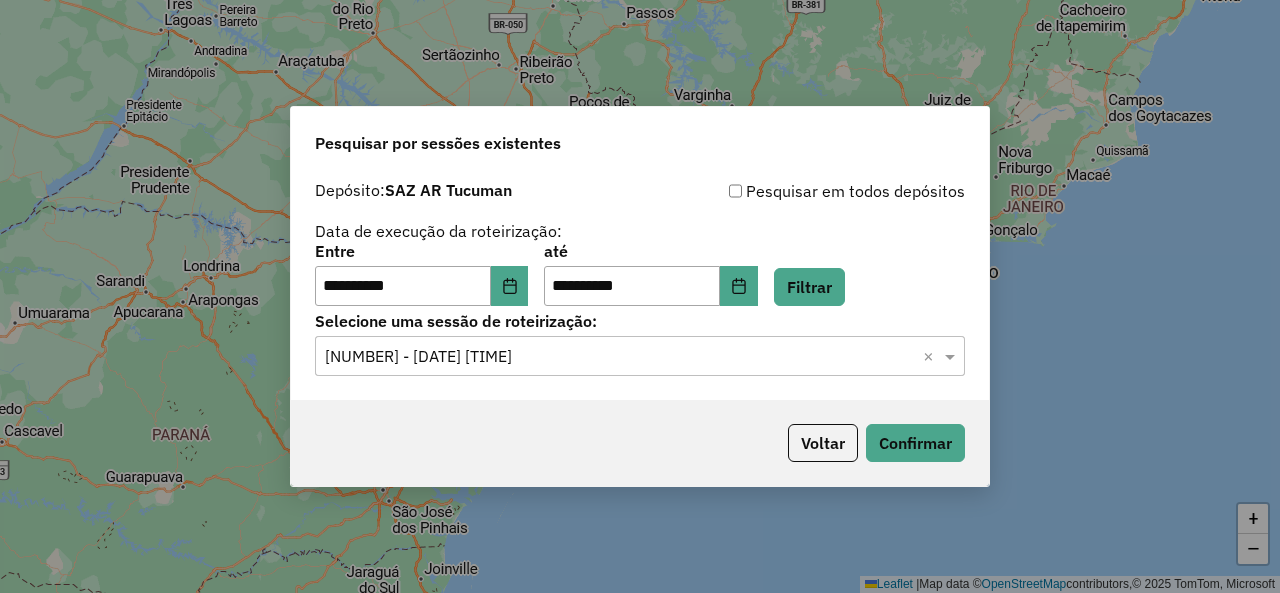 click on "**********" 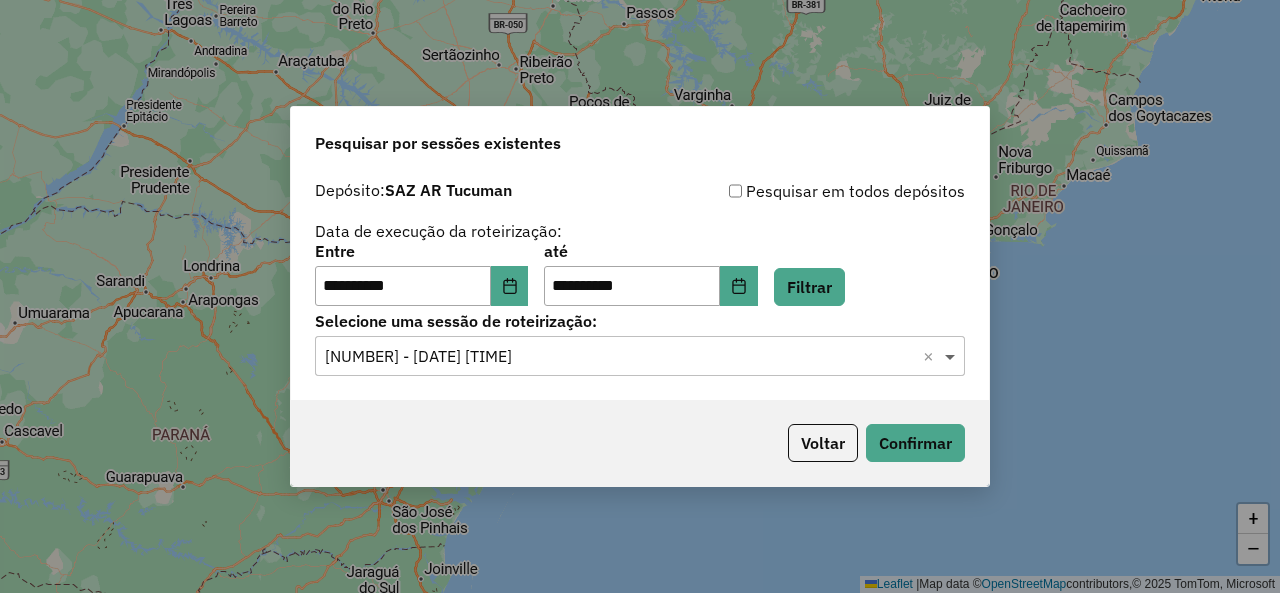 click 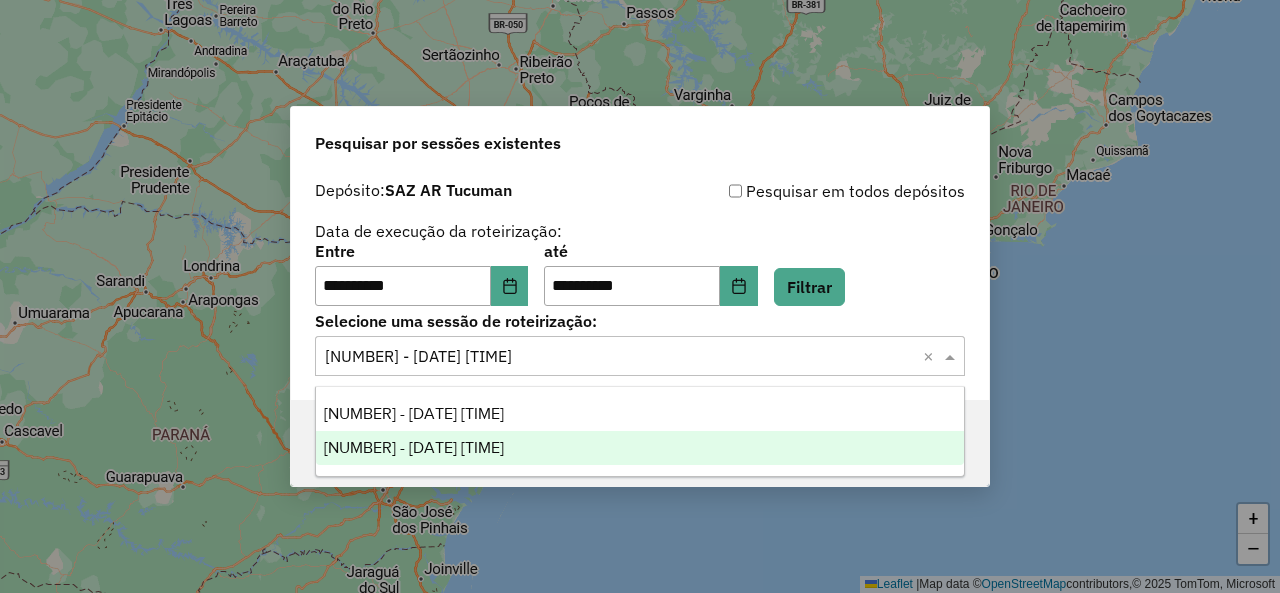 click 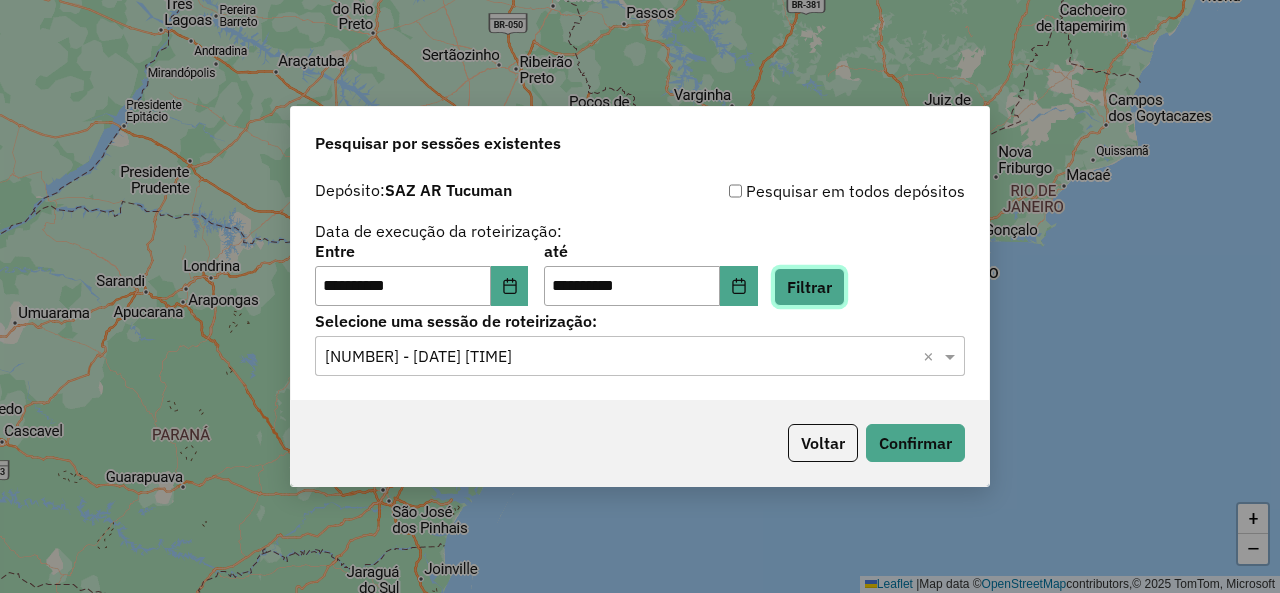 click on "Filtrar" 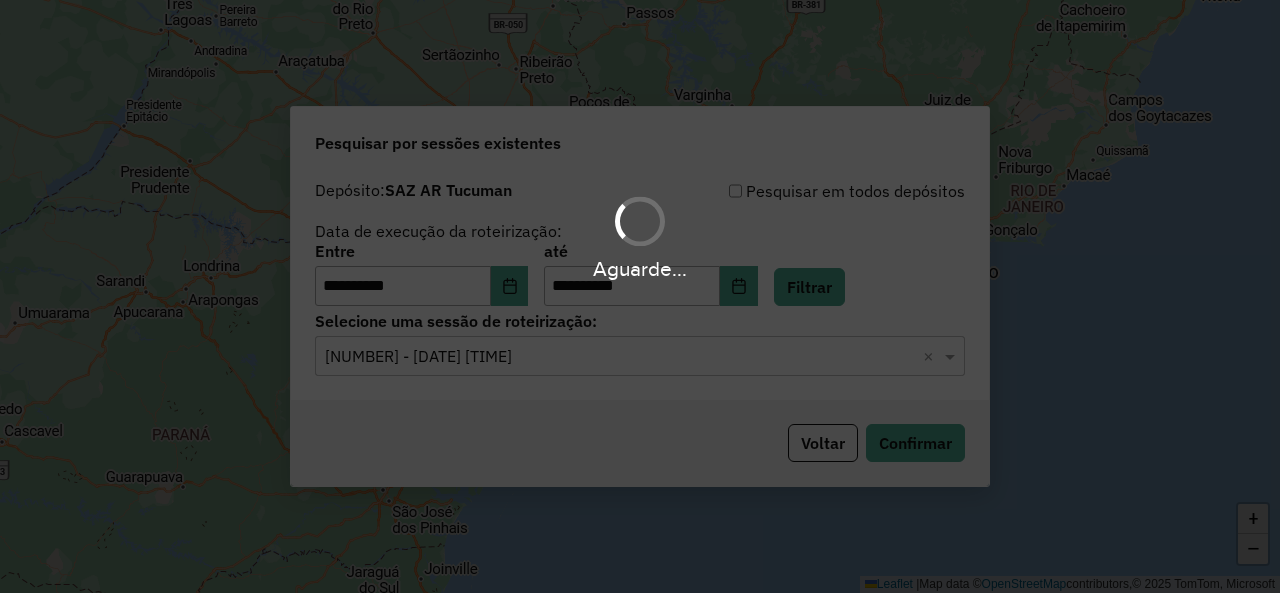 click 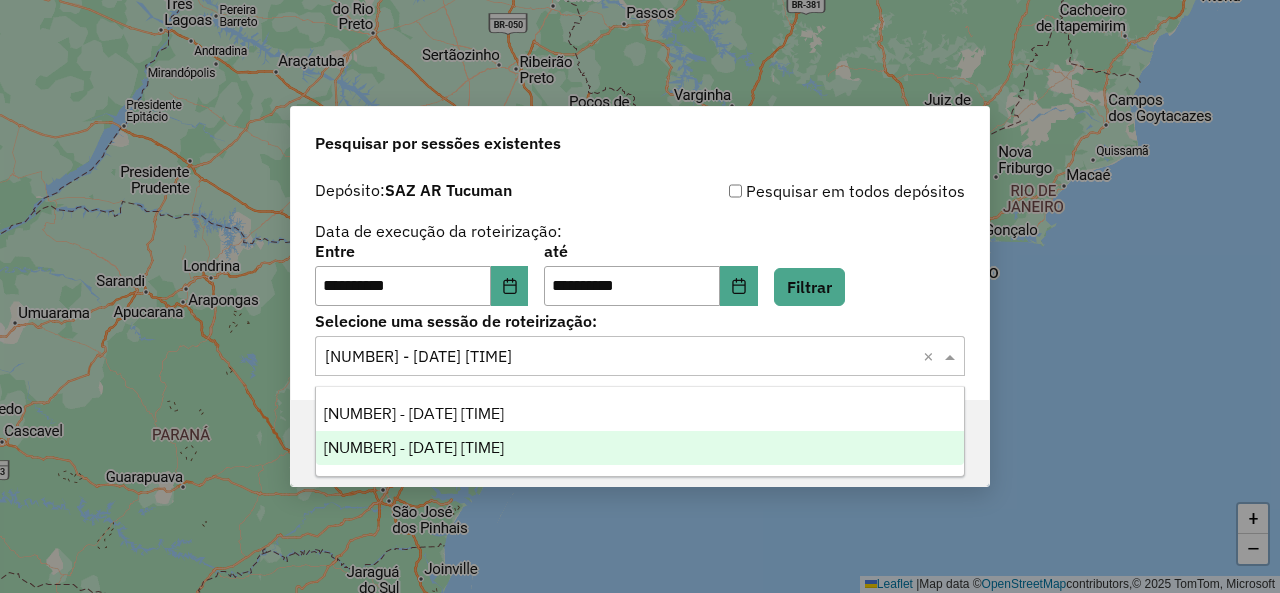 click 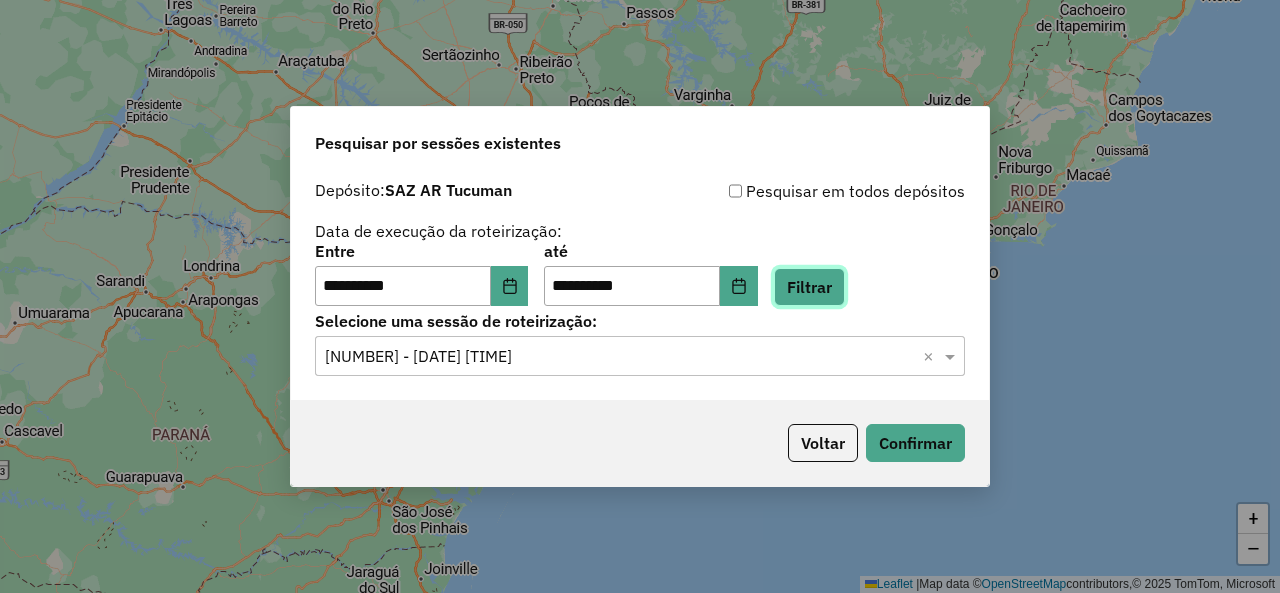 click on "Filtrar" 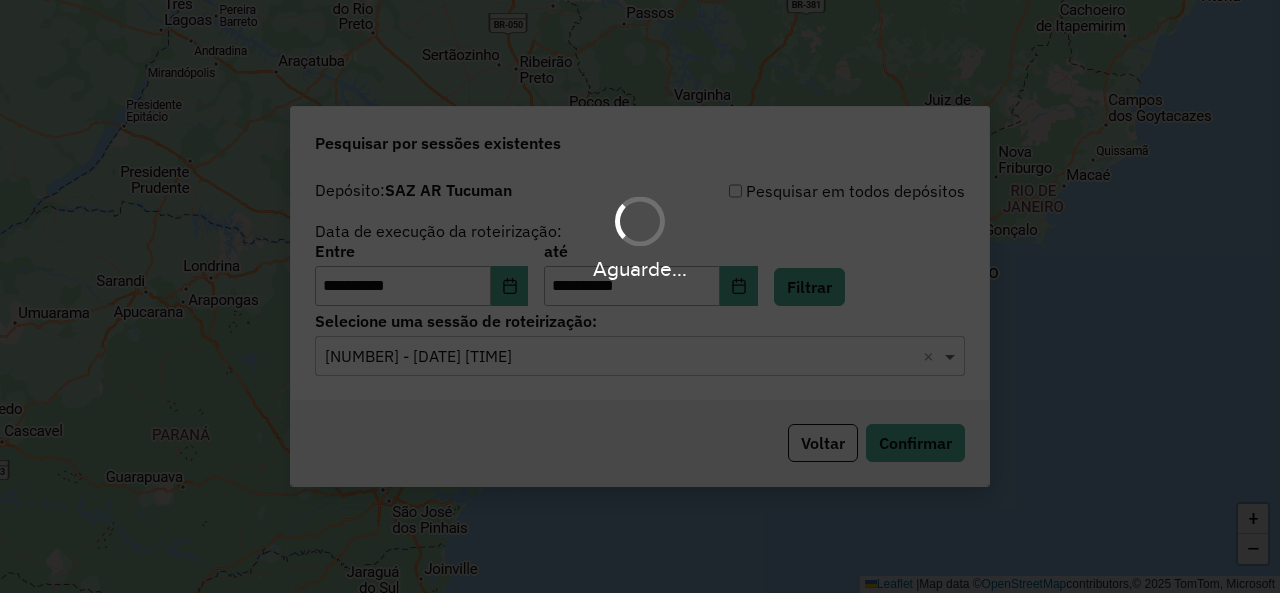 click 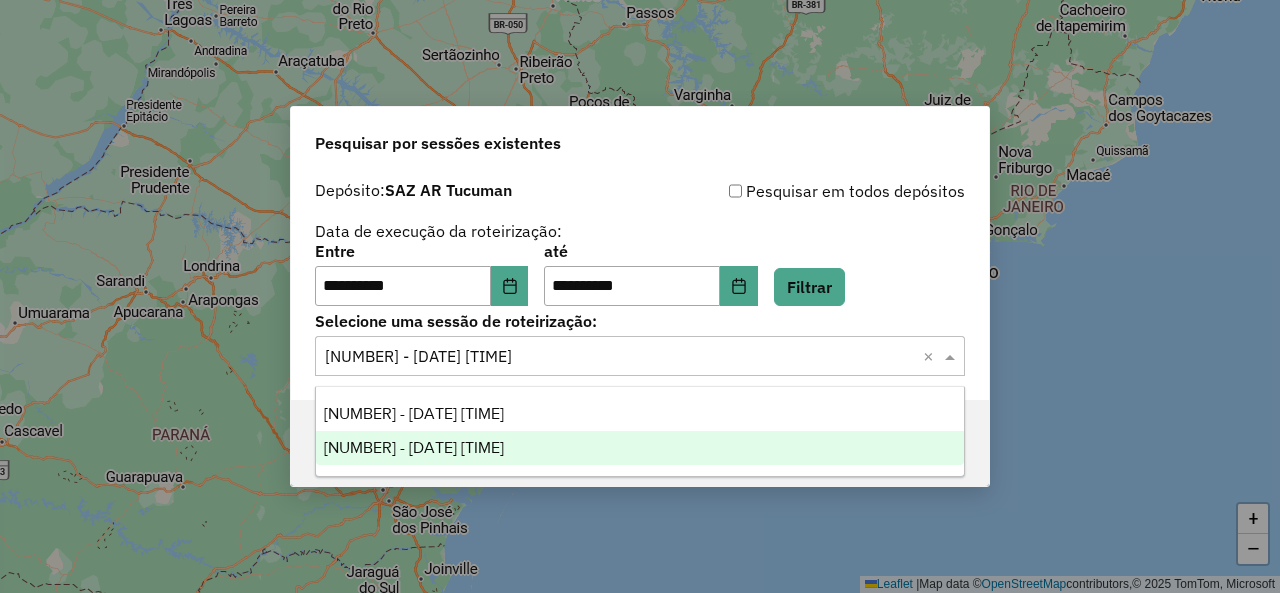 click 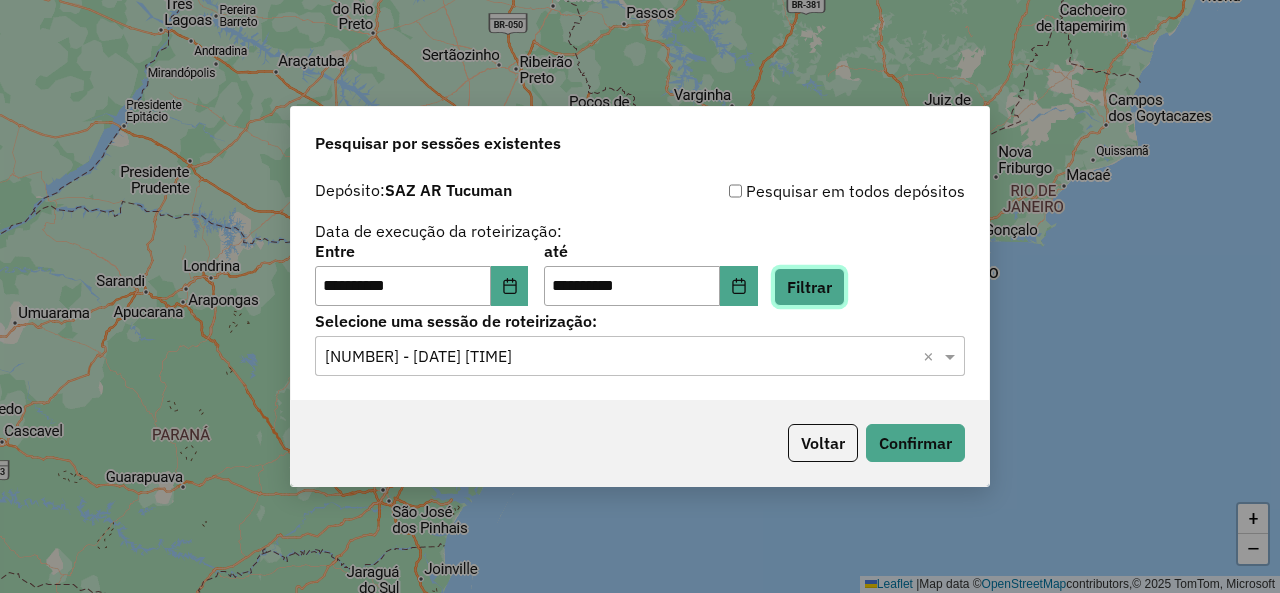 click on "Filtrar" 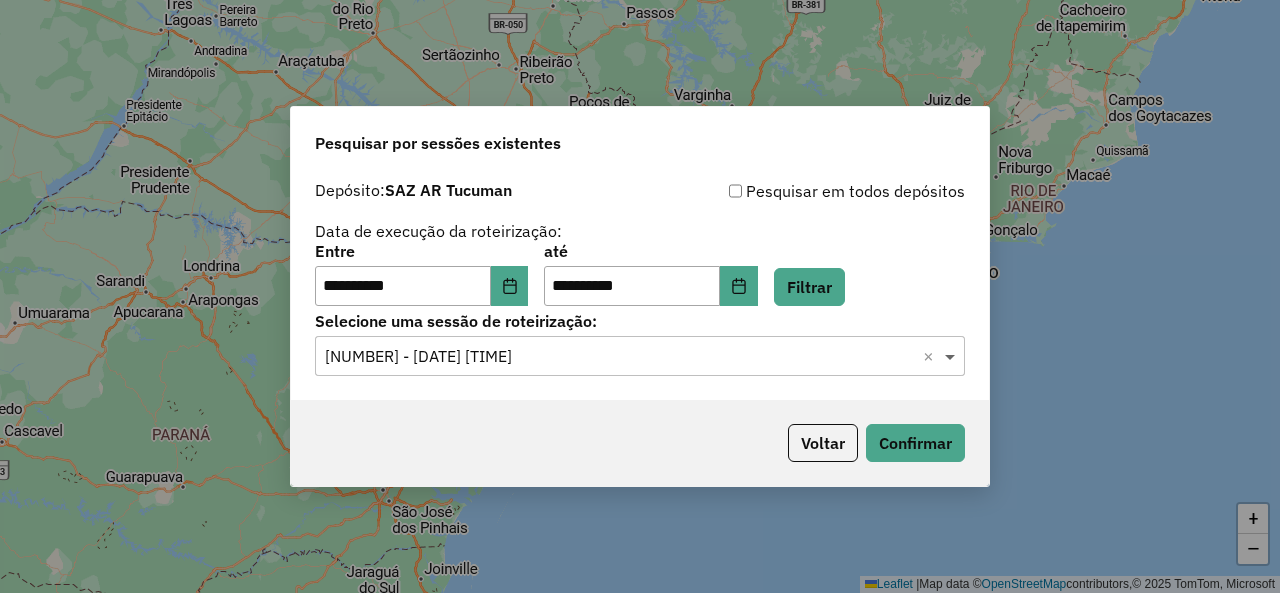 click 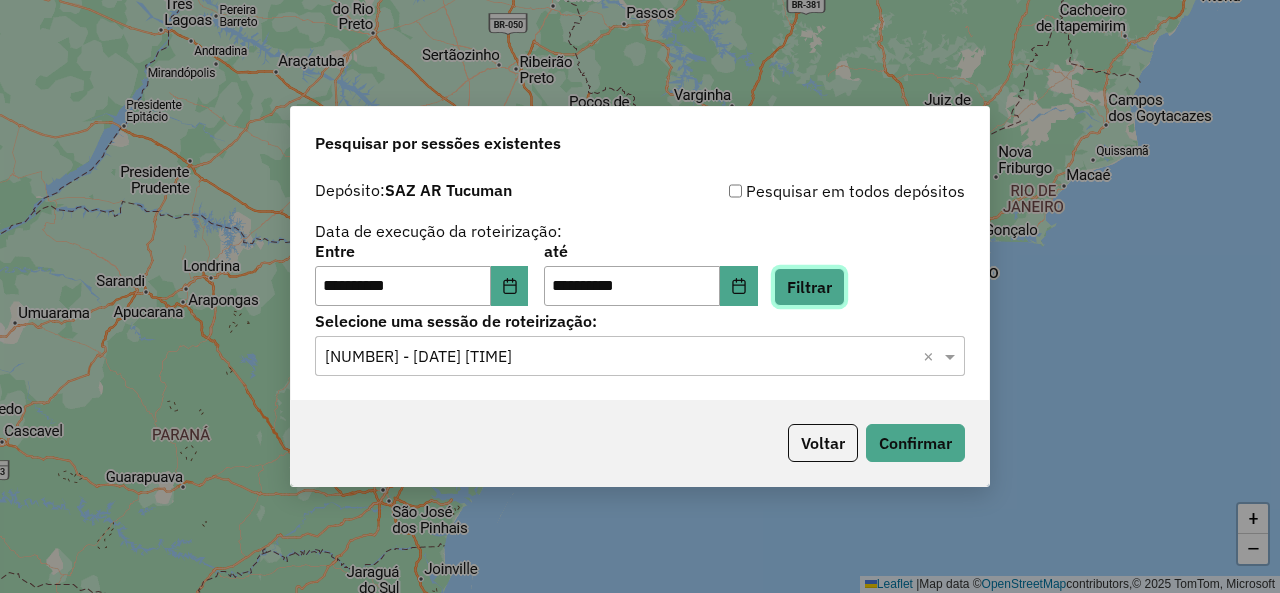 click on "Filtrar" 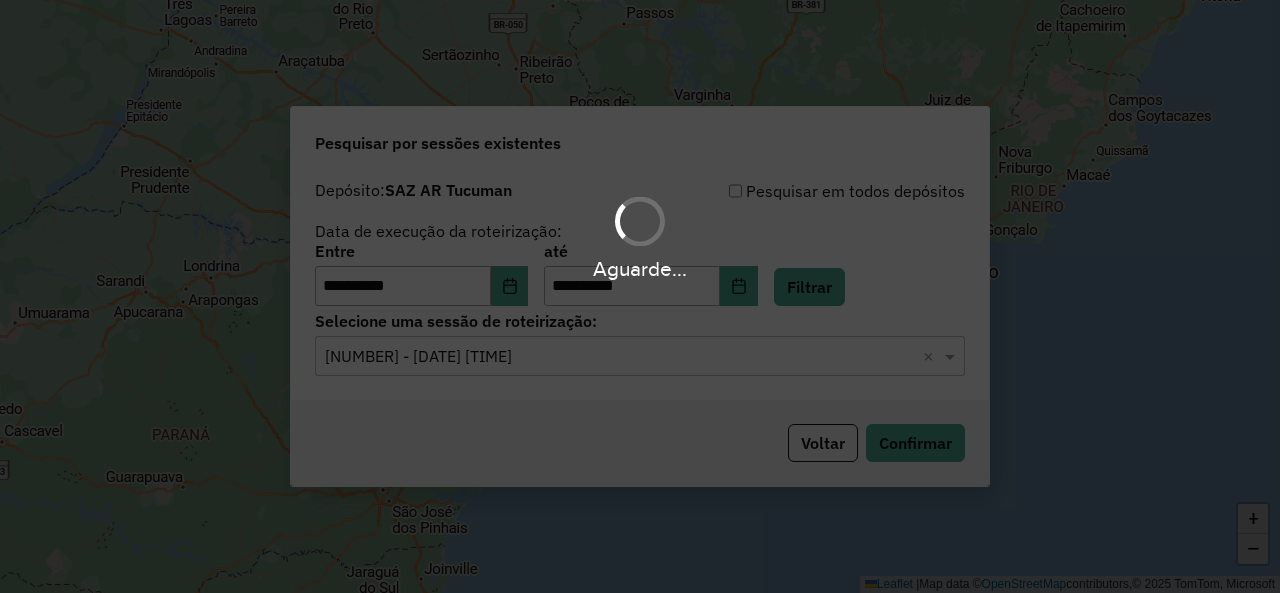 click 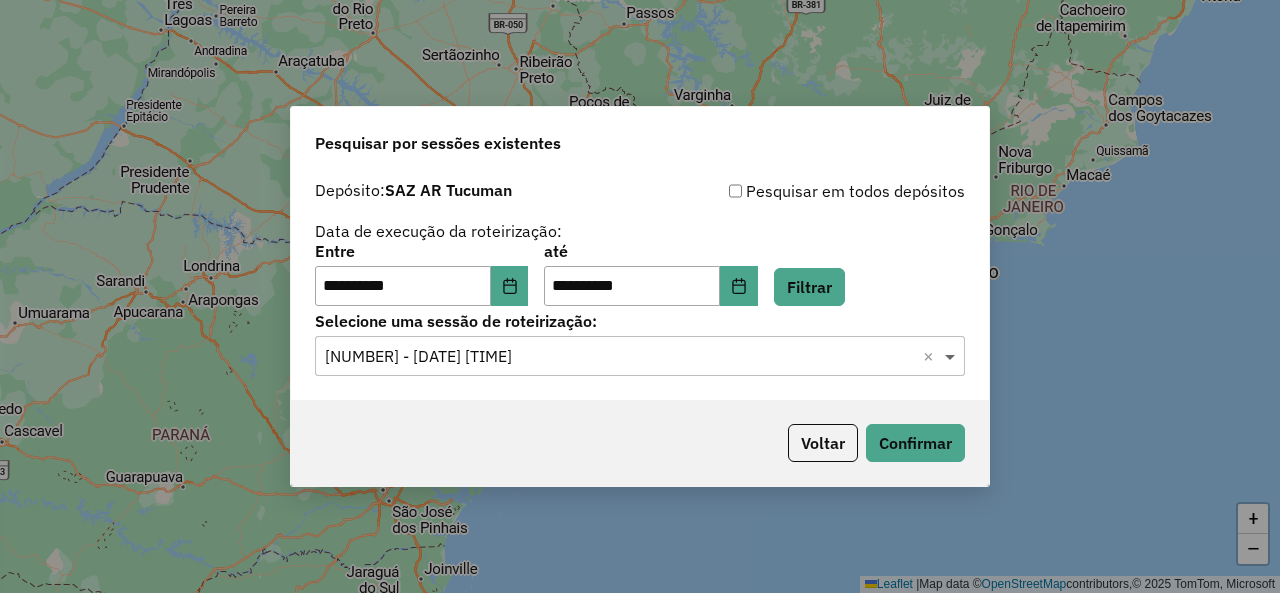 click 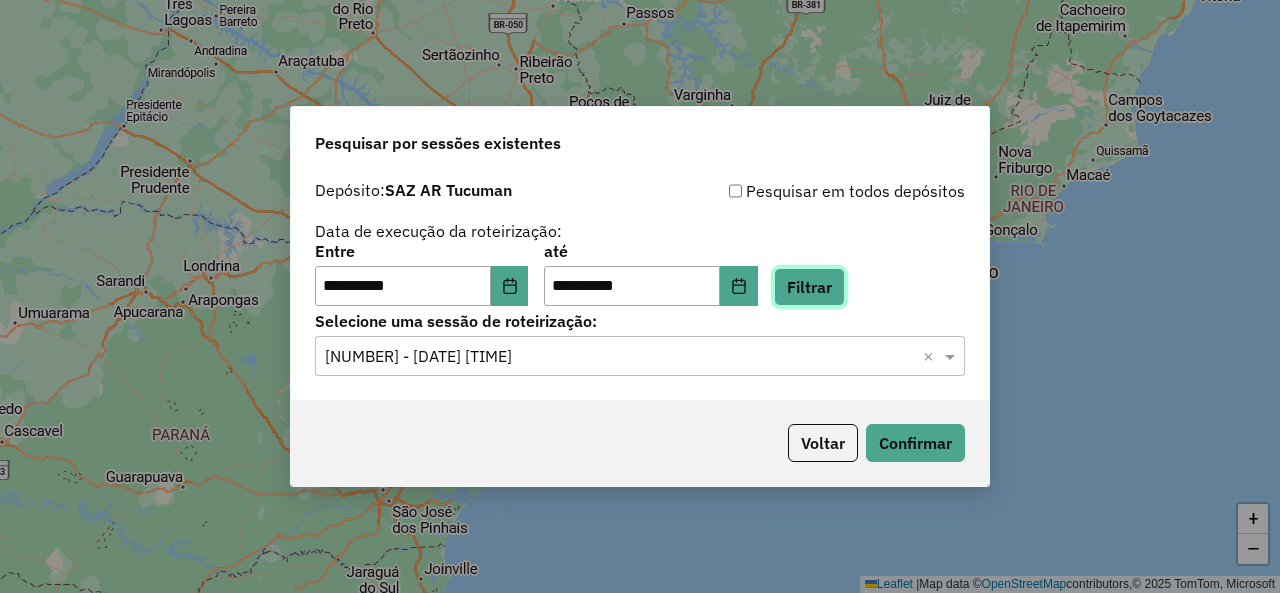 click on "Filtrar" 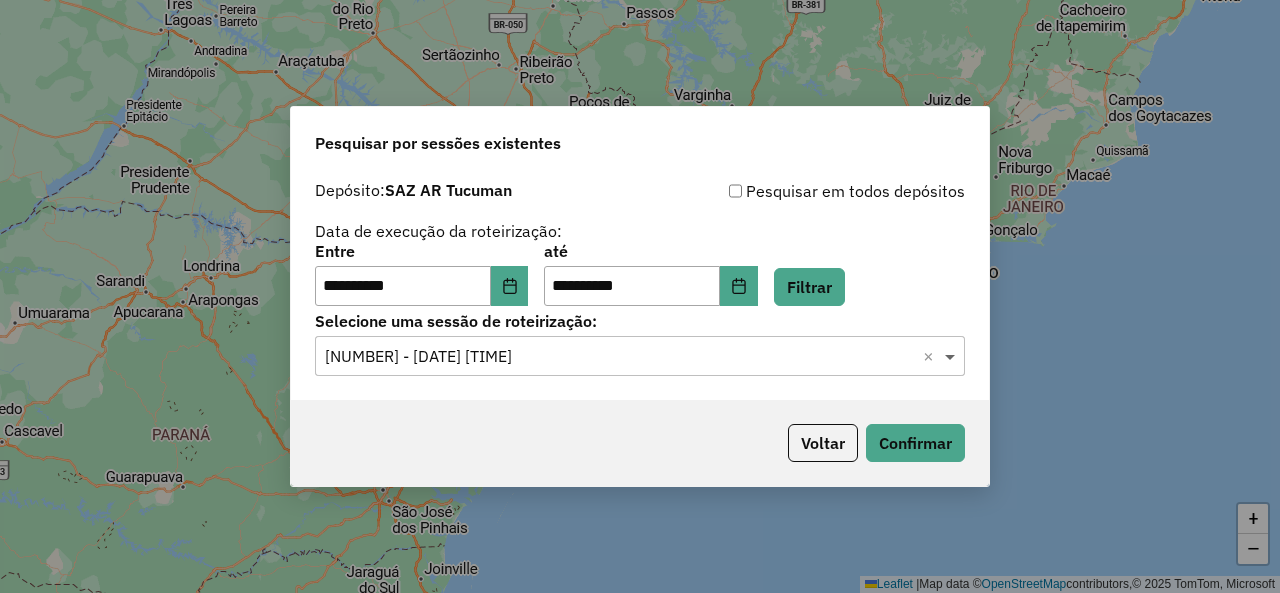 click 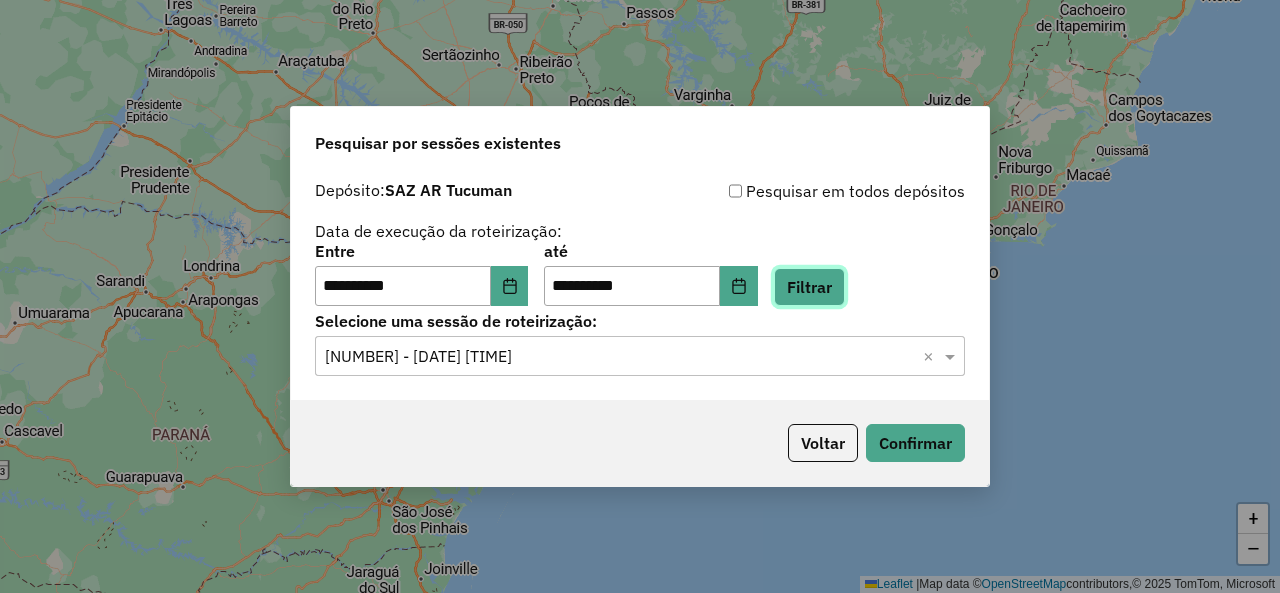 click on "Filtrar" 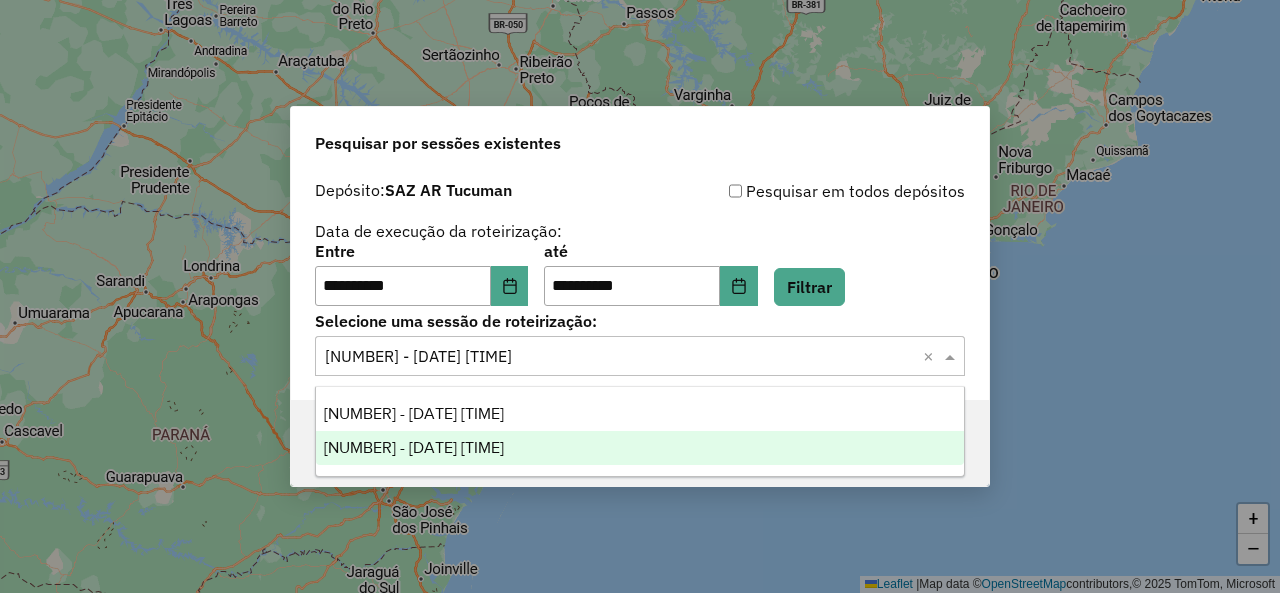 click 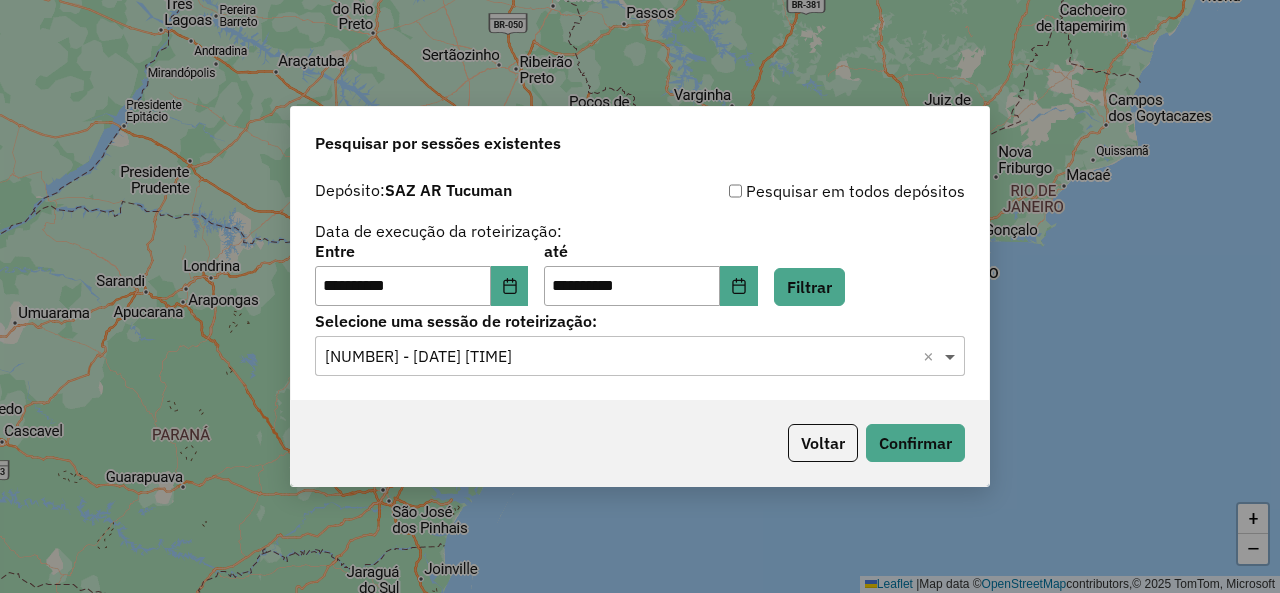 click 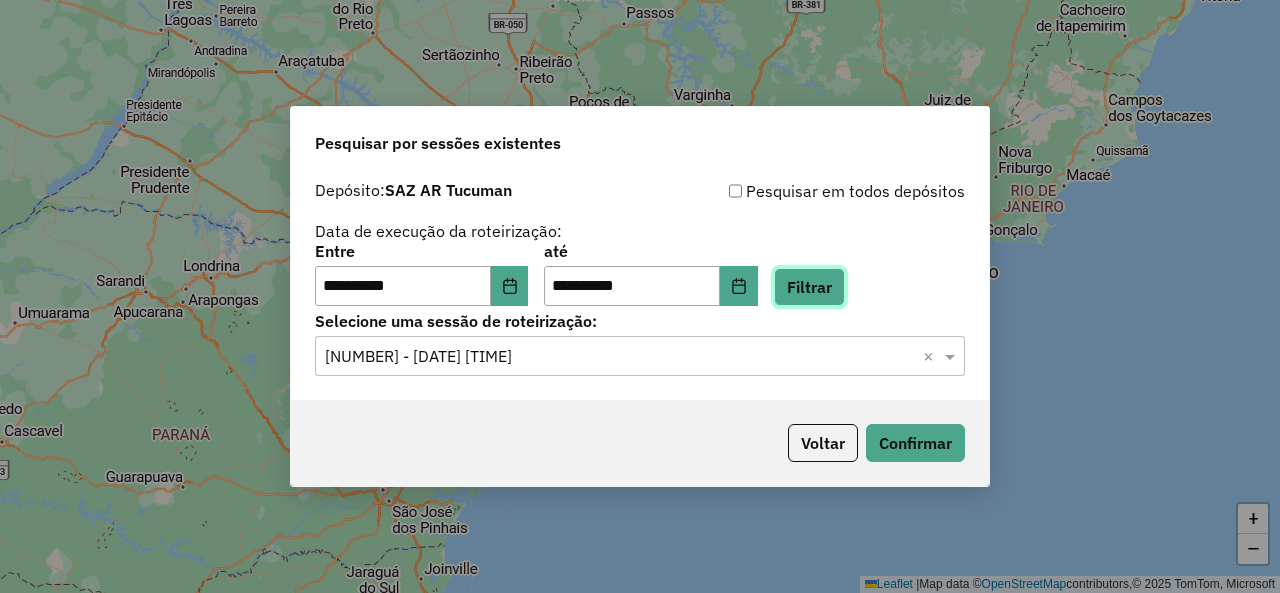 click on "Filtrar" 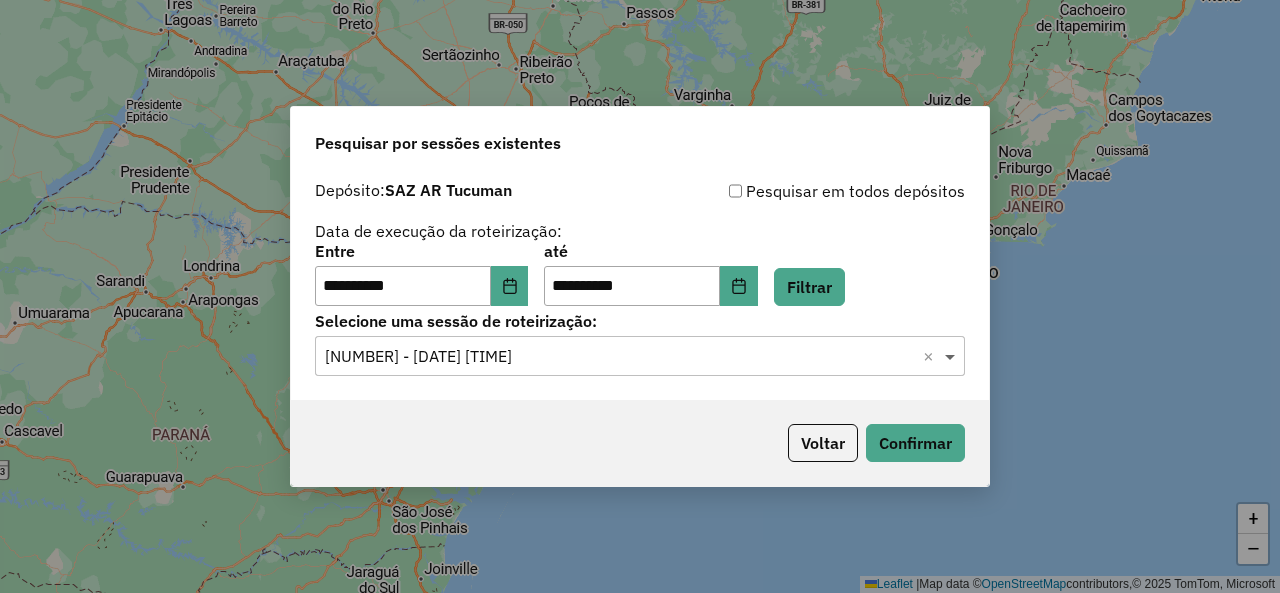 click 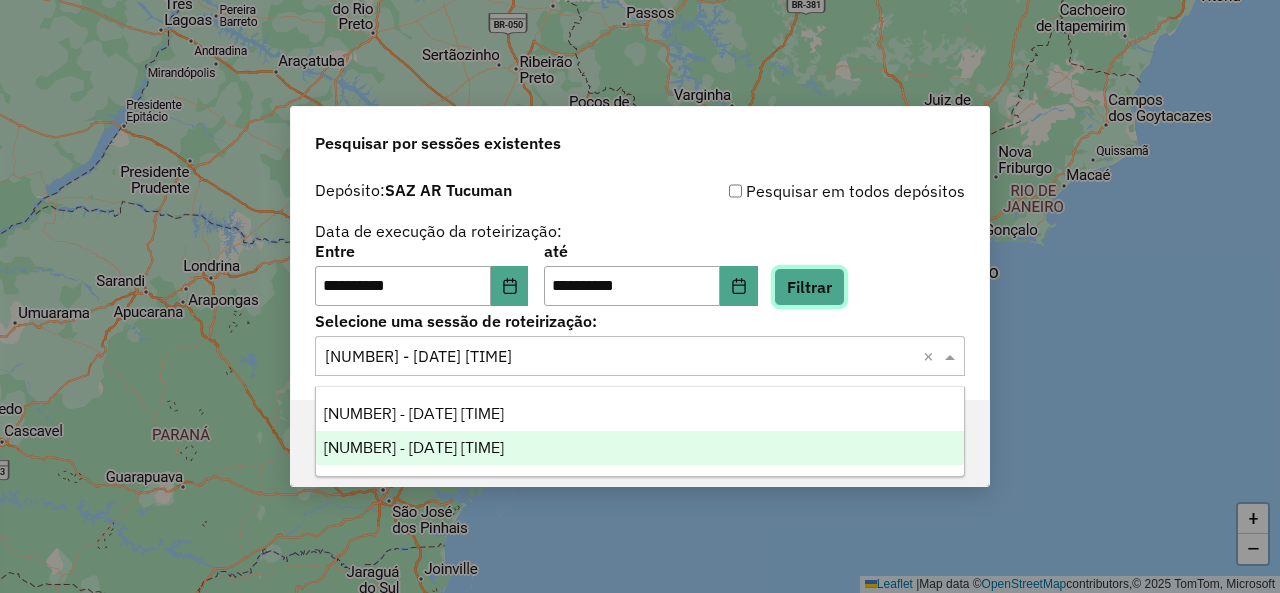click on "Filtrar" 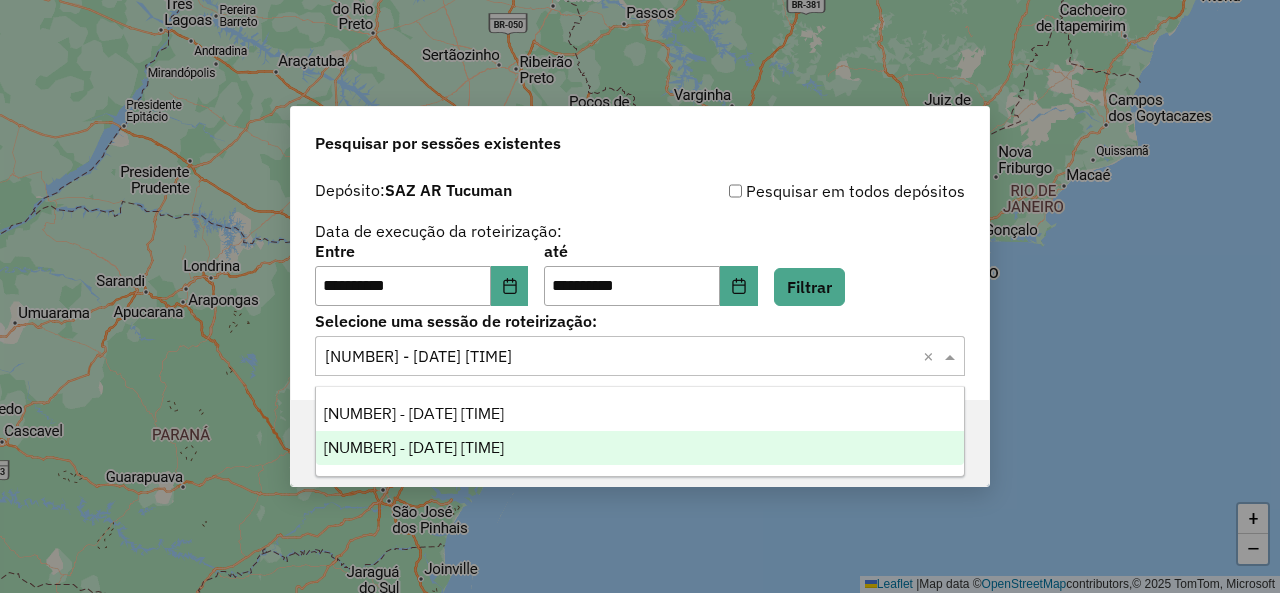 click 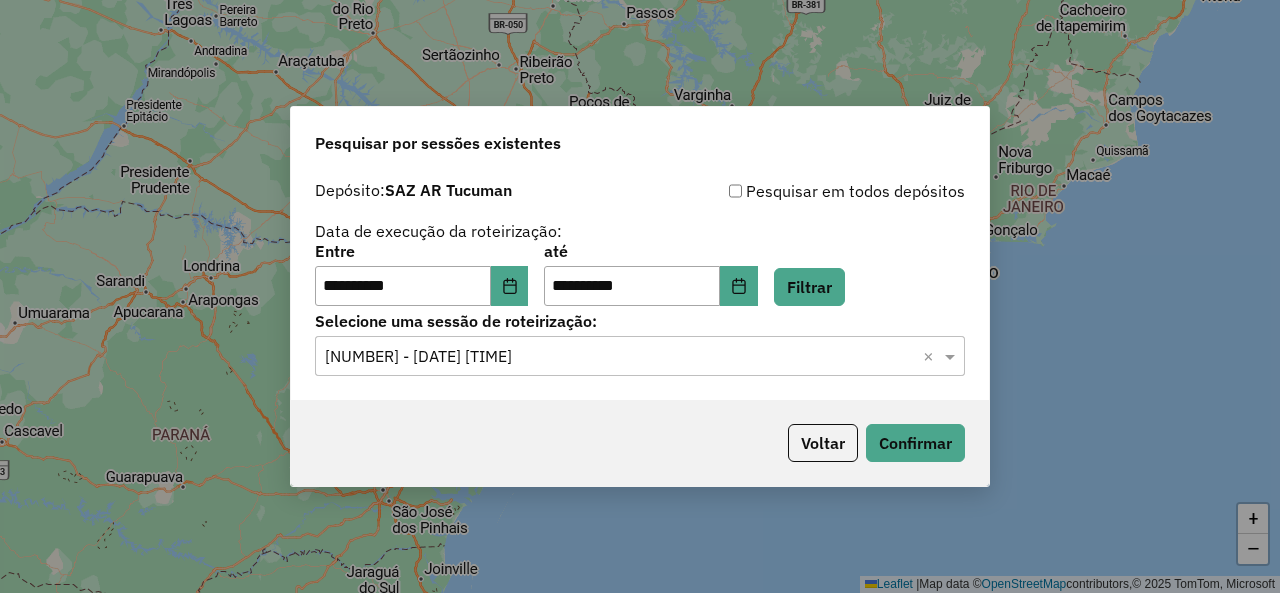 click 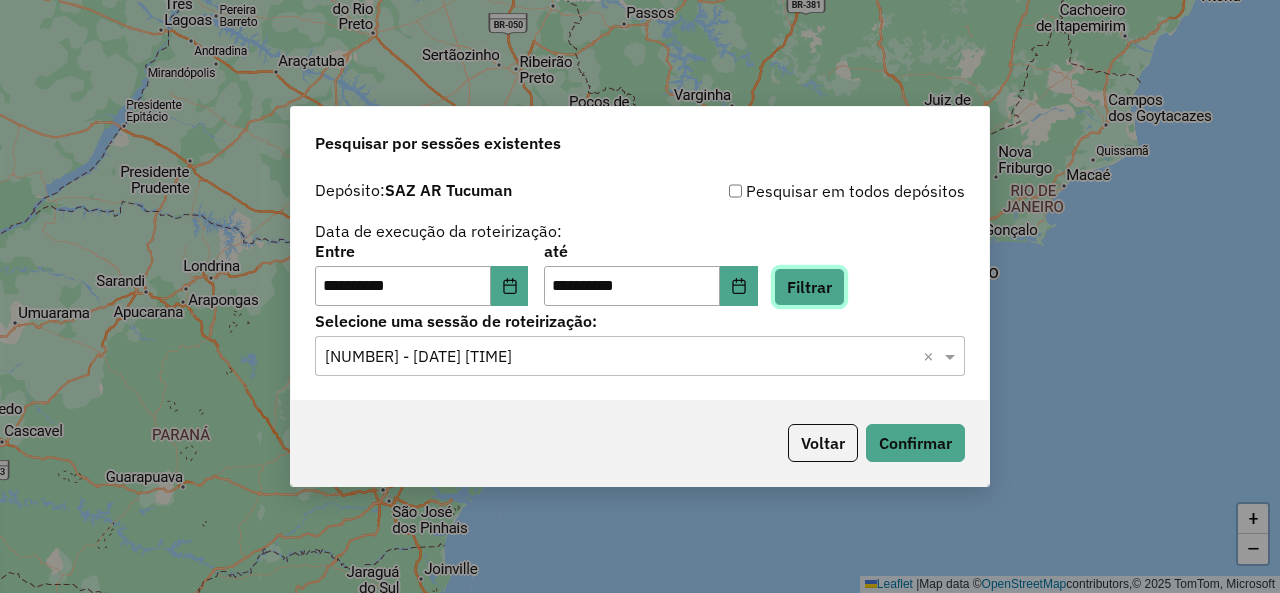 click on "Filtrar" 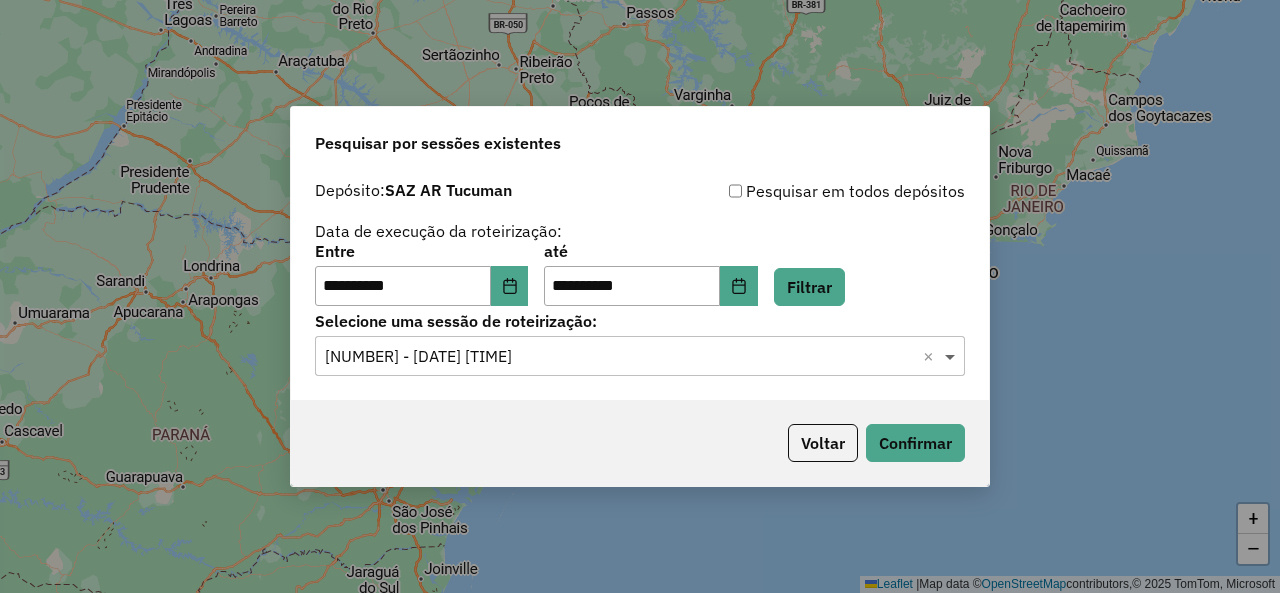 click 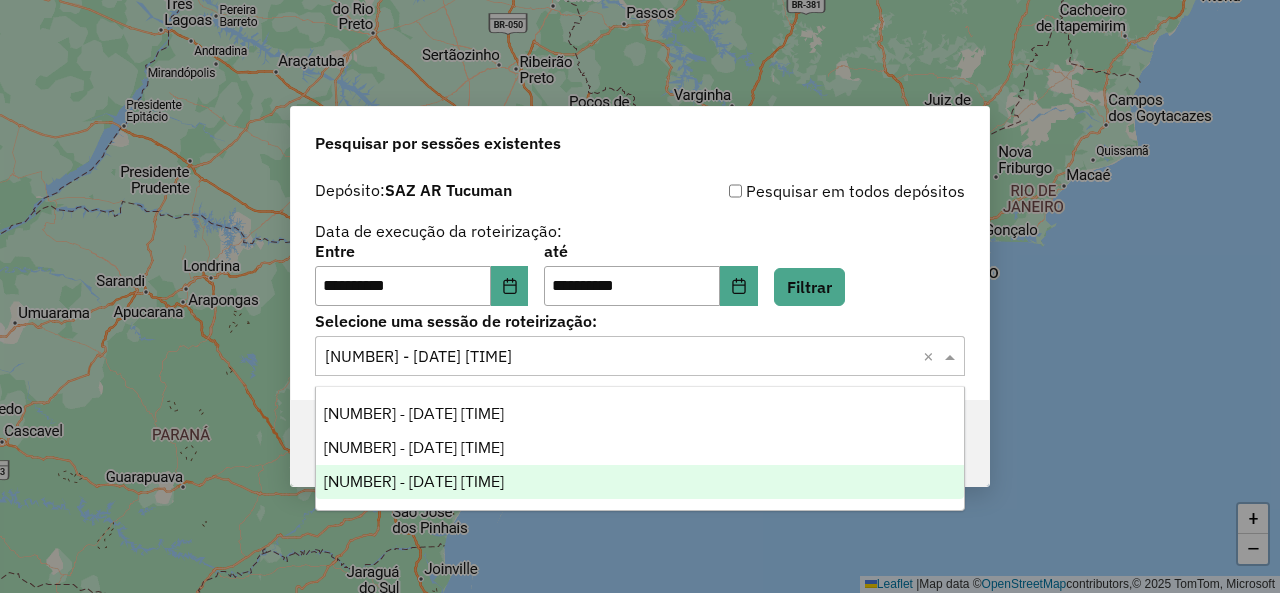click on "1224575 - 06/08/2025 18:17" at bounding box center [639, 482] 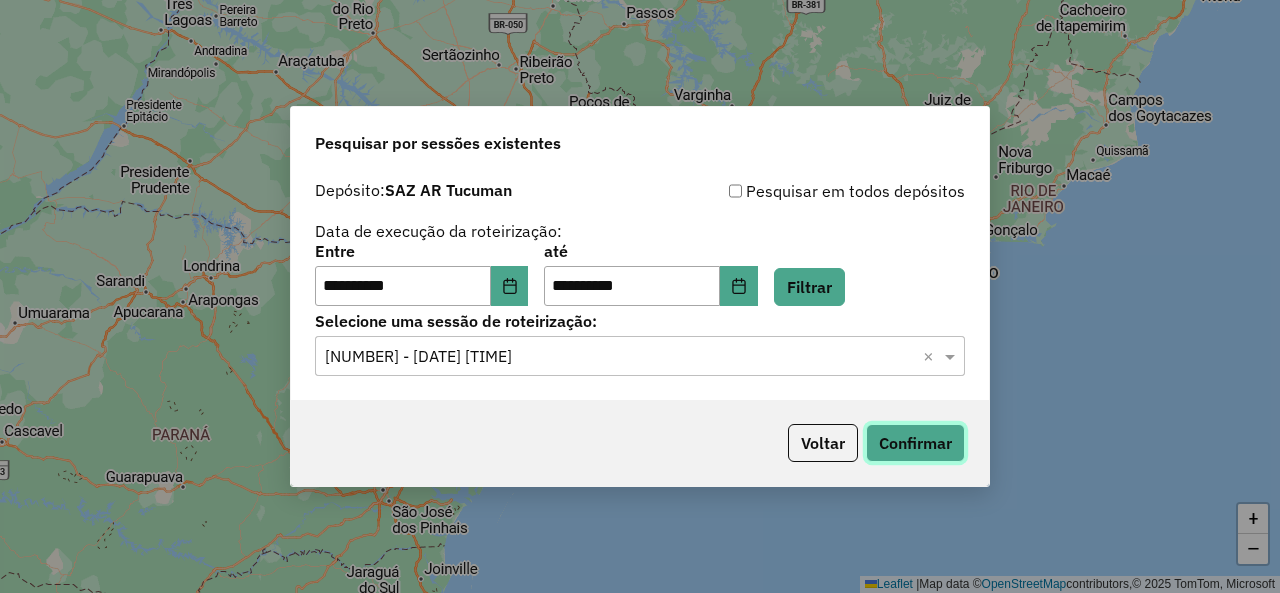 click on "Confirmar" 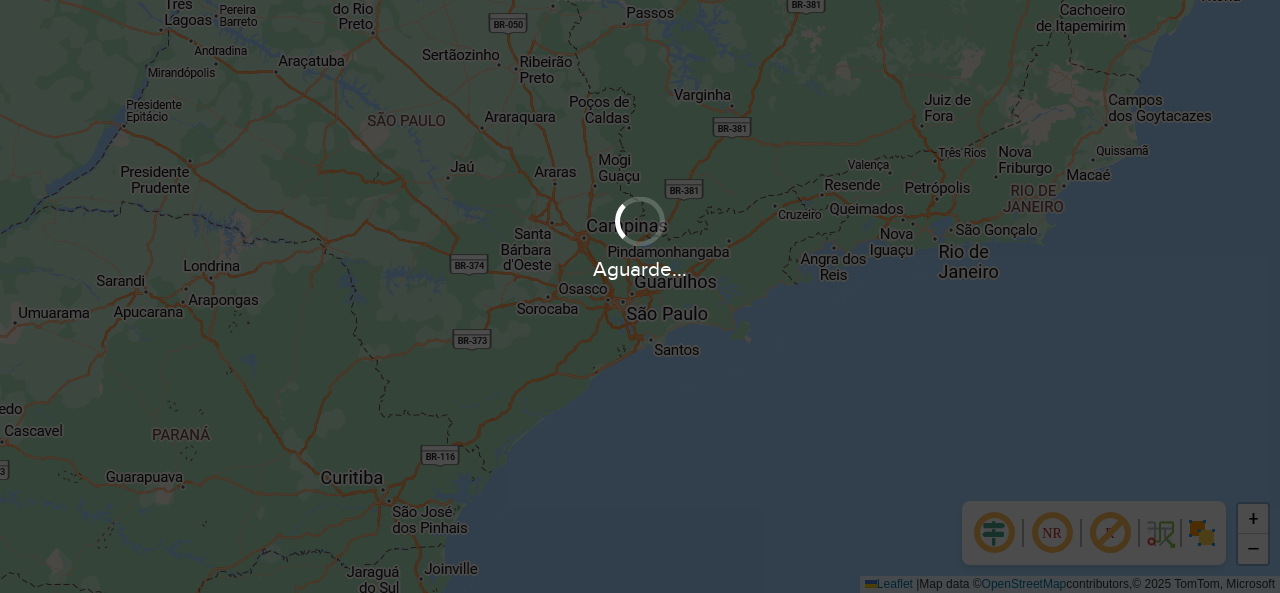 scroll, scrollTop: 0, scrollLeft: 0, axis: both 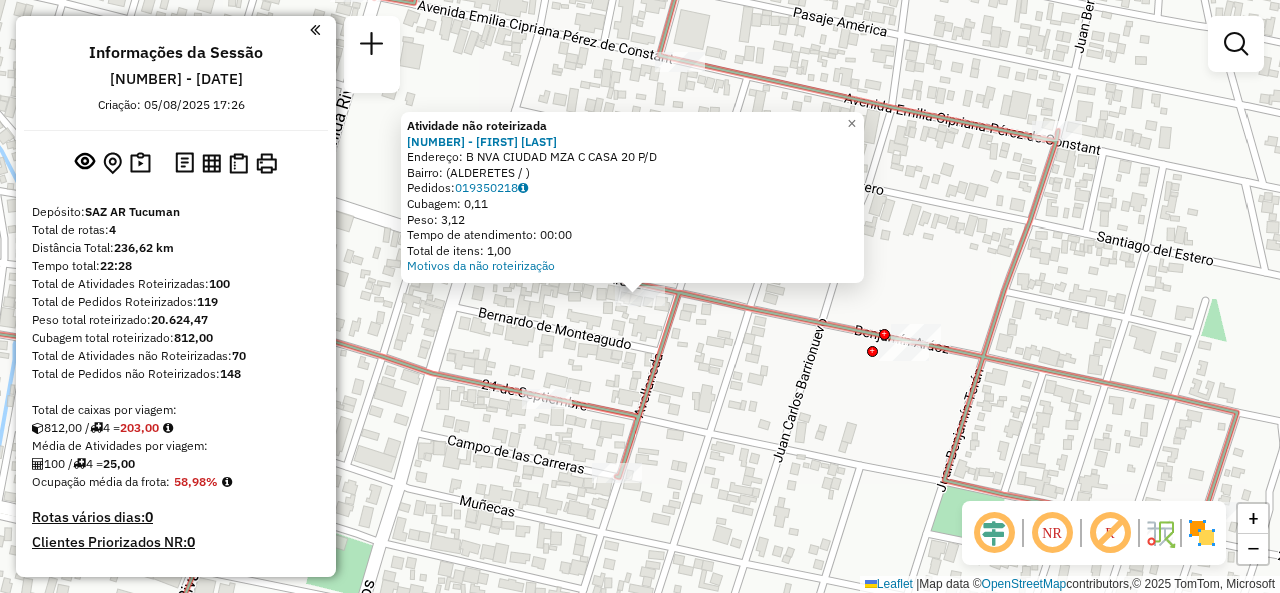 click on "Atividade não roteirizada [NUMBER] - [FIRST] [LAST]  Endereço: [STREET] [NUMBER] [CITY] [STATE]   Bairro:  ([NAME] / )   Pedidos:  [NUMBER]   Cubagem: [NUMBER]   Peso: [NUMBER]   Tempo de atendimento: [TIME]   Total de itens: [NUMBER]  Motivos da não roteirização × Janela de atendimento Grade de atendimento Capacidade Transportadoras Veículos Cliente Pedidos  Rotas Selecione os dias de semana para filtrar as janelas de atendimento  Seg   Ter   Qua   Qui   Sex   Sáb   Dom  Informe o período da janela de atendimento: De: [TIME] Até: [TIME]  Filtrar exatamente a janela do cliente  Considerar janela de atendimento padrão  Selecione os dias de semana para filtrar as grades de atendimento  Seg   Ter   Qua   Qui   Sex   Sáb   Dom   Considerar clientes sem dia de atendimento cadastrado  Clientes fora do dia de atendimento selecionado Filtrar as atividades entre os valores definidos abaixo:  Peso mínimo: [NUMBER]   Peso máximo: [NUMBER]   Cubagem mínima: [NUMBER]   Cubagem máxima: [NUMBER]   De: [NUMBER]   Até: [NUMBER]  Transportadora: Tipo de veículo:" 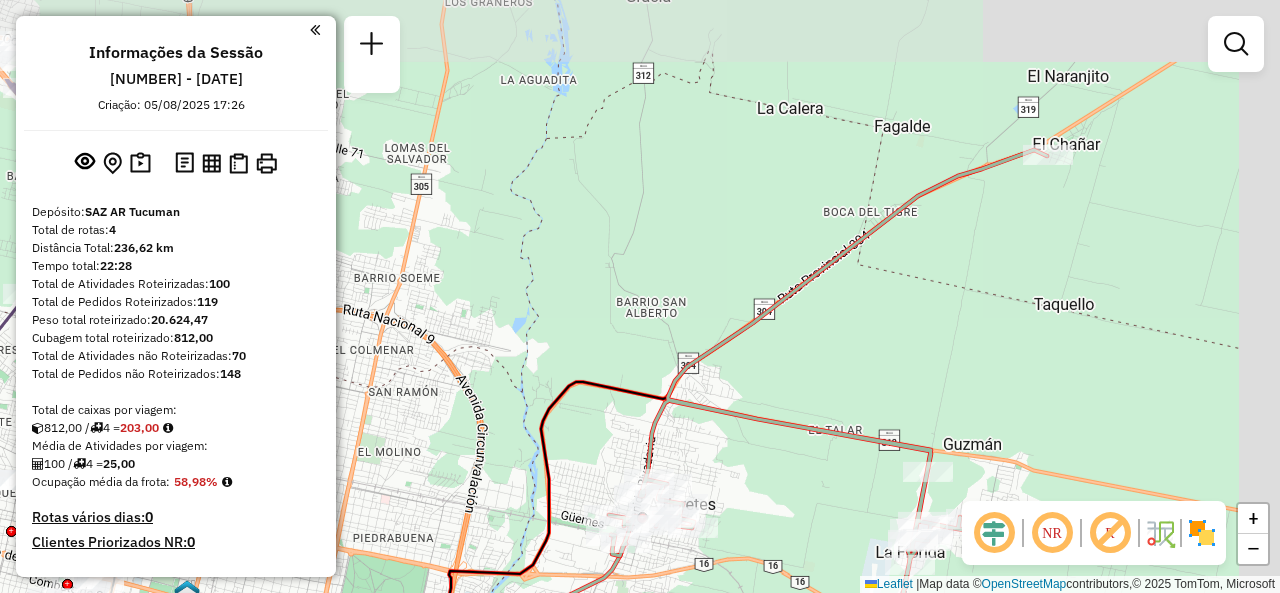 drag, startPoint x: 859, startPoint y: 447, endPoint x: 780, endPoint y: 529, distance: 113.86395 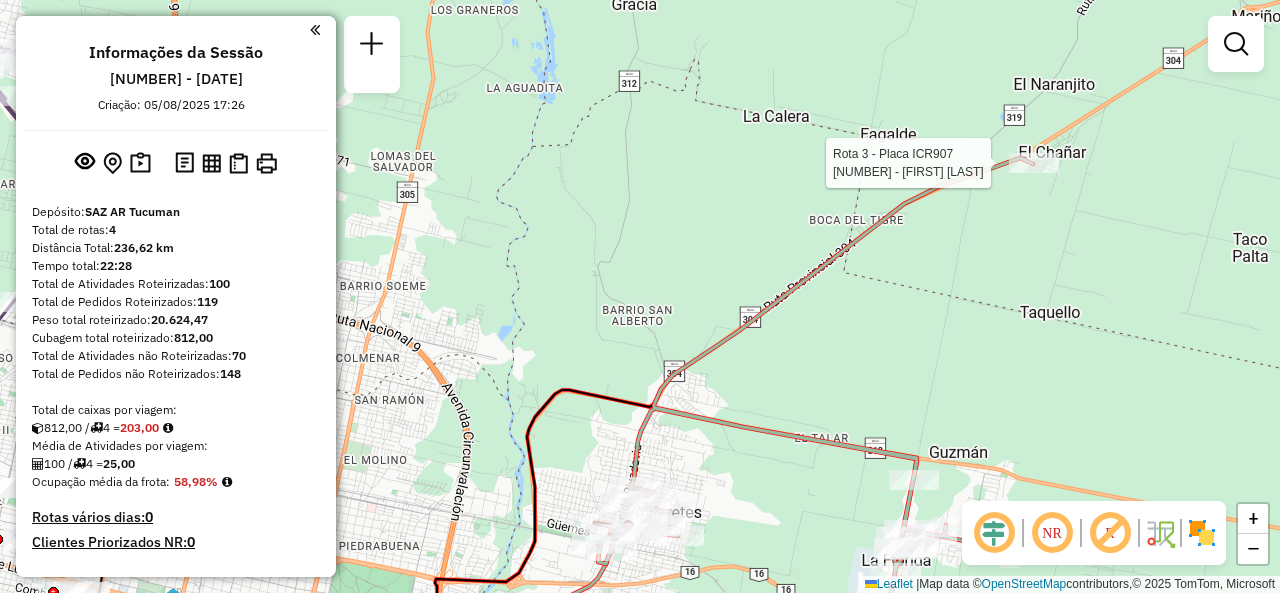 click 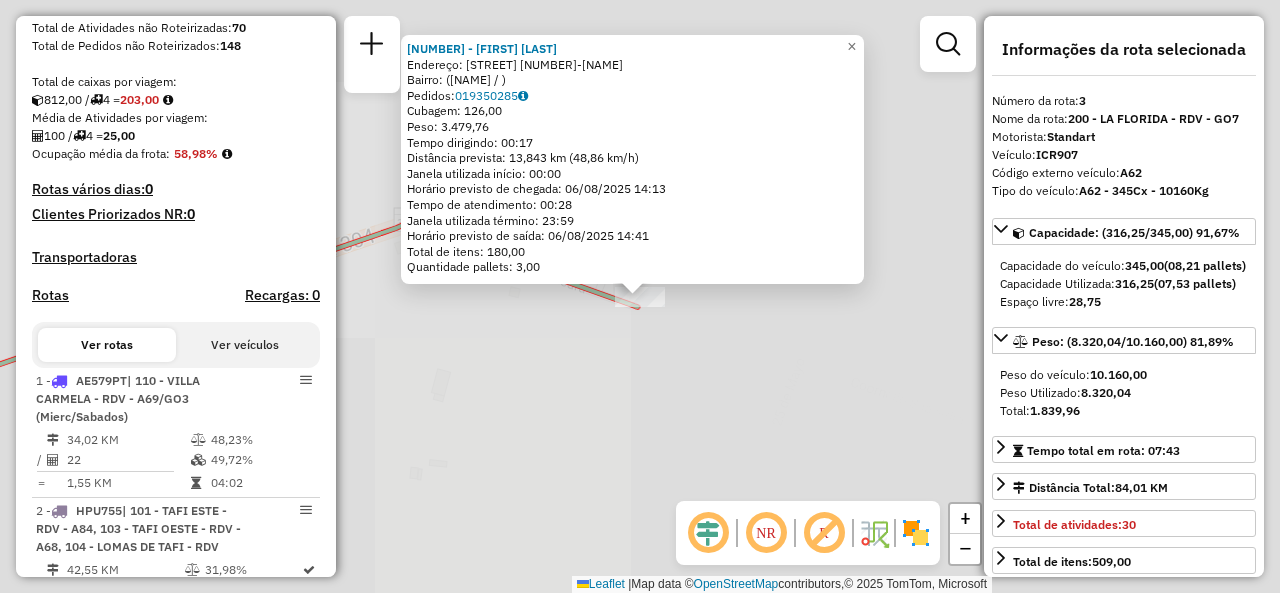 scroll, scrollTop: 939, scrollLeft: 0, axis: vertical 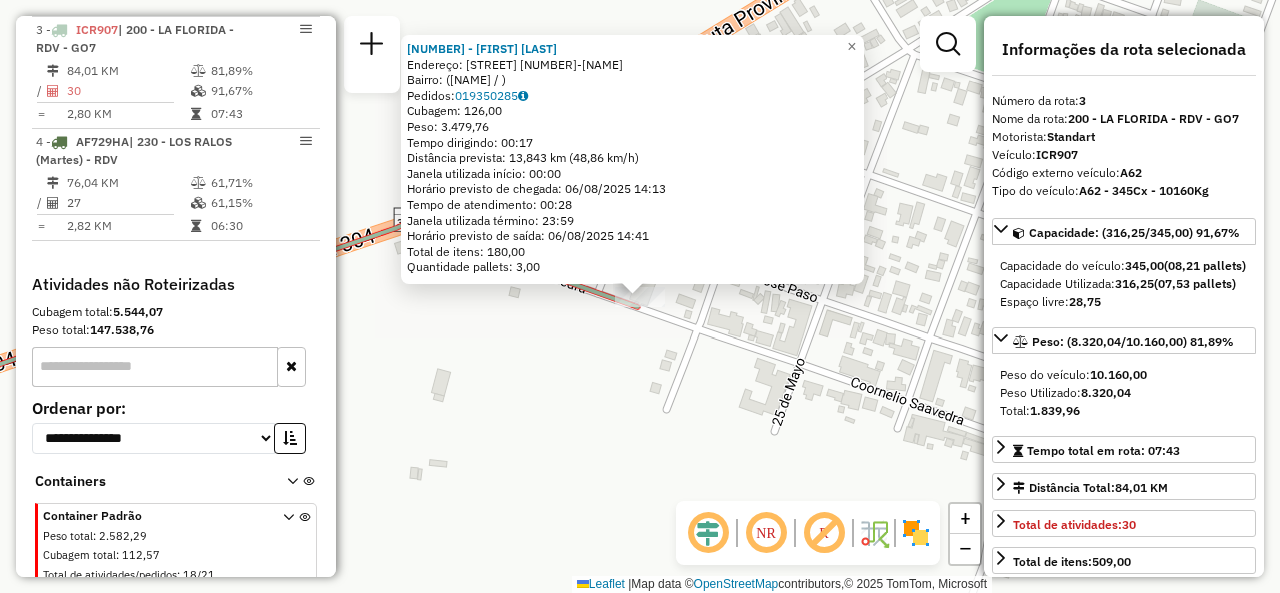 click on "0000454076 - ADAD MARIA CARO  Endereço: RUTA 304 KM 14 14-EL CHAÑAR   Bairro:  (El chañar / )   Pedidos:  019350285   Cubagem: 126,00  Peso: 3.479,76  Tempo dirigindo: 00:17   Distância prevista: 13,843 km (48,86 km/h)   Janela utilizada início: 00:00   Horário previsto de chegada: 06/08/2025 14:13   Tempo de atendimento: 00:28   Janela utilizada término: 23:59   Horário previsto de saída: 06/08/2025 14:41   Total de itens: 180,00   Quantidade pallets: 3,00  × Janela de atendimento Grade de atendimento Capacidade Transportadoras Veículos Cliente Pedidos  Rotas Selecione os dias de semana para filtrar as janelas de atendimento  Seg   Ter   Qua   Qui   Sex   Sáb   Dom  Informe o período da janela de atendimento: De: Até:  Filtrar exatamente a janela do cliente  Considerar janela de atendimento padrão  Selecione os dias de semana para filtrar as grades de atendimento  Seg   Ter   Qua   Qui   Sex   Sáb   Dom   Considerar clientes sem dia de atendimento cadastrado  Peso mínimo:   Peso máximo:  +" 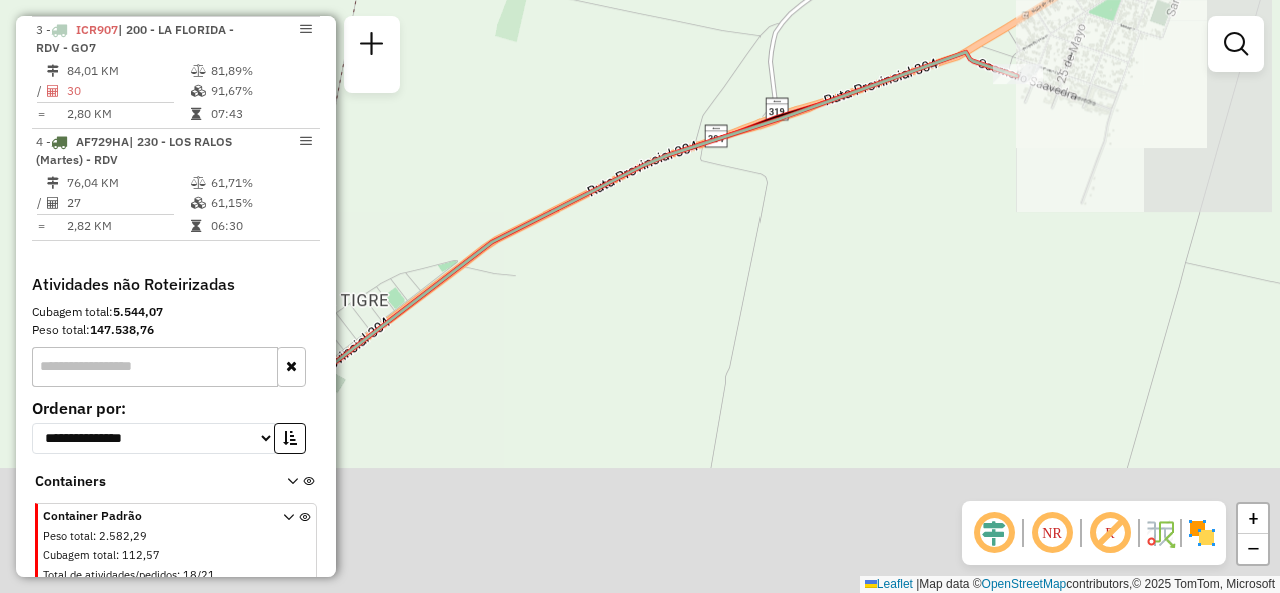 drag, startPoint x: 821, startPoint y: 427, endPoint x: 1003, endPoint y: 185, distance: 302.80026 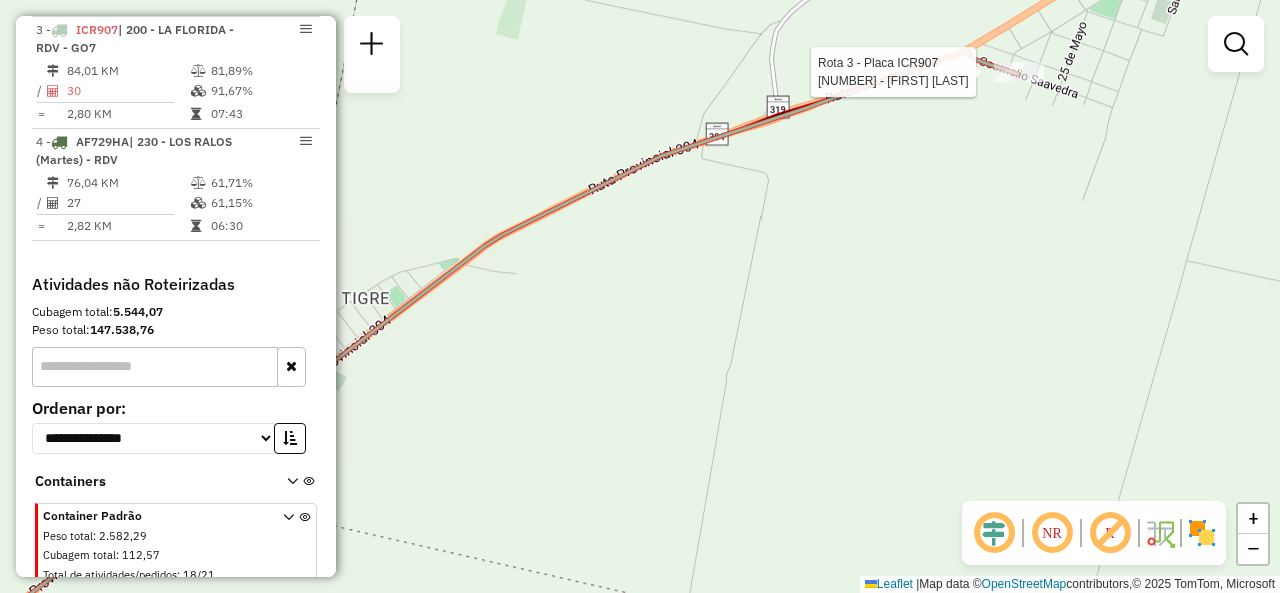 select on "**********" 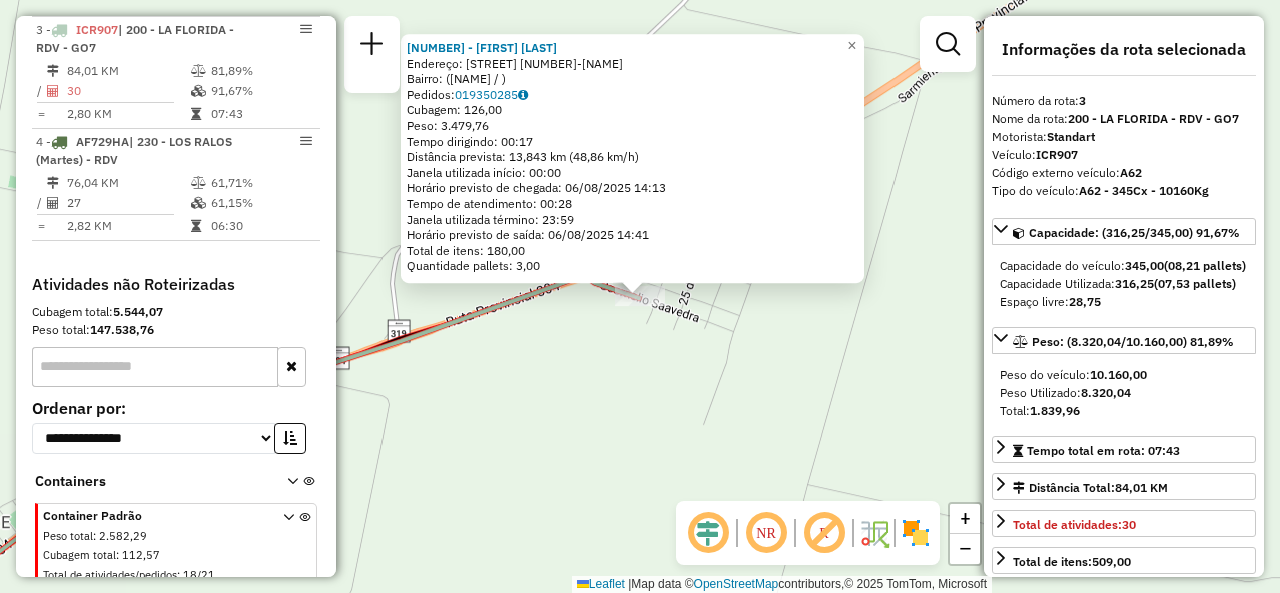 click on "0000454076 - ADAD MARIA CARO  Endereço: RUTA 304 KM 14 14-EL CHAÑAR   Bairro:  (El chañar / )   Pedidos:  019350285   Cubagem: 126,00  Peso: 3.479,76  Tempo dirigindo: 00:17   Distância prevista: 13,843 km (48,86 km/h)   Janela utilizada início: 00:00   Horário previsto de chegada: 06/08/2025 14:13   Tempo de atendimento: 00:28   Janela utilizada término: 23:59   Horário previsto de saída: 06/08/2025 14:41   Total de itens: 180,00   Quantidade pallets: 3,00  × Janela de atendimento Grade de atendimento Capacidade Transportadoras Veículos Cliente Pedidos  Rotas Selecione os dias de semana para filtrar as janelas de atendimento  Seg   Ter   Qua   Qui   Sex   Sáb   Dom  Informe o período da janela de atendimento: De: Até:  Filtrar exatamente a janela do cliente  Considerar janela de atendimento padrão  Selecione os dias de semana para filtrar as grades de atendimento  Seg   Ter   Qua   Qui   Sex   Sáb   Dom   Considerar clientes sem dia de atendimento cadastrado  Peso mínimo:   Peso máximo:  +" 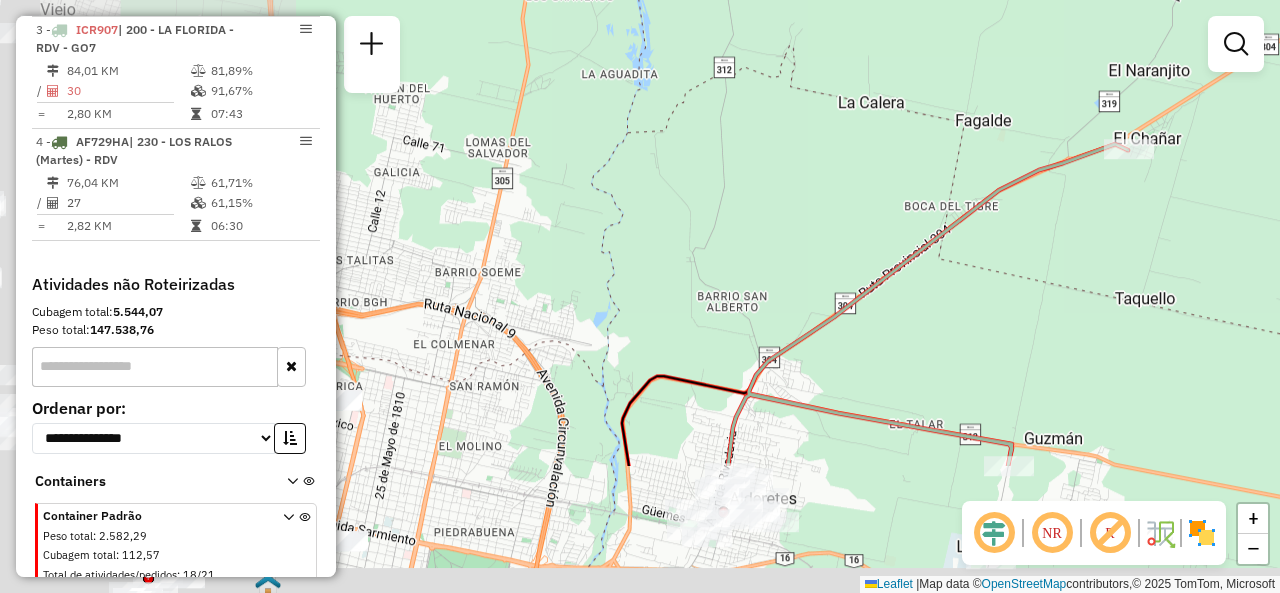 drag, startPoint x: 735, startPoint y: 375, endPoint x: 1045, endPoint y: 192, distance: 359.9847 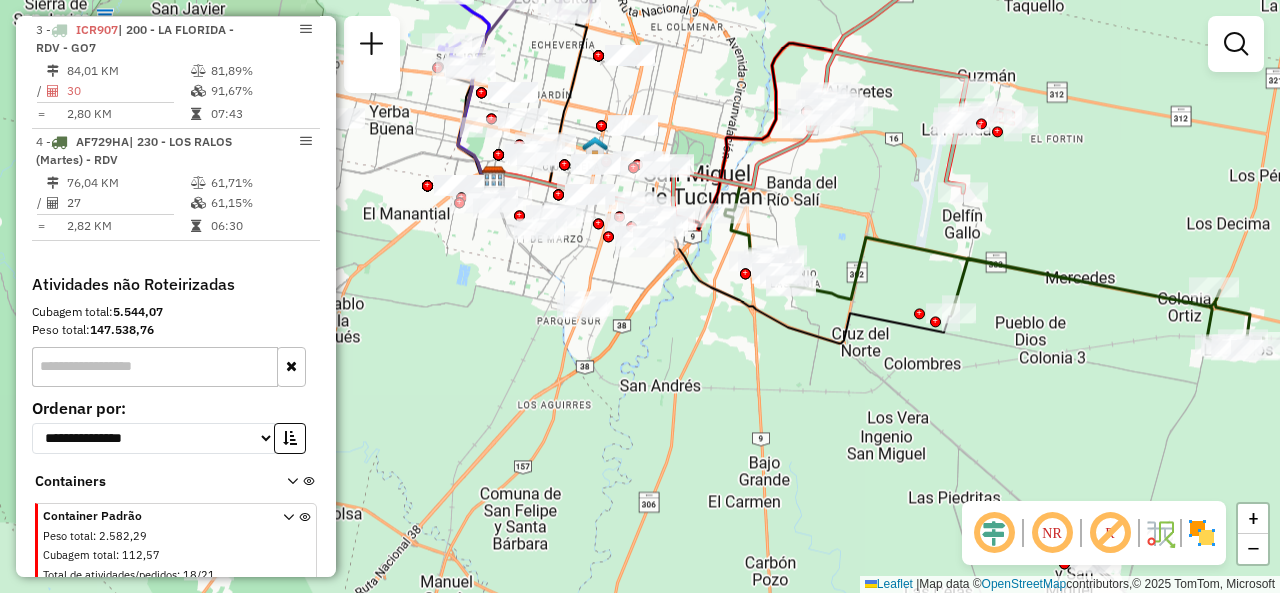 drag, startPoint x: 1027, startPoint y: 313, endPoint x: 988, endPoint y: 37, distance: 278.74182 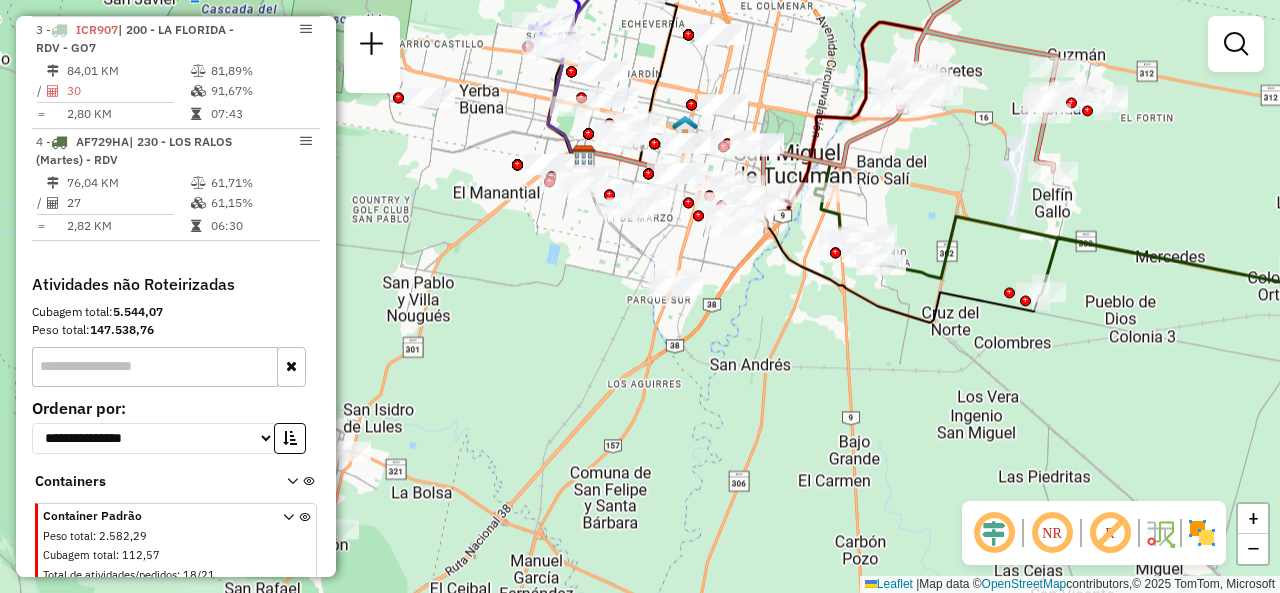 drag, startPoint x: 1096, startPoint y: 255, endPoint x: 1194, endPoint y: 229, distance: 101.390335 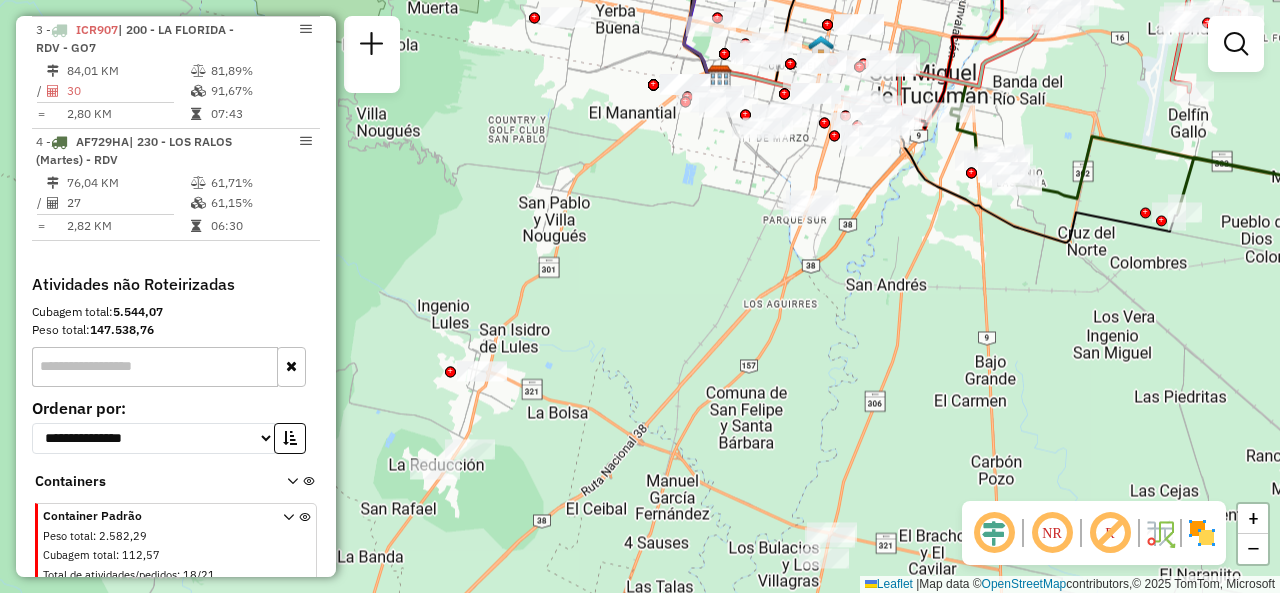 drag, startPoint x: 843, startPoint y: 390, endPoint x: 910, endPoint y: 319, distance: 97.62172 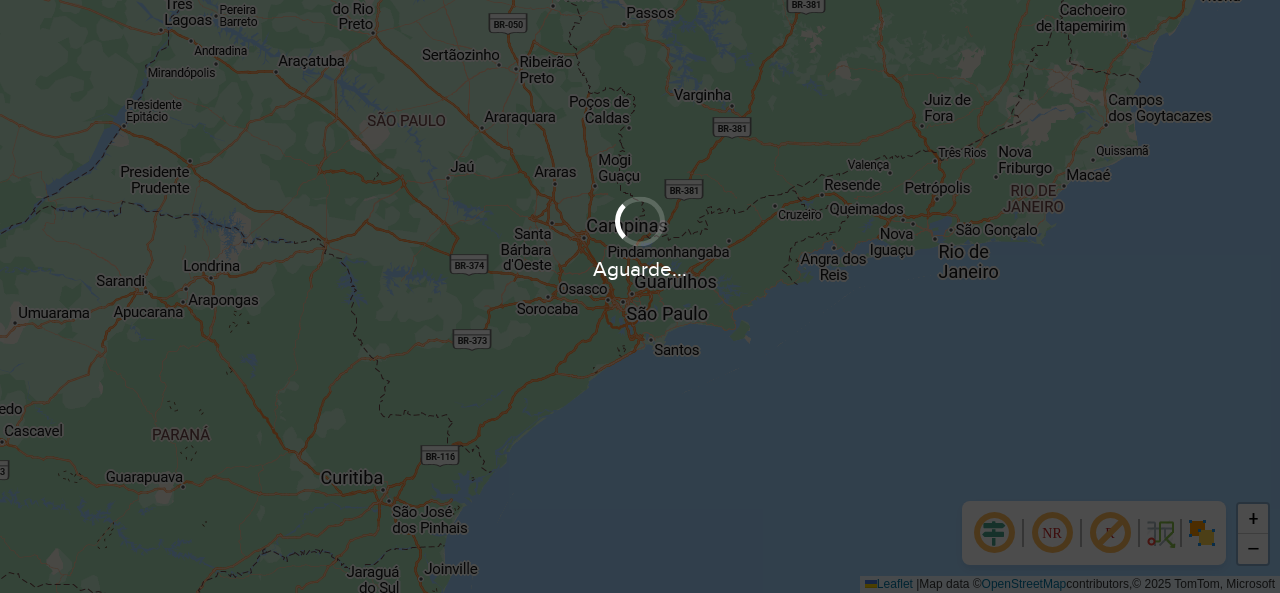 scroll, scrollTop: 0, scrollLeft: 0, axis: both 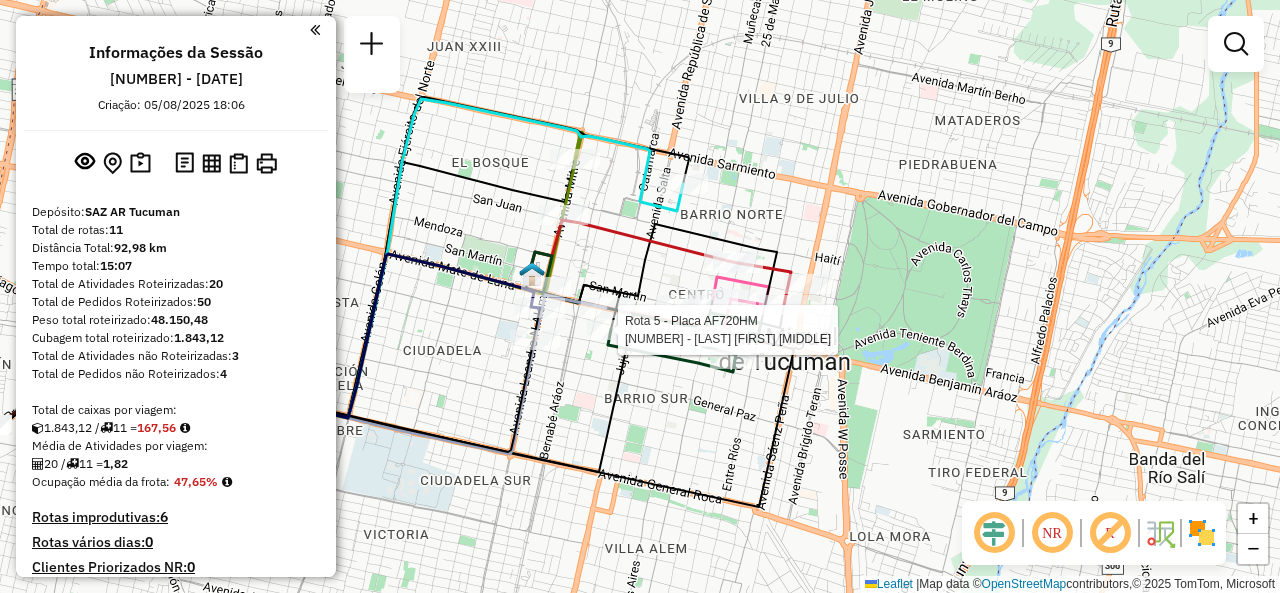 drag, startPoint x: 613, startPoint y: 252, endPoint x: 625, endPoint y: 349, distance: 97.73945 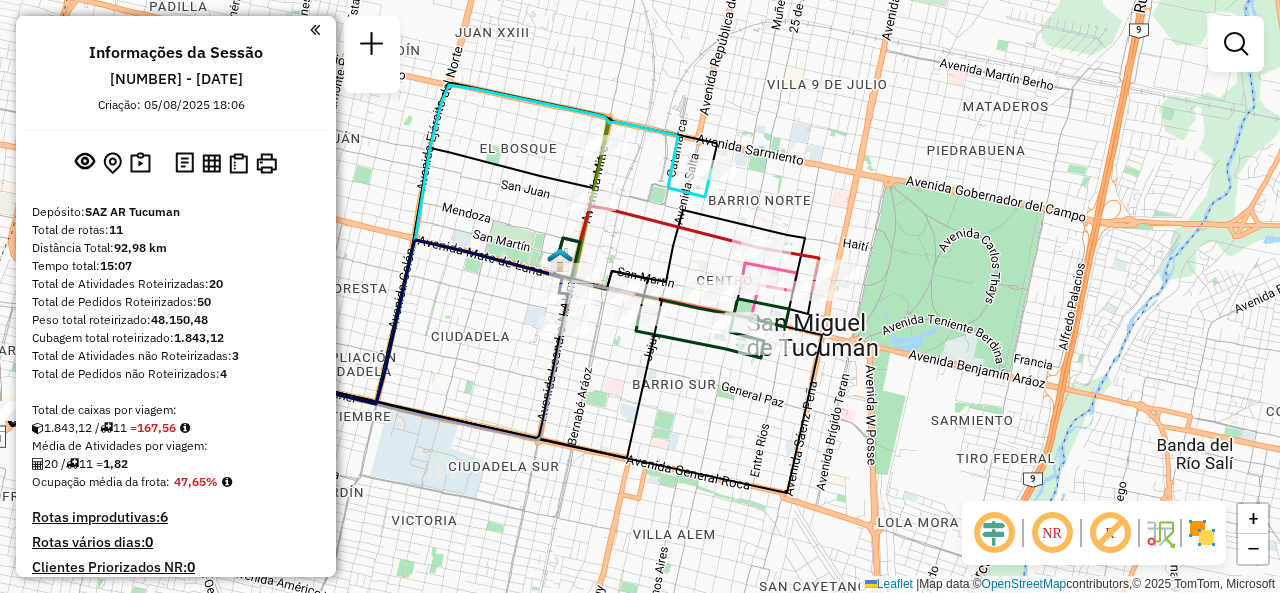 drag, startPoint x: 620, startPoint y: 266, endPoint x: 645, endPoint y: 245, distance: 32.649654 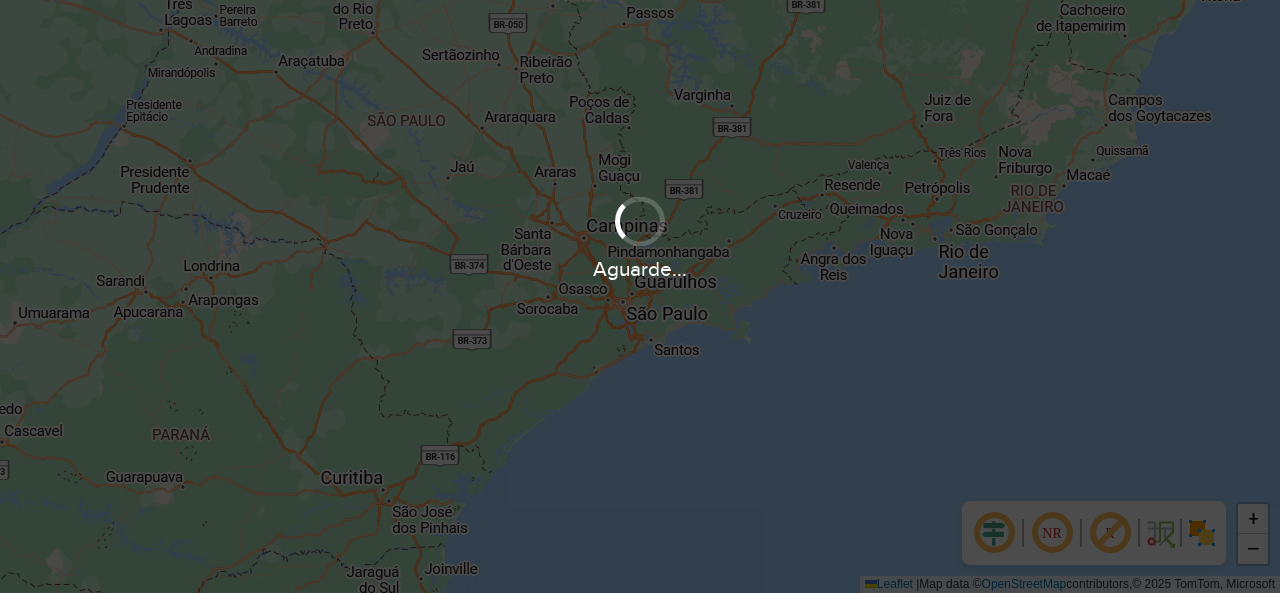 scroll, scrollTop: 0, scrollLeft: 0, axis: both 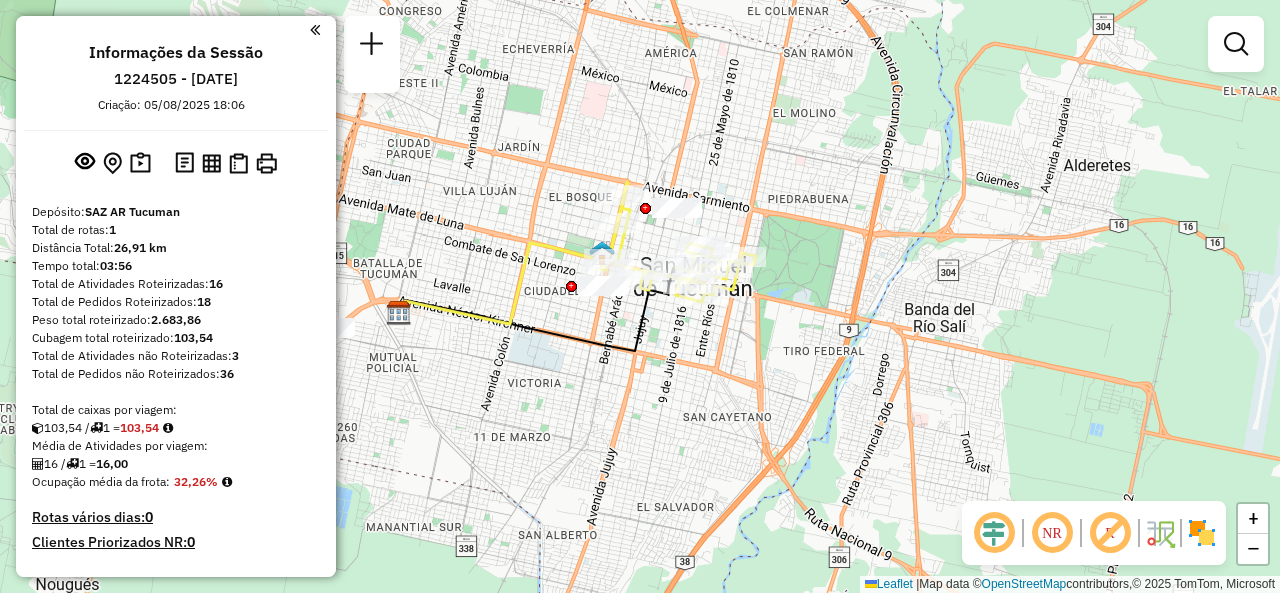 drag, startPoint x: 686, startPoint y: 242, endPoint x: 742, endPoint y: 207, distance: 66.037865 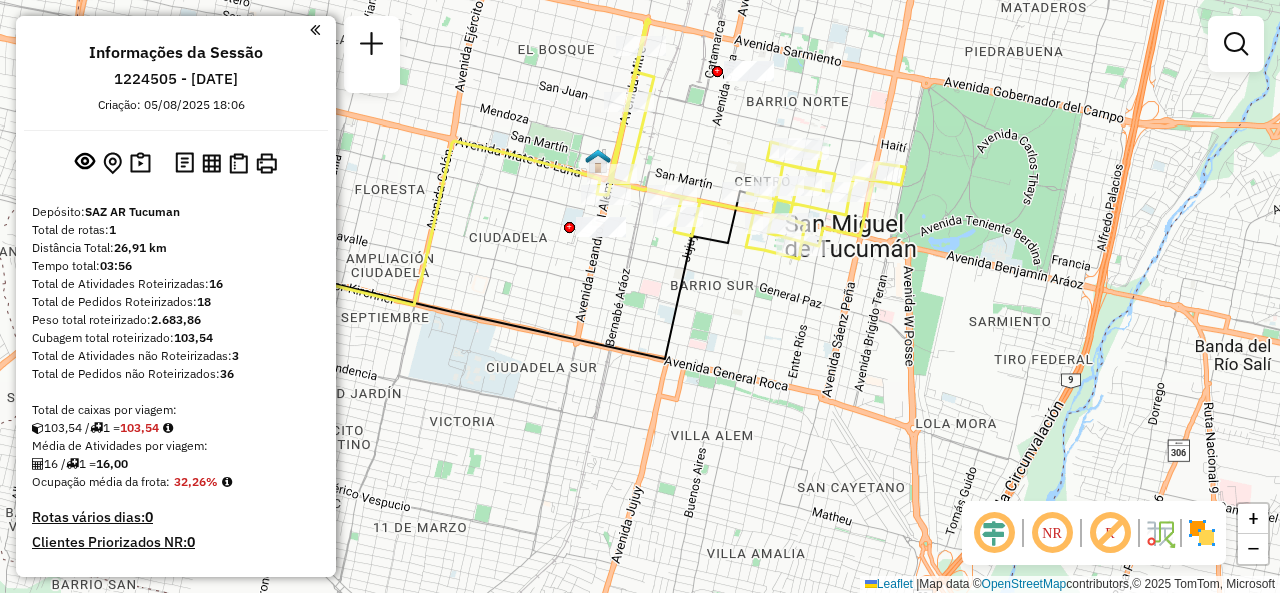 drag, startPoint x: 662, startPoint y: 206, endPoint x: 702, endPoint y: 161, distance: 60.207973 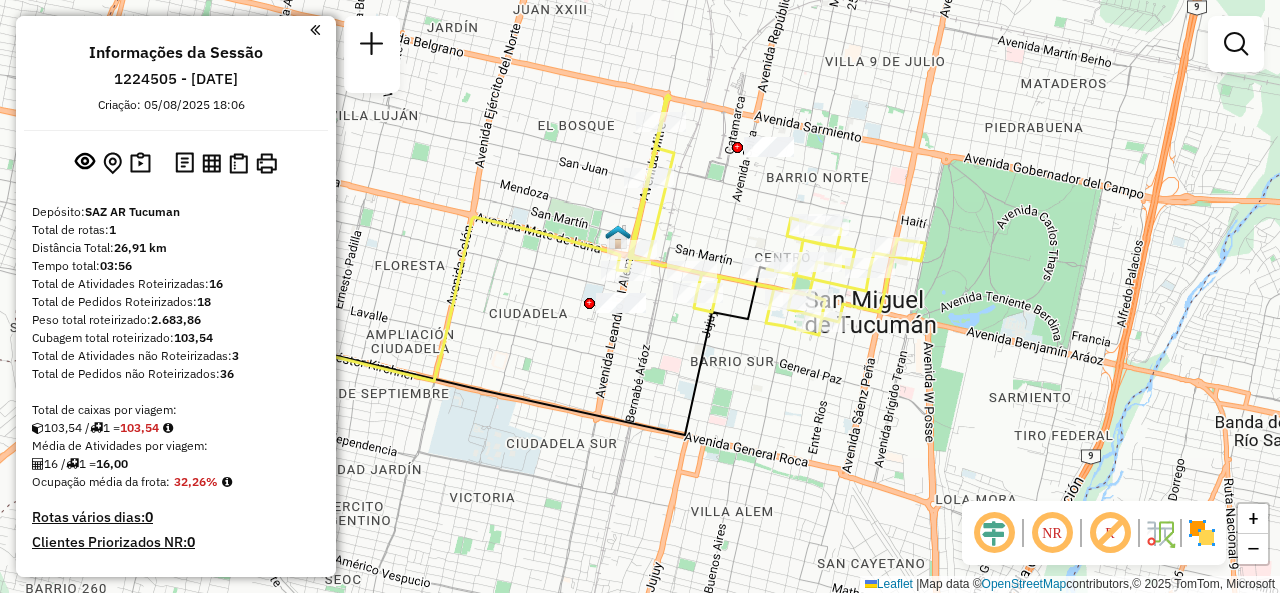 drag, startPoint x: 746, startPoint y: 147, endPoint x: 791, endPoint y: 243, distance: 106.02358 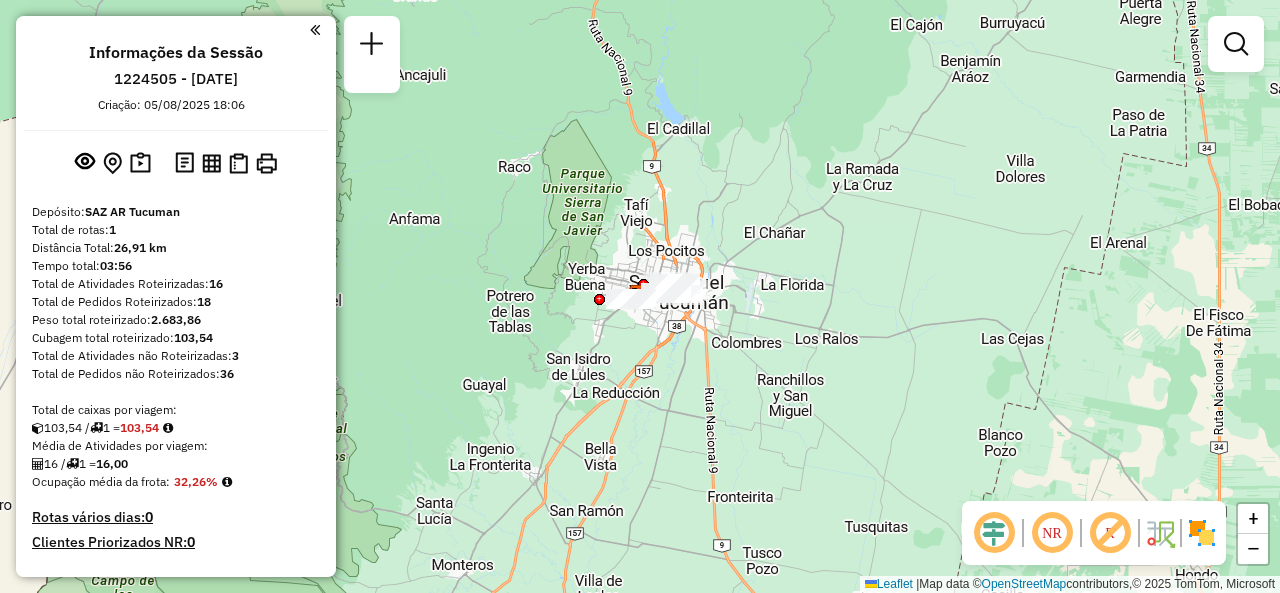 scroll, scrollTop: 0, scrollLeft: 0, axis: both 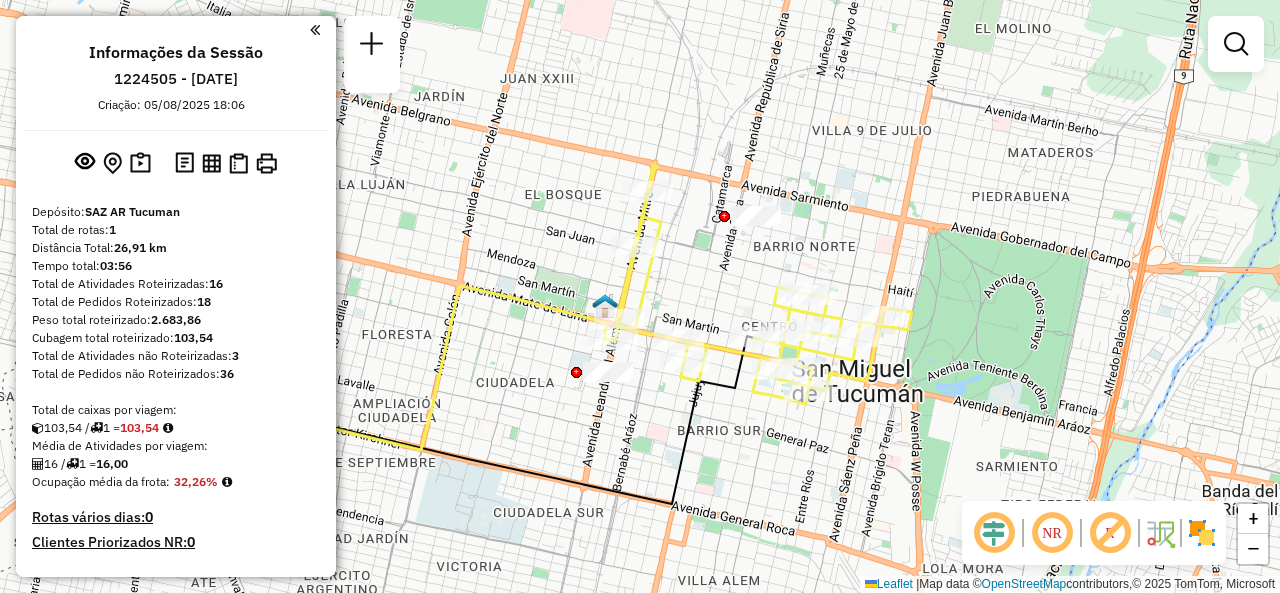 drag, startPoint x: 754, startPoint y: 303, endPoint x: 704, endPoint y: 269, distance: 60.464867 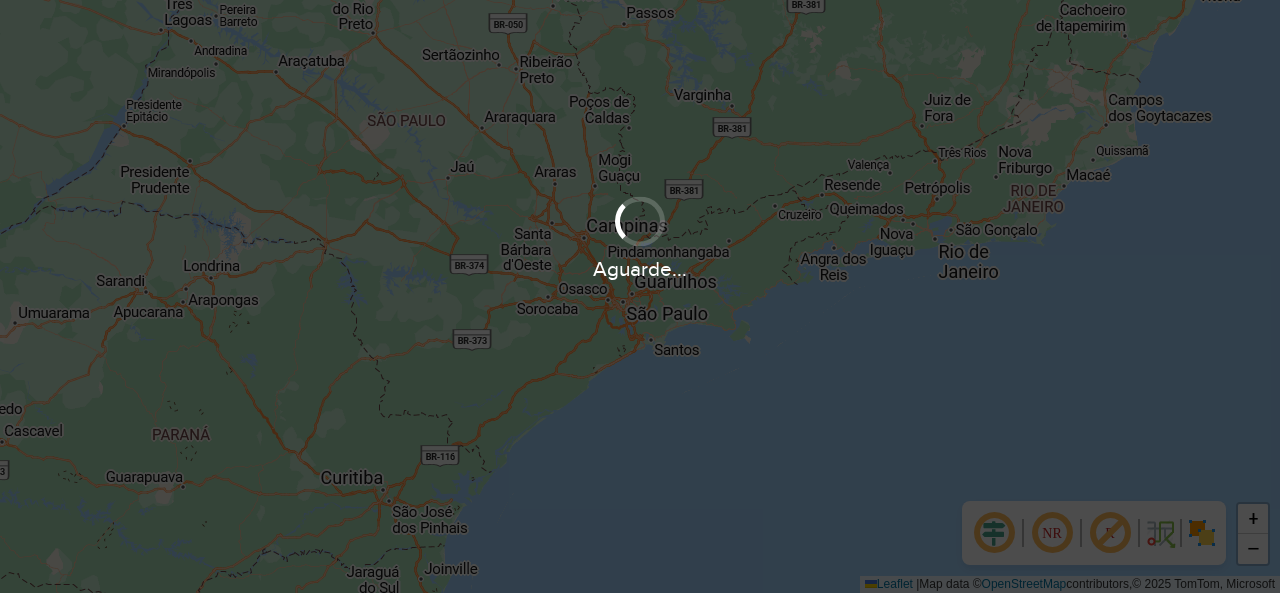 scroll, scrollTop: 0, scrollLeft: 0, axis: both 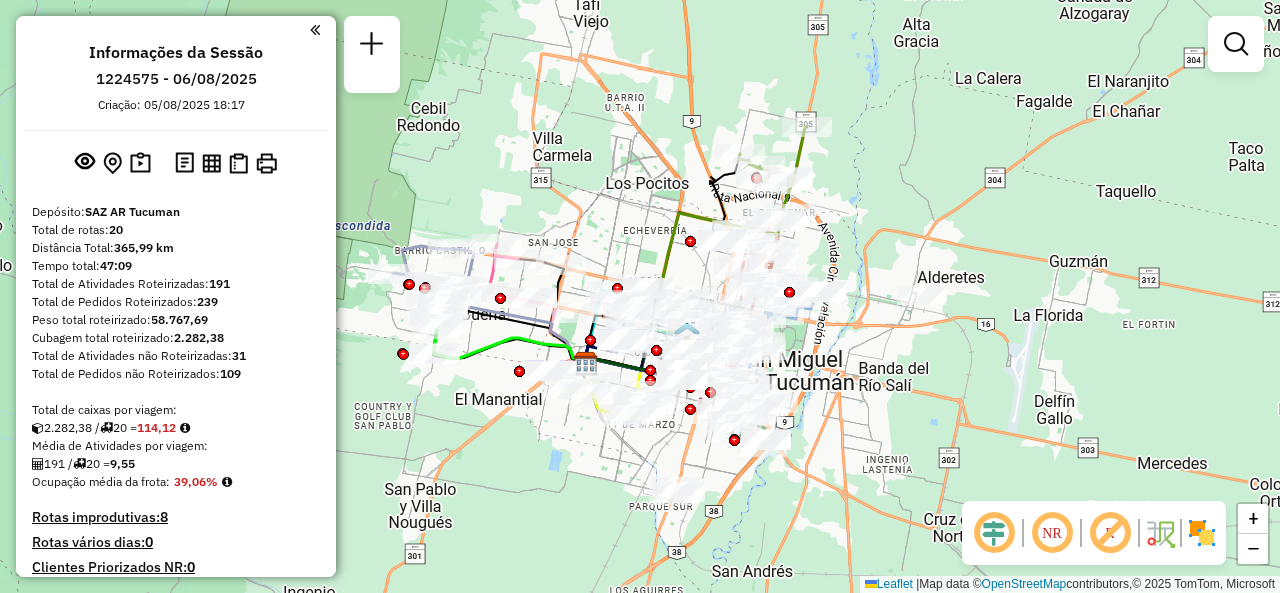 drag, startPoint x: 641, startPoint y: 179, endPoint x: 718, endPoint y: 266, distance: 116.18089 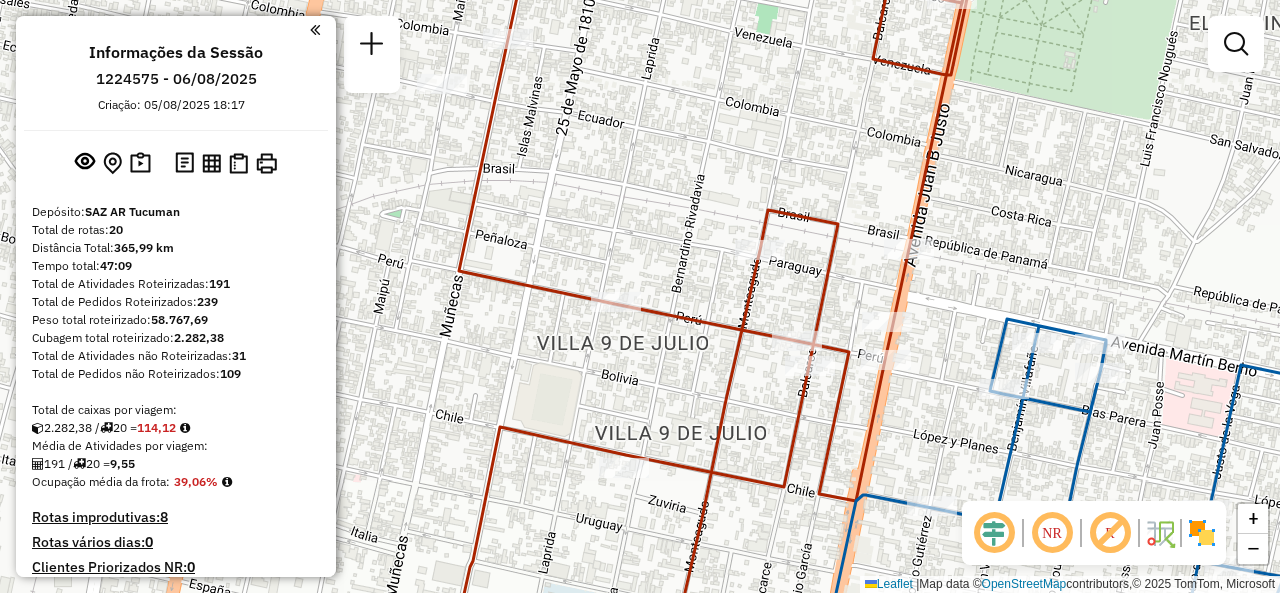drag, startPoint x: 924, startPoint y: 199, endPoint x: 950, endPoint y: 195, distance: 26.305893 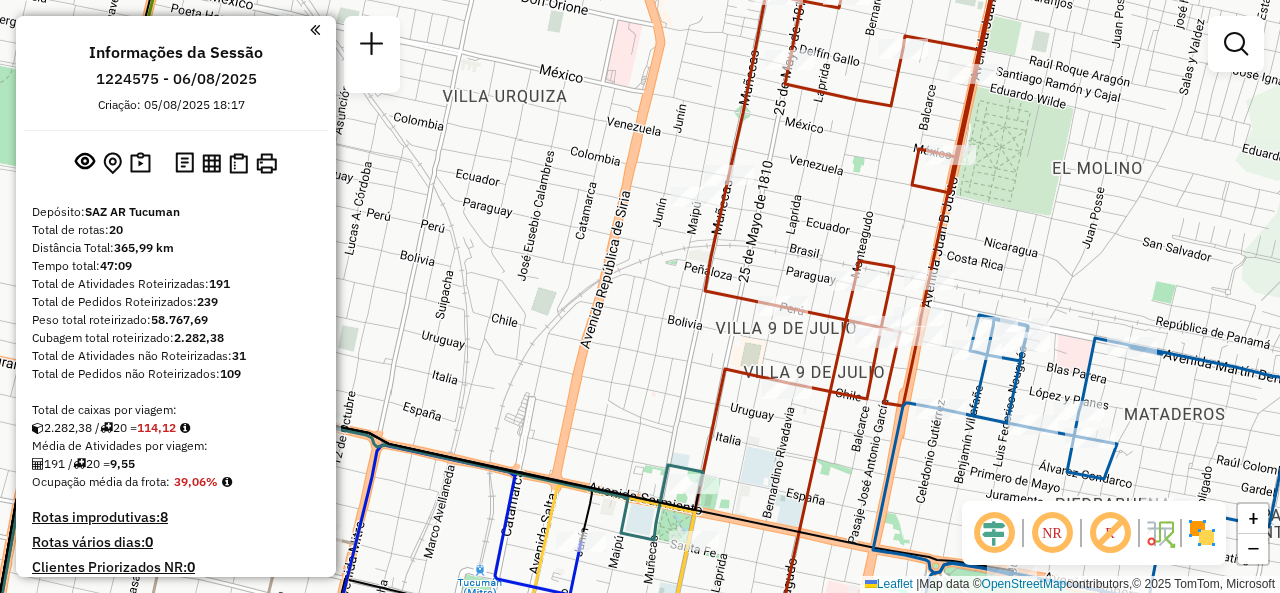 drag, startPoint x: 868, startPoint y: 151, endPoint x: 870, endPoint y: 238, distance: 87.02299 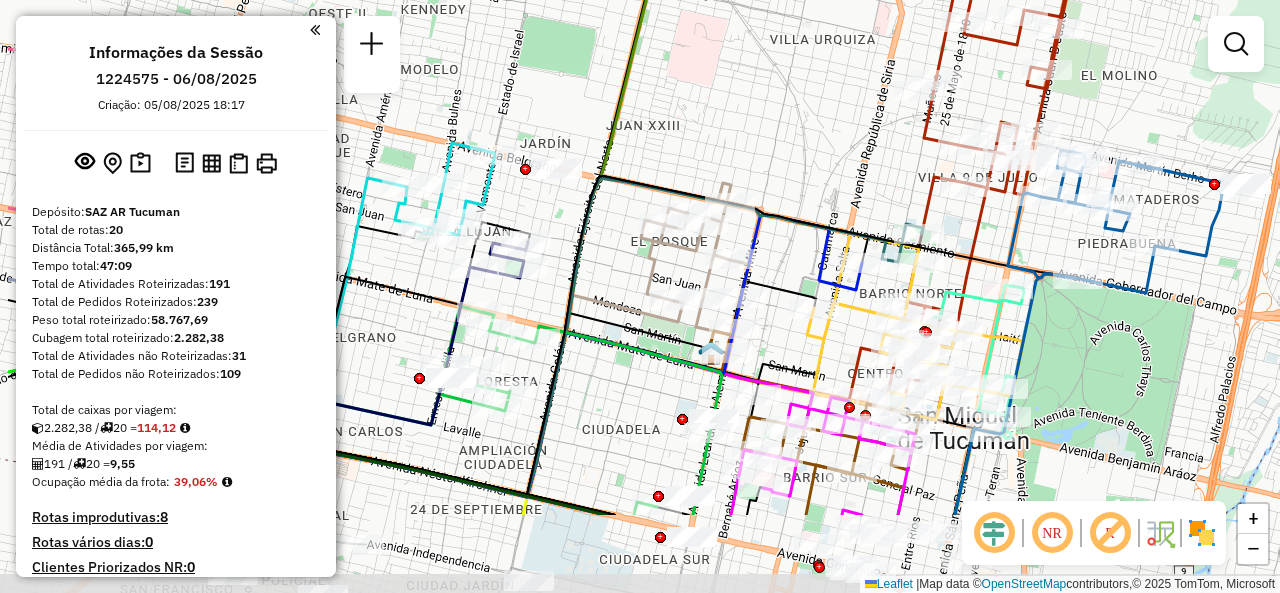 drag, startPoint x: 706, startPoint y: 290, endPoint x: 850, endPoint y: 212, distance: 163.76813 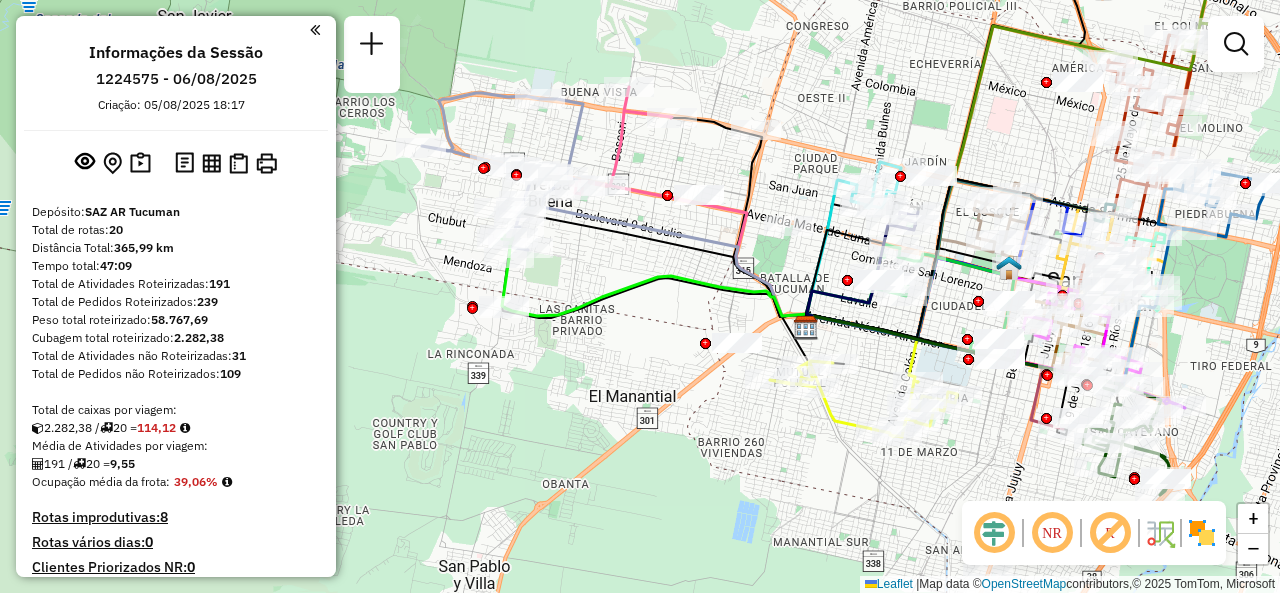 drag, startPoint x: 564, startPoint y: 212, endPoint x: 744, endPoint y: 173, distance: 184.17654 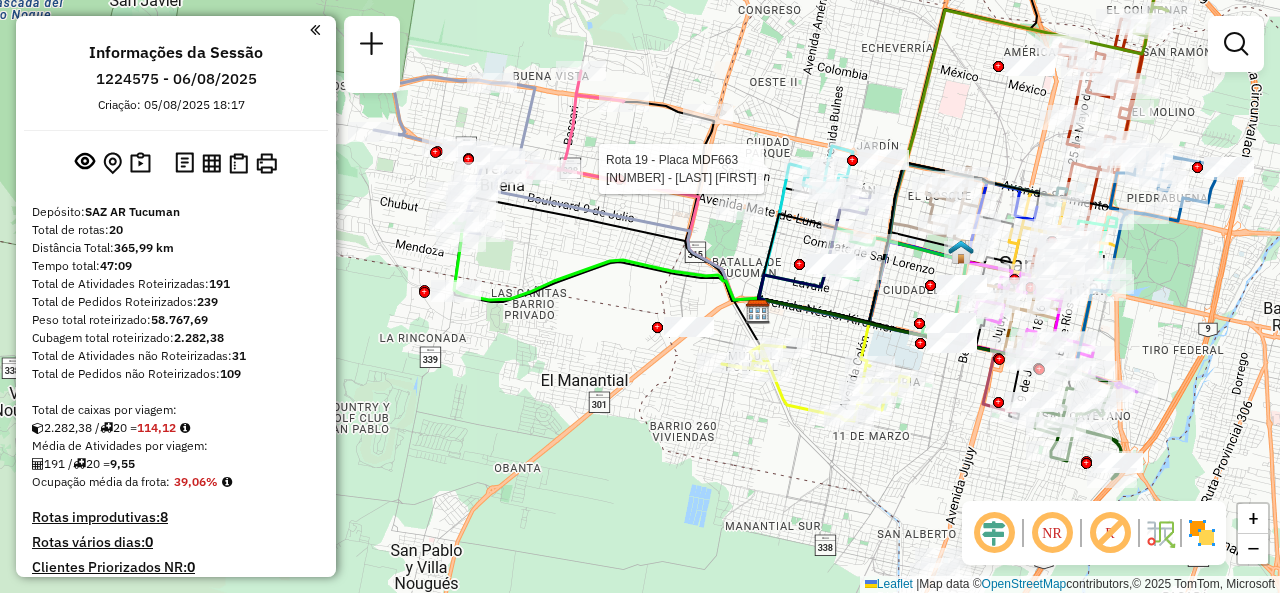 click on "Rota 19 - Placa MDF663  0000502734 - ALBARRACIN JULIO Janela de atendimento Grade de atendimento Capacidade Transportadoras Veículos Cliente Pedidos  Rotas Selecione os dias de semana para filtrar as janelas de atendimento  Seg   Ter   Qua   Qui   Sex   Sáb   Dom  Informe o período da janela de atendimento: De: Até:  Filtrar exatamente a janela do cliente  Considerar janela de atendimento padrão  Selecione os dias de semana para filtrar as grades de atendimento  Seg   Ter   Qua   Qui   Sex   Sáb   Dom   Considerar clientes sem dia de atendimento cadastrado  Clientes fora do dia de atendimento selecionado Filtrar as atividades entre os valores definidos abaixo:  Peso mínimo:   Peso máximo:   Cubagem mínima:   Cubagem máxima:   De:   Até:  Filtrar as atividades entre o tempo de atendimento definido abaixo:  De:   Até:   Considerar capacidade total dos clientes não roteirizados Transportadora: Selecione um ou mais itens Tipo de veículo: Selecione um ou mais itens Veículo: Motorista: Nome: Rótulo:" 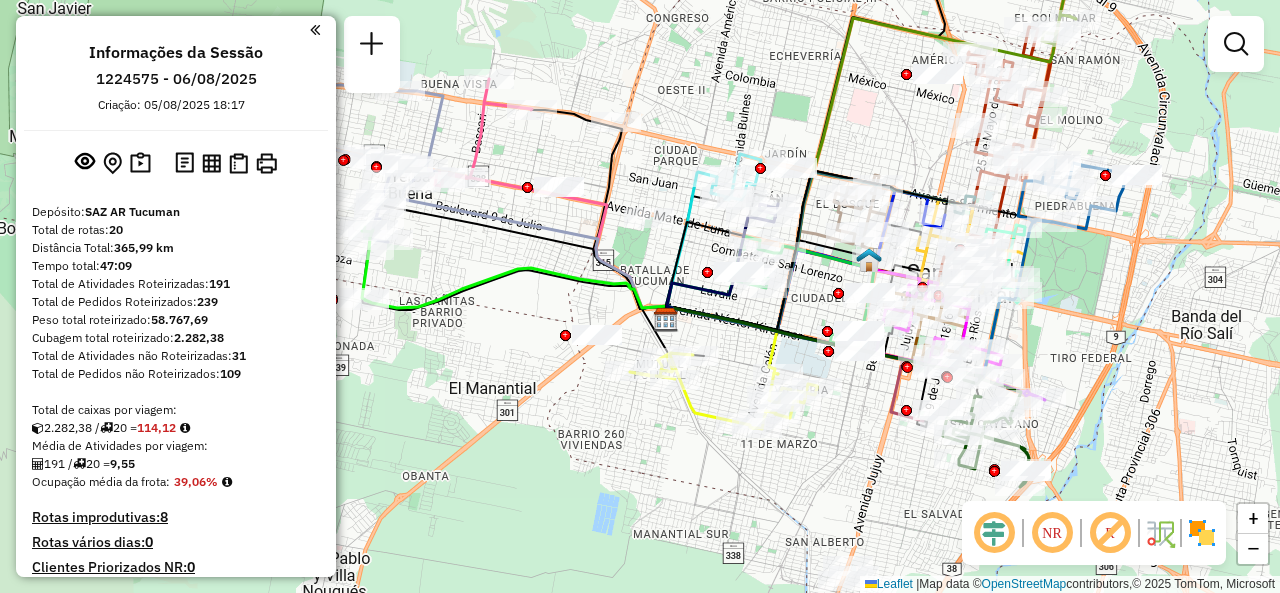 drag, startPoint x: 952, startPoint y: 433, endPoint x: 868, endPoint y: 447, distance: 85.158676 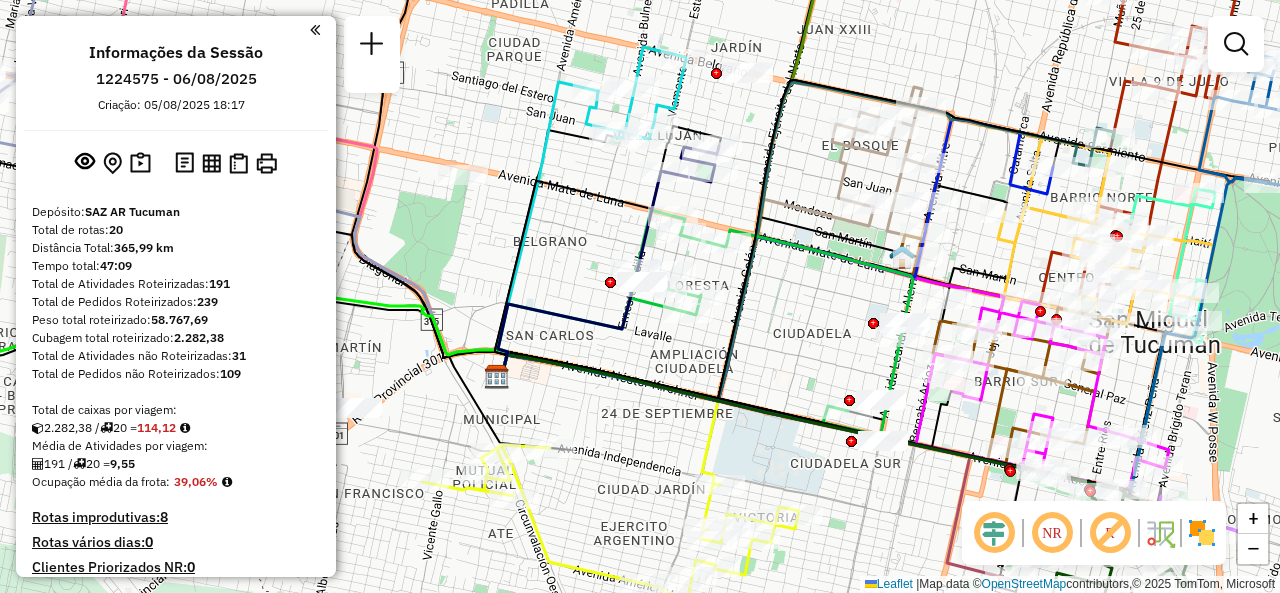 drag, startPoint x: 918, startPoint y: 319, endPoint x: 758, endPoint y: 321, distance: 160.0125 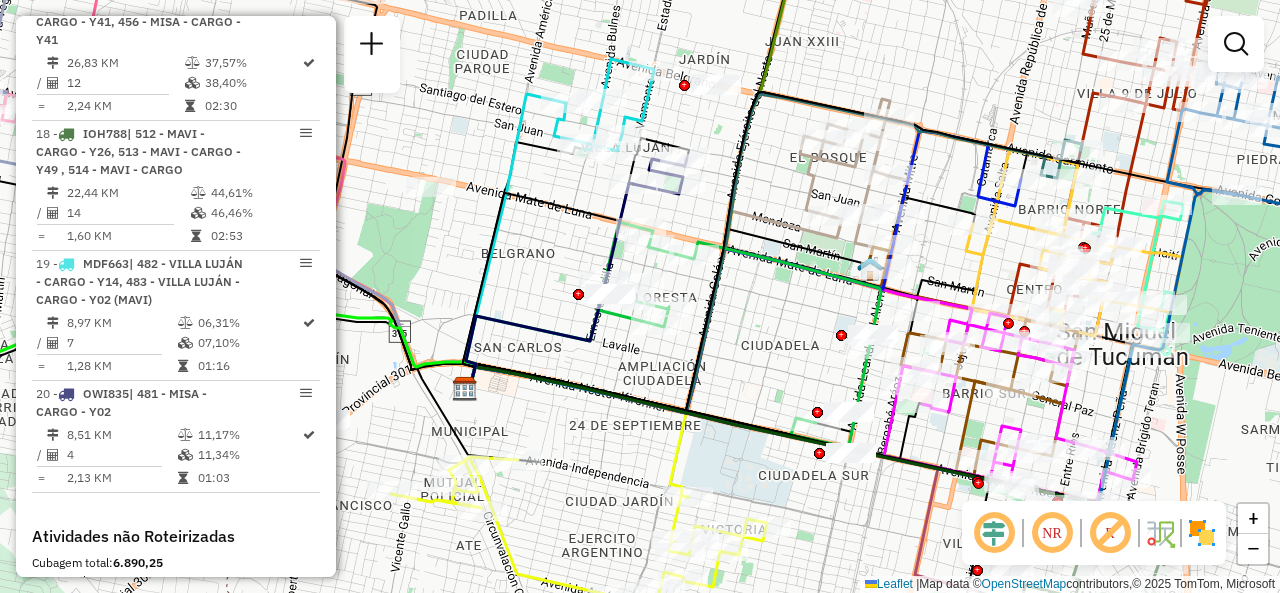 scroll, scrollTop: 3000, scrollLeft: 0, axis: vertical 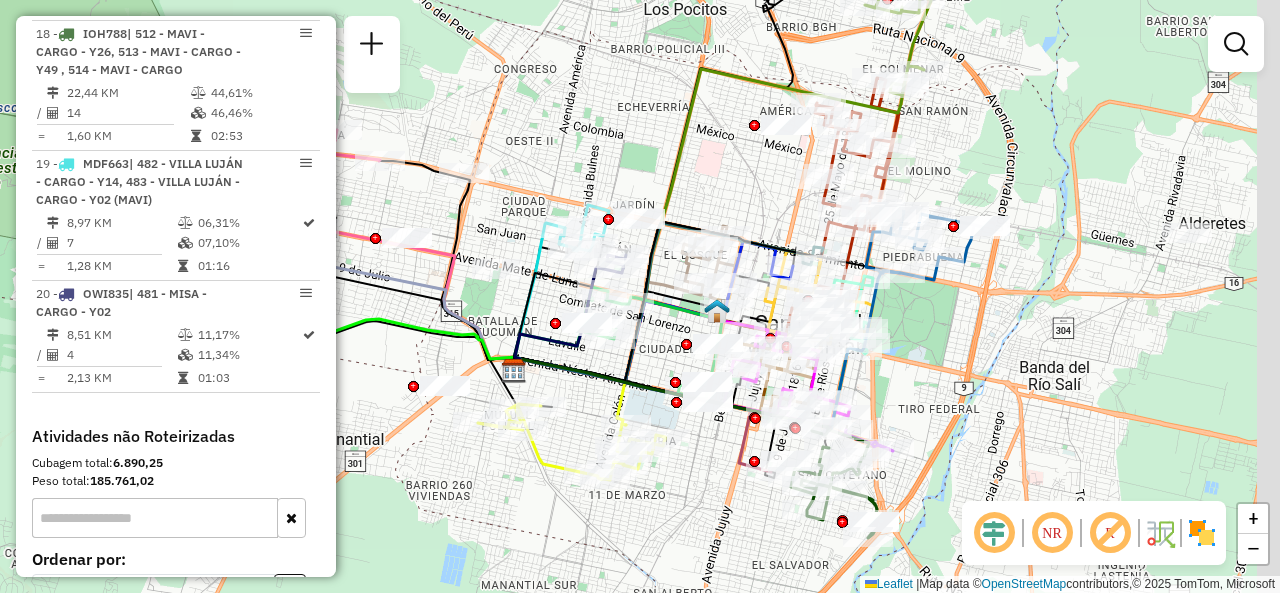 drag, startPoint x: 724, startPoint y: 357, endPoint x: 667, endPoint y: 337, distance: 60.40695 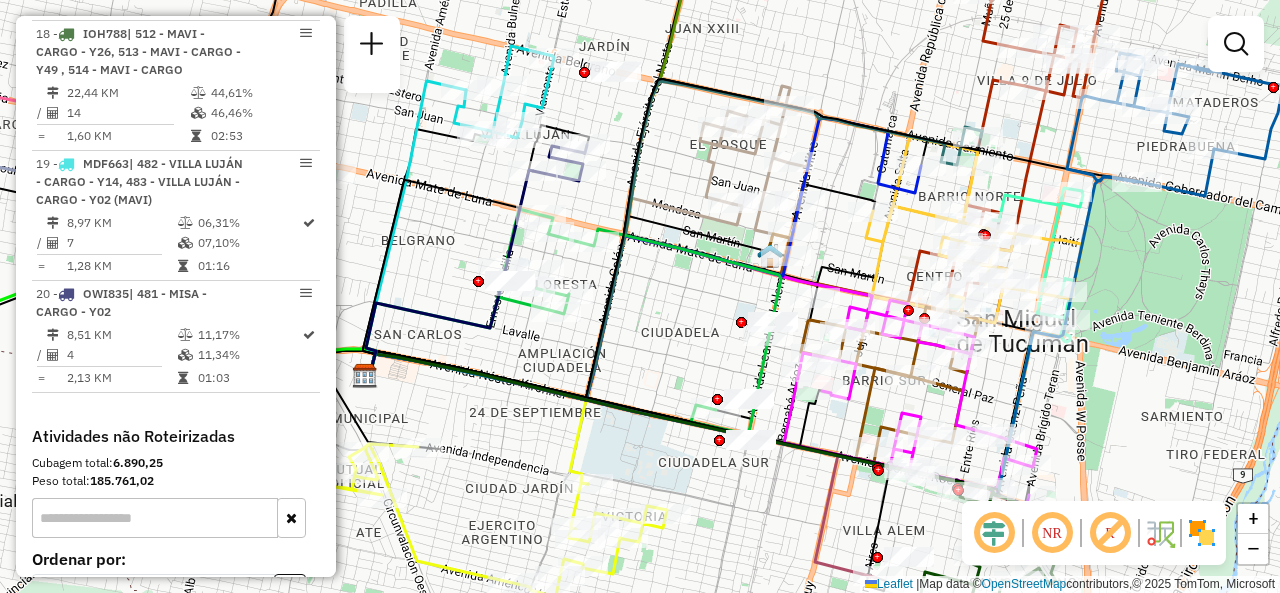 click on "Janela de atendimento Grade de atendimento Capacidade Transportadoras Veículos Cliente Pedidos  Rotas Selecione os dias de semana para filtrar as janelas de atendimento  Seg   Ter   Qua   Qui   Sex   Sáb   Dom  Informe o período da janela de atendimento: De: Até:  Filtrar exatamente a janela do cliente  Considerar janela de atendimento padrão  Selecione os dias de semana para filtrar as grades de atendimento  Seg   Ter   Qua   Qui   Sex   Sáb   Dom   Considerar clientes sem dia de atendimento cadastrado  Clientes fora do dia de atendimento selecionado Filtrar as atividades entre os valores definidos abaixo:  Peso mínimo:   Peso máximo:   Cubagem mínima:   Cubagem máxima:   De:   Até:  Filtrar as atividades entre o tempo de atendimento definido abaixo:  De:   Até:   Considerar capacidade total dos clientes não roteirizados Transportadora: Selecione um ou mais itens Tipo de veículo: Selecione um ou mais itens Veículo: Selecione um ou mais itens Motorista: Selecione um ou mais itens Nome: Rótulo:" 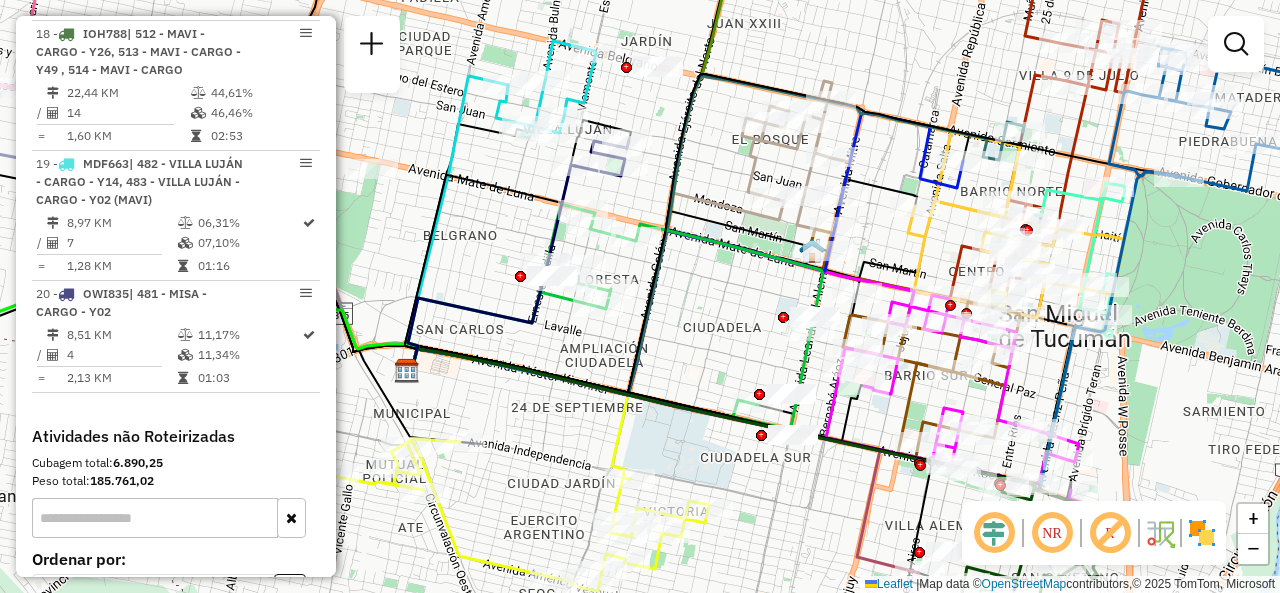 drag, startPoint x: 670, startPoint y: 341, endPoint x: 768, endPoint y: 319, distance: 100.43903 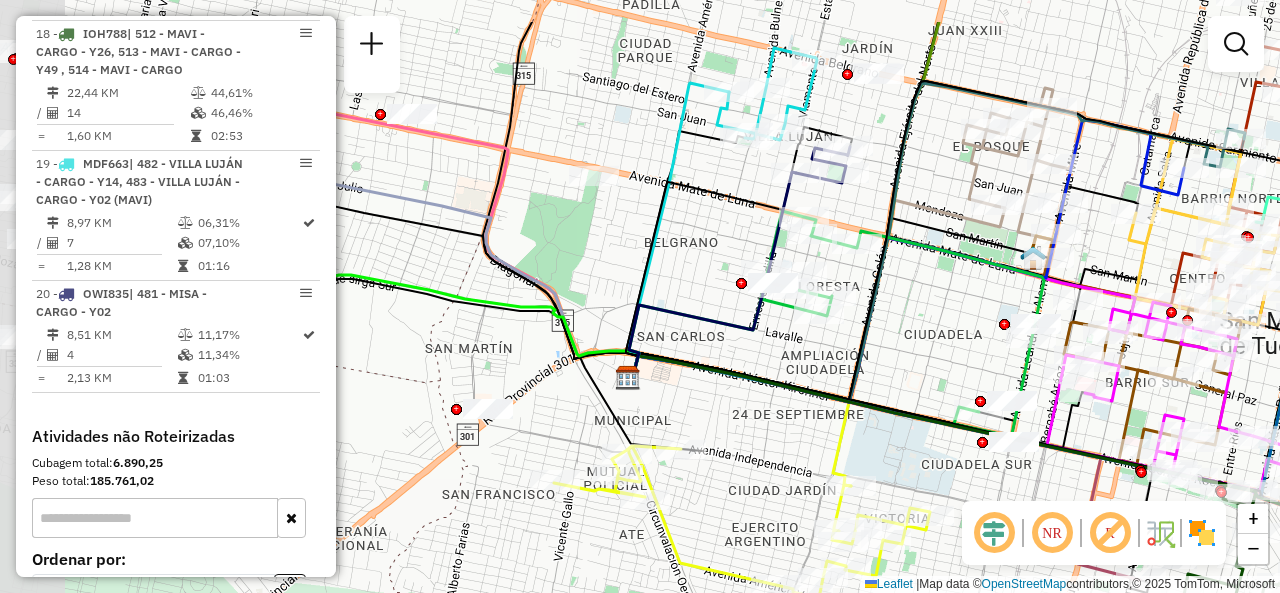 drag, startPoint x: 714, startPoint y: 262, endPoint x: 914, endPoint y: 334, distance: 212.56528 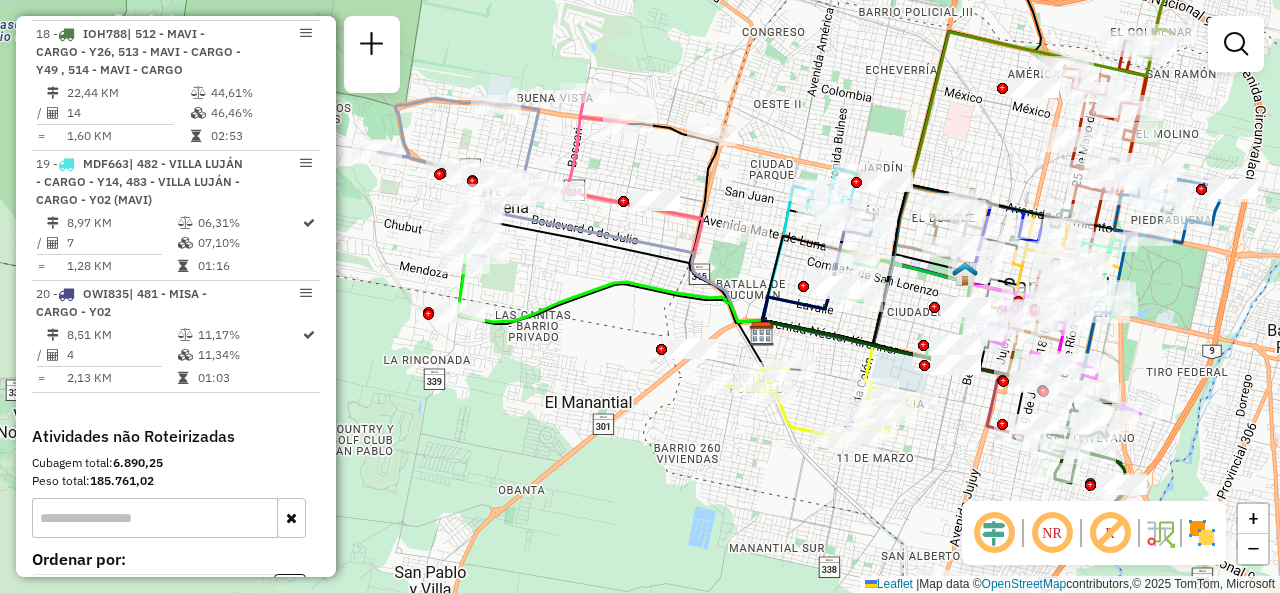 click on "Janela de atendimento Grade de atendimento Capacidade Transportadoras Veículos Cliente Pedidos  Rotas Selecione os dias de semana para filtrar as janelas de atendimento  Seg   Ter   Qua   Qui   Sex   Sáb   Dom  Informe o período da janela de atendimento: De: Até:  Filtrar exatamente a janela do cliente  Considerar janela de atendimento padrão  Selecione os dias de semana para filtrar as grades de atendimento  Seg   Ter   Qua   Qui   Sex   Sáb   Dom   Considerar clientes sem dia de atendimento cadastrado  Clientes fora do dia de atendimento selecionado Filtrar as atividades entre os valores definidos abaixo:  Peso mínimo:   Peso máximo:   Cubagem mínima:   Cubagem máxima:   De:   Até:  Filtrar as atividades entre o tempo de atendimento definido abaixo:  De:   Até:   Considerar capacidade total dos clientes não roteirizados Transportadora: Selecione um ou mais itens Tipo de veículo: Selecione um ou mais itens Veículo: Selecione um ou mais itens Motorista: Selecione um ou mais itens Nome: Rótulo:" 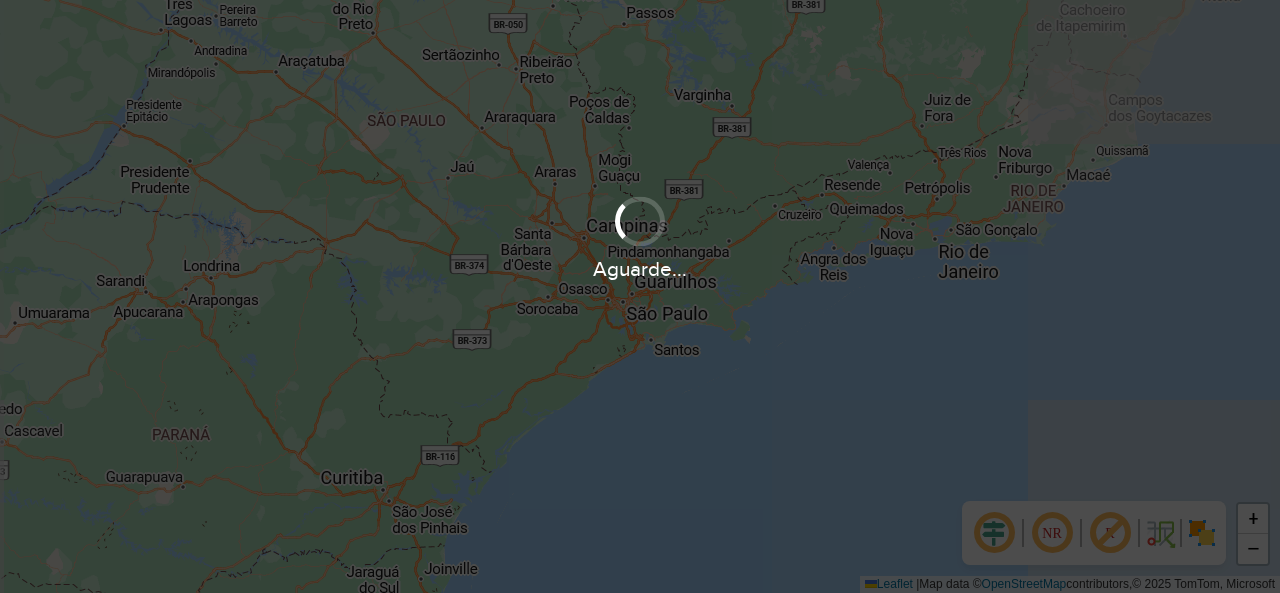scroll, scrollTop: 0, scrollLeft: 0, axis: both 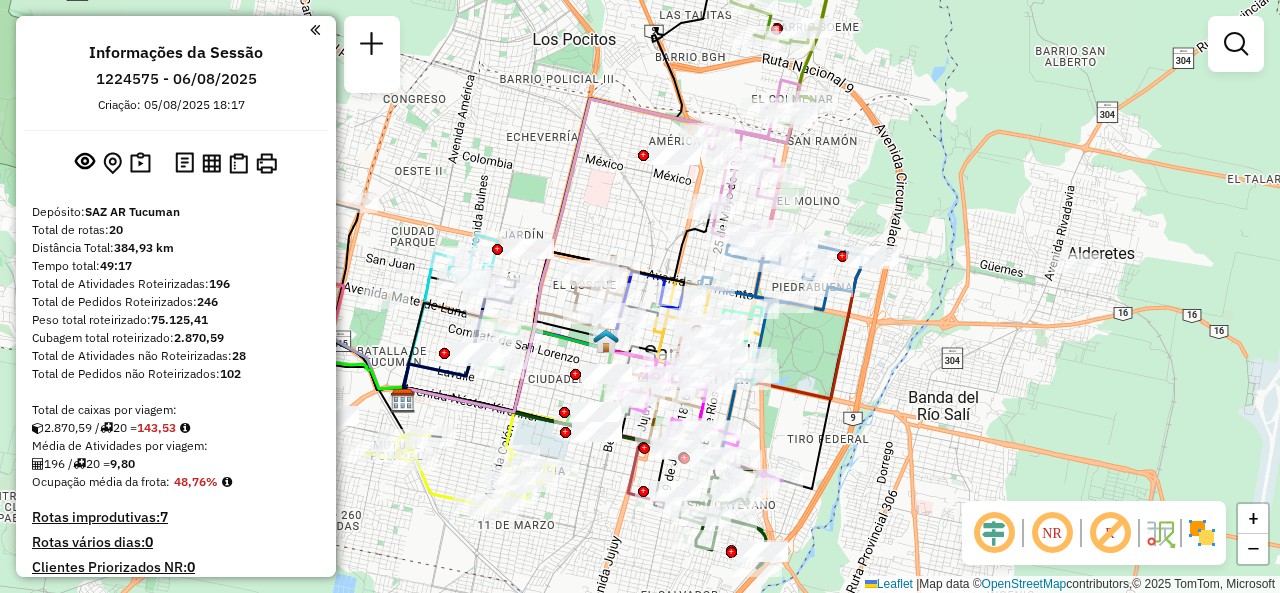 drag, startPoint x: 628, startPoint y: 147, endPoint x: 604, endPoint y: 175, distance: 36.878178 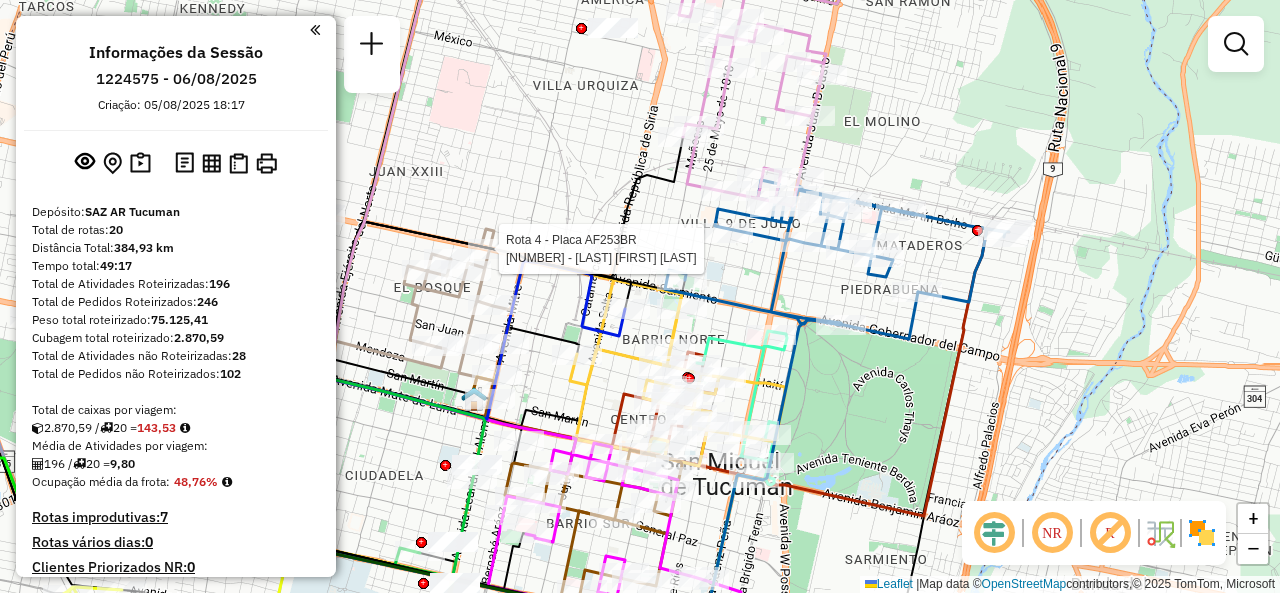 click on "Rota 4 - Placa AF253BR  [NUMBER] - [LAST] [FIRST] [LAST] Janela de atendimento Grade de atendimento Capacidade Transportadoras Veículos Cliente Pedidos  Rotas Selecione os dias de semana para filtrar as janelas de atendimento  Seg   Ter   Qua   Qui   Sex   Sáb   Dom  Informe o período da janela de atendimento: De: Até:  Filtrar exatamente a janela do cliente  Considerar janela de atendimento padrão  Selecione os dias de semana para filtrar as grades de atendimento  Seg   Ter   Qua   Qui   Sex   Sáb   Dom   Considerar clientes sem dia de atendimento cadastrado  Clientes fora do dia de atendimento selecionado Filtrar as atividades entre os valores definidos abaixo:  Peso mínimo:   Peso máximo:   Cubagem mínima:   Cubagem máxima:   De:   Até:  Filtrar as atividades entre o tempo de atendimento definido abaixo:  De:   Até:   Considerar capacidade total dos clientes não roteirizados Transportadora: Selecione um ou mais itens Tipo de veículo: Selecione um ou mais itens Veículo: Motorista: Nome: De:" 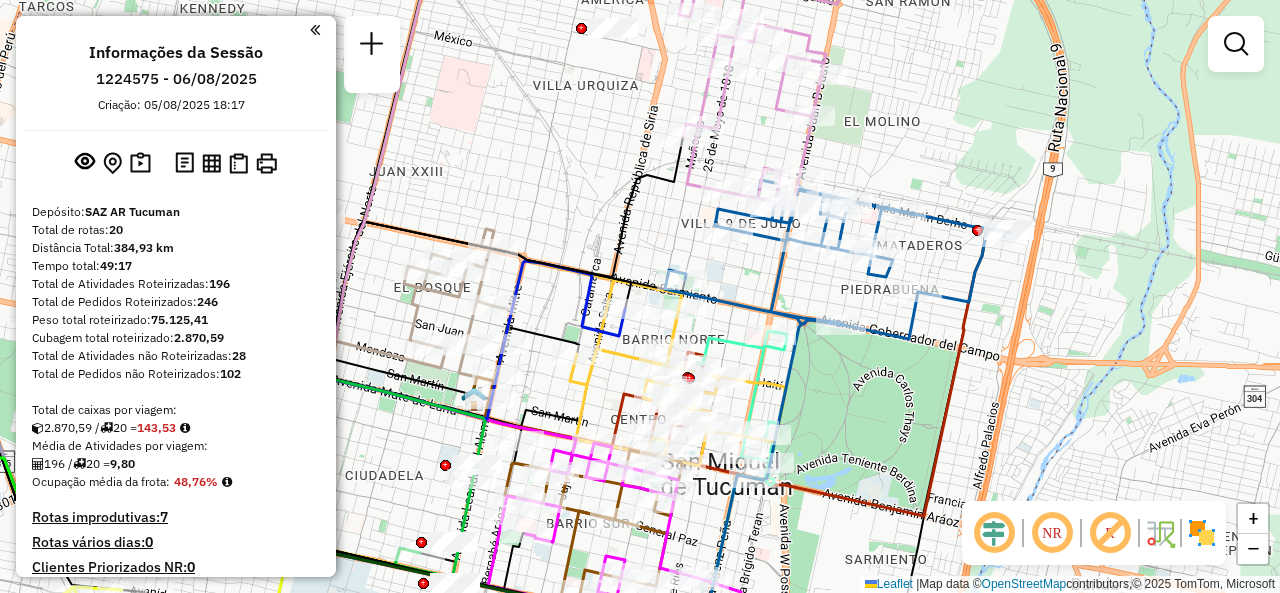 drag, startPoint x: 819, startPoint y: 290, endPoint x: 943, endPoint y: 228, distance: 138.63622 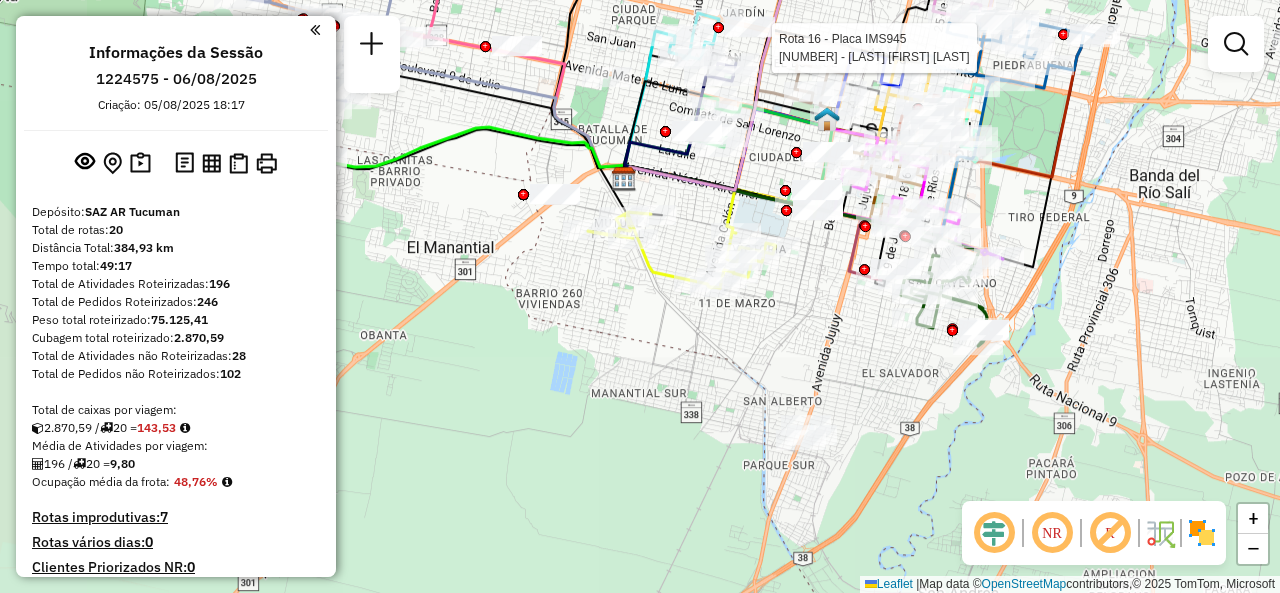drag, startPoint x: 720, startPoint y: 491, endPoint x: 801, endPoint y: 257, distance: 247.6227 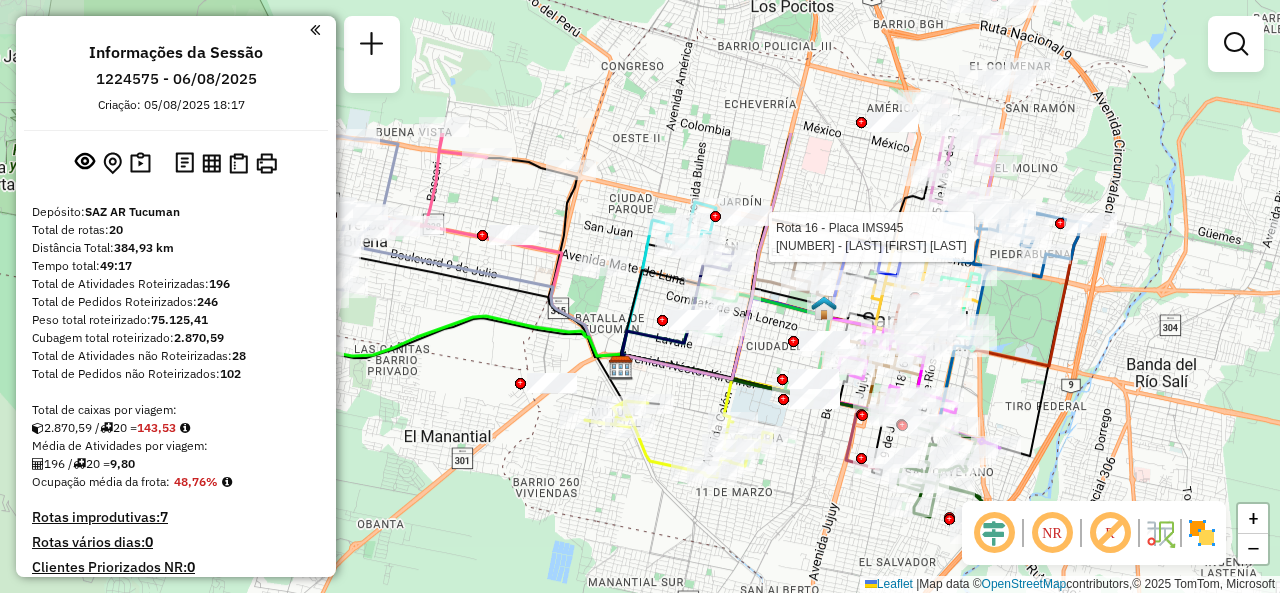 drag, startPoint x: 807, startPoint y: 267, endPoint x: 804, endPoint y: 459, distance: 192.02344 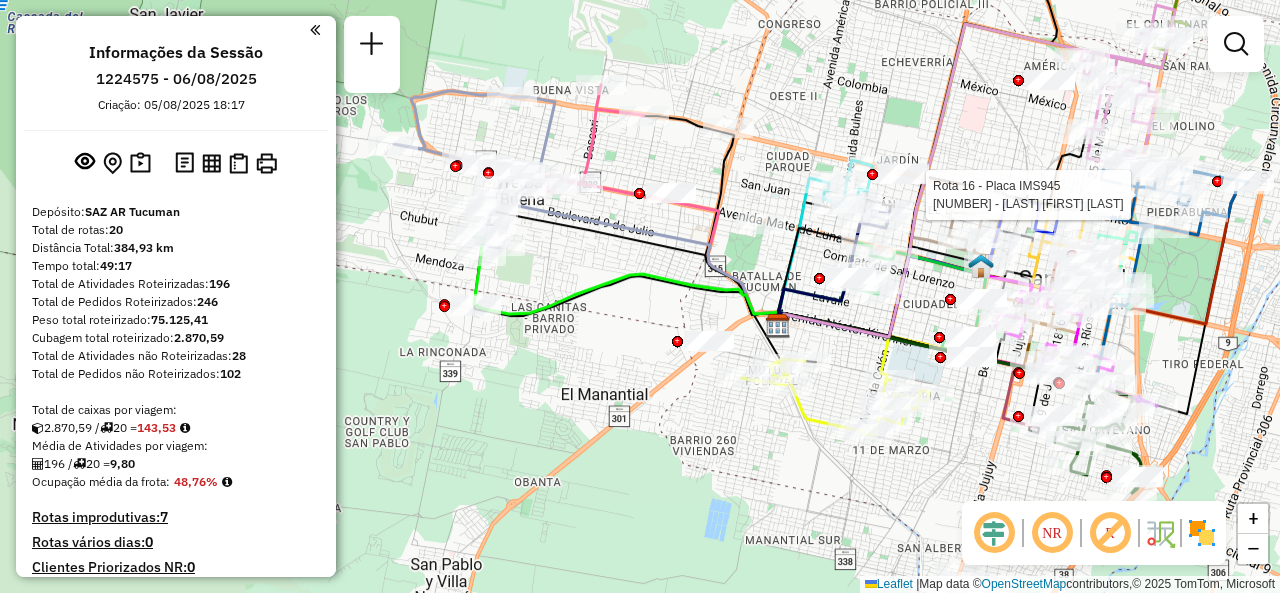 drag, startPoint x: 587, startPoint y: 465, endPoint x: 744, endPoint y: 423, distance: 162.52077 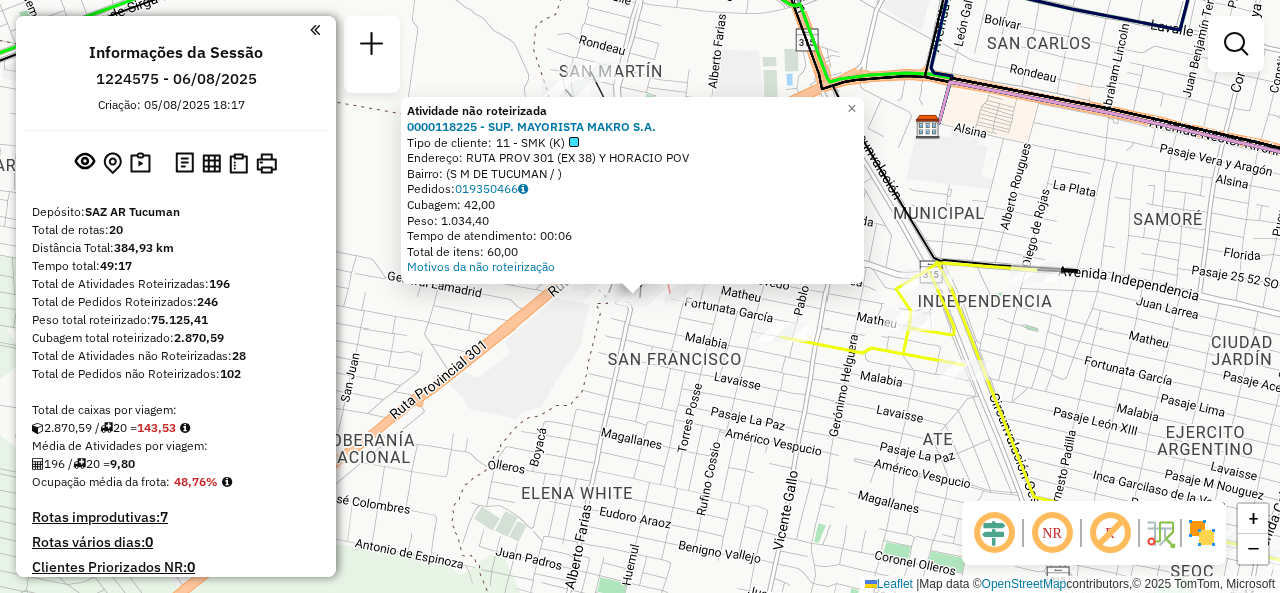 click 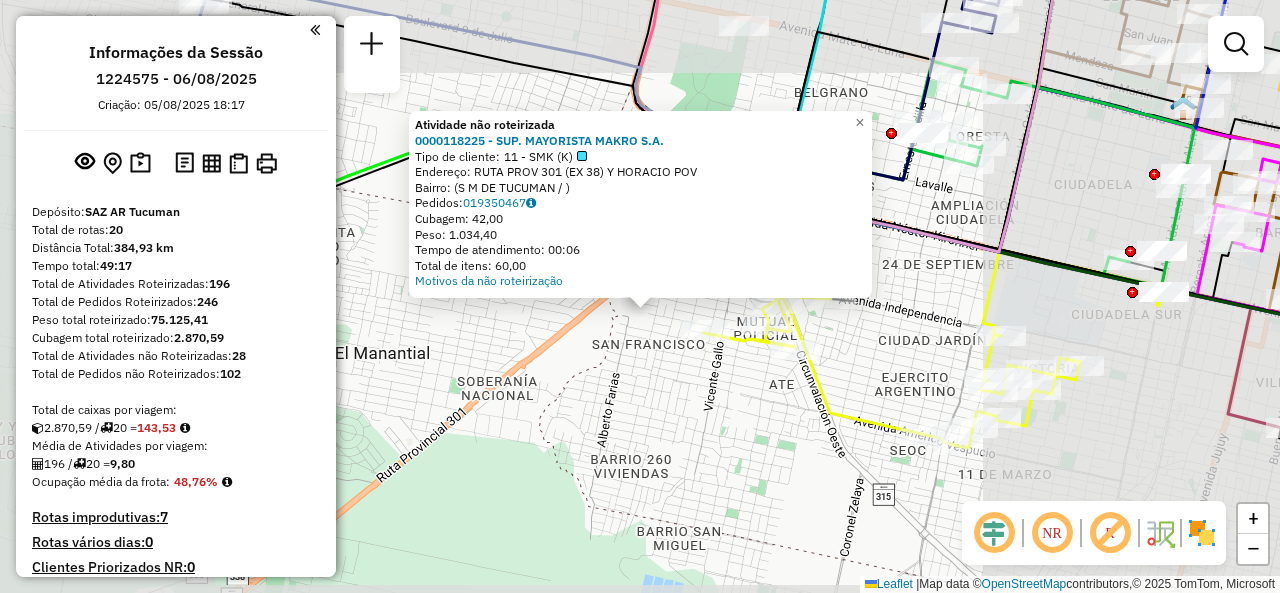 click on "Atividade não roteirizada 0000118225 - SUP. MAYORISTA MAKRO S.A.  Tipo de cliente:   11 -  SMK (K)   Endereço: RUTA PROV 301 (EX 38) Y HORACIO POV   Bairro:  (S M DE TUCUMAN / )   Pedidos:  019350467   Cubagem: 42,00   Peso: 1.034,40   Tempo de atendimento: 00:06   Total de itens: 60,00  Motivos da não roteirização × Janela de atendimento Grade de atendimento Capacidade Transportadoras Veículos Cliente Pedidos  Rotas Selecione os dias de semana para filtrar as janelas de atendimento  Seg   Ter   Qua   Qui   Sex   Sáb   Dom  Informe o período da janela de atendimento: De: Até:  Filtrar exatamente a janela do cliente  Considerar janela de atendimento padrão  Selecione os dias de semana para filtrar as grades de atendimento  Seg   Ter   Qua   Qui   Sex   Sáb   Dom   Considerar clientes sem dia de atendimento cadastrado  Clientes fora do dia de atendimento selecionado Filtrar as atividades entre os valores definidos abaixo:  Peso mínimo:   Peso máximo:   Cubagem mínima:   Cubagem máxima:   De:  +" 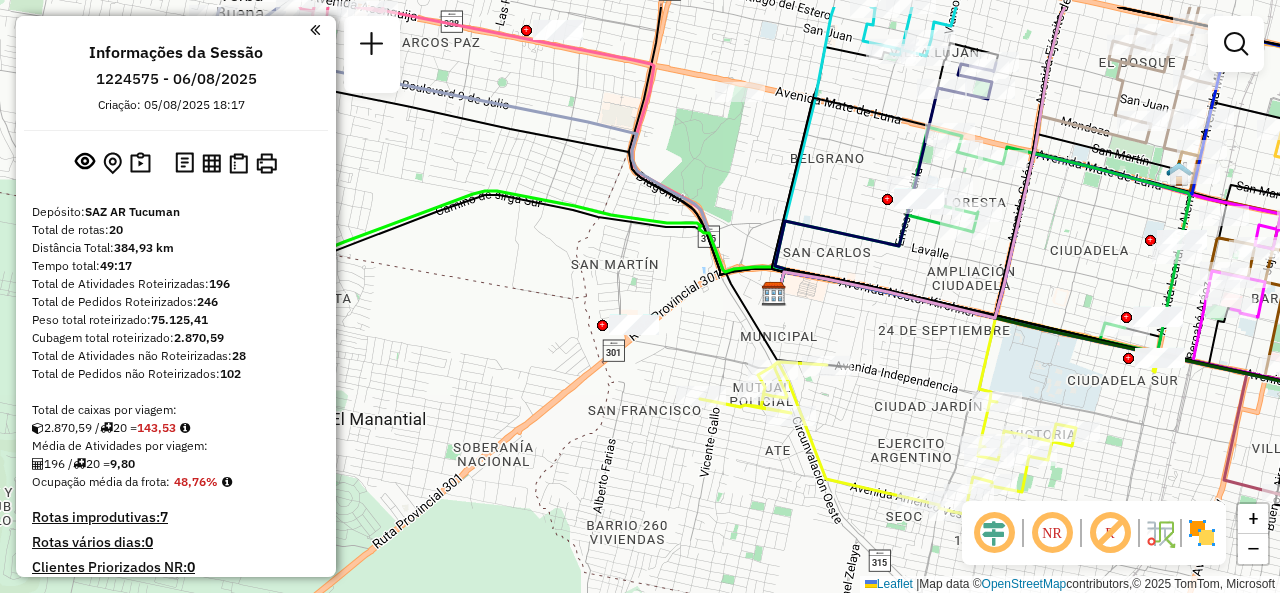 drag, startPoint x: 552, startPoint y: 313, endPoint x: 596, endPoint y: 395, distance: 93.05912 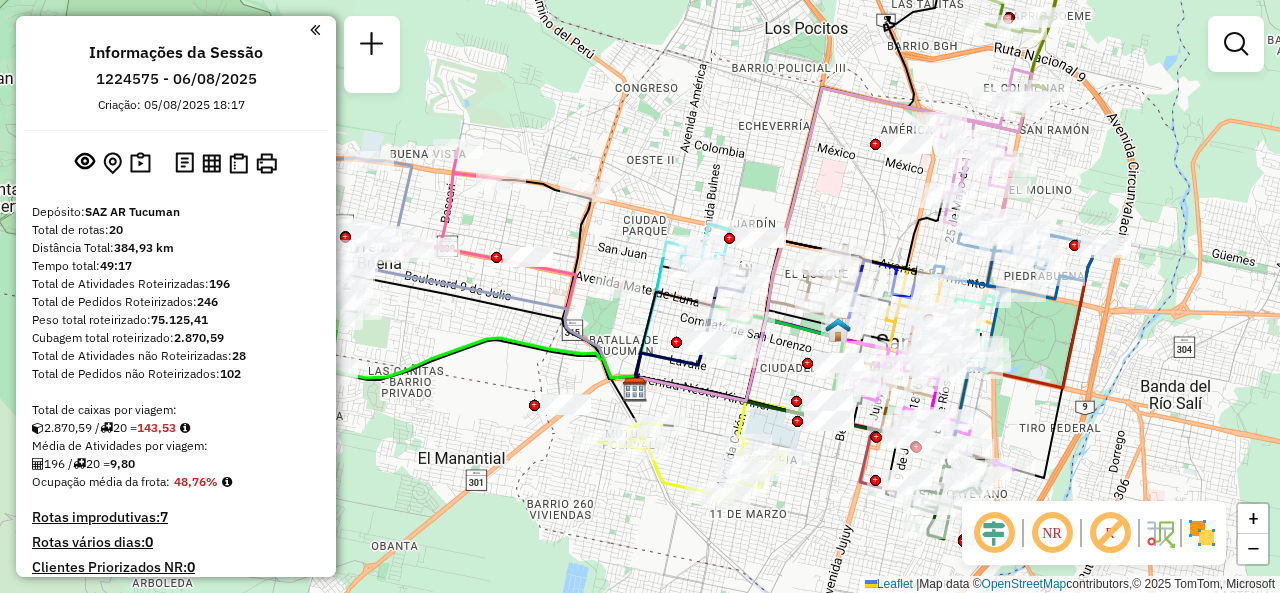 drag, startPoint x: 607, startPoint y: 329, endPoint x: 569, endPoint y: 323, distance: 38.470768 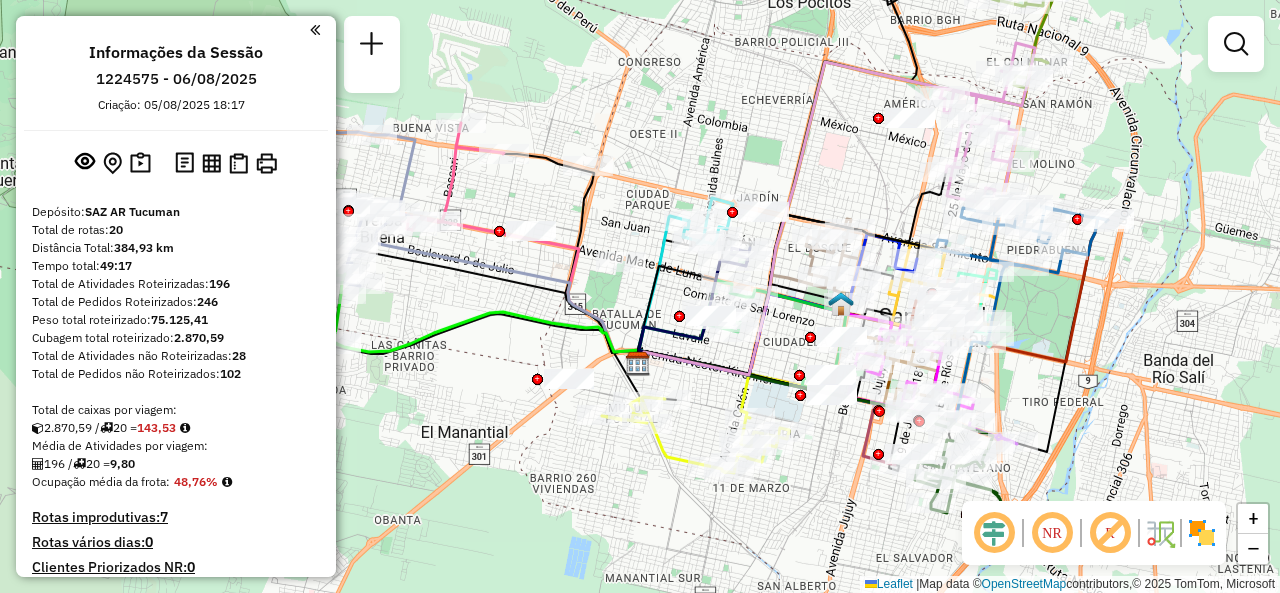 drag, startPoint x: 816, startPoint y: 348, endPoint x: 786, endPoint y: 332, distance: 34 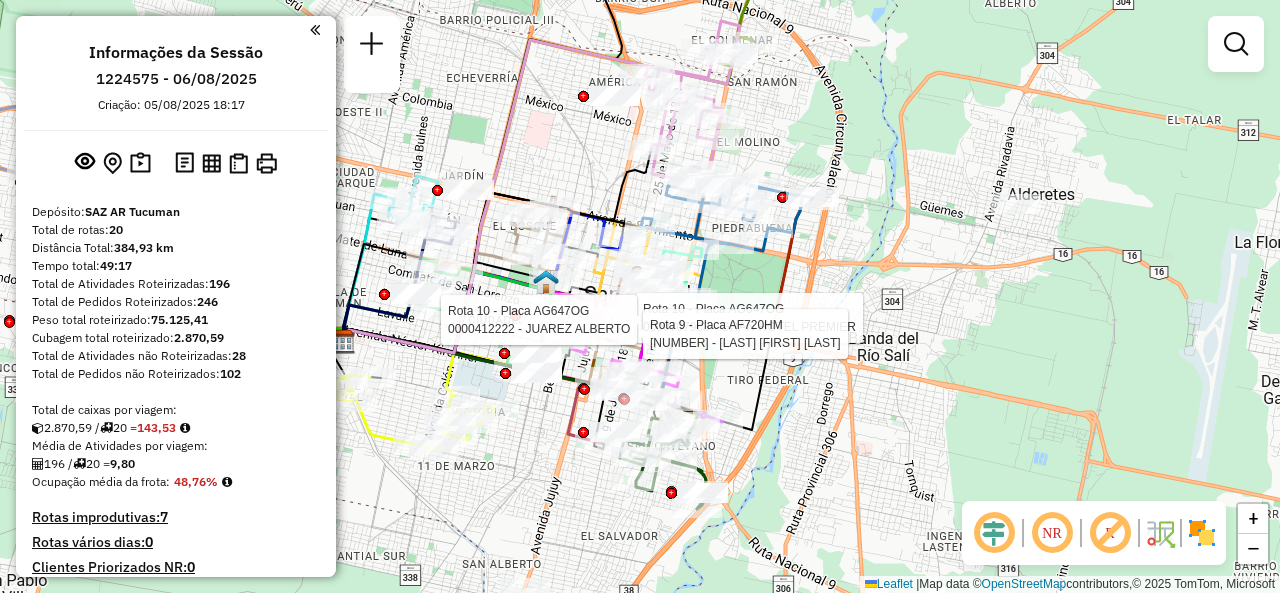 click on "Rota 10 - Placa AG647OG  0000707903 - GRAN HOTEL PREMIER Rota 10 - Placa AG647OG  0000412222 - JUAREZ ALBERTO Rota 9 - Placa AF720HM  0000380806 - DADONE RUBEN ALEJANDRO Janela de atendimento Grade de atendimento Capacidade Transportadoras Veículos Cliente Pedidos  Rotas Selecione os dias de semana para filtrar as janelas de atendimento  Seg   Ter   Qua   Qui   Sex   Sáb   Dom  Informe o período da janela de atendimento: De: Até:  Filtrar exatamente a janela do cliente  Considerar janela de atendimento padrão  Selecione os dias de semana para filtrar as grades de atendimento  Seg   Ter   Qua   Qui   Sex   Sáb   Dom   Considerar clientes sem dia de atendimento cadastrado  Clientes fora do dia de atendimento selecionado Filtrar as atividades entre os valores definidos abaixo:  Peso mínimo:   Peso máximo:   Cubagem mínima:   Cubagem máxima:   De:   Até:  Filtrar as atividades entre o tempo de atendimento definido abaixo:  De:   Até:   Considerar capacidade total dos clientes não roteirizados Nome: +" 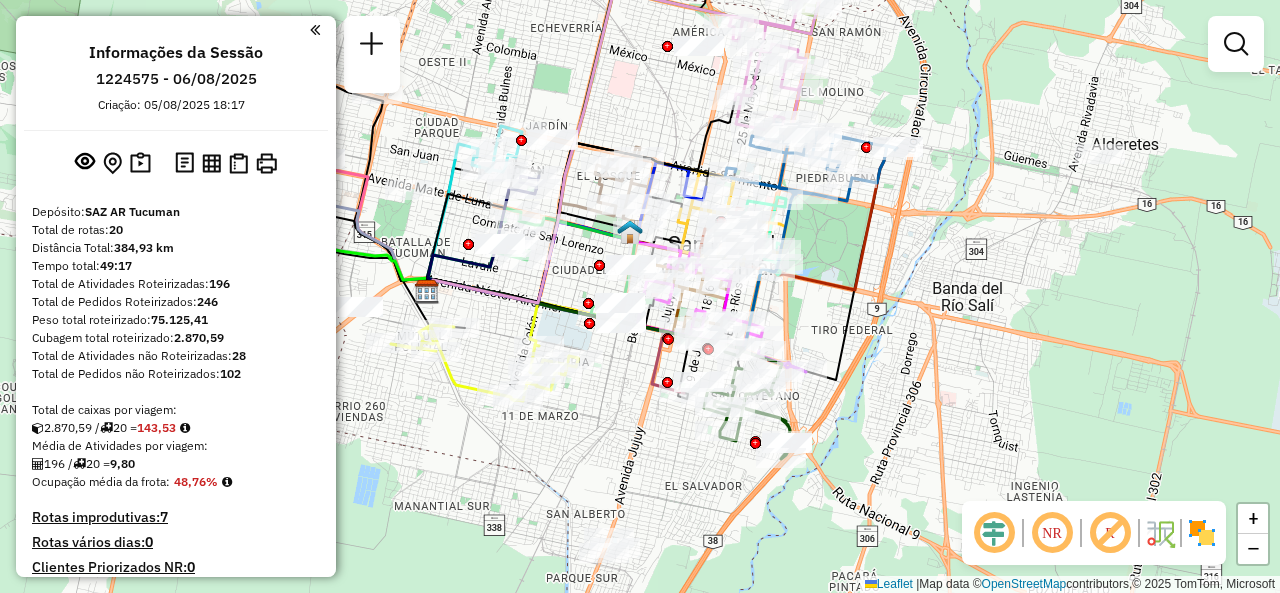 drag, startPoint x: 773, startPoint y: 325, endPoint x: 830, endPoint y: 283, distance: 70.80254 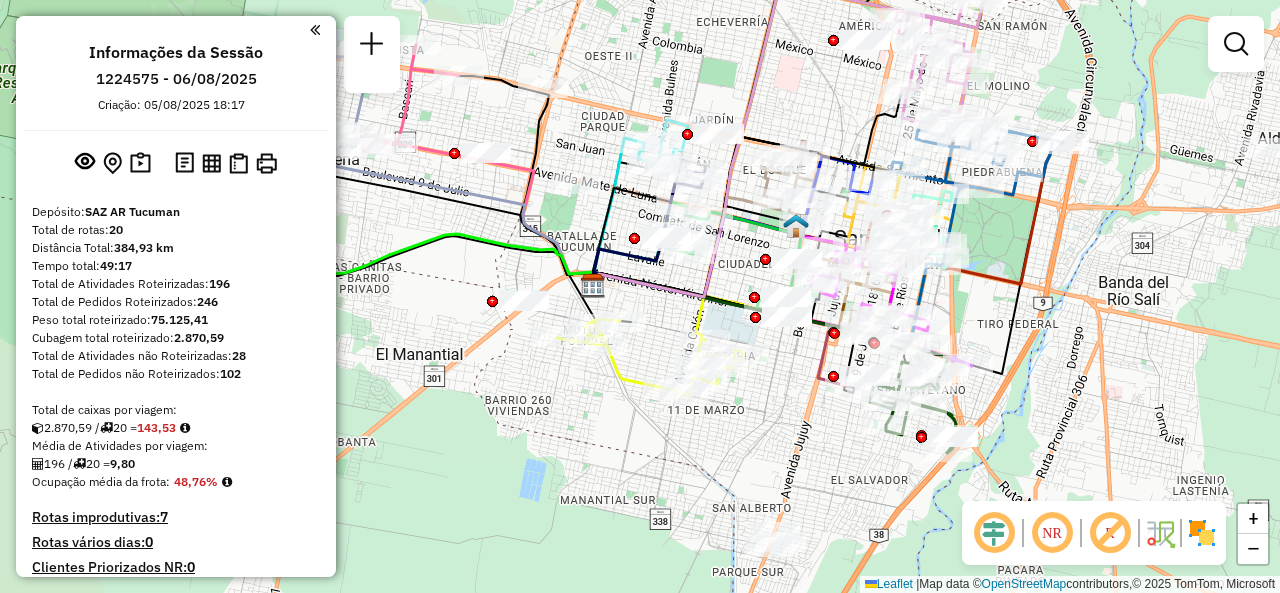 drag, startPoint x: 489, startPoint y: 231, endPoint x: 760, endPoint y: 207, distance: 272.06067 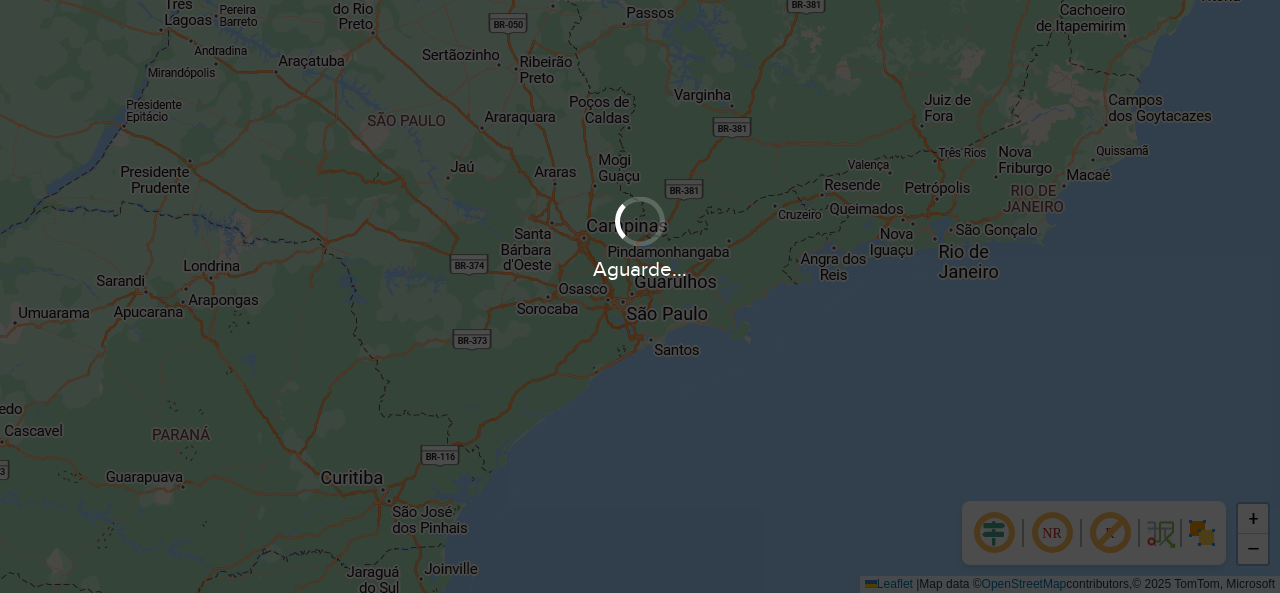 scroll, scrollTop: 0, scrollLeft: 0, axis: both 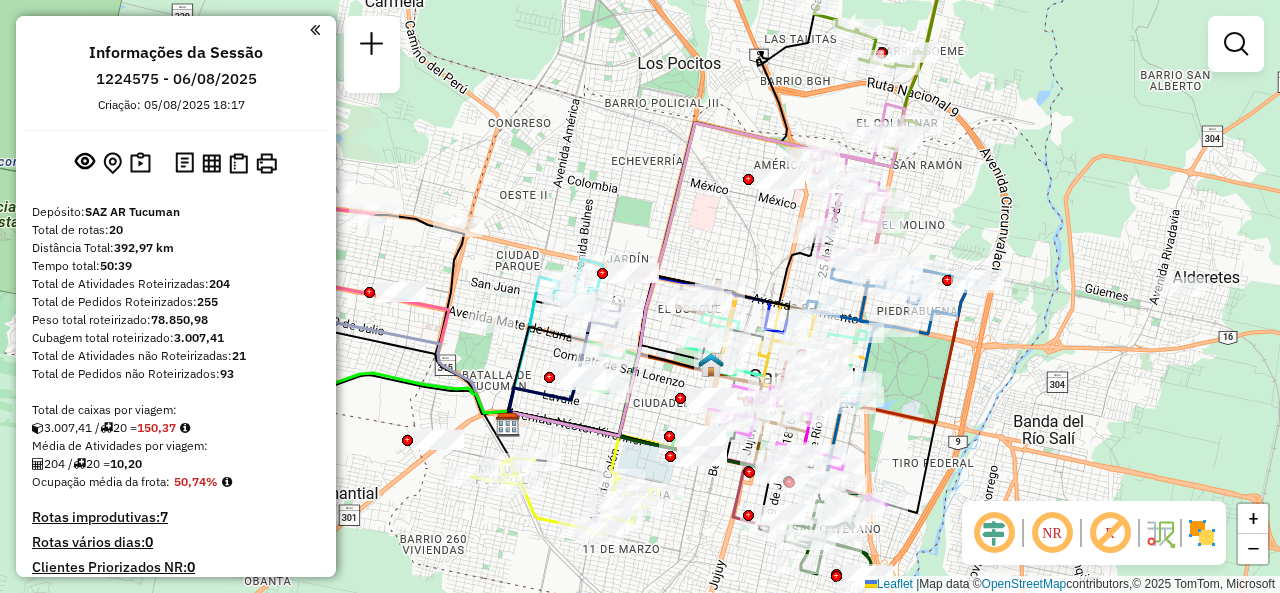 drag, startPoint x: 725, startPoint y: 173, endPoint x: 726, endPoint y: 219, distance: 46.010868 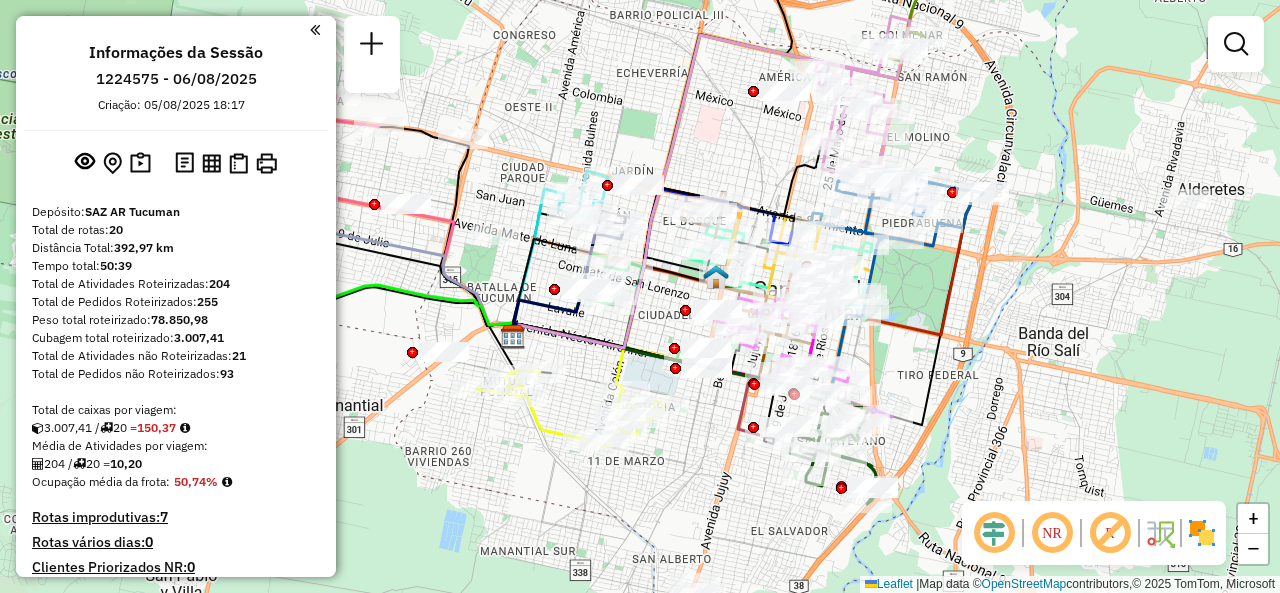 drag, startPoint x: 709, startPoint y: 239, endPoint x: 704, endPoint y: 52, distance: 187.06683 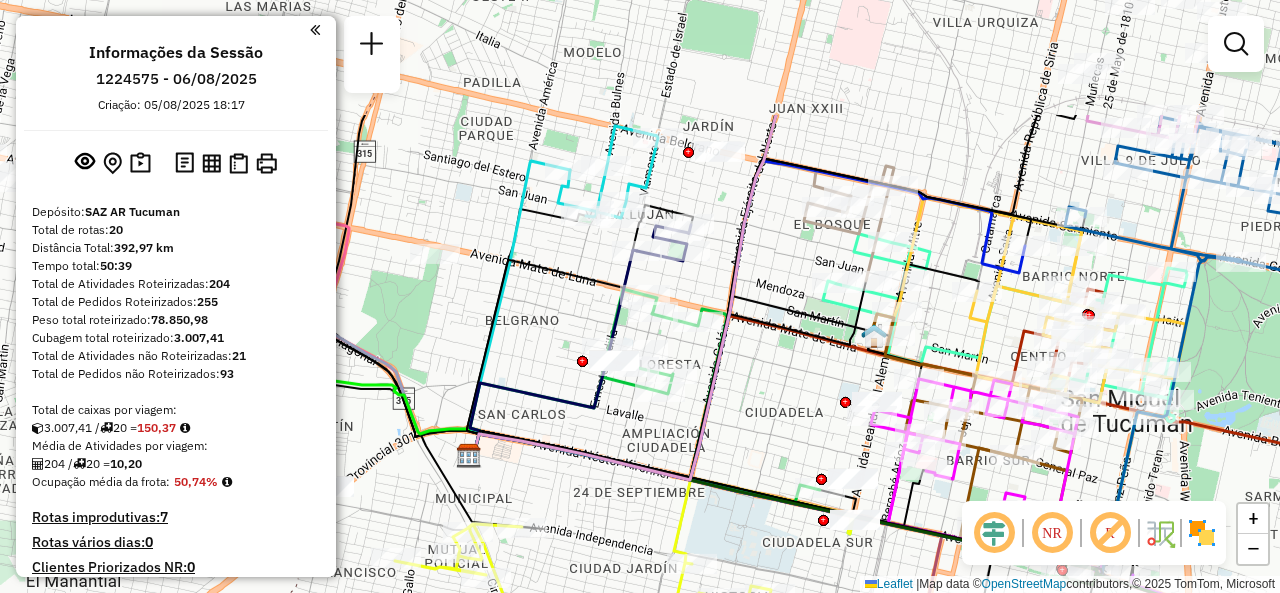 drag, startPoint x: 644, startPoint y: 89, endPoint x: 788, endPoint y: 263, distance: 225.85837 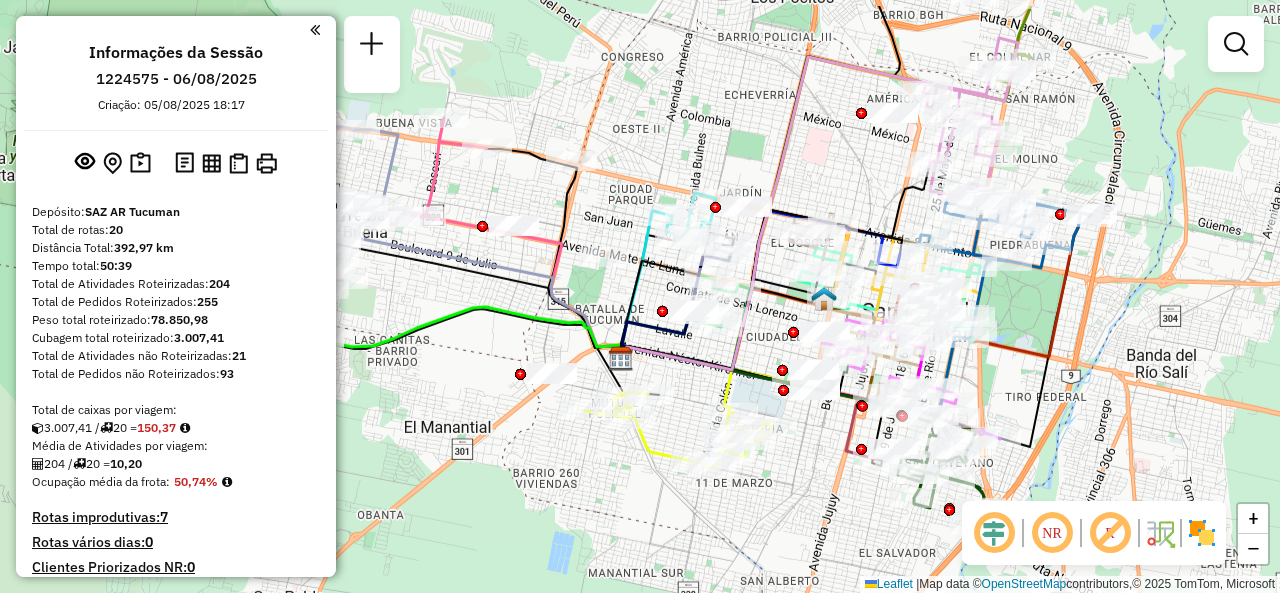 drag, startPoint x: 879, startPoint y: 94, endPoint x: 861, endPoint y: 159, distance: 67.44627 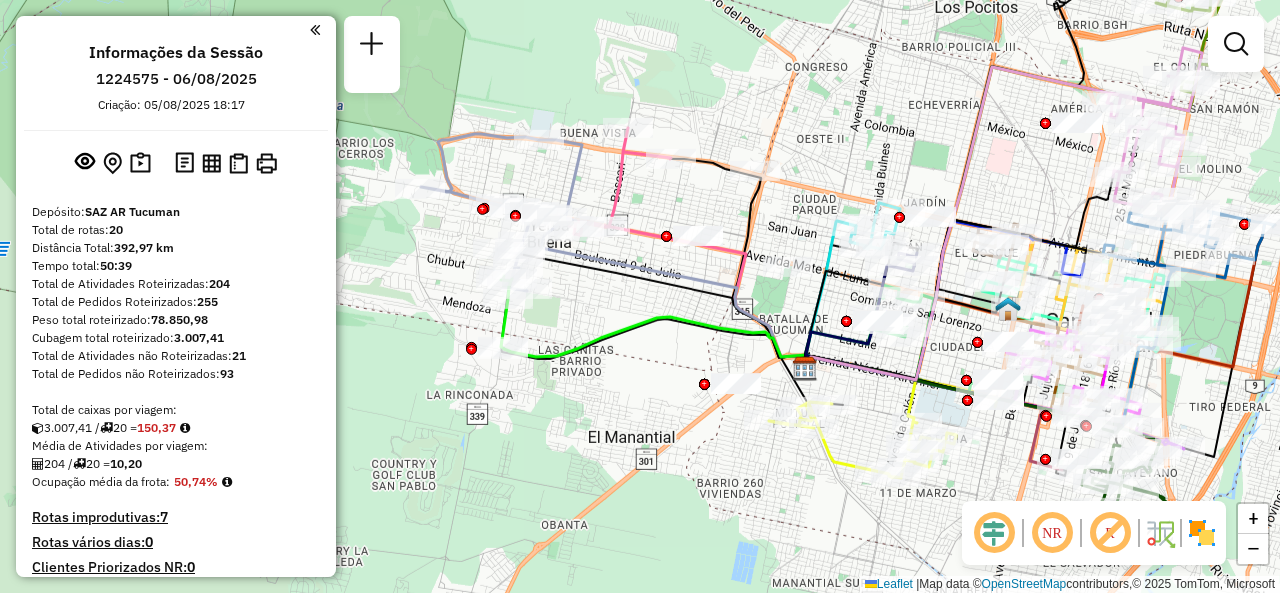 drag, startPoint x: 795, startPoint y: 190, endPoint x: 978, endPoint y: 200, distance: 183.27303 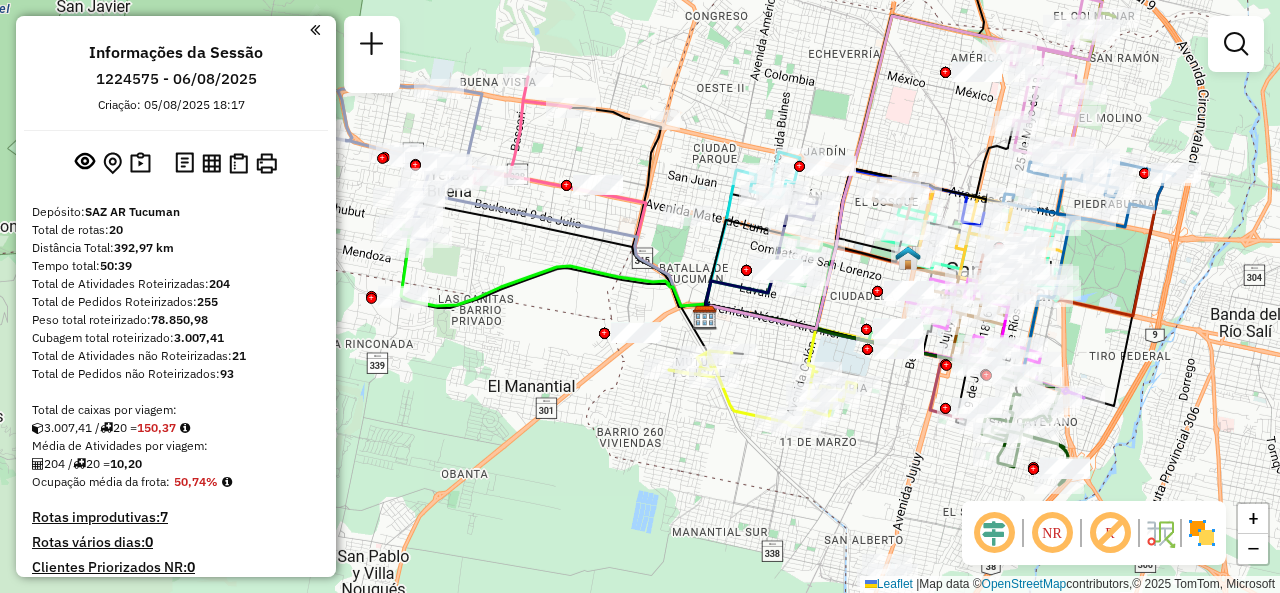 drag, startPoint x: 838, startPoint y: 166, endPoint x: 742, endPoint y: 115, distance: 108.706024 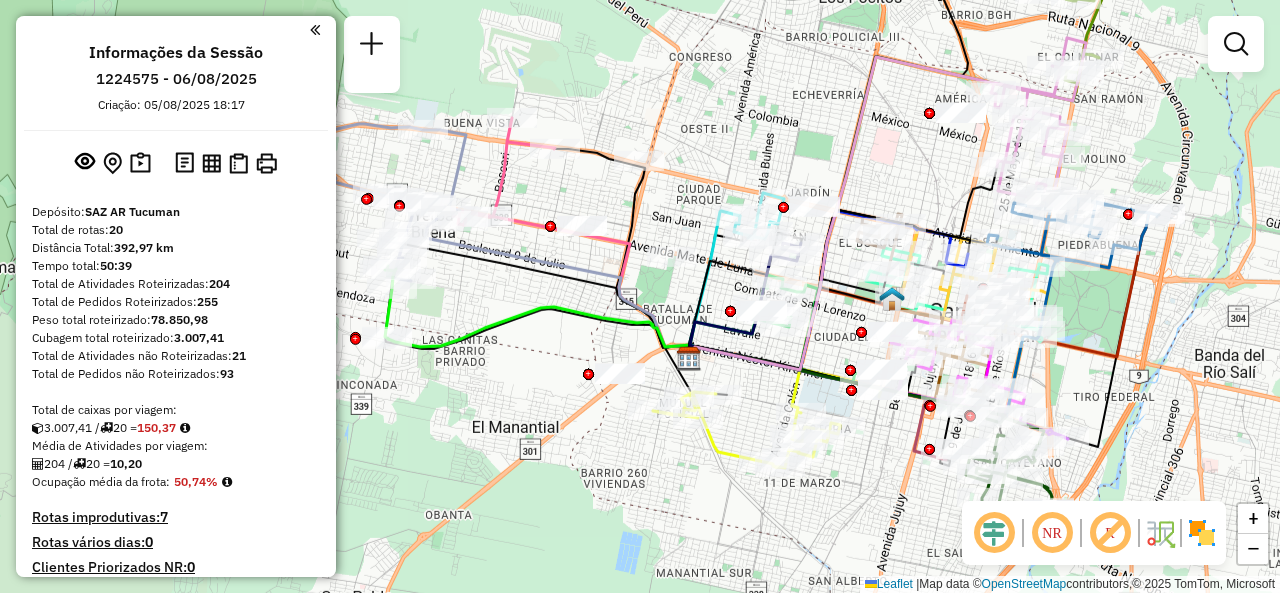 drag, startPoint x: 790, startPoint y: 59, endPoint x: 774, endPoint y: 100, distance: 44.011364 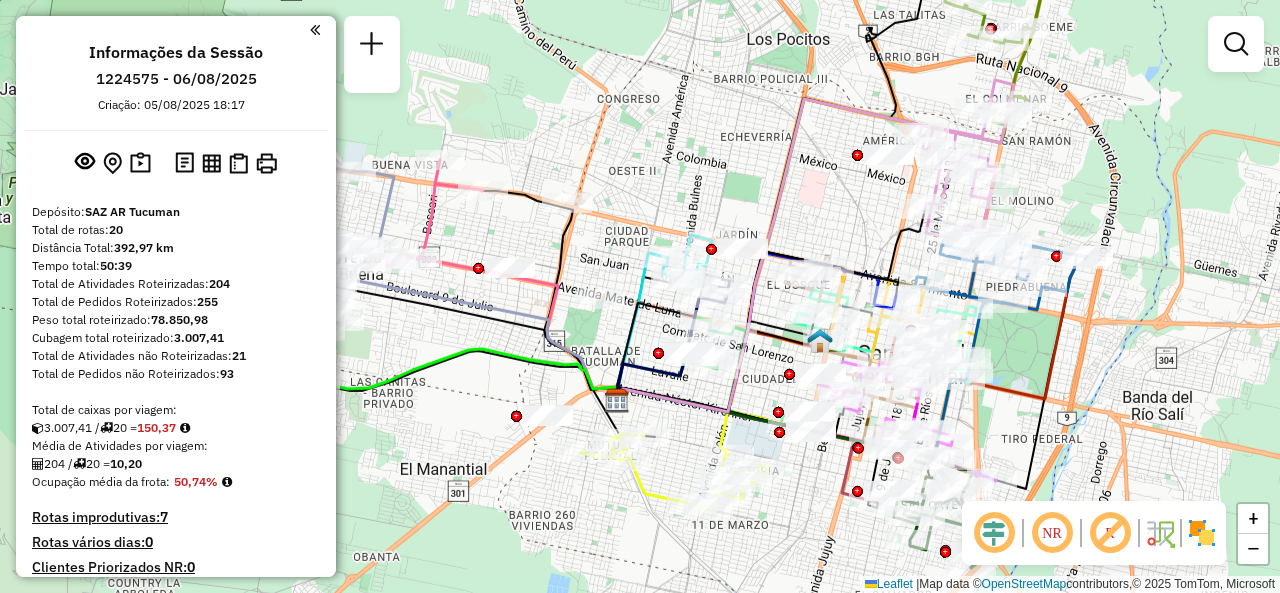 drag, startPoint x: 936, startPoint y: 155, endPoint x: 864, endPoint y: 197, distance: 83.35467 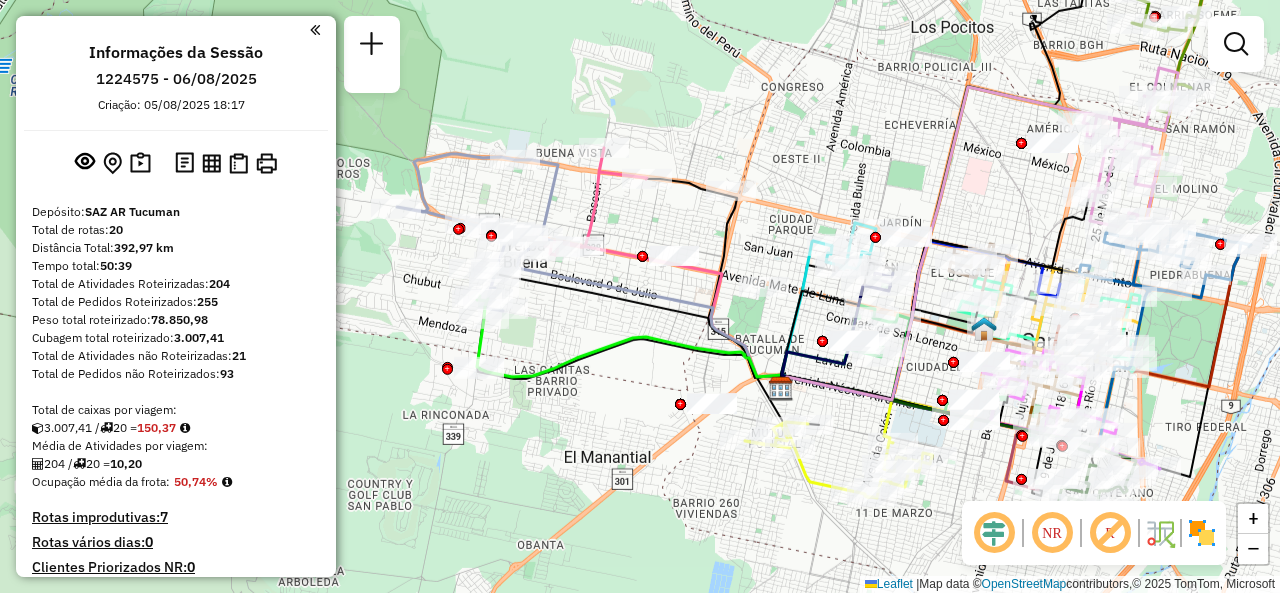 drag, startPoint x: 716, startPoint y: 193, endPoint x: 880, endPoint y: 181, distance: 164.43843 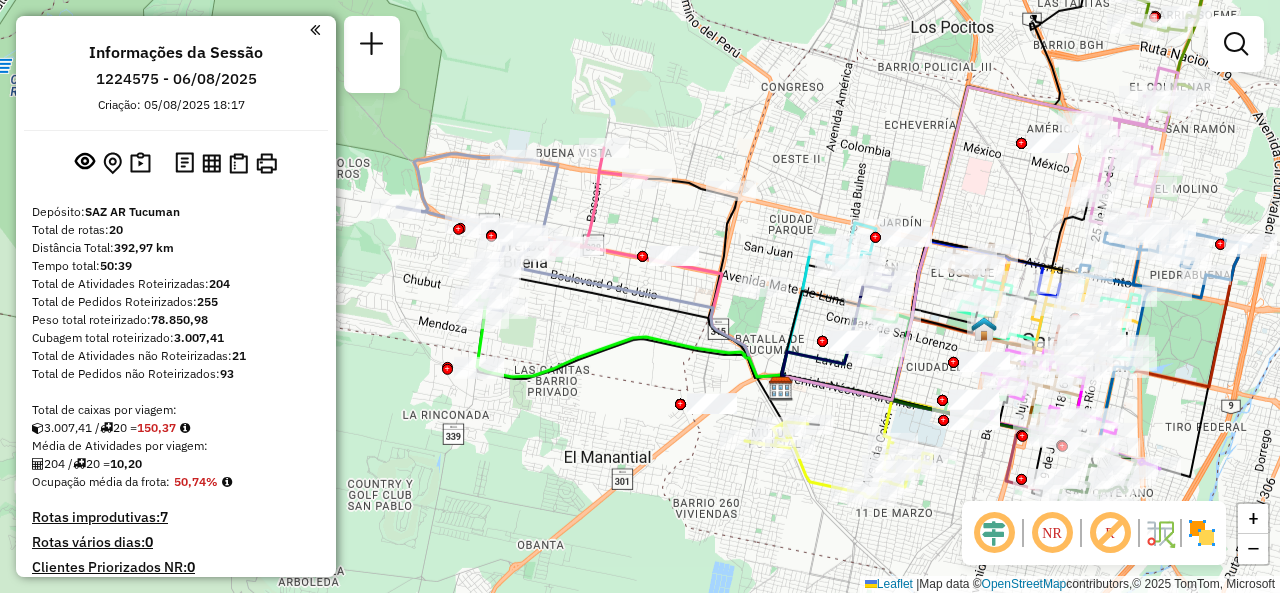 click on "Janela de atendimento Grade de atendimento Capacidade Transportadoras Veículos Cliente Pedidos  Rotas Selecione os dias de semana para filtrar as janelas de atendimento  Seg   Ter   Qua   Qui   Sex   Sáb   Dom  Informe o período da janela de atendimento: De: Até:  Filtrar exatamente a janela do cliente  Considerar janela de atendimento padrão  Selecione os dias de semana para filtrar as grades de atendimento  Seg   Ter   Qua   Qui   Sex   Sáb   Dom   Considerar clientes sem dia de atendimento cadastrado  Clientes fora do dia de atendimento selecionado Filtrar as atividades entre os valores definidos abaixo:  Peso mínimo:   Peso máximo:   Cubagem mínima:   Cubagem máxima:   De:   Até:  Filtrar as atividades entre o tempo de atendimento definido abaixo:  De:   Até:   Considerar capacidade total dos clientes não roteirizados Transportadora: Selecione um ou mais itens Tipo de veículo: Selecione um ou mais itens Veículo: Selecione um ou mais itens Motorista: Selecione um ou mais itens Nome: Rótulo:" 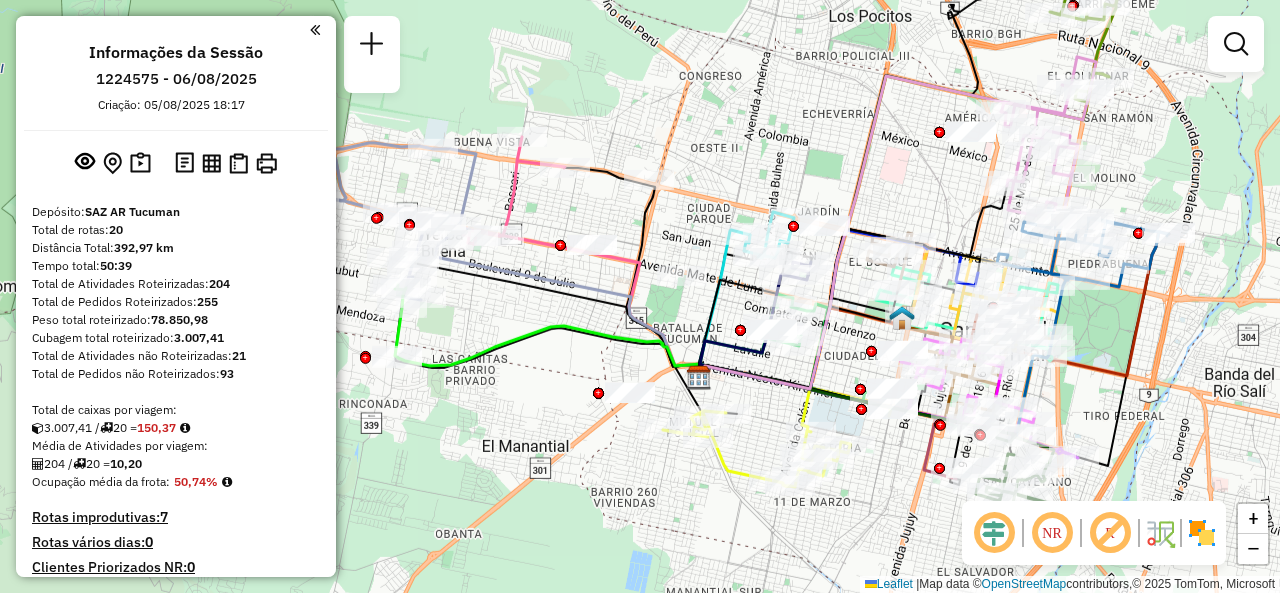 drag, startPoint x: 996, startPoint y: 188, endPoint x: 914, endPoint y: 177, distance: 82.73451 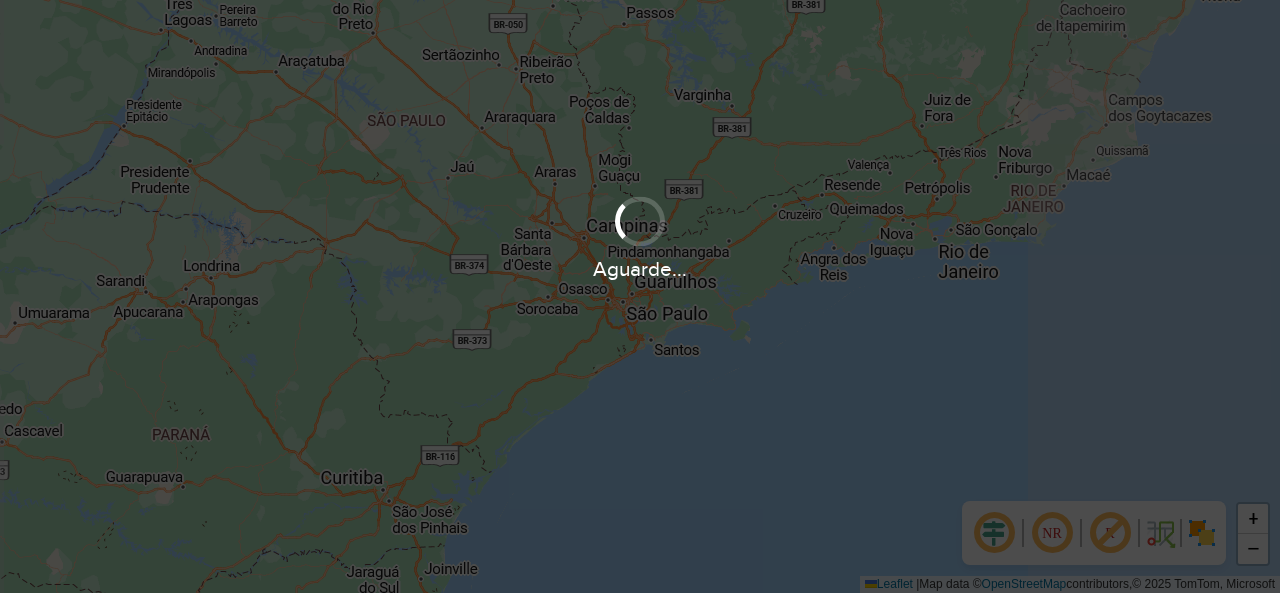 scroll, scrollTop: 0, scrollLeft: 0, axis: both 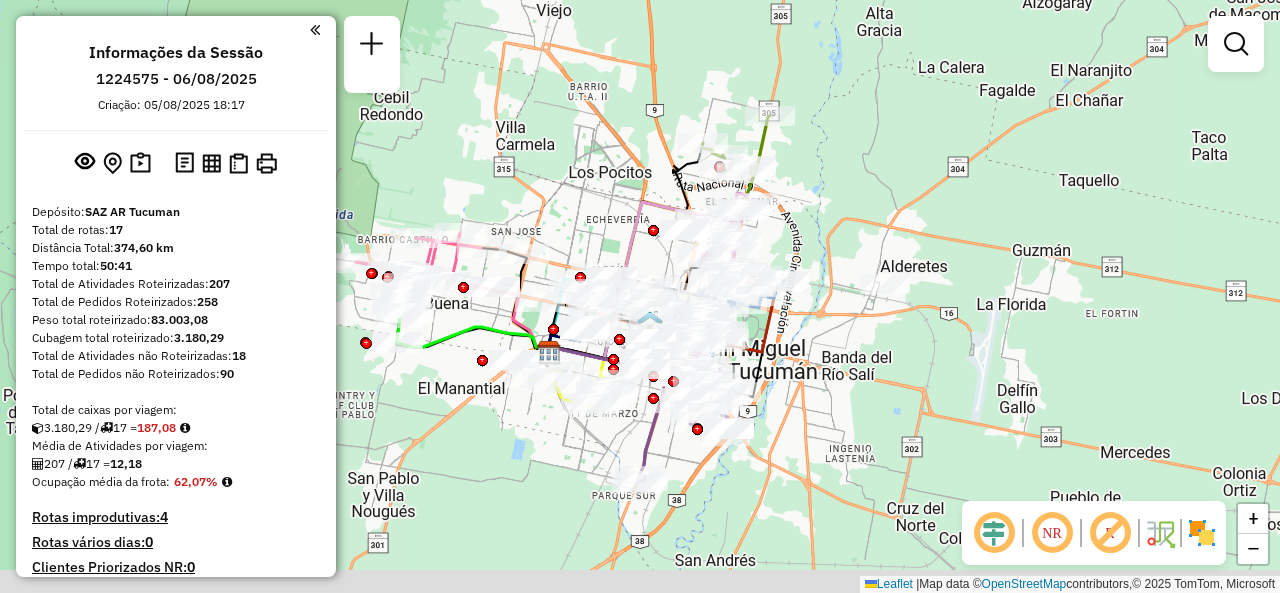 drag, startPoint x: 650, startPoint y: 312, endPoint x: 660, endPoint y: 197, distance: 115.43397 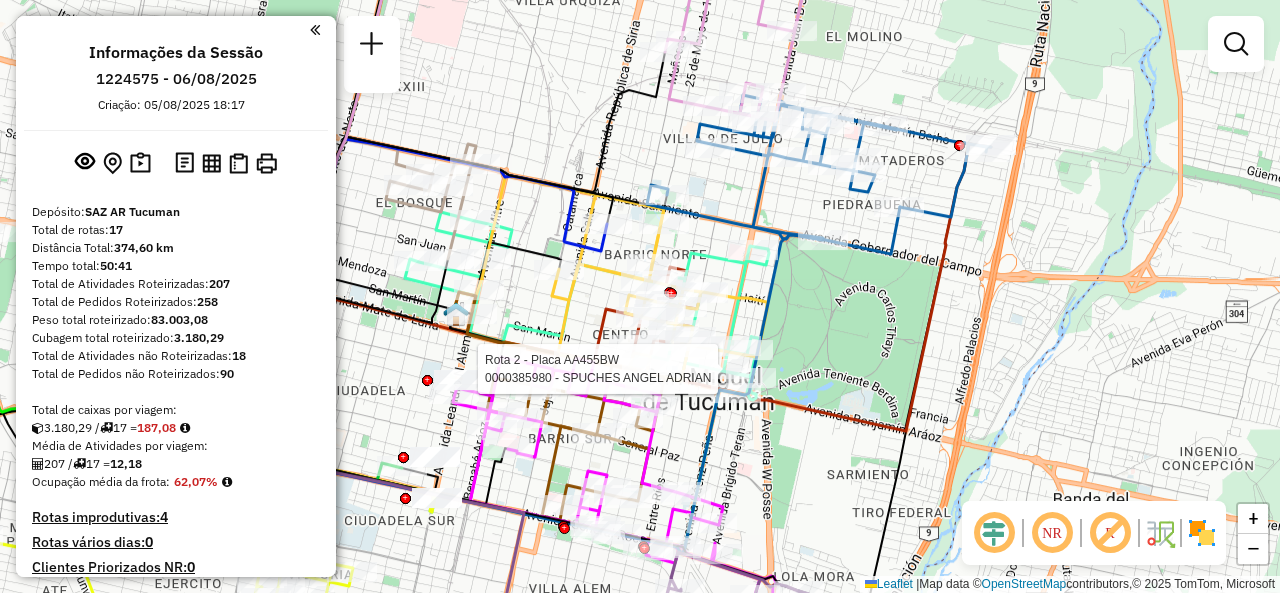select on "**********" 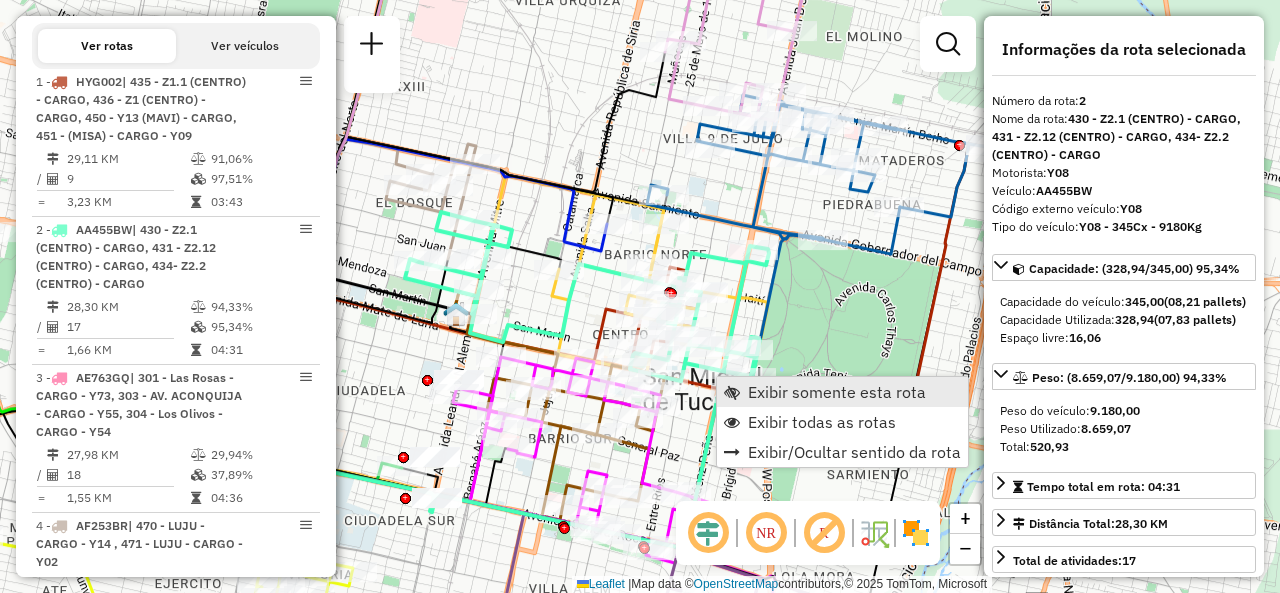scroll, scrollTop: 870, scrollLeft: 0, axis: vertical 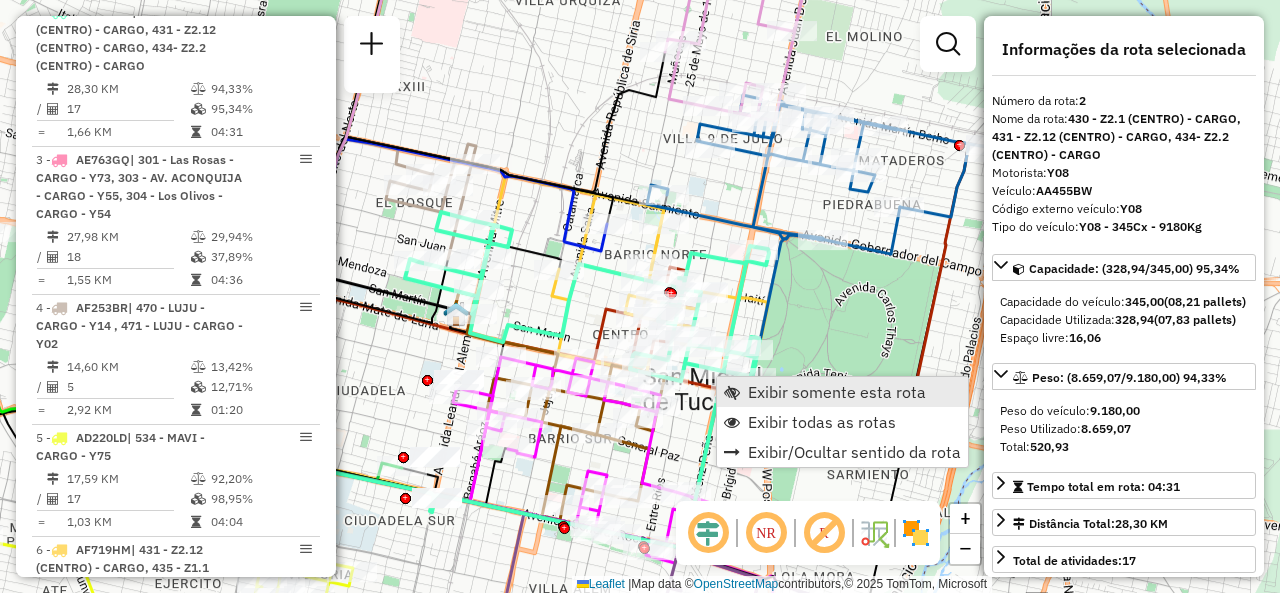 click at bounding box center (732, 392) 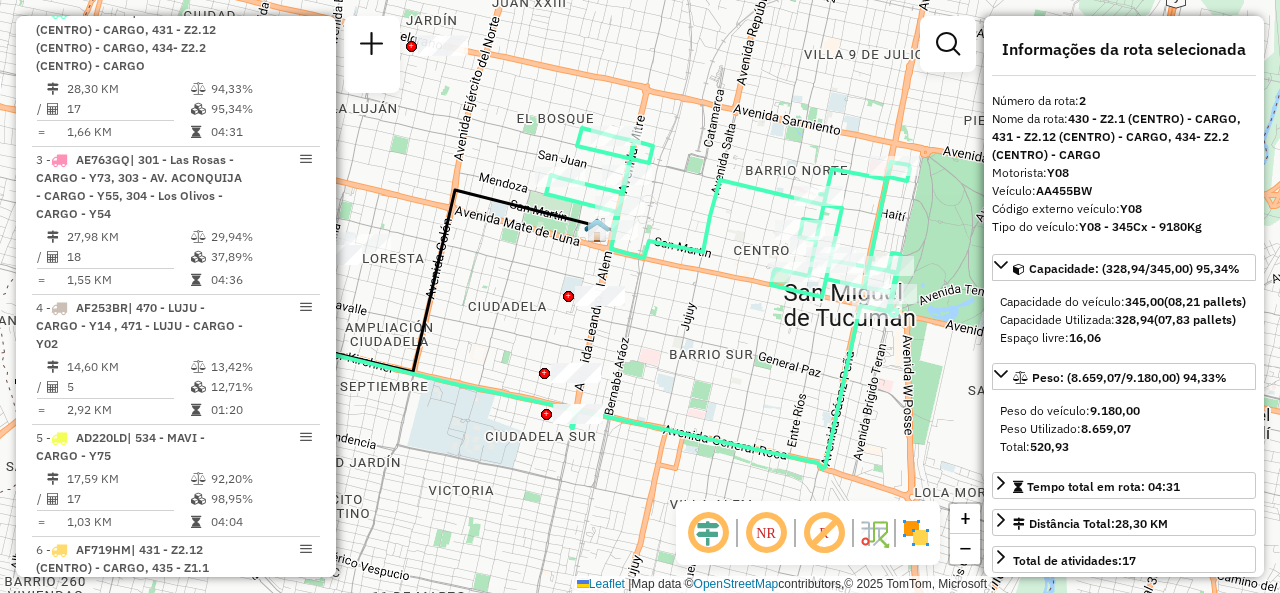 drag, startPoint x: 802, startPoint y: 261, endPoint x: 713, endPoint y: 262, distance: 89.005615 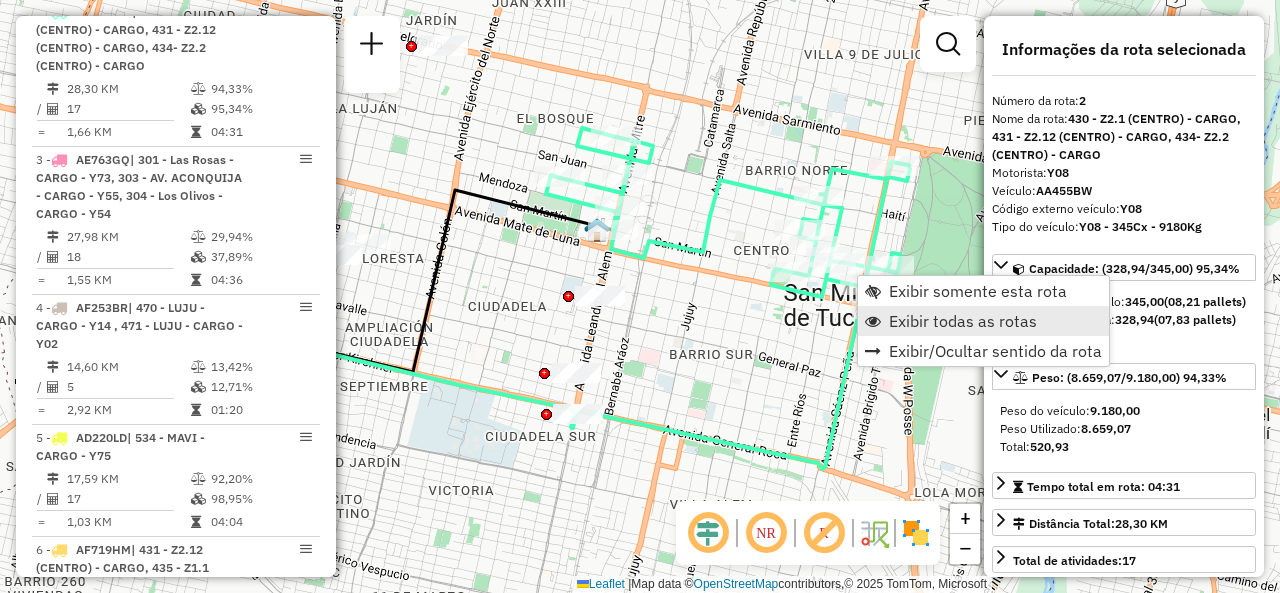 click on "Exibir todas as rotas" at bounding box center (963, 321) 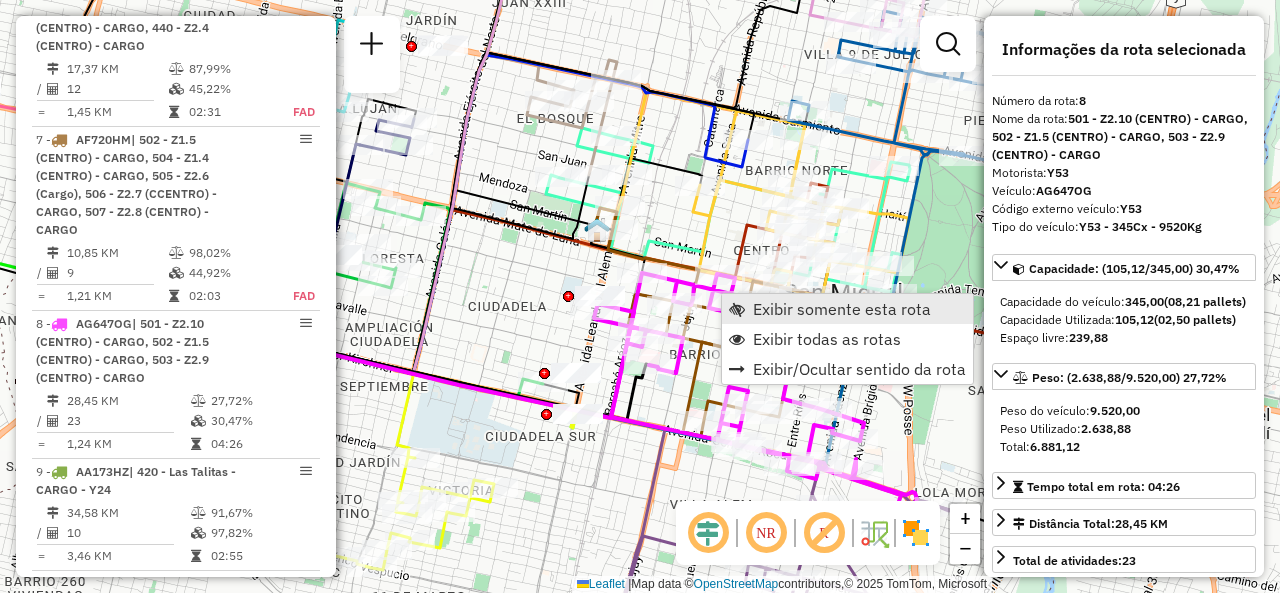 scroll, scrollTop: 1756, scrollLeft: 0, axis: vertical 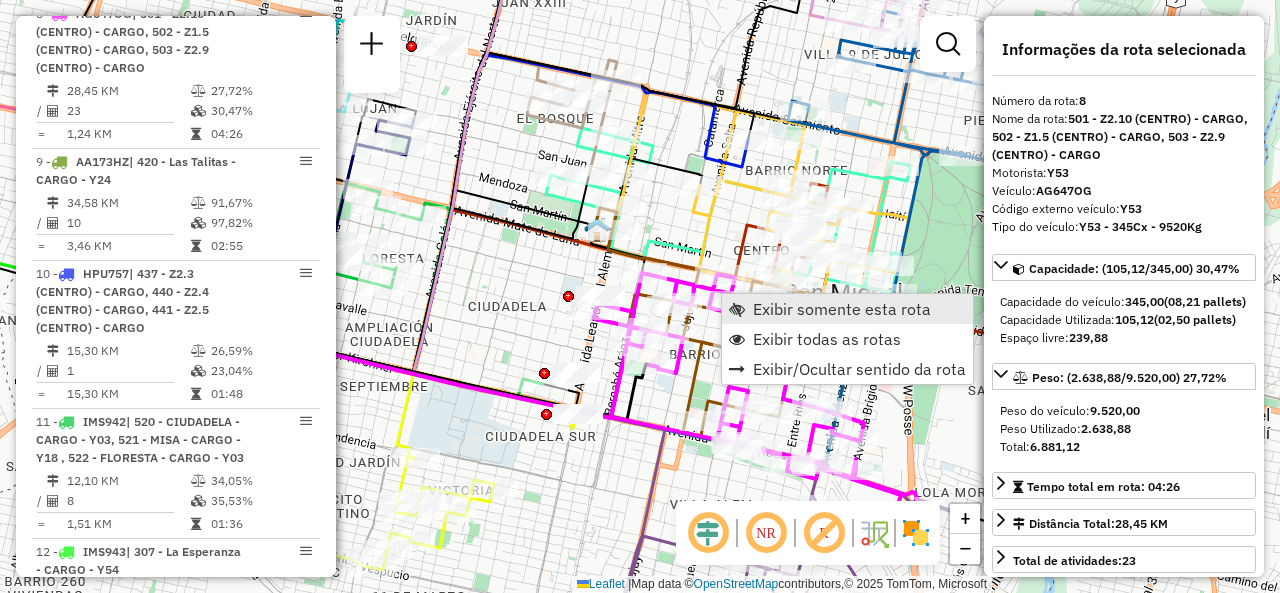 click on "Exibir somente esta rota" at bounding box center [847, 309] 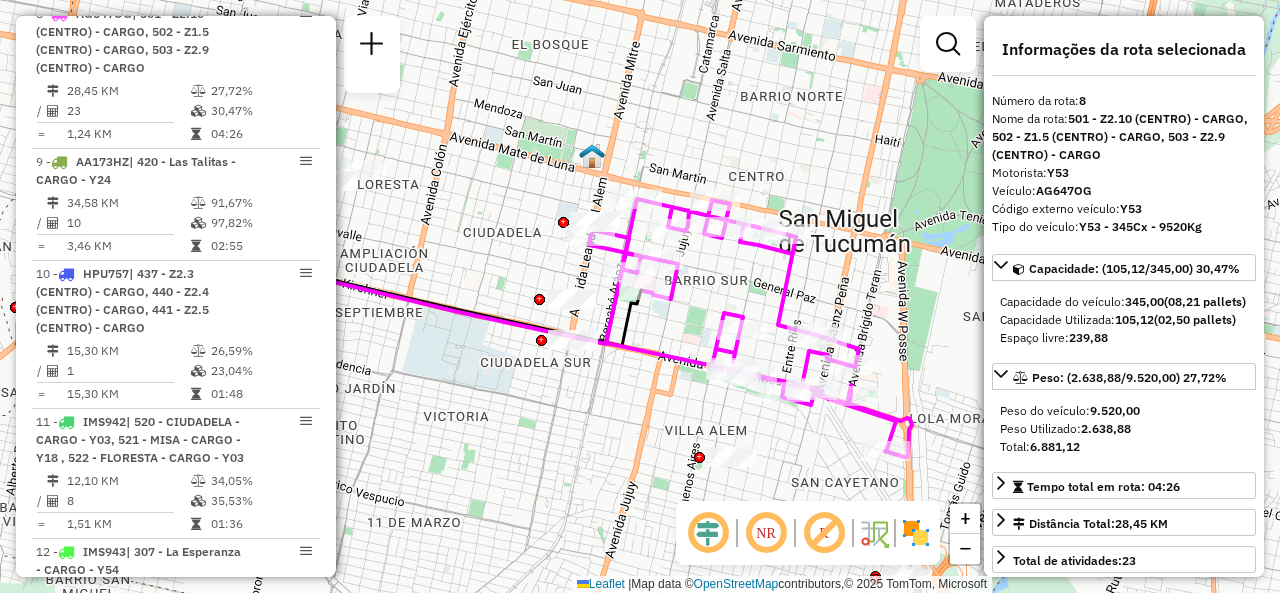 drag, startPoint x: 760, startPoint y: 281, endPoint x: 706, endPoint y: 299, distance: 56.920998 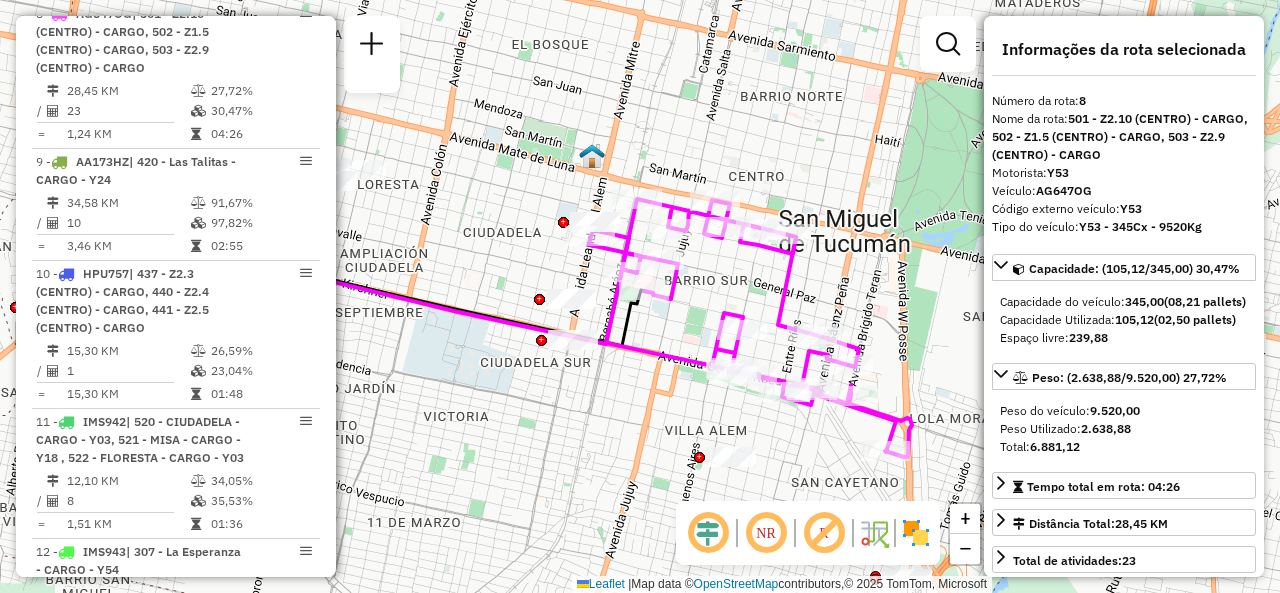 click on "Janela de atendimento Grade de atendimento Capacidade Transportadoras Veículos Cliente Pedidos  Rotas Selecione os dias de semana para filtrar as janelas de atendimento  Seg   Ter   Qua   Qui   Sex   Sáb   Dom  Informe o período da janela de atendimento: De: Até:  Filtrar exatamente a janela do cliente  Considerar janela de atendimento padrão  Selecione os dias de semana para filtrar as grades de atendimento  Seg   Ter   Qua   Qui   Sex   Sáb   Dom   Considerar clientes sem dia de atendimento cadastrado  Clientes fora do dia de atendimento selecionado Filtrar as atividades entre os valores definidos abaixo:  Peso mínimo:   Peso máximo:   Cubagem mínima:   Cubagem máxima:   De:   Até:  Filtrar as atividades entre o tempo de atendimento definido abaixo:  De:   Até:   Considerar capacidade total dos clientes não roteirizados Transportadora: Selecione um ou mais itens Tipo de veículo: Selecione um ou mais itens Veículo: Selecione um ou mais itens Motorista: Selecione um ou mais itens Nome: Rótulo:" 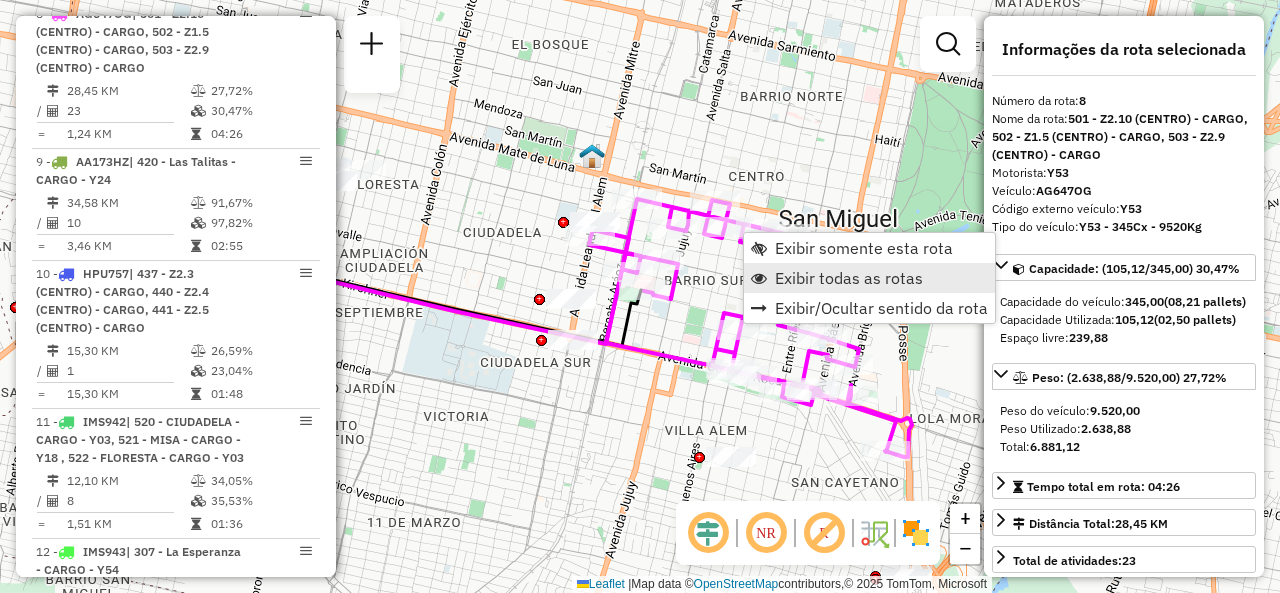 click at bounding box center [759, 278] 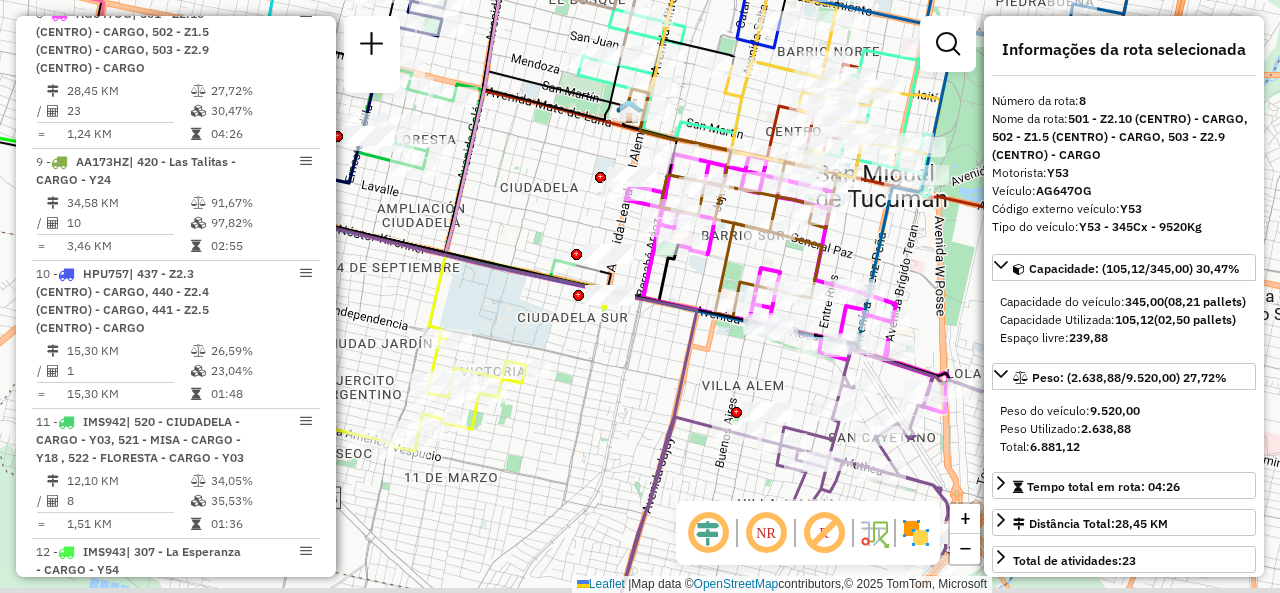 drag, startPoint x: 695, startPoint y: 302, endPoint x: 752, endPoint y: 183, distance: 131.94696 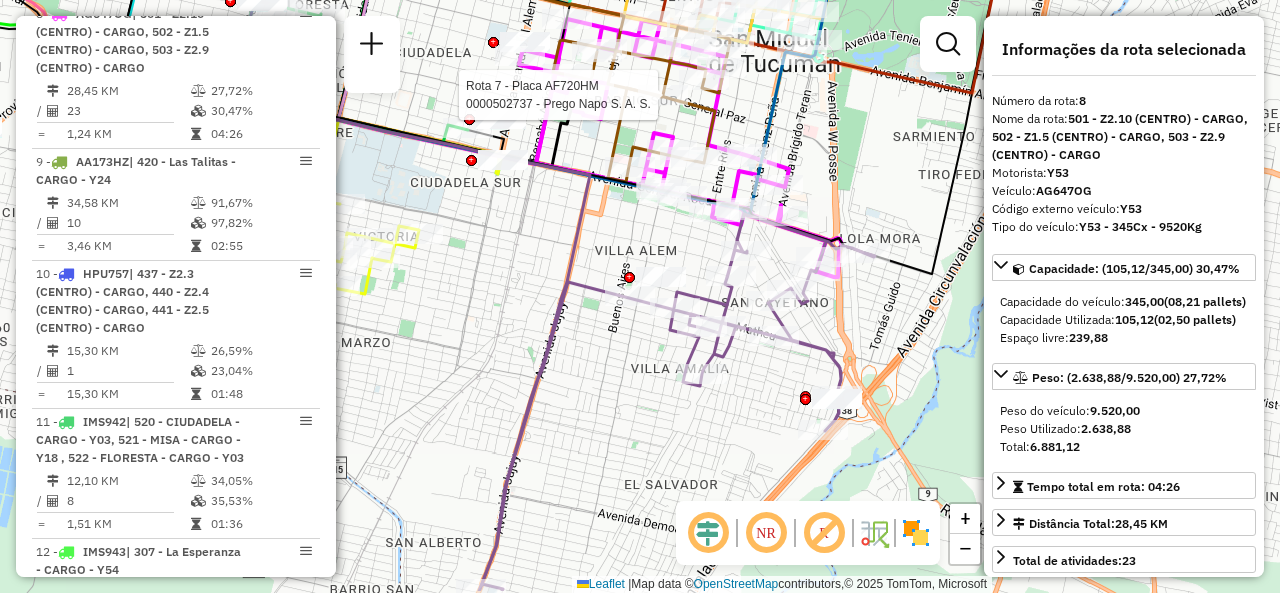 drag, startPoint x: 756, startPoint y: 421, endPoint x: 610, endPoint y: 339, distance: 167.45149 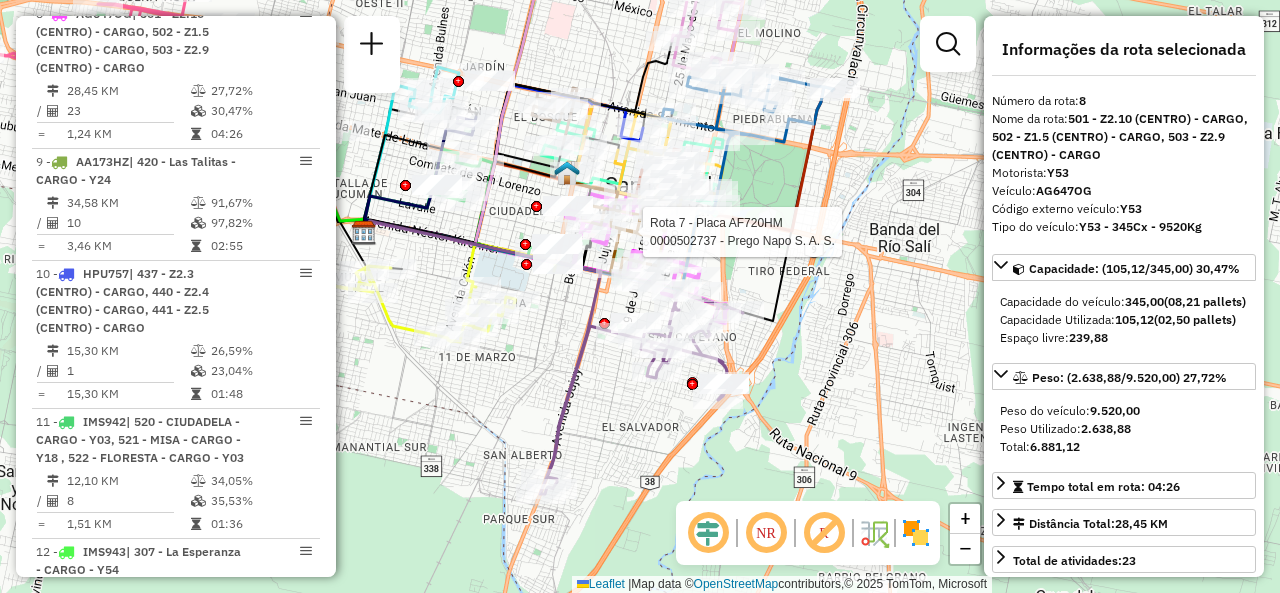 drag, startPoint x: 591, startPoint y: 401, endPoint x: 713, endPoint y: 488, distance: 149.84325 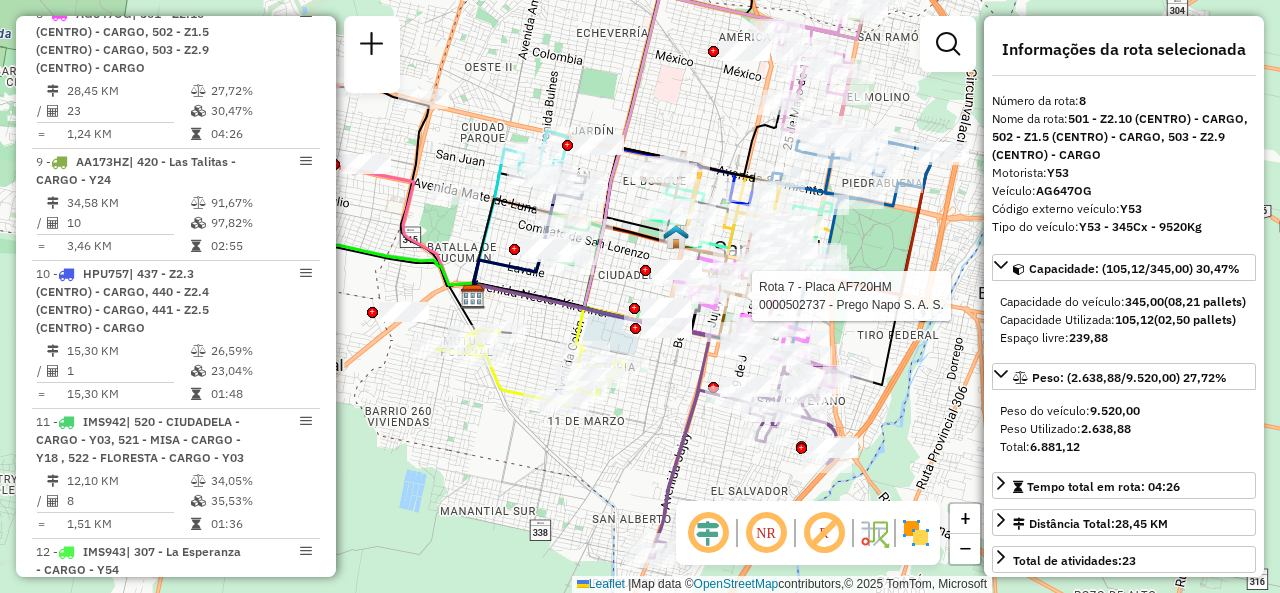 click on "Rota 7 - Placa AF720HM  0000502737 - Prego Napo S. A. S. Janela de atendimento Grade de atendimento Capacidade Transportadoras Veículos Cliente Pedidos  Rotas Selecione os dias de semana para filtrar as janelas de atendimento  Seg   Ter   Qua   Qui   Sex   Sáb   Dom  Informe o período da janela de atendimento: De: Até:  Filtrar exatamente a janela do cliente  Considerar janela de atendimento padrão  Selecione os dias de semana para filtrar as grades de atendimento  Seg   Ter   Qua   Qui   Sex   Sáb   Dom   Considerar clientes sem dia de atendimento cadastrado  Clientes fora do dia de atendimento selecionado Filtrar as atividades entre os valores definidos abaixo:  Peso mínimo:   Peso máximo:   Cubagem mínima:   Cubagem máxima:   De:   Até:  Filtrar as atividades entre o tempo de atendimento definido abaixo:  De:   Até:   Considerar capacidade total dos clientes não roteirizados Transportadora: Selecione um ou mais itens Tipo de veículo: Selecione um ou mais itens Veículo: Motorista: Nome: Tipo:" 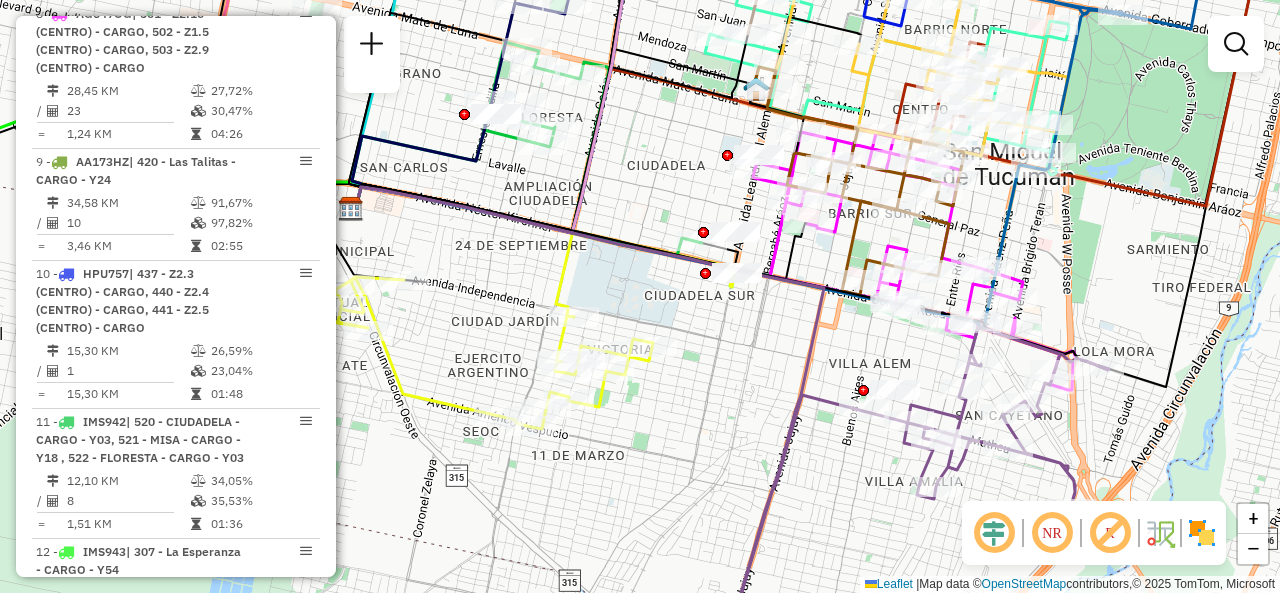 drag, startPoint x: 688, startPoint y: 337, endPoint x: 760, endPoint y: 334, distance: 72.06247 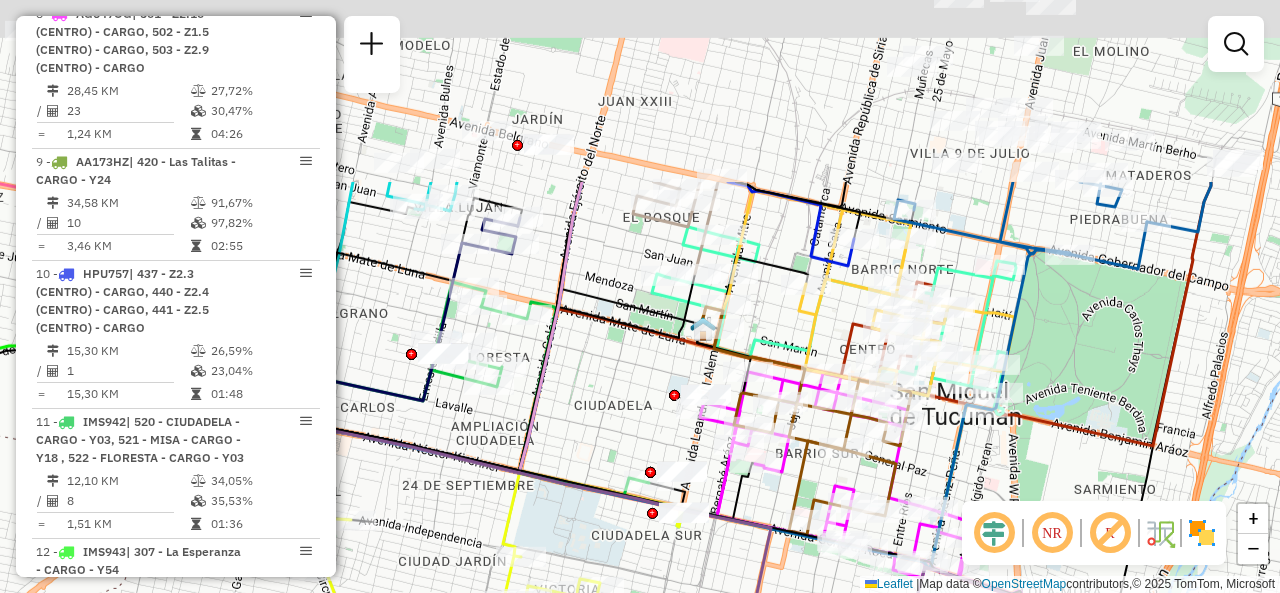 drag, startPoint x: 1014, startPoint y: 200, endPoint x: 928, endPoint y: 513, distance: 324.59976 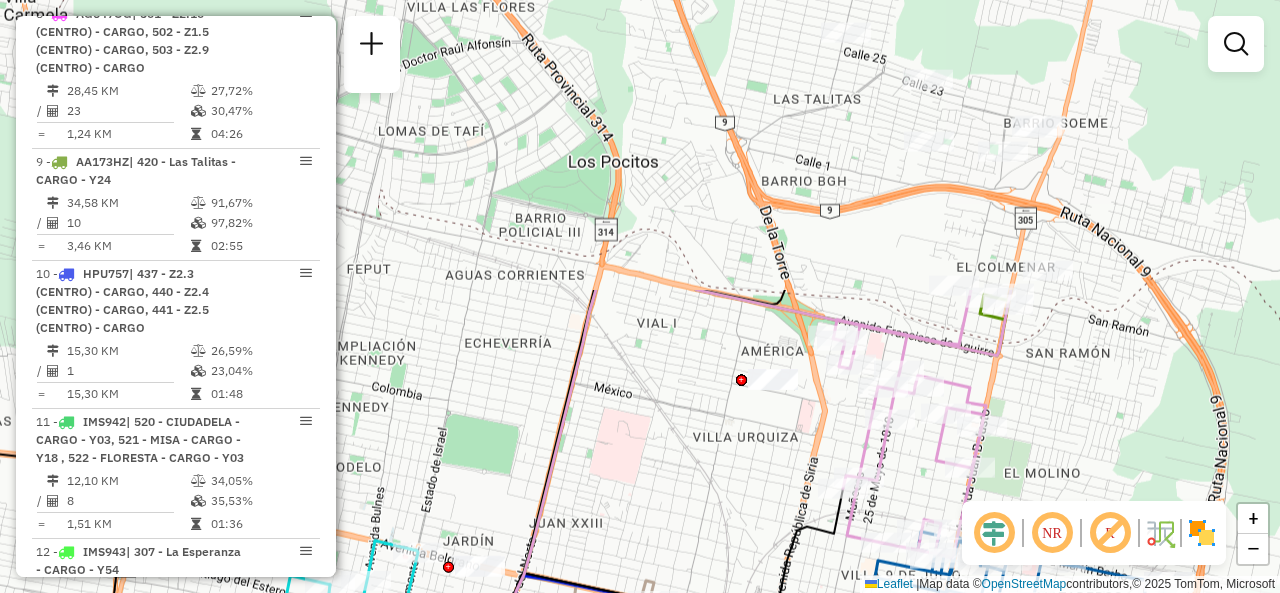 drag, startPoint x: 790, startPoint y: 94, endPoint x: 756, endPoint y: 443, distance: 350.65225 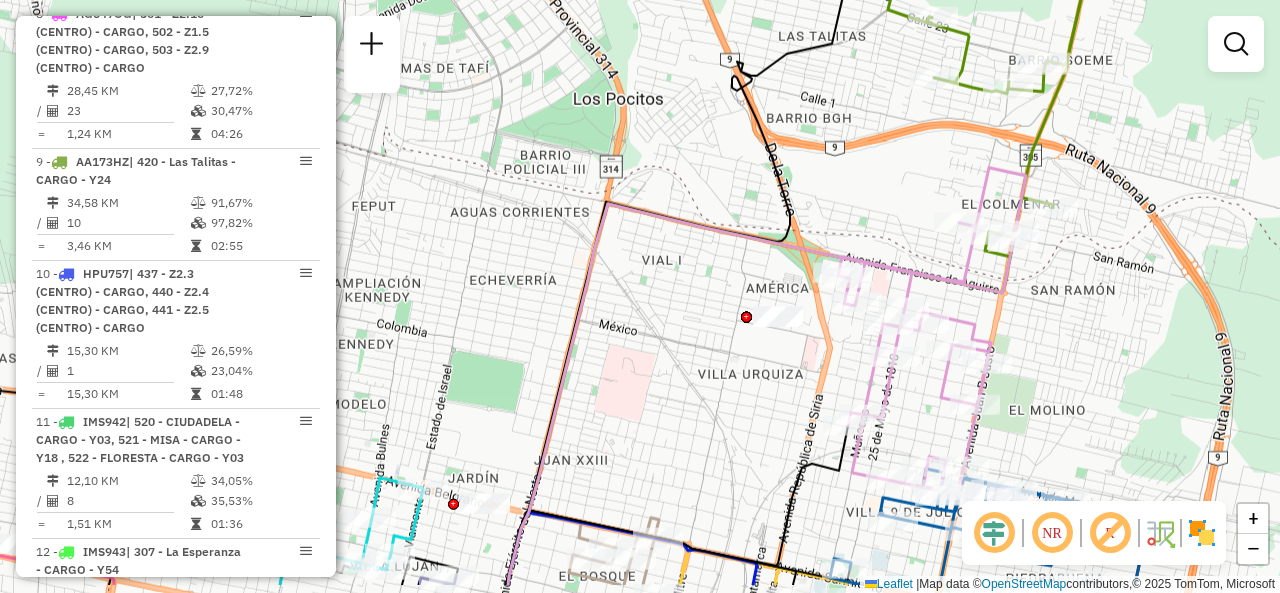 drag, startPoint x: 712, startPoint y: 474, endPoint x: 741, endPoint y: 273, distance: 203.08127 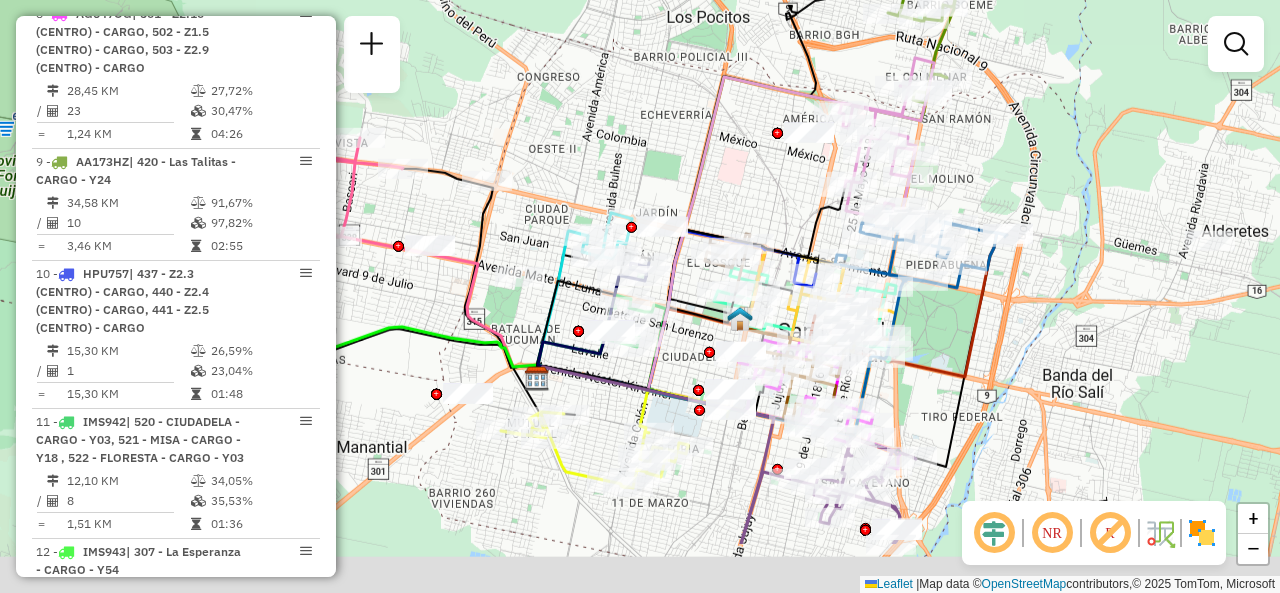 drag, startPoint x: 720, startPoint y: 302, endPoint x: 765, endPoint y: 193, distance: 117.923706 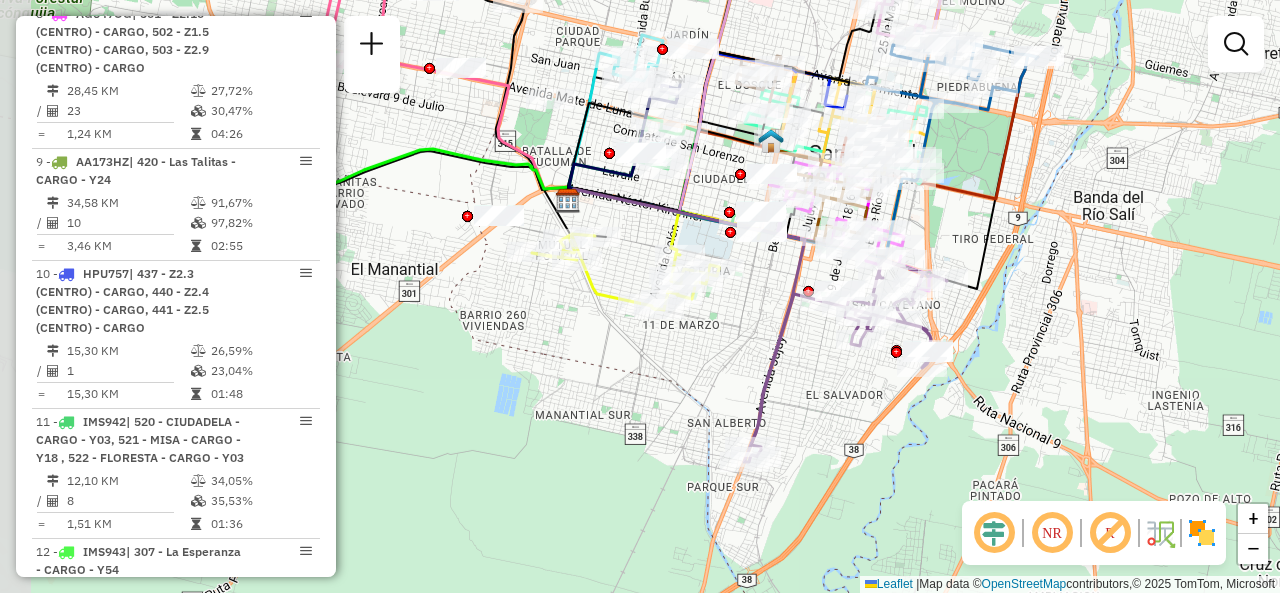 drag, startPoint x: 955, startPoint y: 387, endPoint x: 987, endPoint y: 209, distance: 180.85353 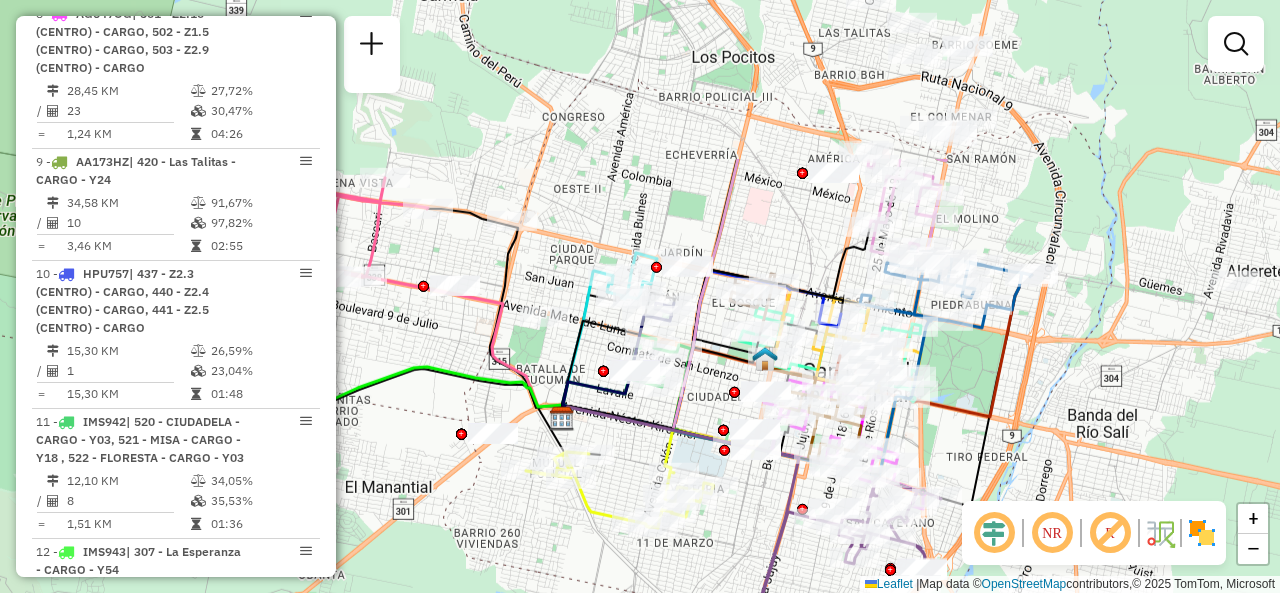 drag, startPoint x: 976, startPoint y: 172, endPoint x: 970, endPoint y: 390, distance: 218.08255 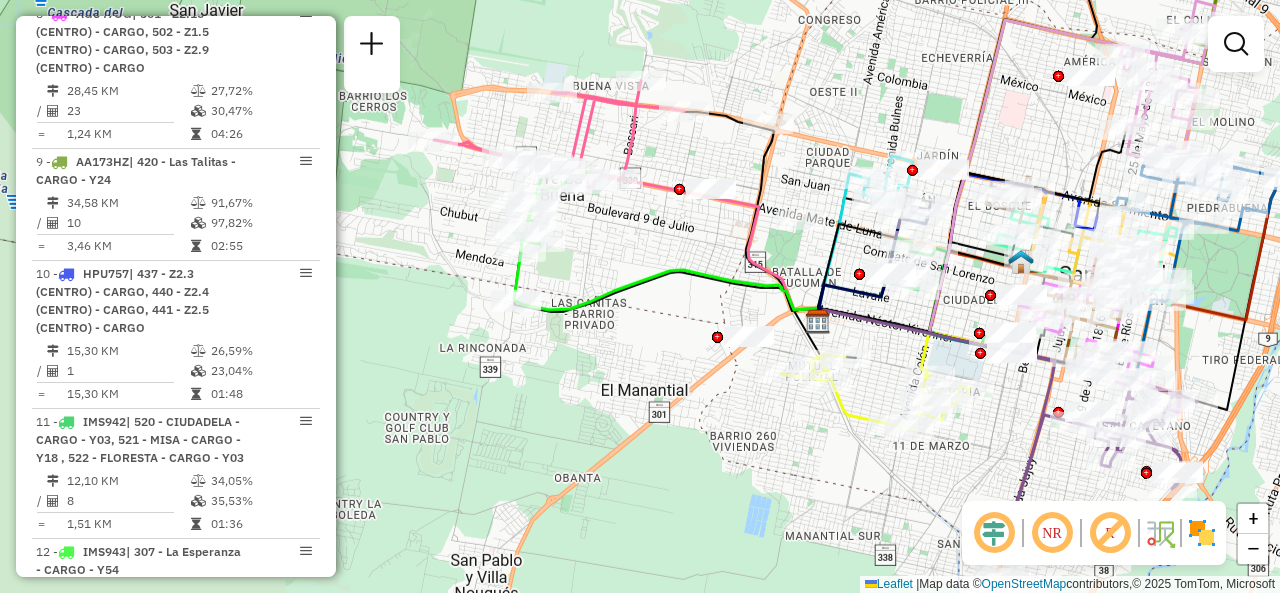 drag, startPoint x: 539, startPoint y: 345, endPoint x: 794, endPoint y: 248, distance: 272.82596 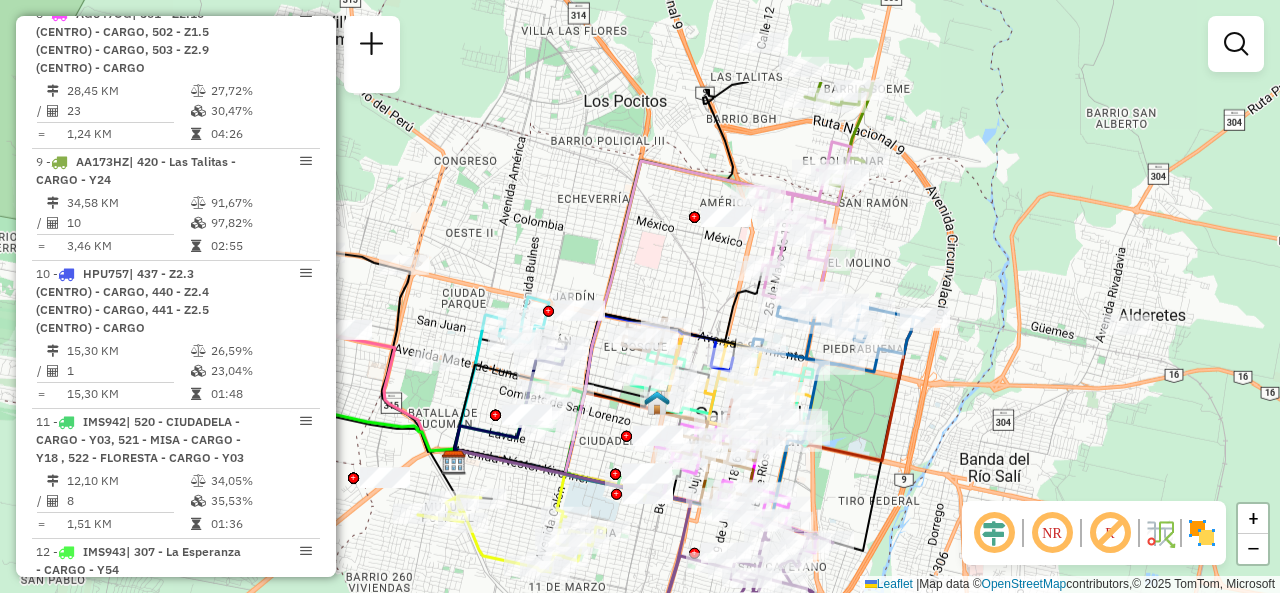 drag, startPoint x: 872, startPoint y: 96, endPoint x: 503, endPoint y: 242, distance: 396.8337 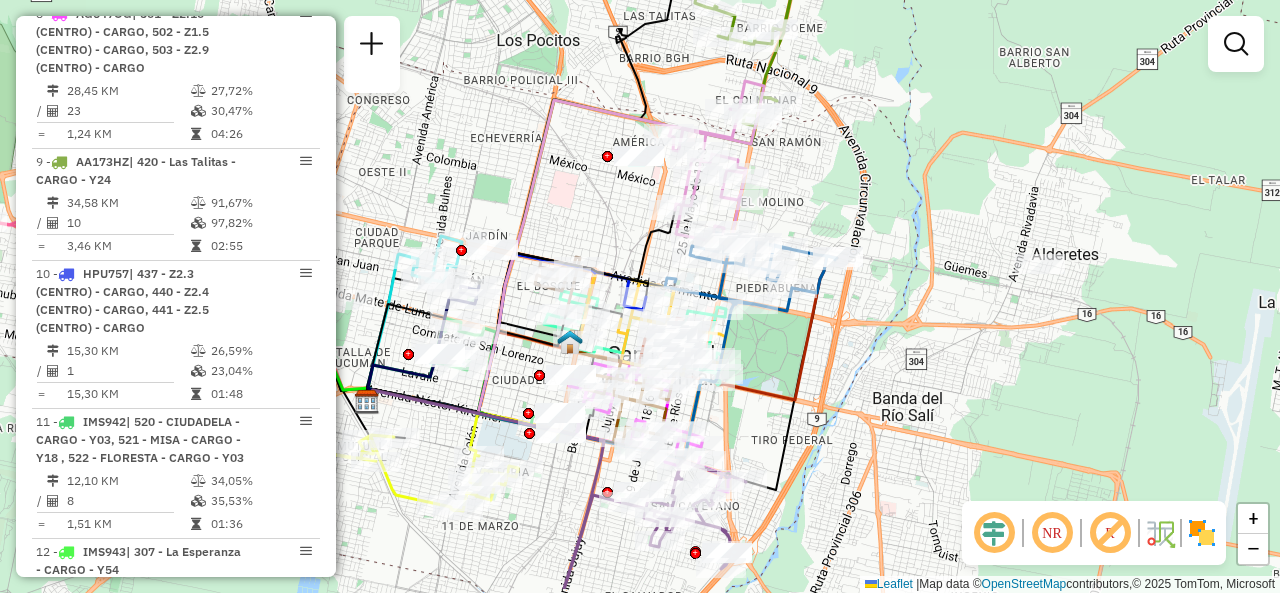 drag, startPoint x: 666, startPoint y: 270, endPoint x: 600, endPoint y: 217, distance: 84.646324 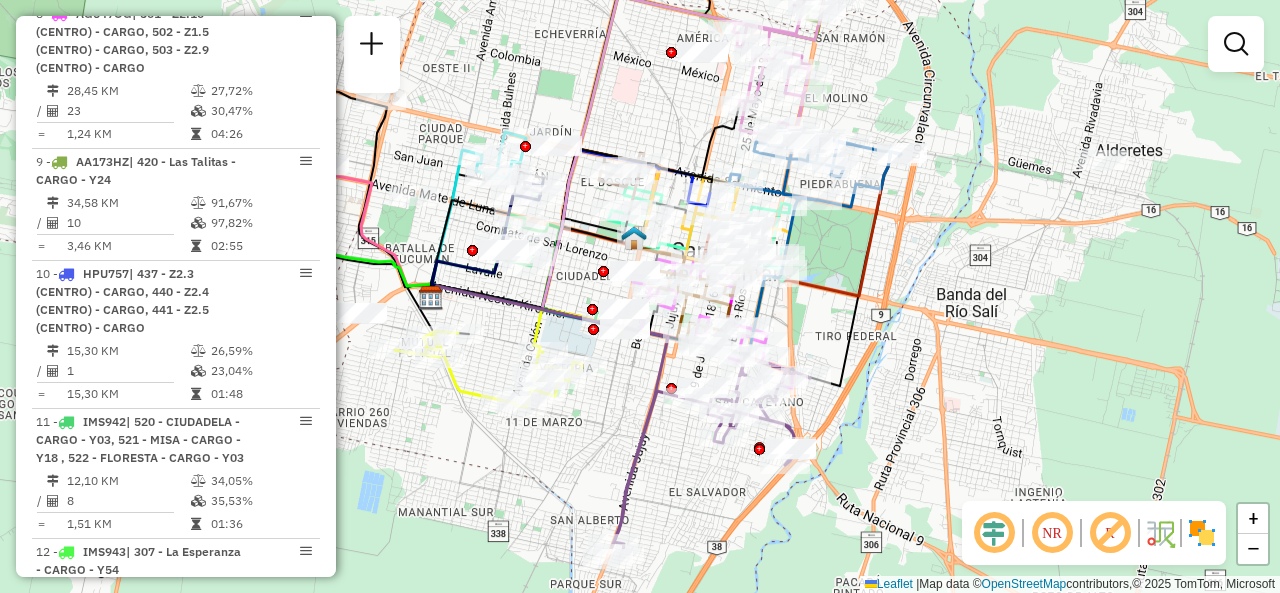 drag, startPoint x: 752, startPoint y: 429, endPoint x: 823, endPoint y: 313, distance: 136.00368 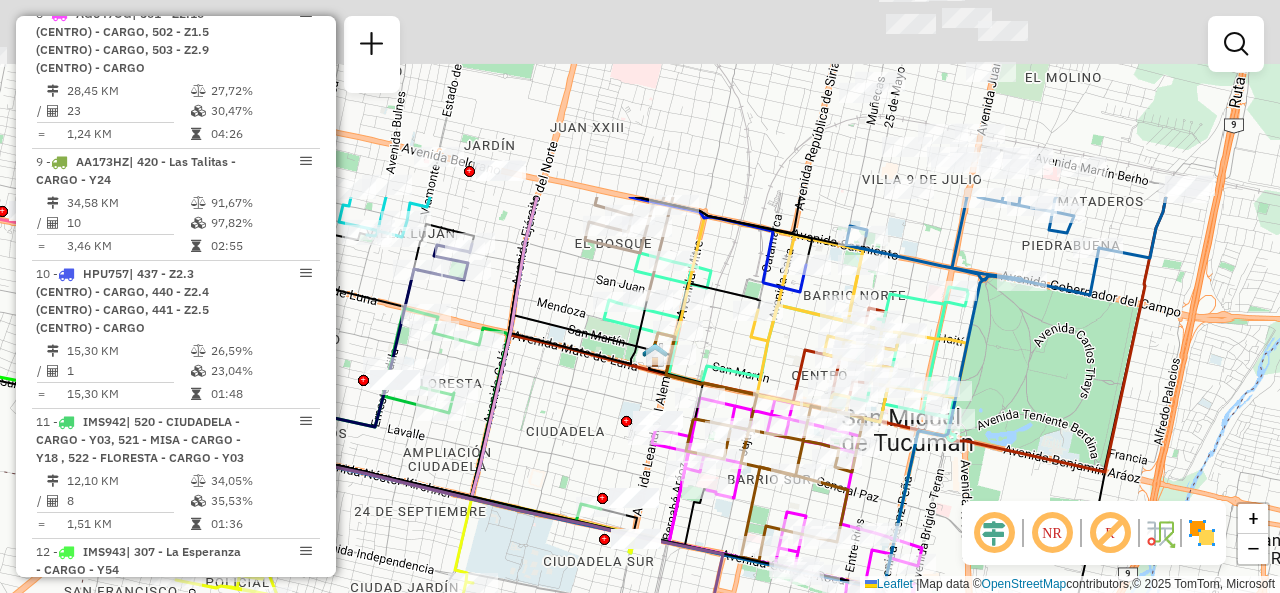 drag, startPoint x: 582, startPoint y: 376, endPoint x: 652, endPoint y: 632, distance: 265.39783 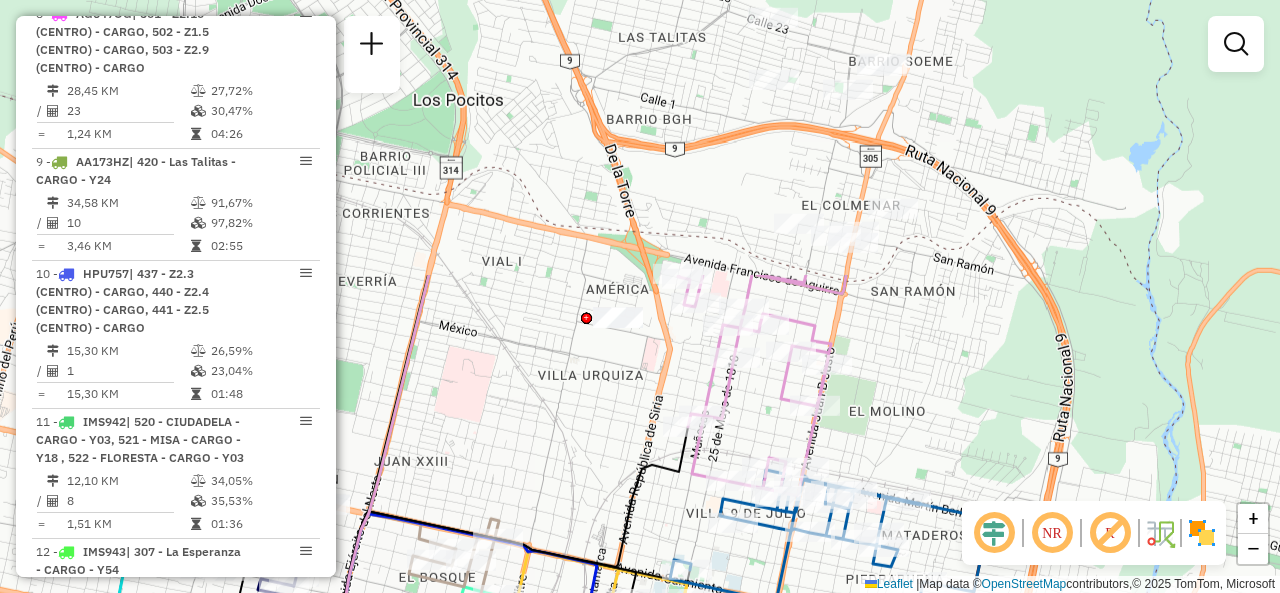 drag, startPoint x: 818, startPoint y: 112, endPoint x: 628, endPoint y: 446, distance: 384.2603 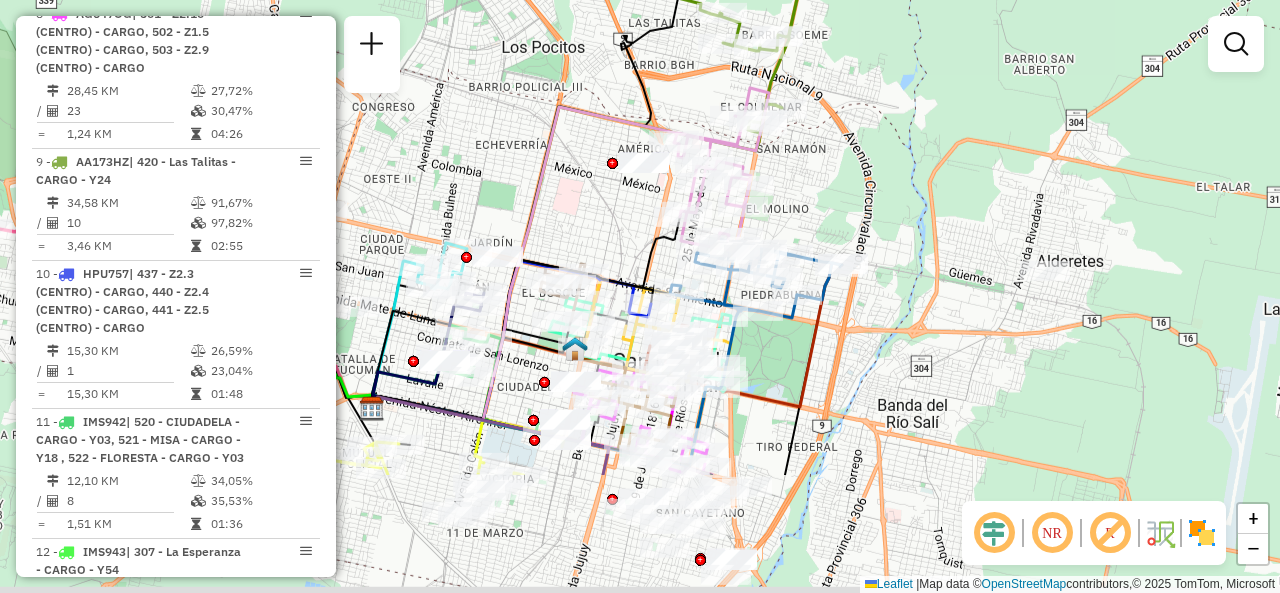 click 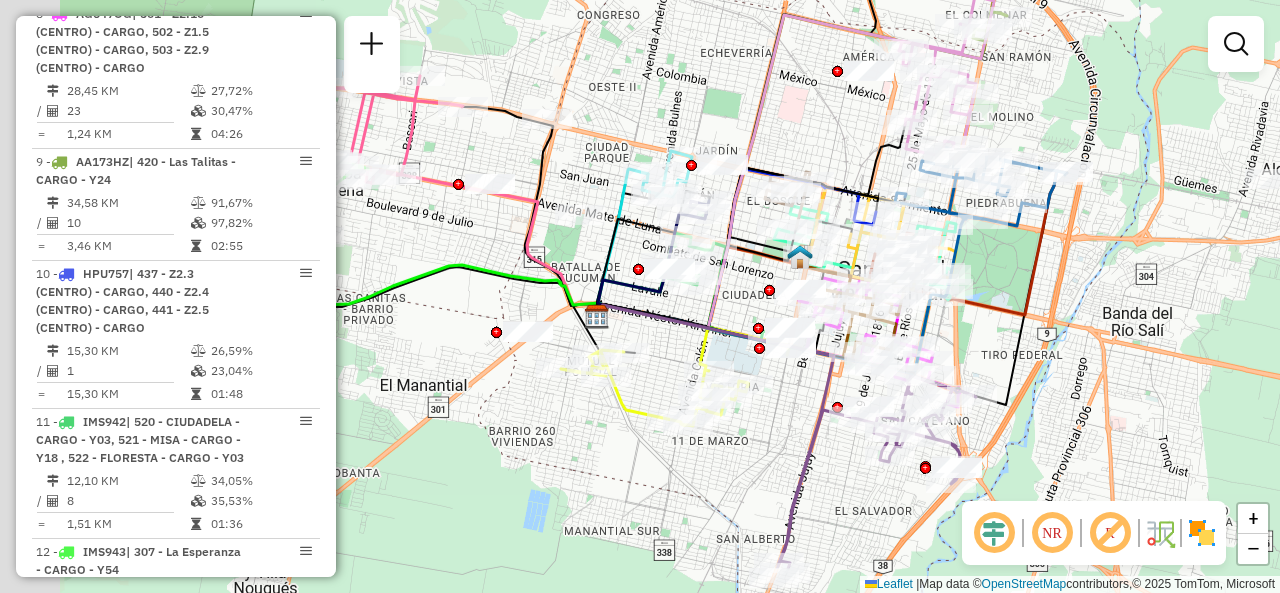 drag, startPoint x: 799, startPoint y: 371, endPoint x: 1019, endPoint y: 287, distance: 235.49098 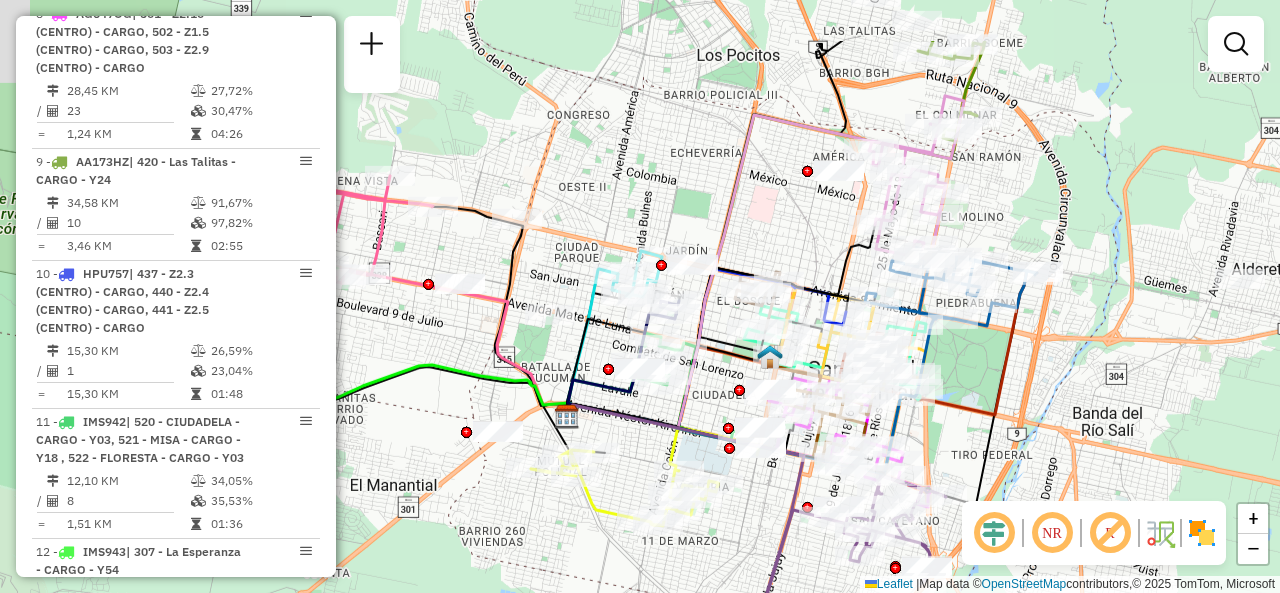 drag, startPoint x: 995, startPoint y: 301, endPoint x: 960, endPoint y: 411, distance: 115.43397 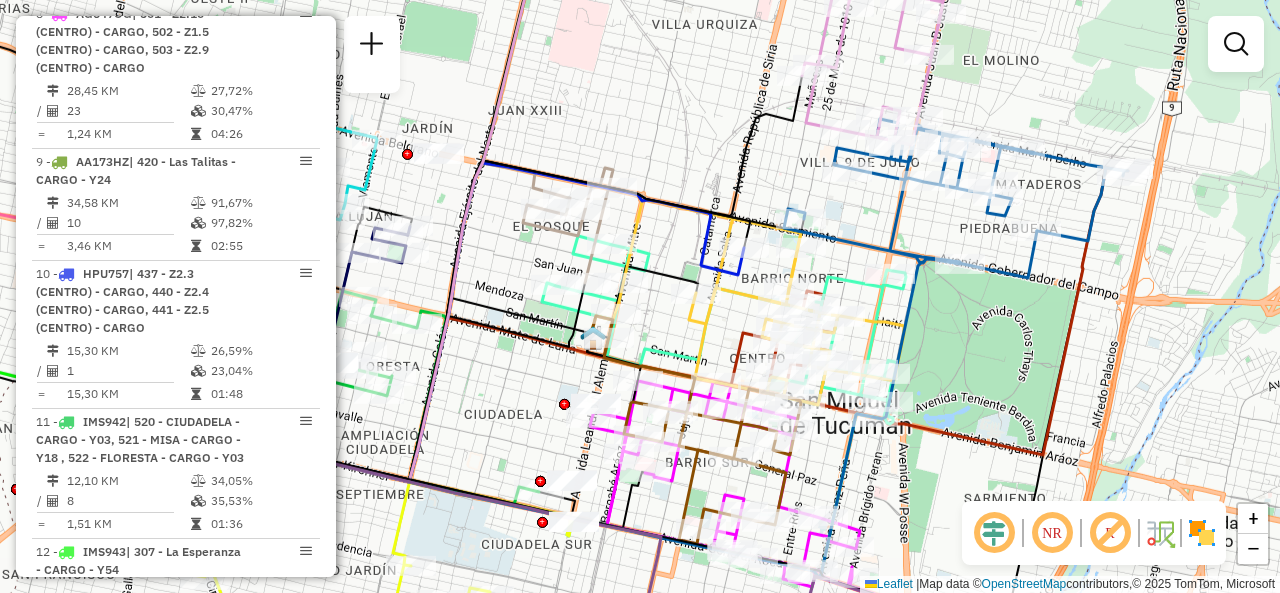 click on "Janela de atendimento Grade de atendimento Capacidade Transportadoras Veículos Cliente Pedidos  Rotas Selecione os dias de semana para filtrar as janelas de atendimento  Seg   Ter   Qua   Qui   Sex   Sáb   Dom  Informe o período da janela de atendimento: De: Até:  Filtrar exatamente a janela do cliente  Considerar janela de atendimento padrão  Selecione os dias de semana para filtrar as grades de atendimento  Seg   Ter   Qua   Qui   Sex   Sáb   Dom   Considerar clientes sem dia de atendimento cadastrado  Clientes fora do dia de atendimento selecionado Filtrar as atividades entre os valores definidos abaixo:  Peso mínimo:   Peso máximo:   Cubagem mínima:   Cubagem máxima:   De:   Até:  Filtrar as atividades entre o tempo de atendimento definido abaixo:  De:   Até:   Considerar capacidade total dos clientes não roteirizados Transportadora: Selecione um ou mais itens Tipo de veículo: Selecione um ou mais itens Veículo: Selecione um ou mais itens Motorista: Selecione um ou mais itens Nome: Rótulo:" 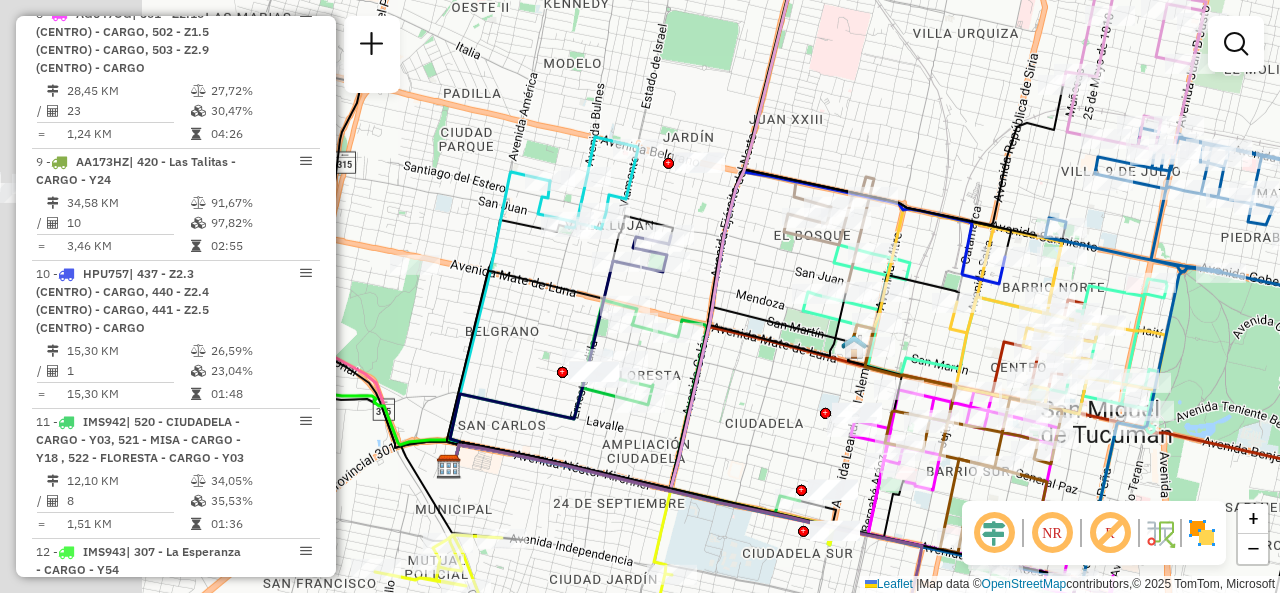 drag, startPoint x: 485, startPoint y: 393, endPoint x: 821, endPoint y: 385, distance: 336.0952 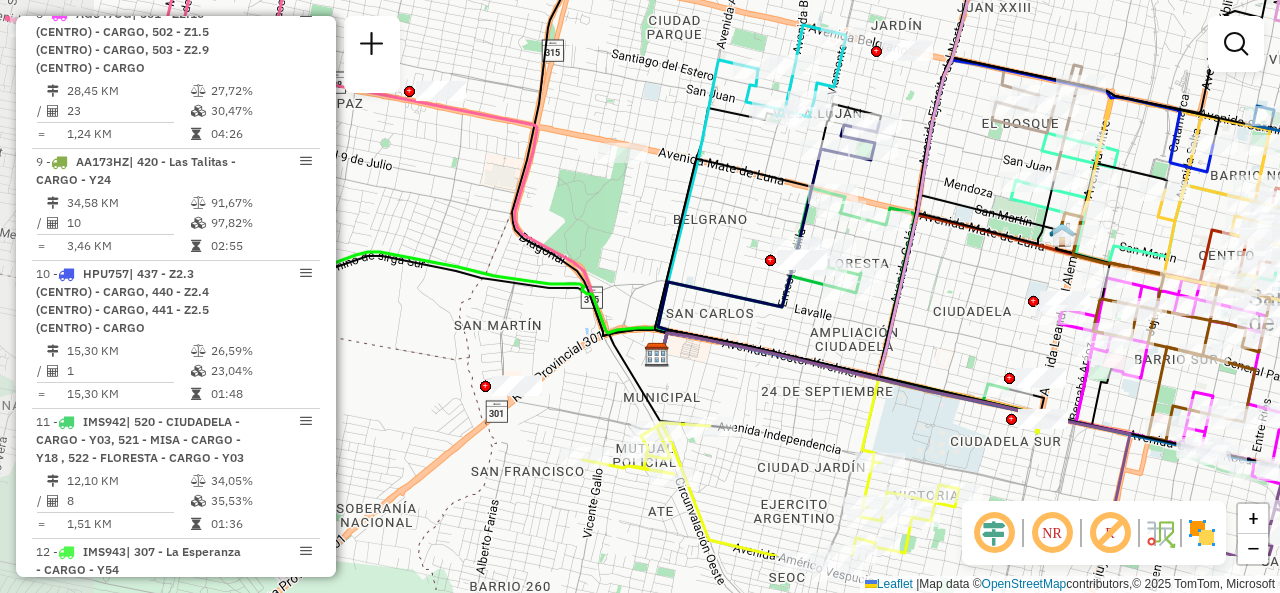 drag, startPoint x: 856, startPoint y: 431, endPoint x: 896, endPoint y: 336, distance: 103.077644 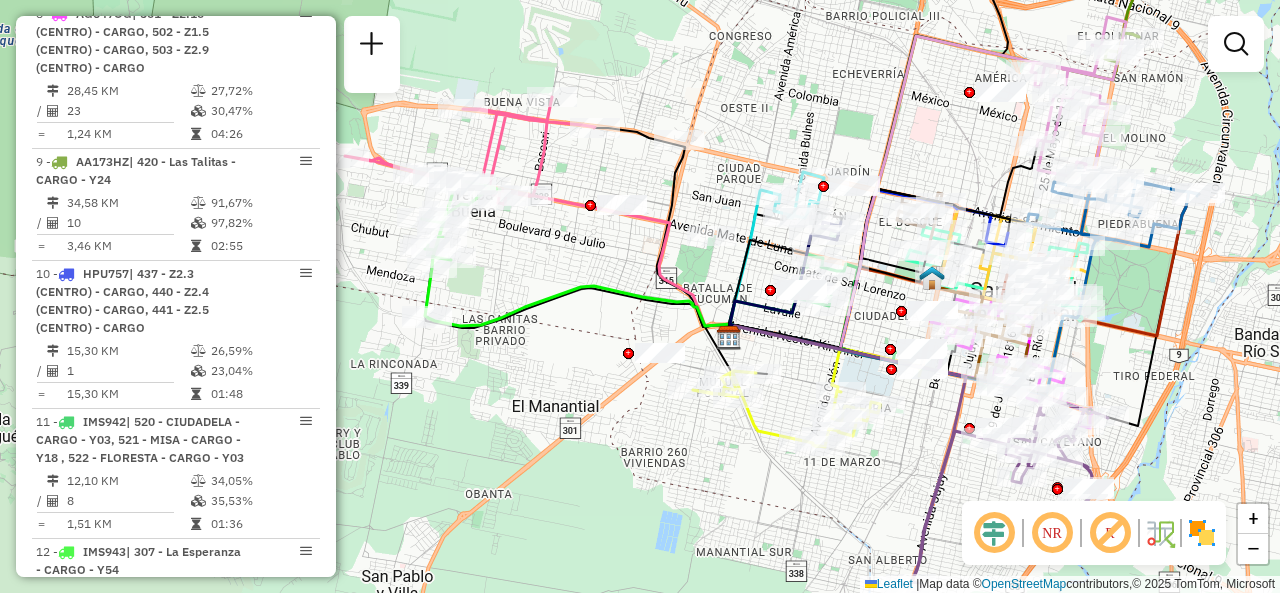 click on "Janela de atendimento Grade de atendimento Capacidade Transportadoras Veículos Cliente Pedidos  Rotas Selecione os dias de semana para filtrar as janelas de atendimento  Seg   Ter   Qua   Qui   Sex   Sáb   Dom  Informe o período da janela de atendimento: De: Até:  Filtrar exatamente a janela do cliente  Considerar janela de atendimento padrão  Selecione os dias de semana para filtrar as grades de atendimento  Seg   Ter   Qua   Qui   Sex   Sáb   Dom   Considerar clientes sem dia de atendimento cadastrado  Clientes fora do dia de atendimento selecionado Filtrar as atividades entre os valores definidos abaixo:  Peso mínimo:   Peso máximo:   Cubagem mínima:   Cubagem máxima:   De:   Até:  Filtrar as atividades entre o tempo de atendimento definido abaixo:  De:   Até:   Considerar capacidade total dos clientes não roteirizados Transportadora: Selecione um ou mais itens Tipo de veículo: Selecione um ou mais itens Veículo: Selecione um ou mais itens Motorista: Selecione um ou mais itens Nome: Rótulo:" 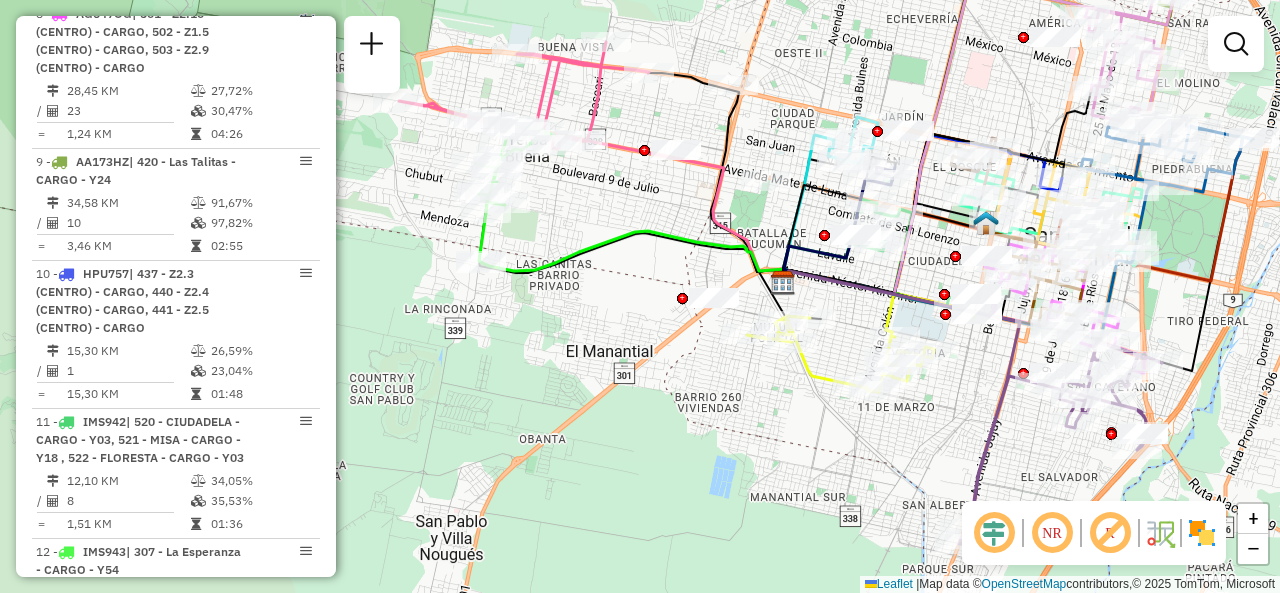 drag, startPoint x: 741, startPoint y: 462, endPoint x: 795, endPoint y: 401, distance: 81.46779 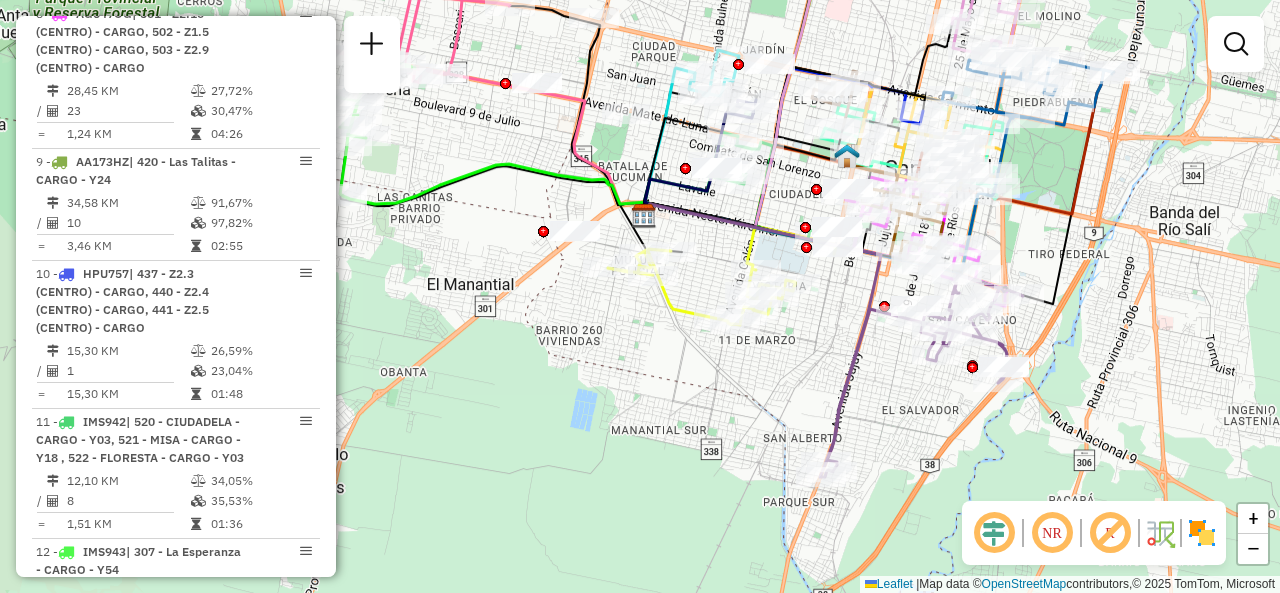 drag, startPoint x: 928, startPoint y: 438, endPoint x: 698, endPoint y: 302, distance: 267.2003 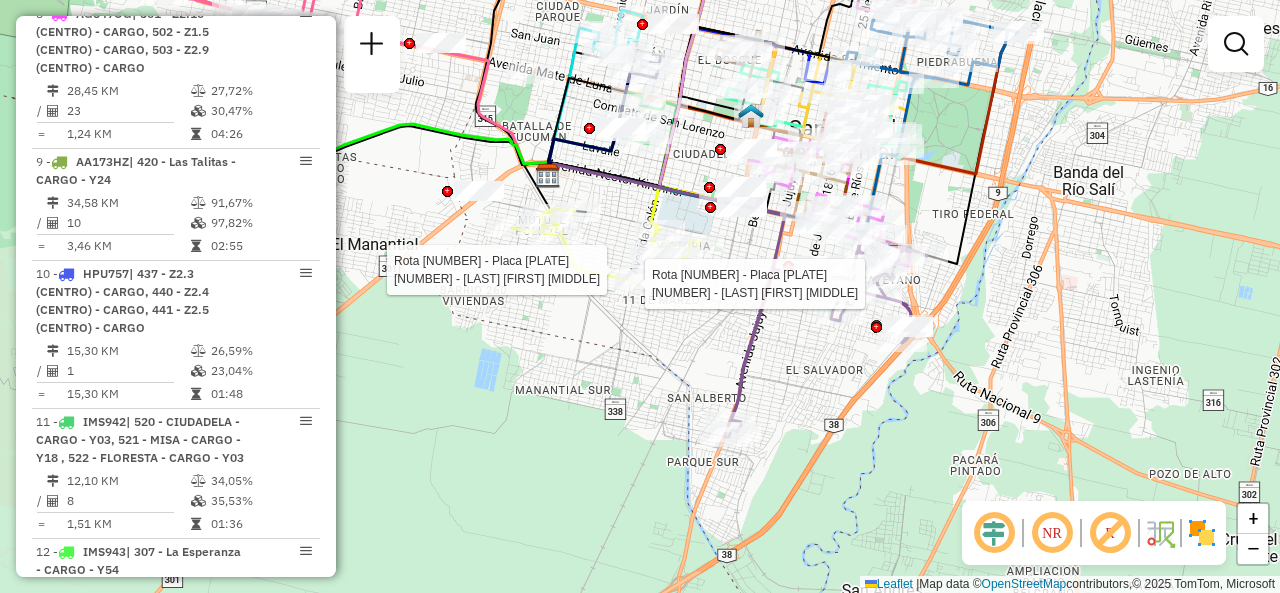 click on "Rota 5 - Placa AD220LD  0000705661 - GUARDIA BEATRIZ DEL VALLE Rota 5 - Placa AD220LD  0000464163 - ACOSTA FABIO GABRIEL Janela de atendimento Grade de atendimento Capacidade Transportadoras Veículos Cliente Pedidos  Rotas Selecione os dias de semana para filtrar as janelas de atendimento  Seg   Ter   Qua   Qui   Sex   Sáb   Dom  Informe o período da janela de atendimento: De: Até:  Filtrar exatamente a janela do cliente  Considerar janela de atendimento padrão  Selecione os dias de semana para filtrar as grades de atendimento  Seg   Ter   Qua   Qui   Sex   Sáb   Dom   Considerar clientes sem dia de atendimento cadastrado  Clientes fora do dia de atendimento selecionado Filtrar as atividades entre os valores definidos abaixo:  Peso mínimo:   Peso máximo:   Cubagem mínima:   Cubagem máxima:   De:   Até:  Filtrar as atividades entre o tempo de atendimento definido abaixo:  De:   Até:   Considerar capacidade total dos clientes não roteirizados Transportadora: Selecione um ou mais itens Veículo: De:" 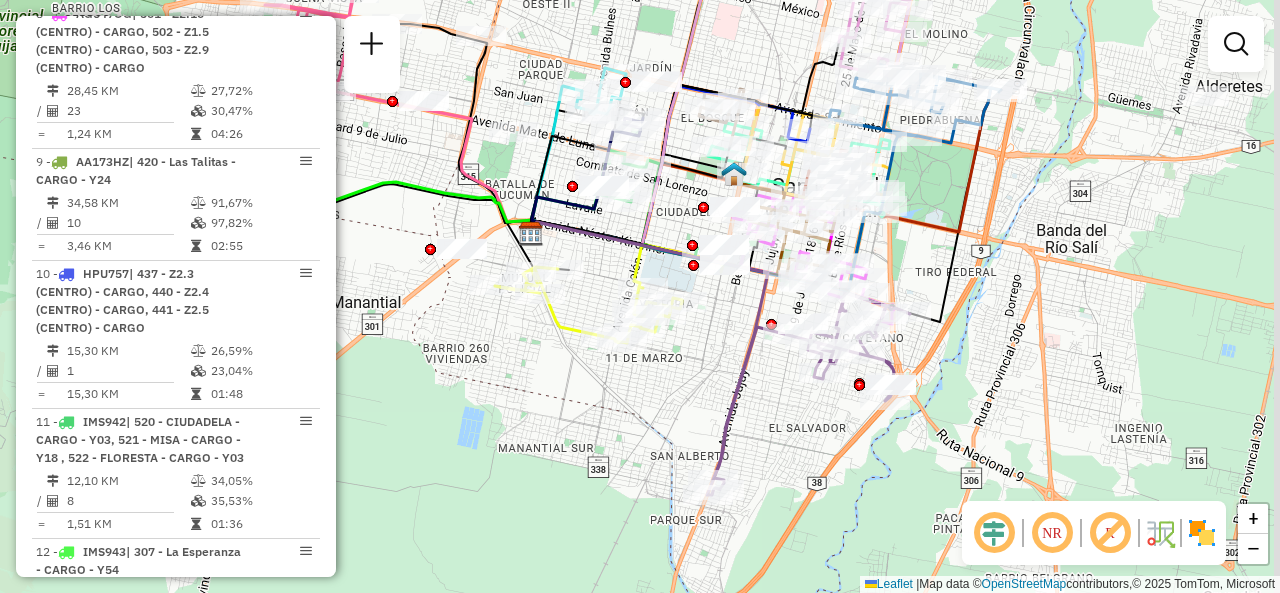 drag, startPoint x: 792, startPoint y: 343, endPoint x: 750, endPoint y: 503, distance: 165.42067 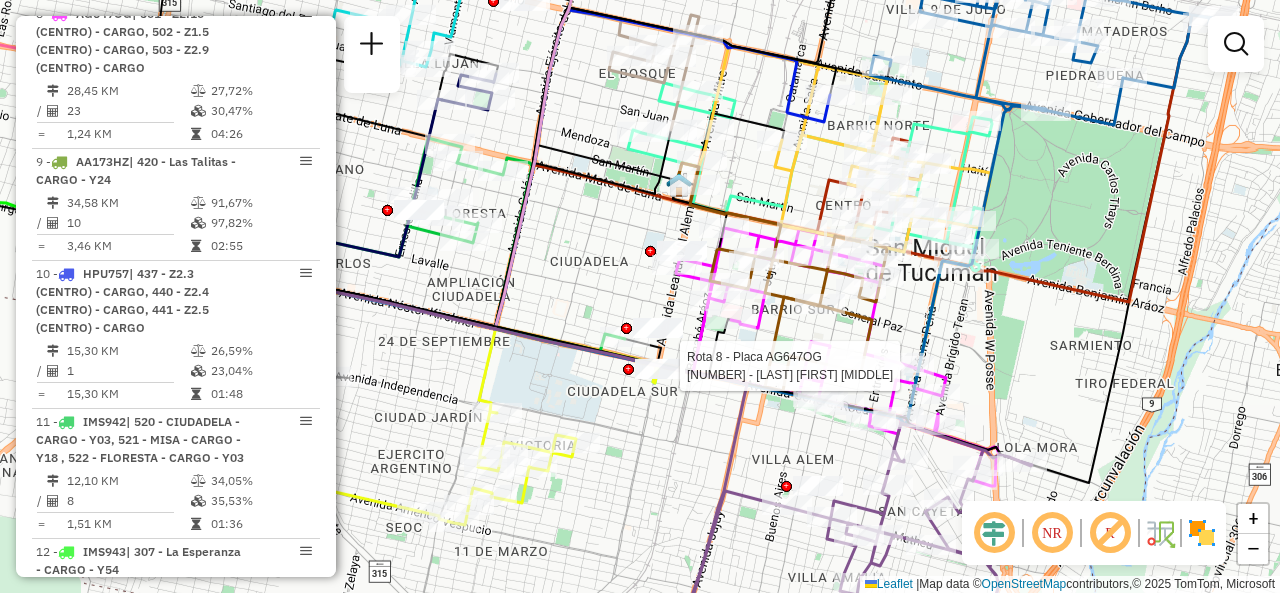 select on "**********" 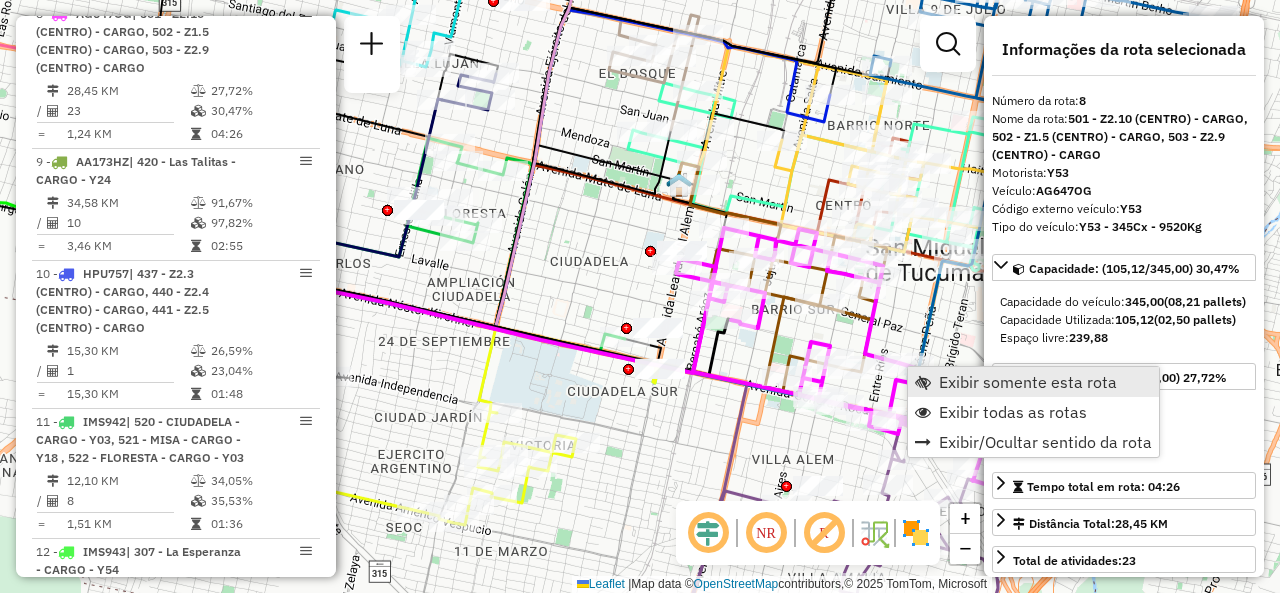 click on "Exibir somente esta rota" at bounding box center (1033, 382) 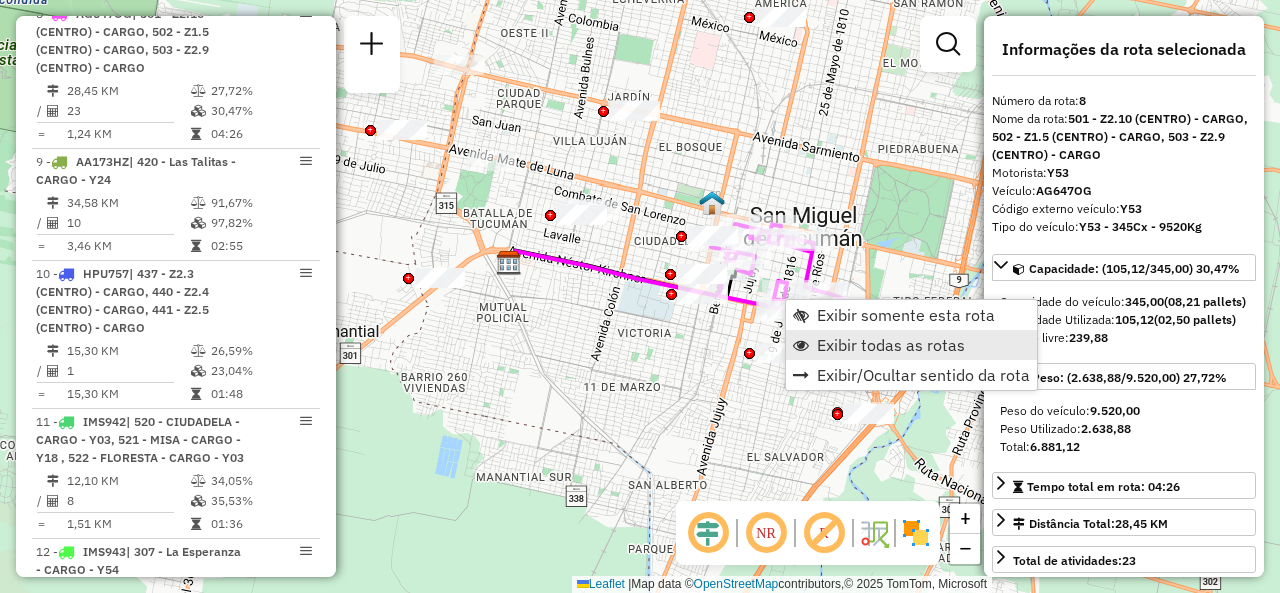 click on "Exibir todas as rotas" at bounding box center (891, 345) 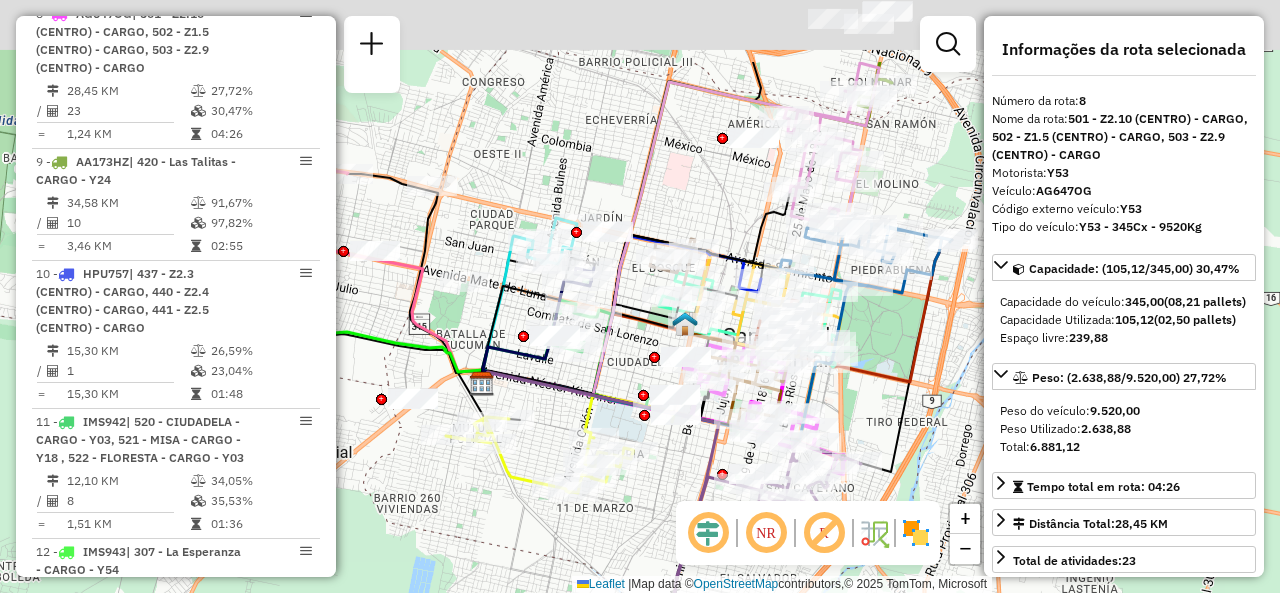 drag, startPoint x: 687, startPoint y: 340, endPoint x: 660, endPoint y: 462, distance: 124.95199 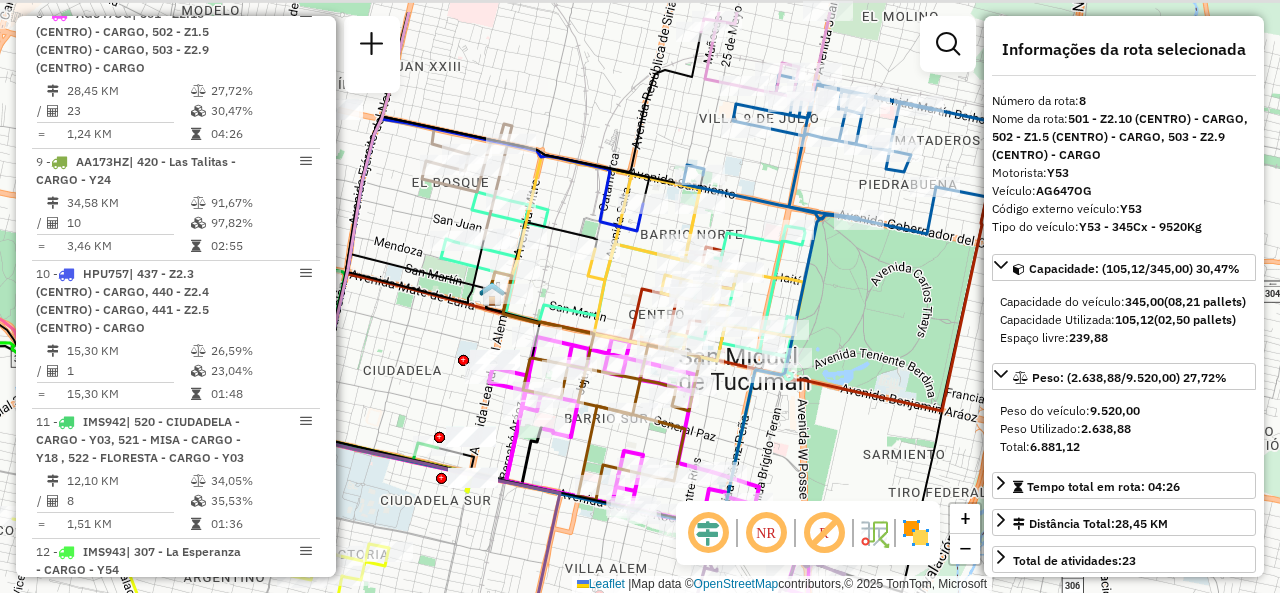 drag, startPoint x: 886, startPoint y: 349, endPoint x: 750, endPoint y: 420, distance: 153.41772 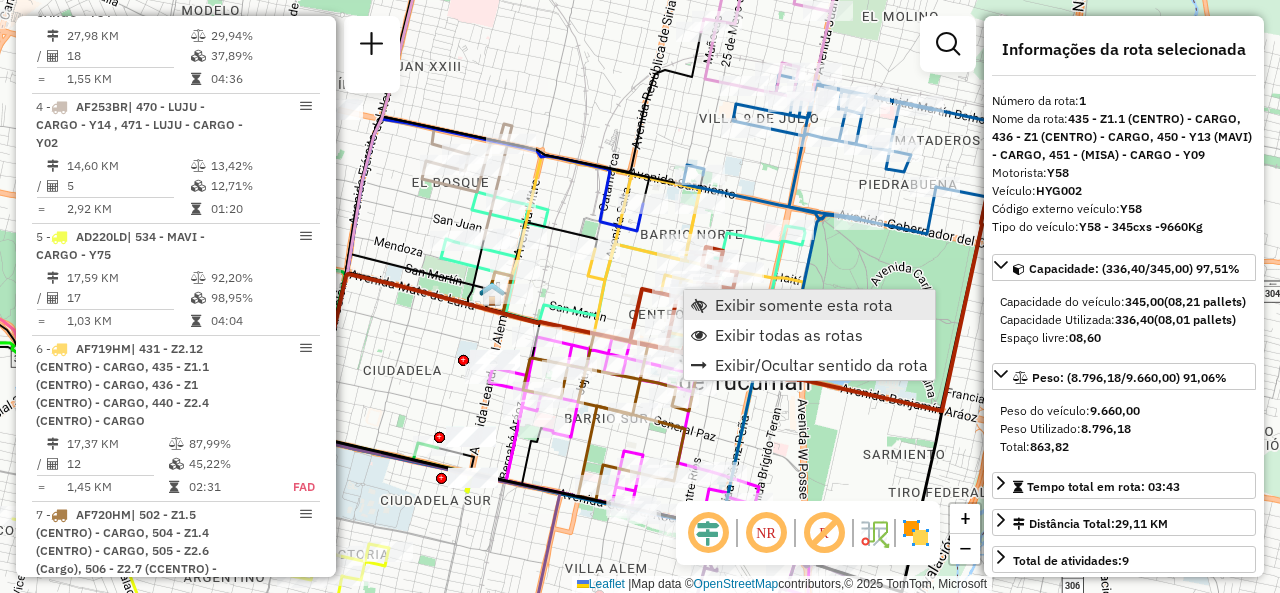scroll, scrollTop: 704, scrollLeft: 0, axis: vertical 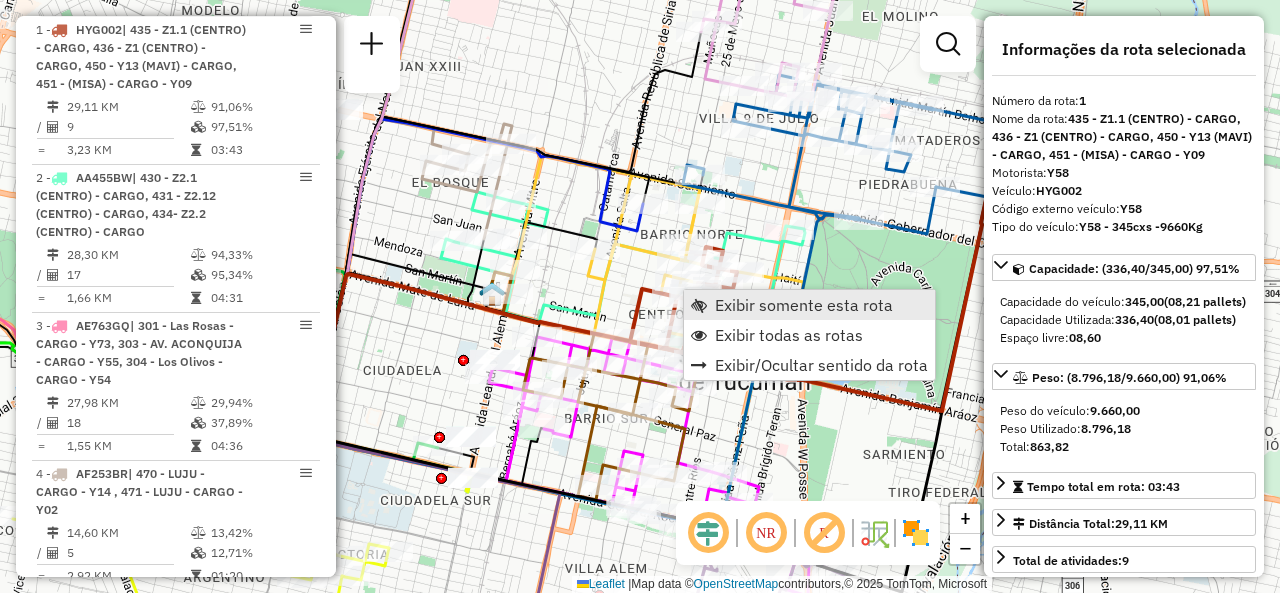 click on "Exibir somente esta rota" at bounding box center [809, 305] 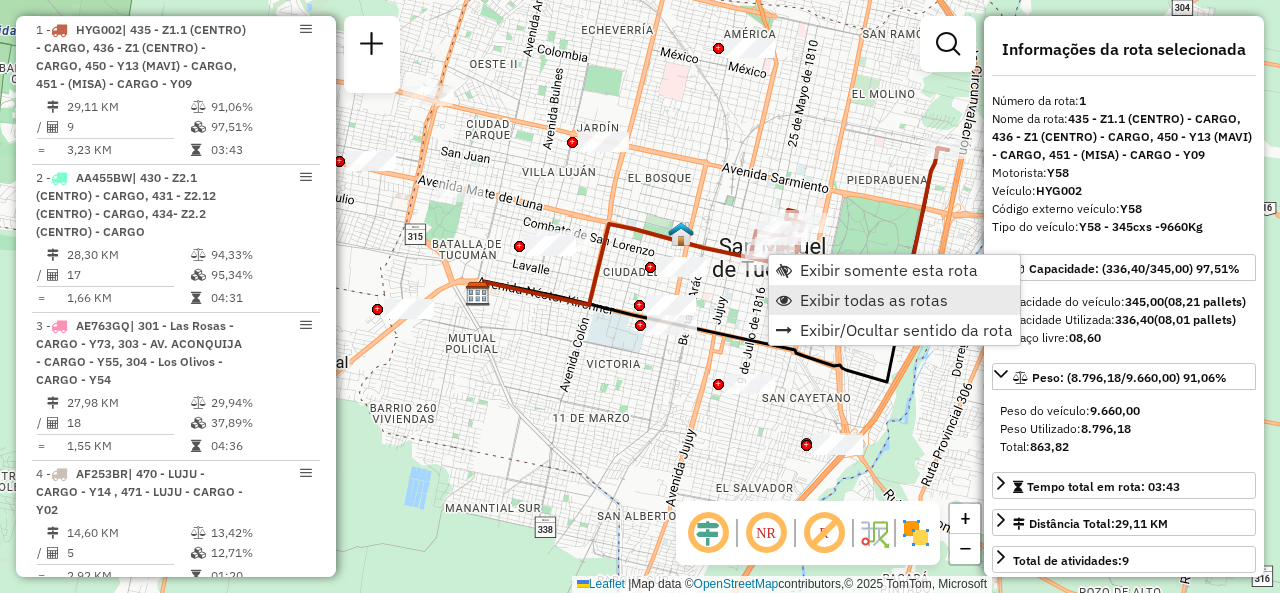 click on "Exibir todas as rotas" at bounding box center [894, 300] 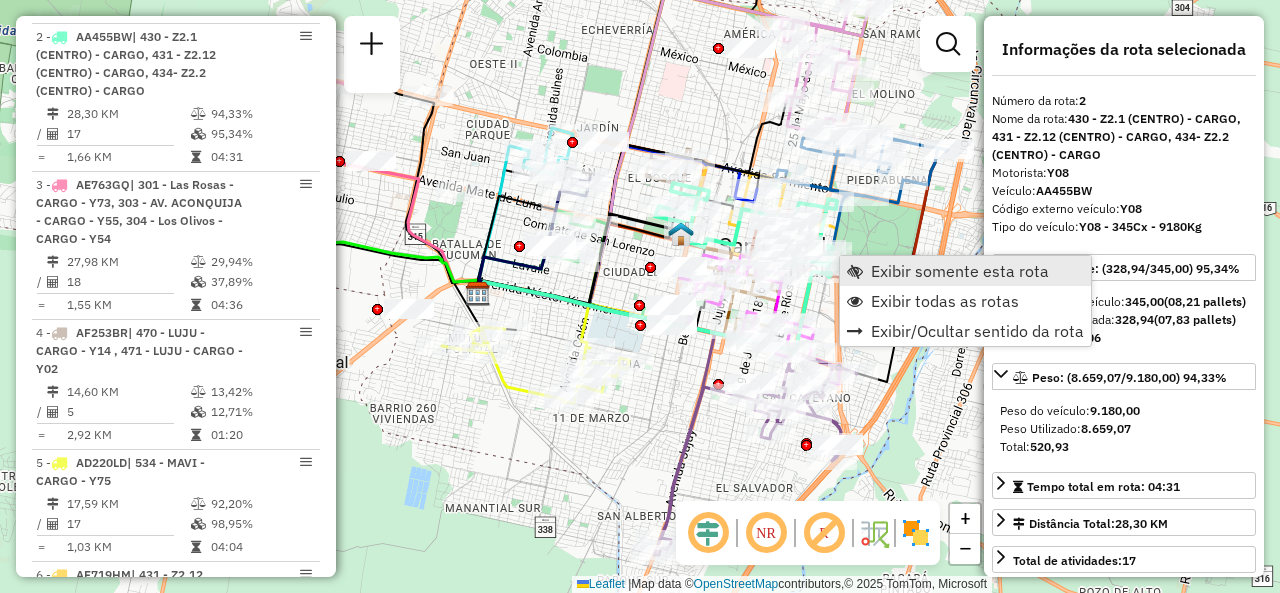 scroll, scrollTop: 870, scrollLeft: 0, axis: vertical 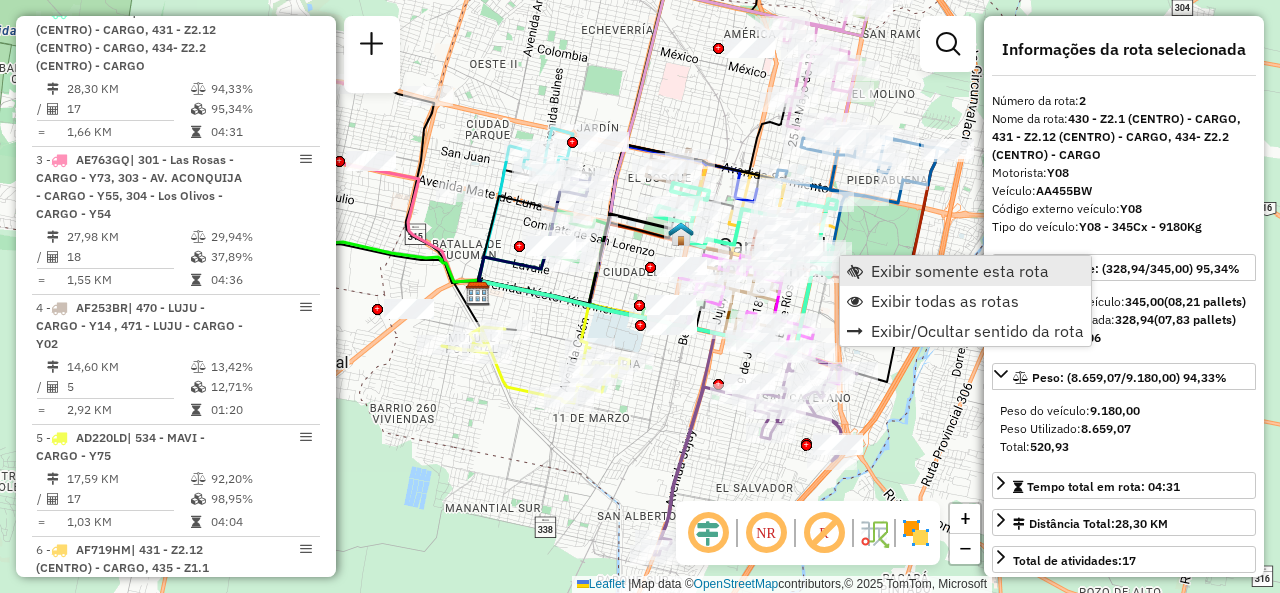 click on "Exibir somente esta rota" at bounding box center [960, 271] 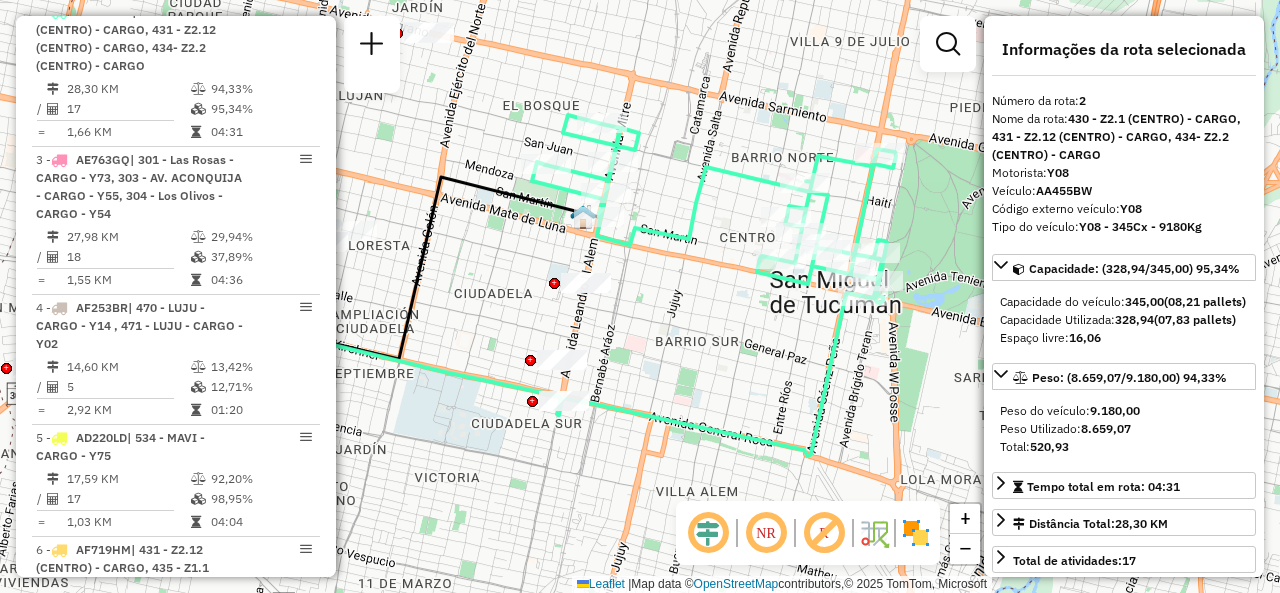 drag, startPoint x: 775, startPoint y: 221, endPoint x: 661, endPoint y: 210, distance: 114.52947 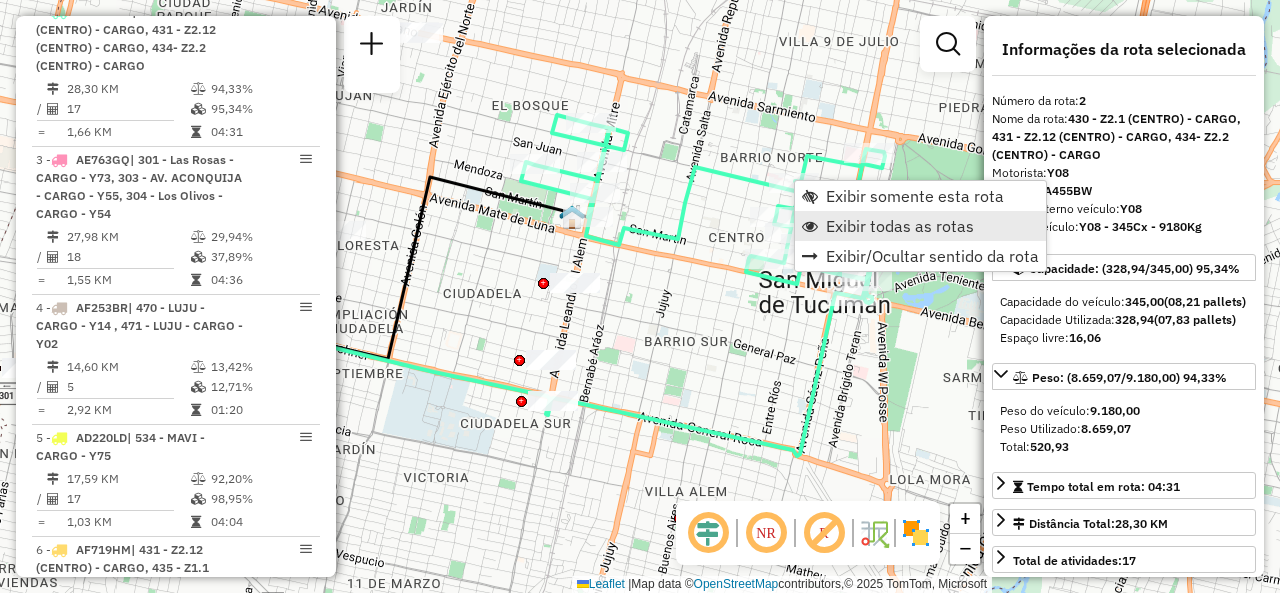 click on "Exibir todas as rotas" at bounding box center (920, 226) 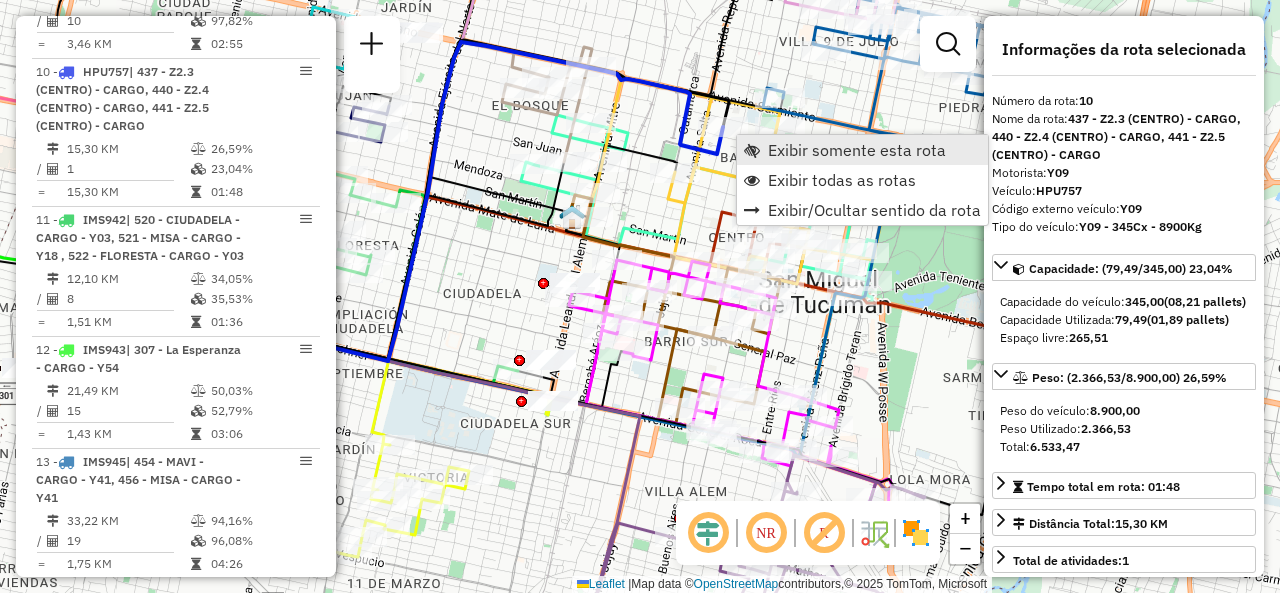 scroll, scrollTop: 2015, scrollLeft: 0, axis: vertical 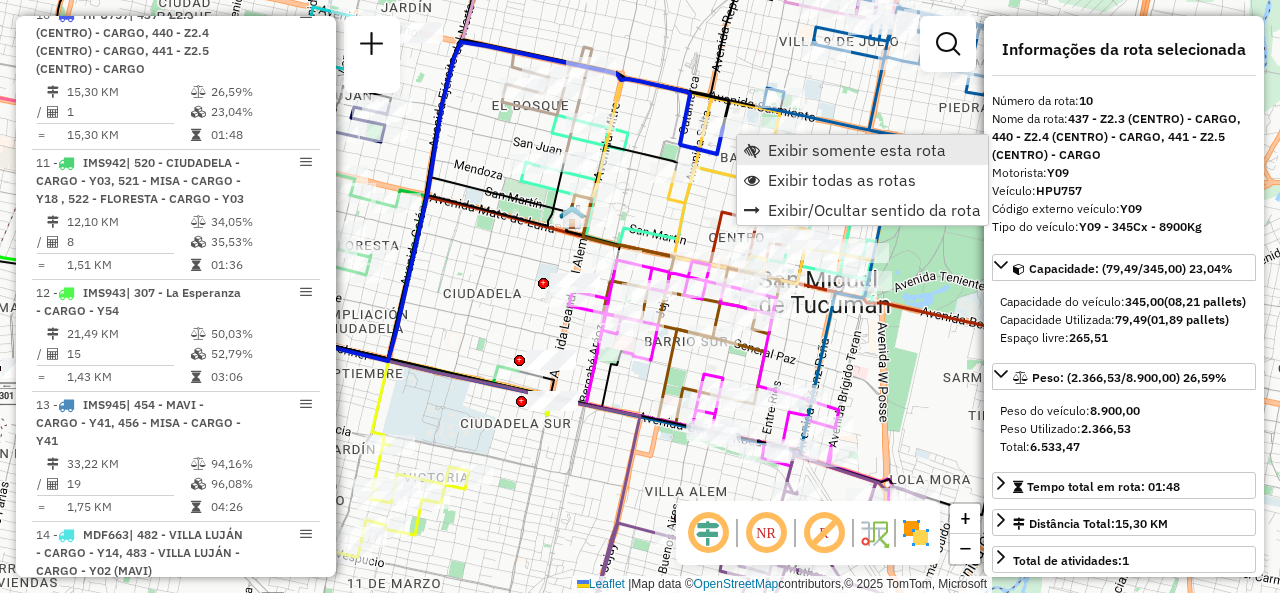 click on "Exibir somente esta rota" at bounding box center [862, 150] 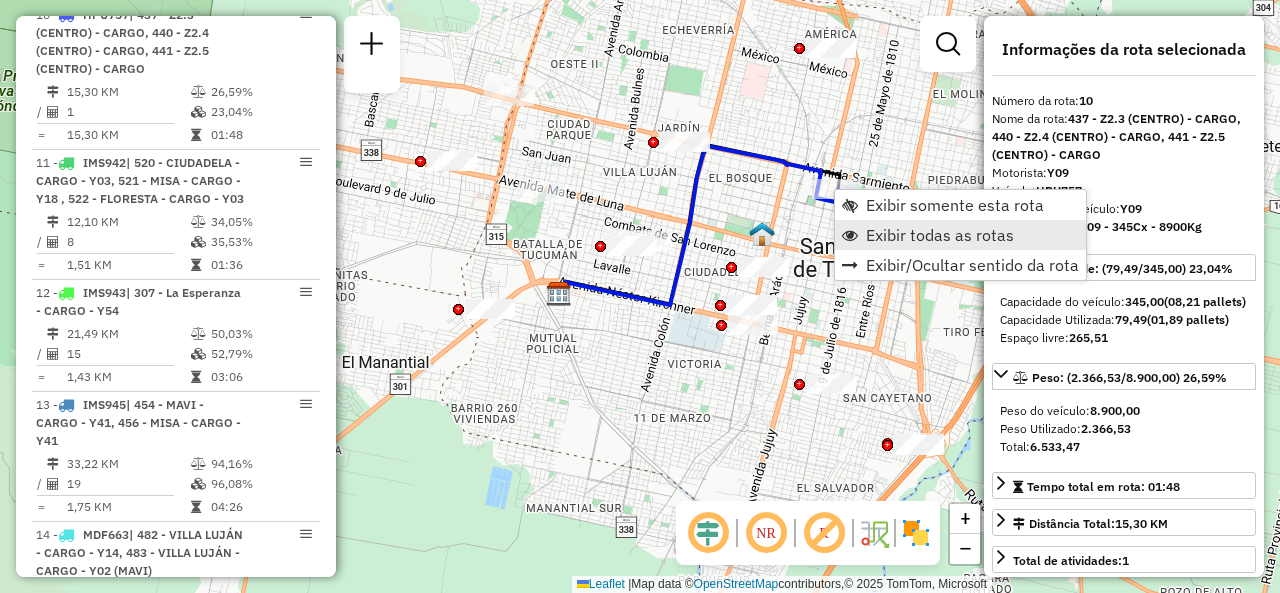 click on "Exibir todas as rotas" at bounding box center (960, 235) 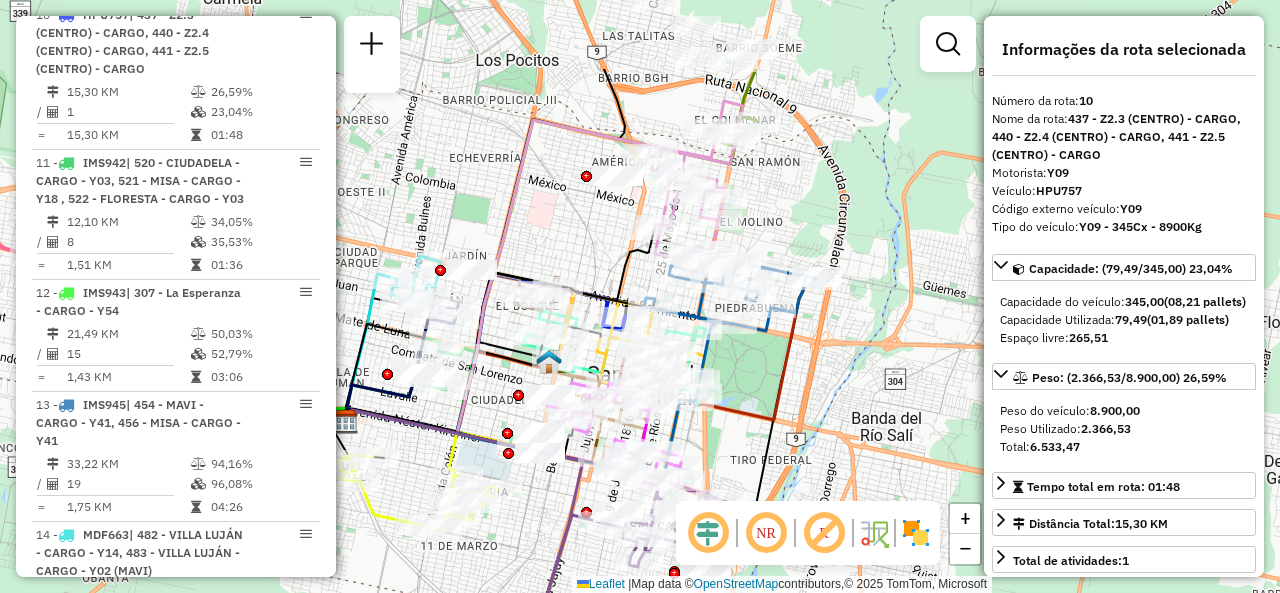 drag, startPoint x: 804, startPoint y: 135, endPoint x: 592, endPoint y: 264, distance: 248.16325 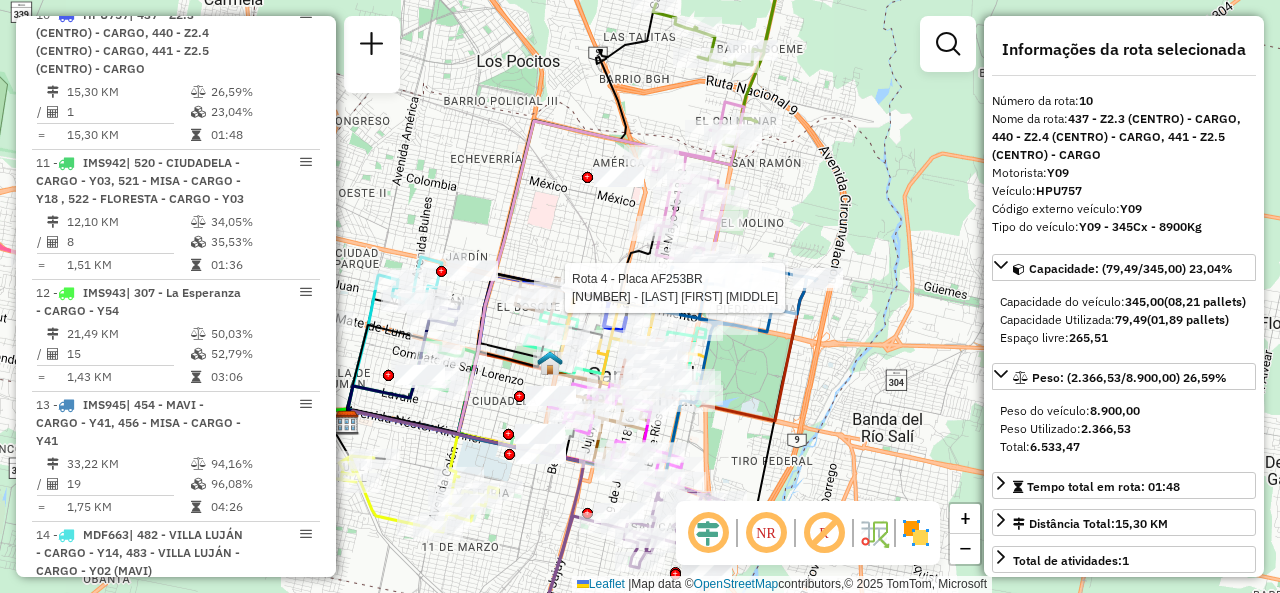 click on "Rota 4 - Placa AF253BR  0000439837 - AVILA ENRIQUE GASTON Janela de atendimento Grade de atendimento Capacidade Transportadoras Veículos Cliente Pedidos  Rotas Selecione os dias de semana para filtrar as janelas de atendimento  Seg   Ter   Qua   Qui   Sex   Sáb   Dom  Informe o período da janela de atendimento: De: Até:  Filtrar exatamente a janela do cliente  Considerar janela de atendimento padrão  Selecione os dias de semana para filtrar as grades de atendimento  Seg   Ter   Qua   Qui   Sex   Sáb   Dom   Considerar clientes sem dia de atendimento cadastrado  Clientes fora do dia de atendimento selecionado Filtrar as atividades entre os valores definidos abaixo:  Peso mínimo:   Peso máximo:   Cubagem mínima:   Cubagem máxima:   De:   Até:  Filtrar as atividades entre o tempo de atendimento definido abaixo:  De:   Até:   Considerar capacidade total dos clientes não roteirizados Transportadora: Selecione um ou mais itens Tipo de veículo: Selecione um ou mais itens Veículo: Motorista: Nome: De:" 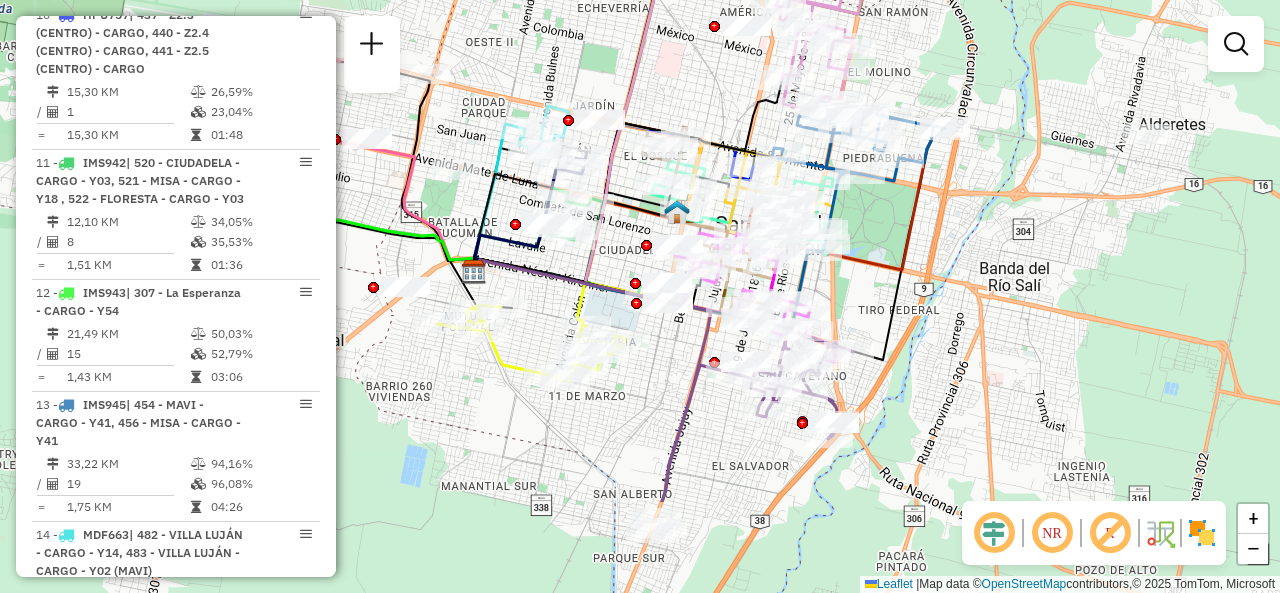 drag, startPoint x: 844, startPoint y: 410, endPoint x: 967, endPoint y: 255, distance: 197.8737 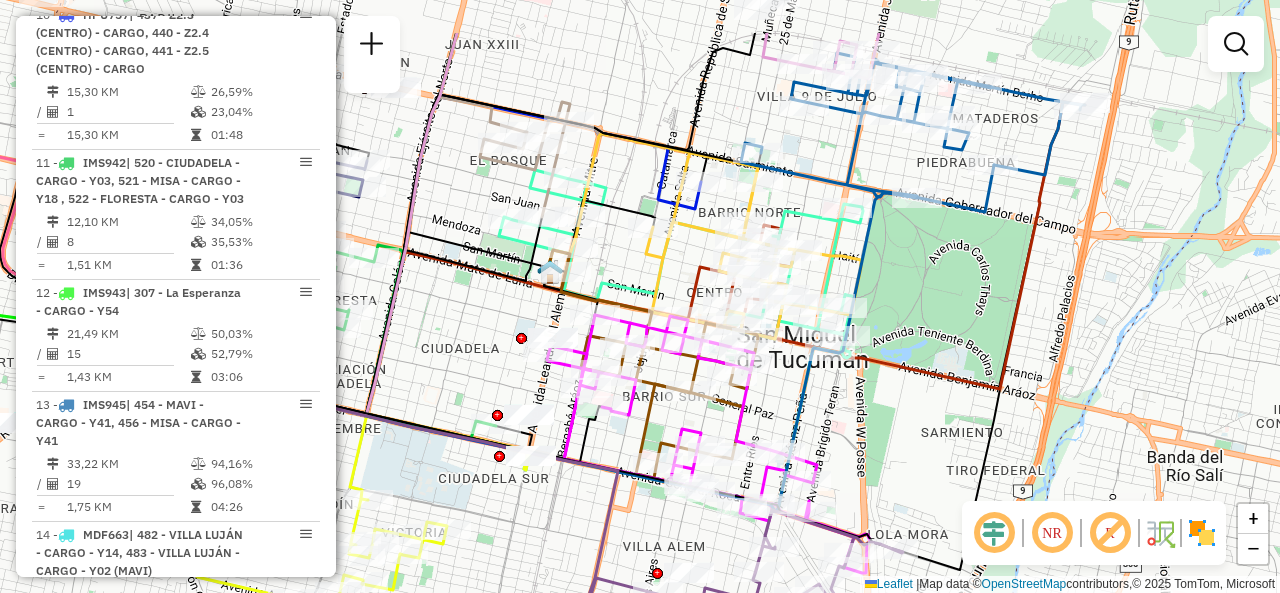 drag, startPoint x: 922, startPoint y: 203, endPoint x: 921, endPoint y: 295, distance: 92.00543 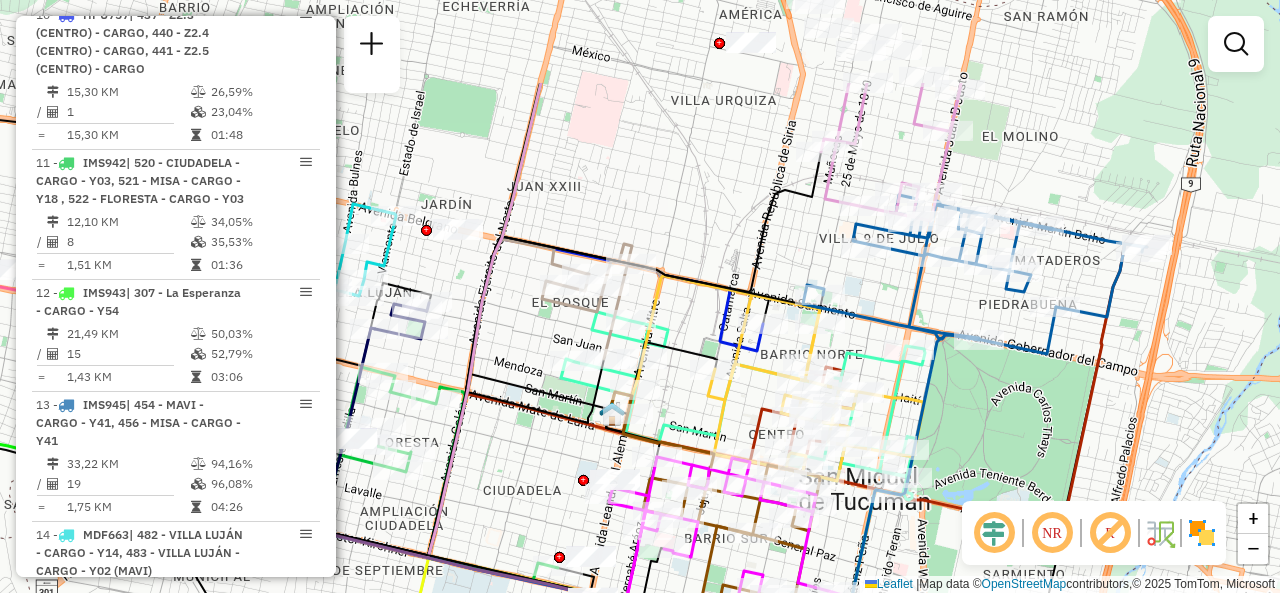drag, startPoint x: 810, startPoint y: 149, endPoint x: 872, endPoint y: 291, distance: 154.94514 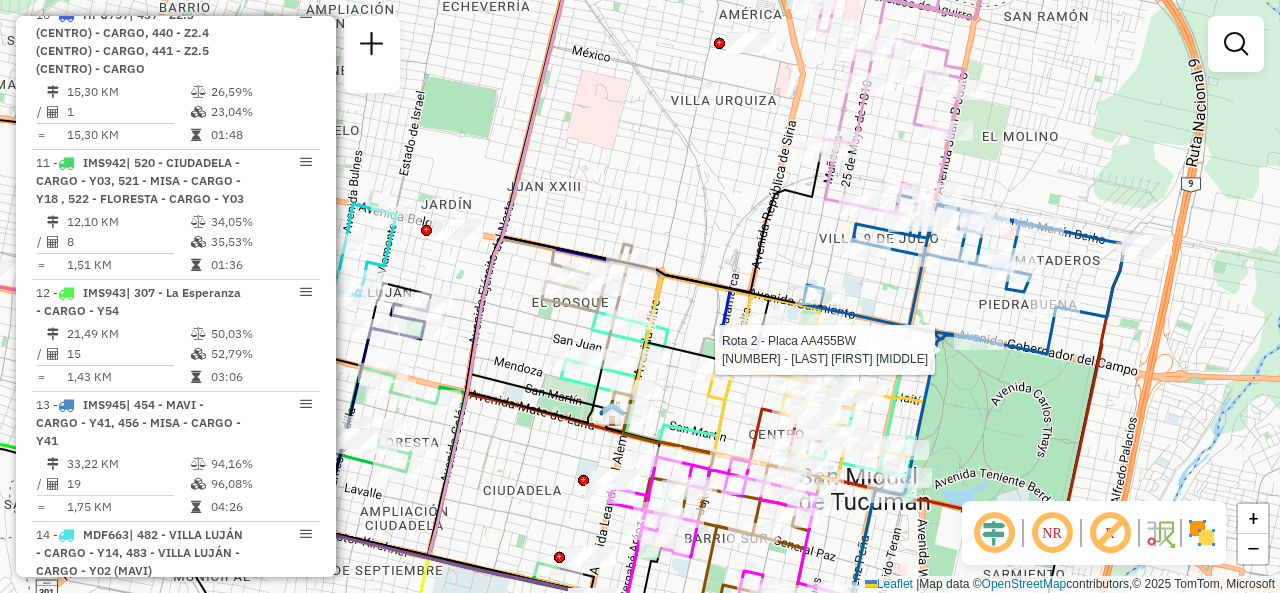 select on "**********" 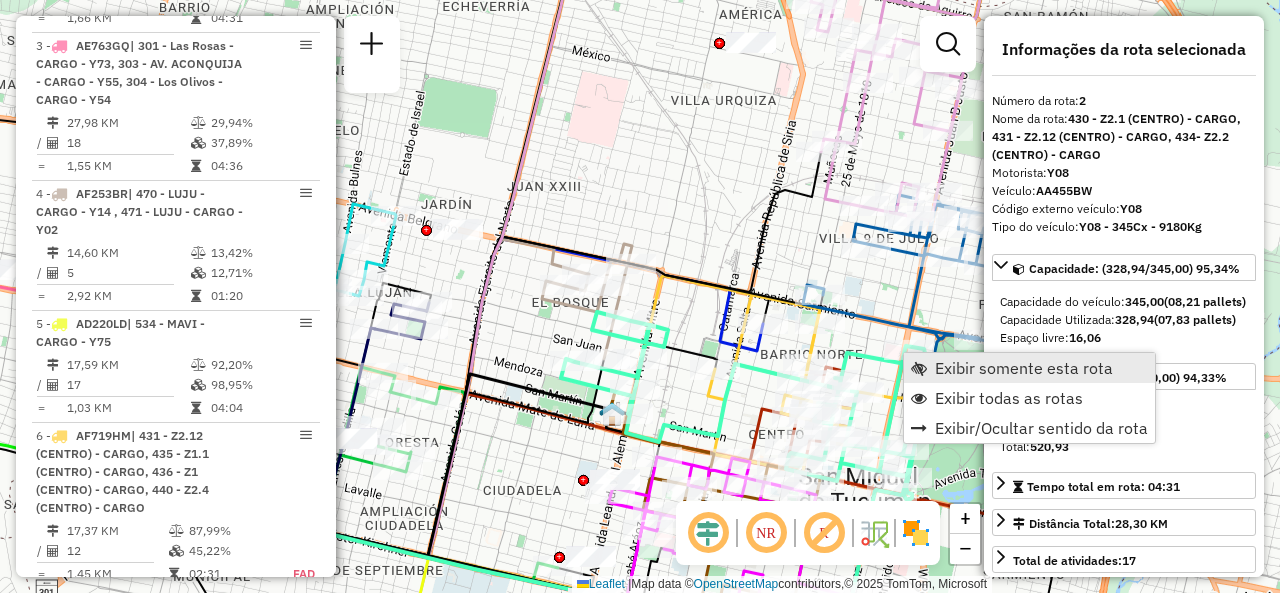 scroll, scrollTop: 870, scrollLeft: 0, axis: vertical 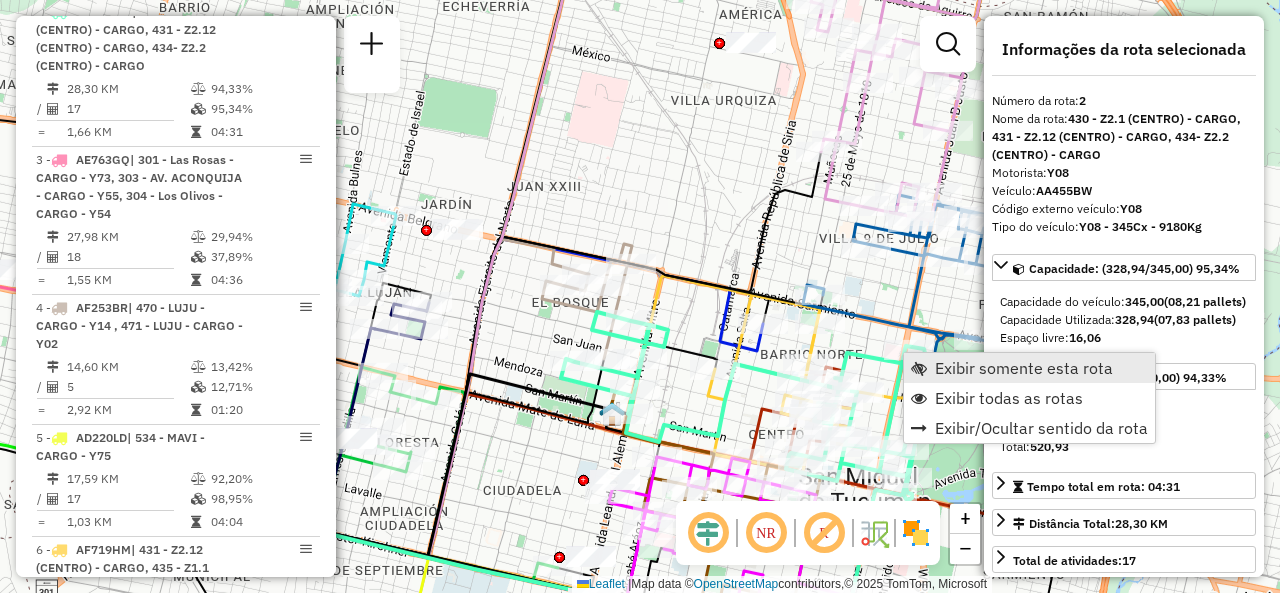 click on "Exibir somente esta rota" at bounding box center (1024, 368) 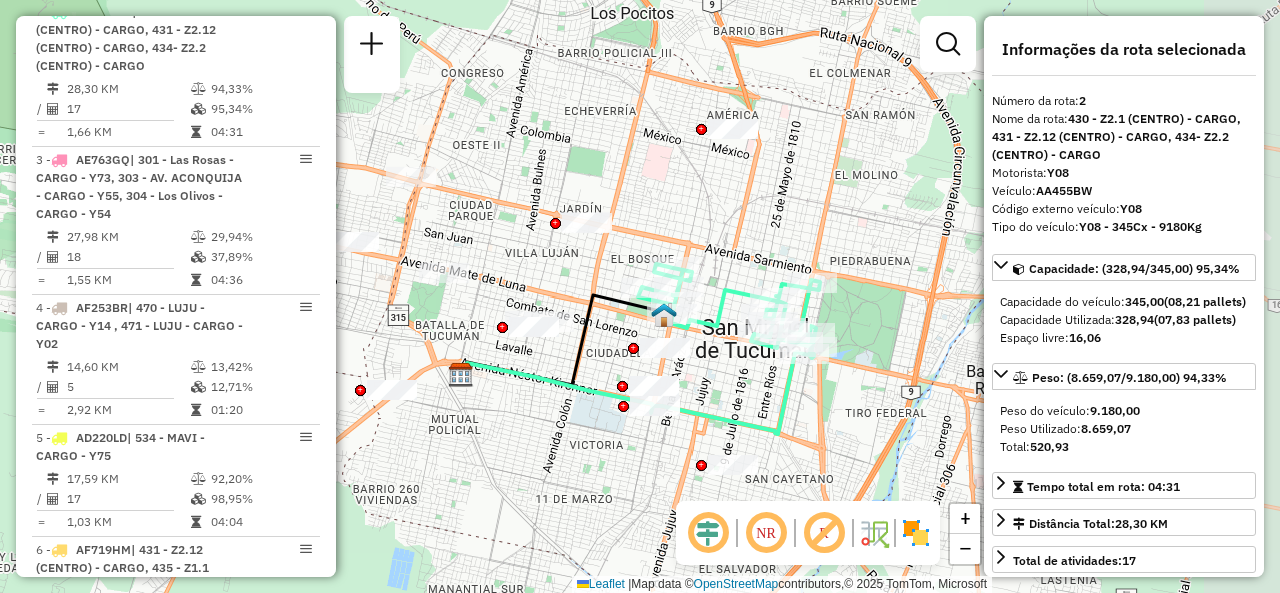drag, startPoint x: 810, startPoint y: 327, endPoint x: 726, endPoint y: 356, distance: 88.86507 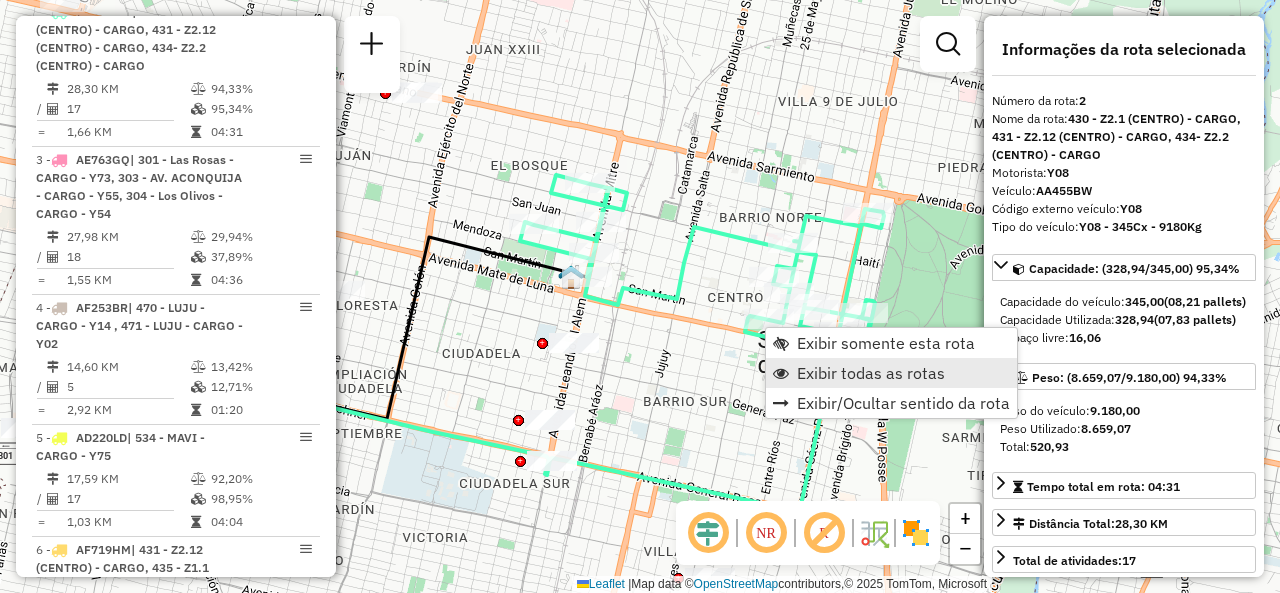 click on "Exibir todas as rotas" at bounding box center [891, 373] 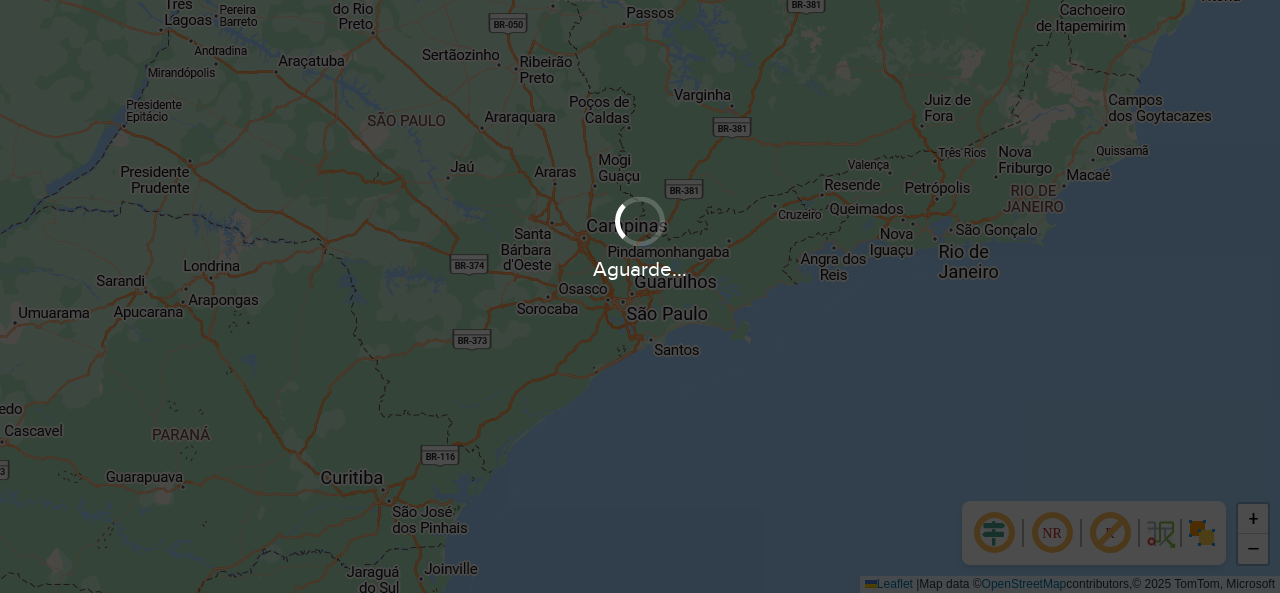 scroll, scrollTop: 0, scrollLeft: 0, axis: both 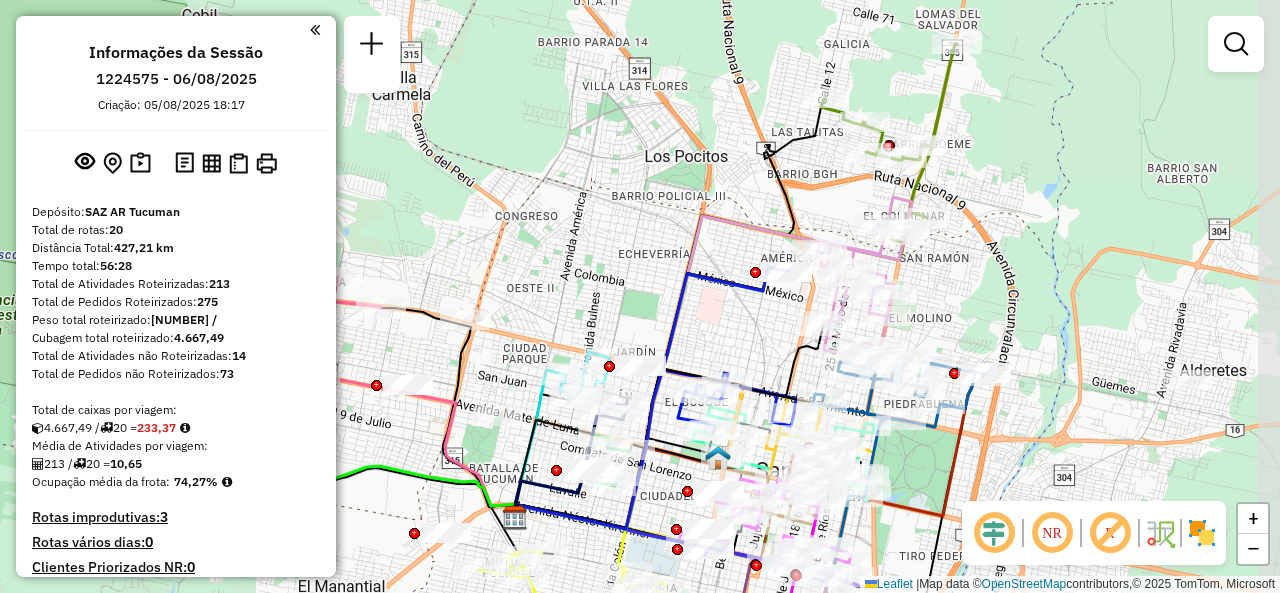 drag, startPoint x: 608, startPoint y: 260, endPoint x: 558, endPoint y: 189, distance: 86.83893 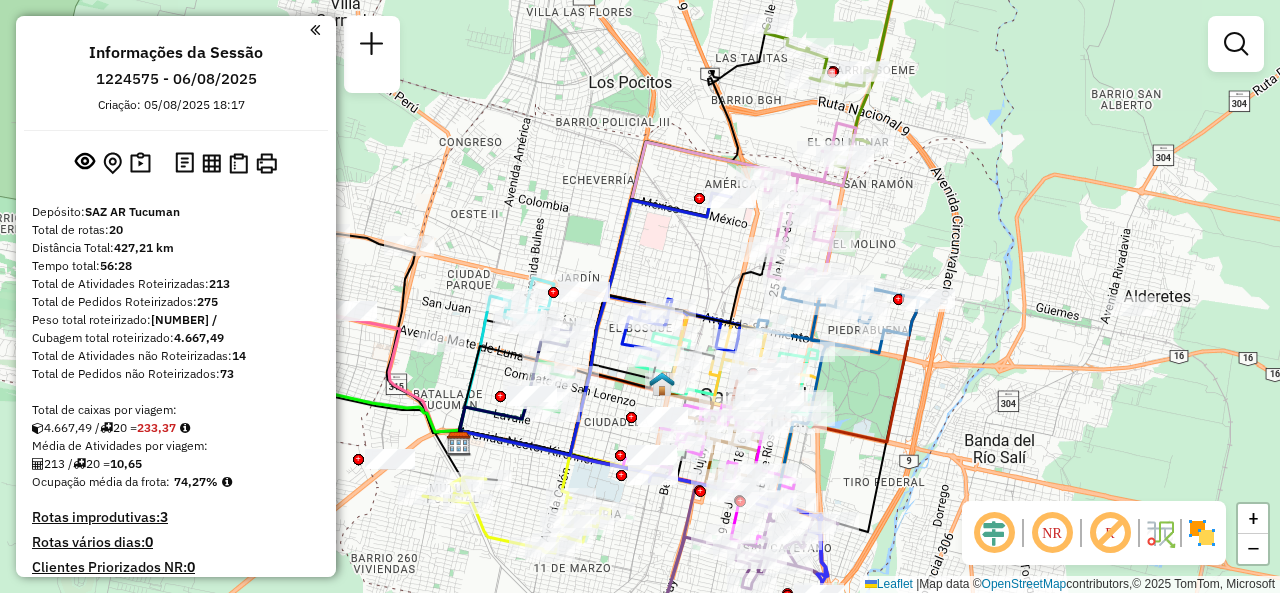 drag, startPoint x: 726, startPoint y: 295, endPoint x: 665, endPoint y: 216, distance: 99.80982 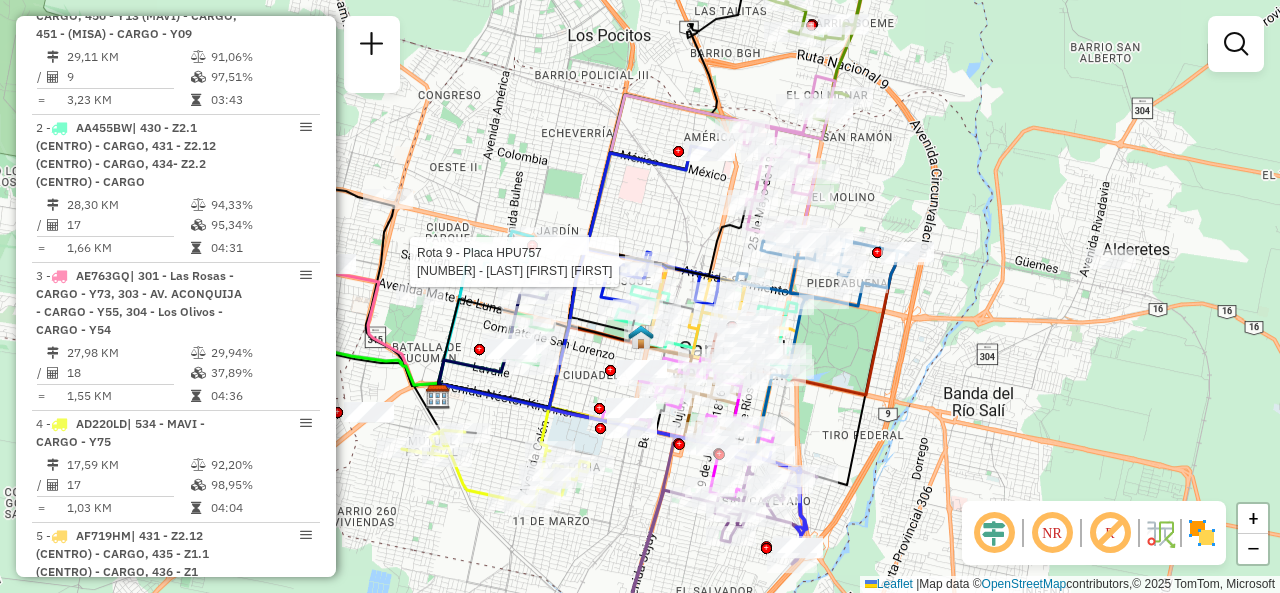 select on "**********" 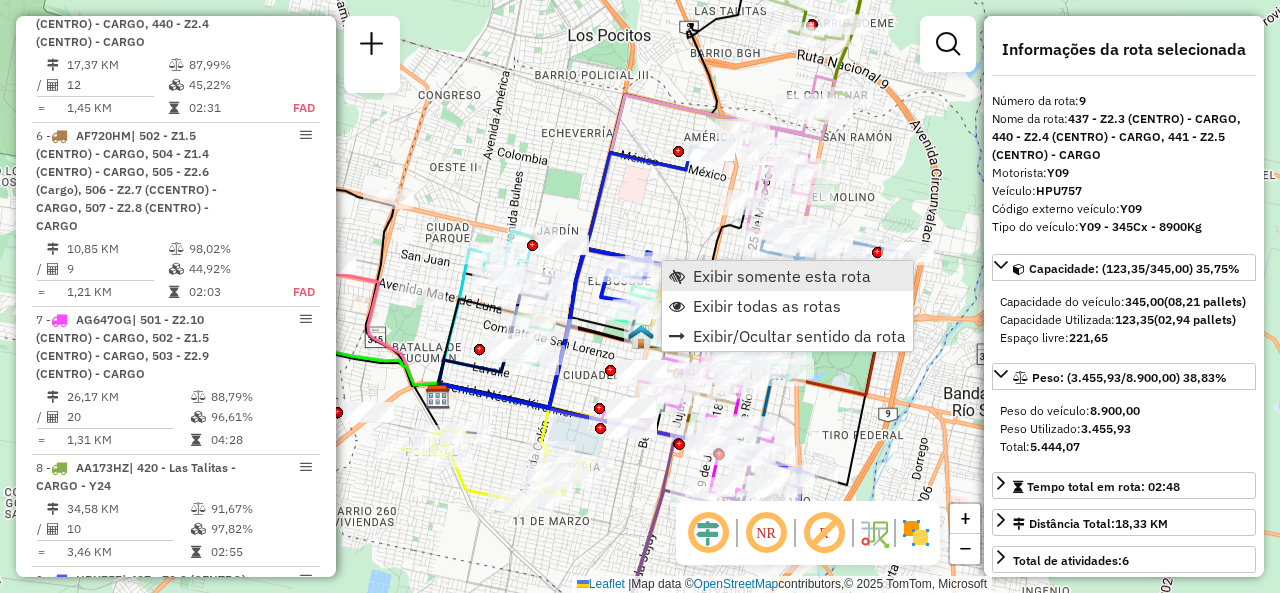 scroll, scrollTop: 1886, scrollLeft: 0, axis: vertical 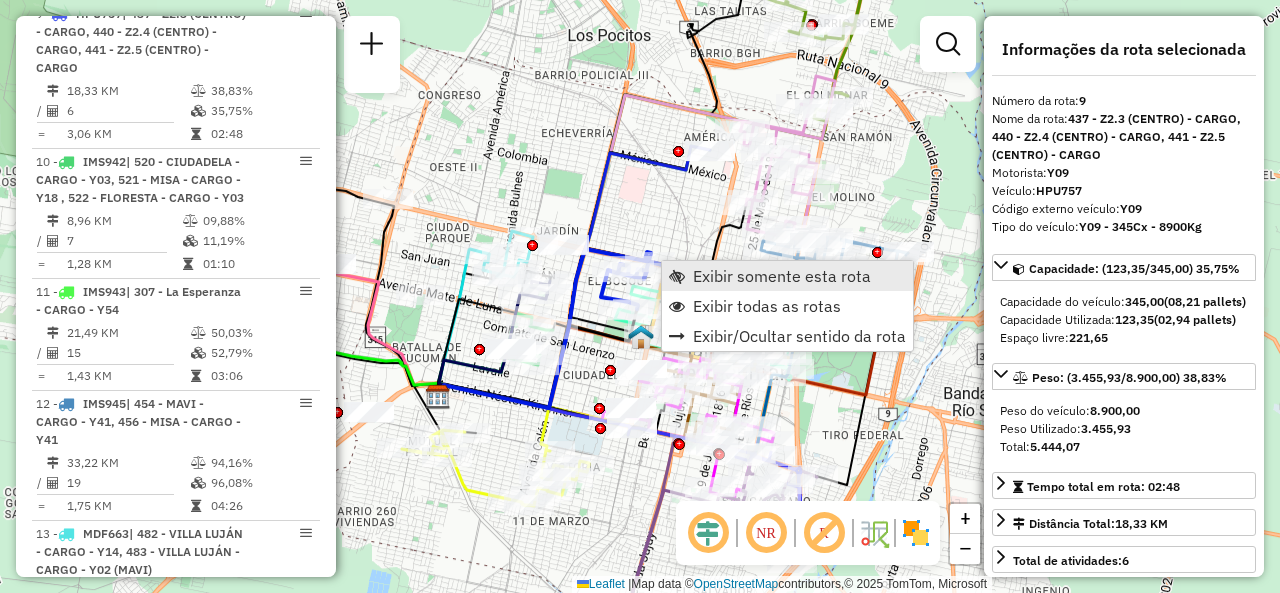click at bounding box center (677, 276) 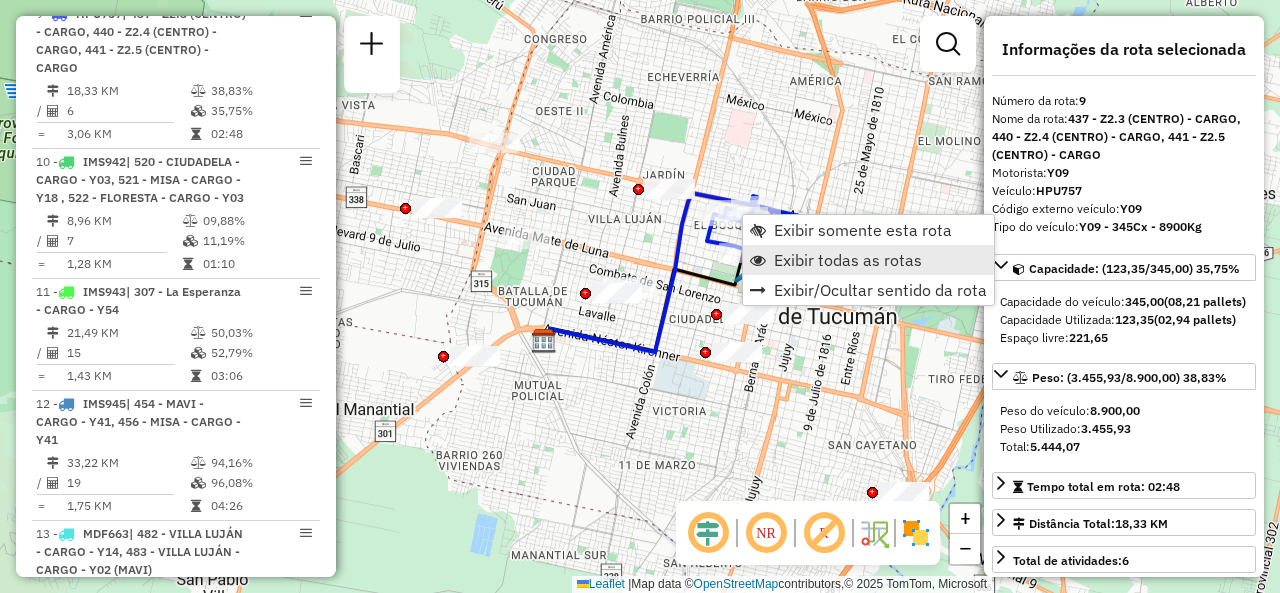 click on "Exibir todas as rotas" at bounding box center (868, 260) 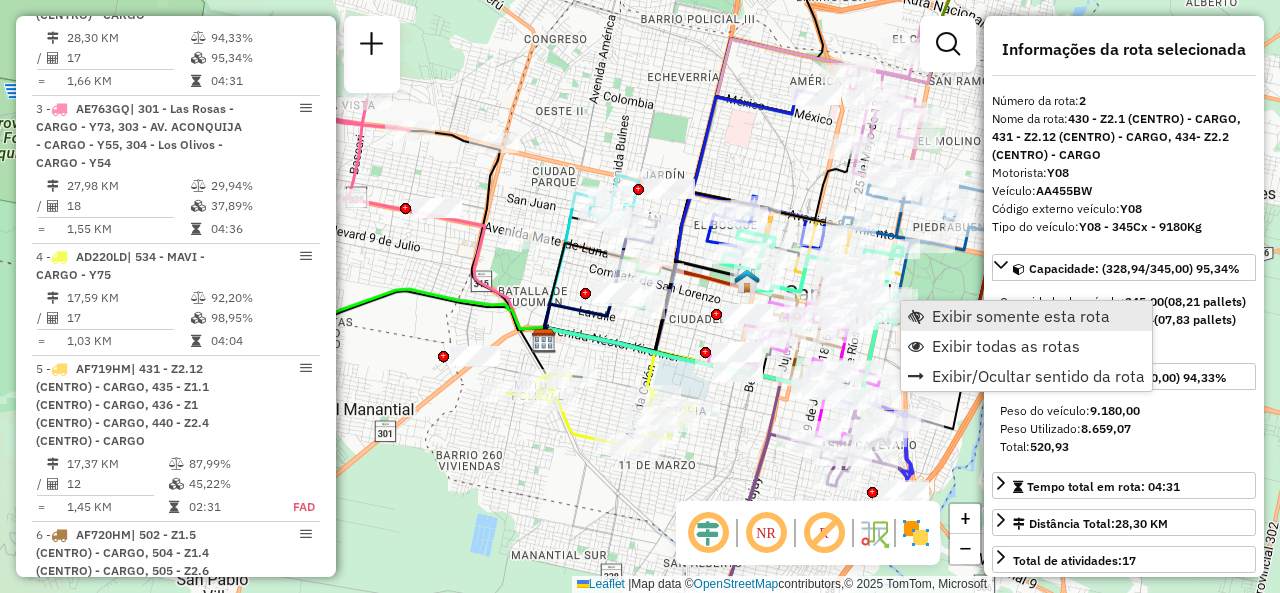scroll, scrollTop: 870, scrollLeft: 0, axis: vertical 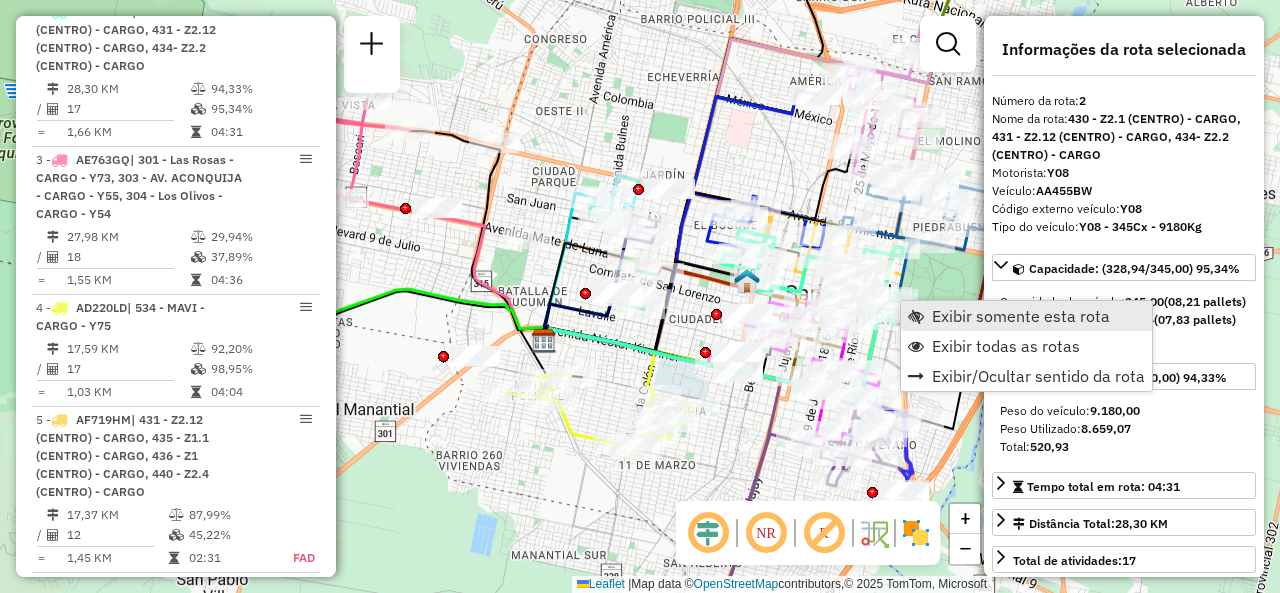 click on "Exibir somente esta rota" at bounding box center [1026, 316] 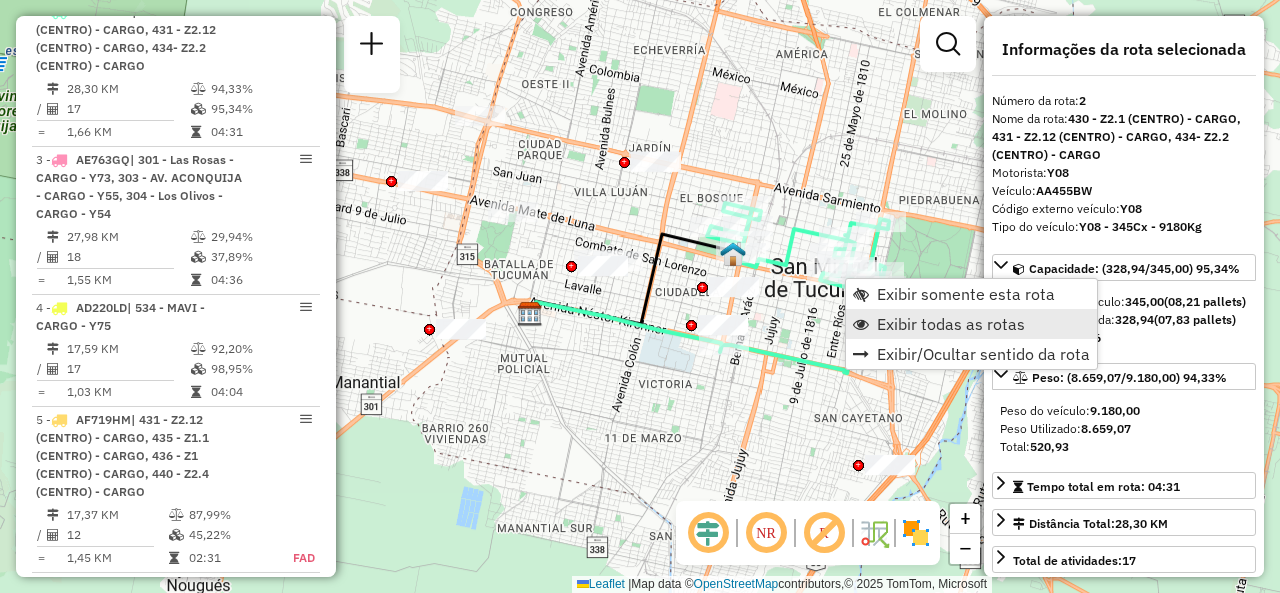 click on "Exibir todas as rotas" at bounding box center (951, 324) 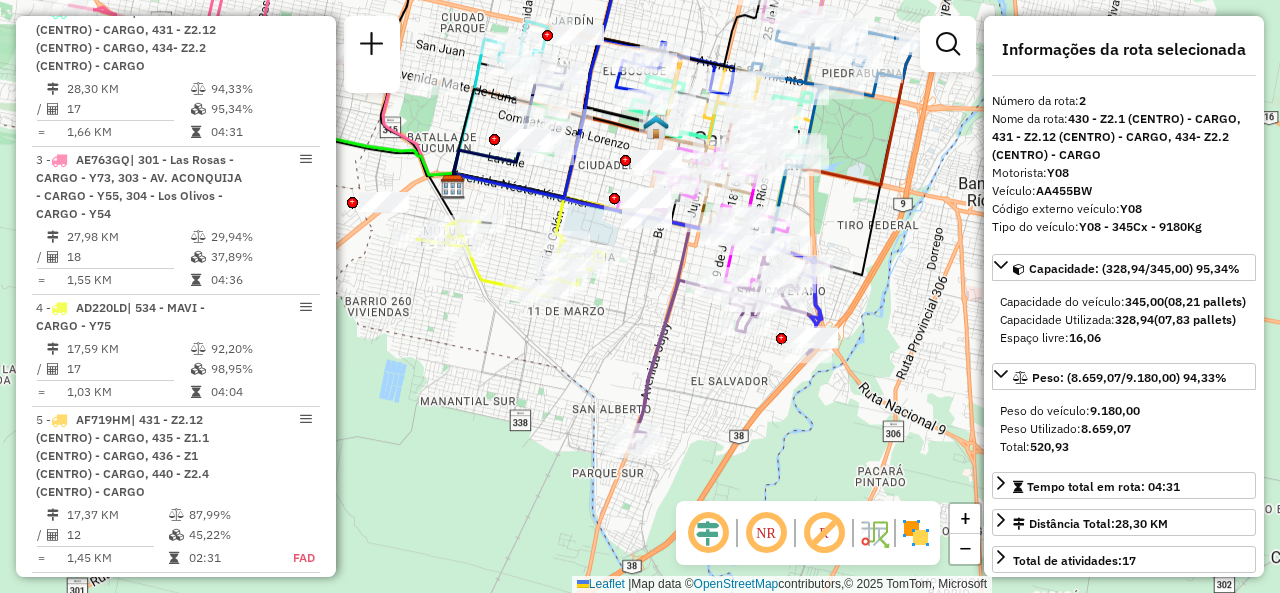 drag, startPoint x: 767, startPoint y: 428, endPoint x: 688, endPoint y: 280, distance: 167.76471 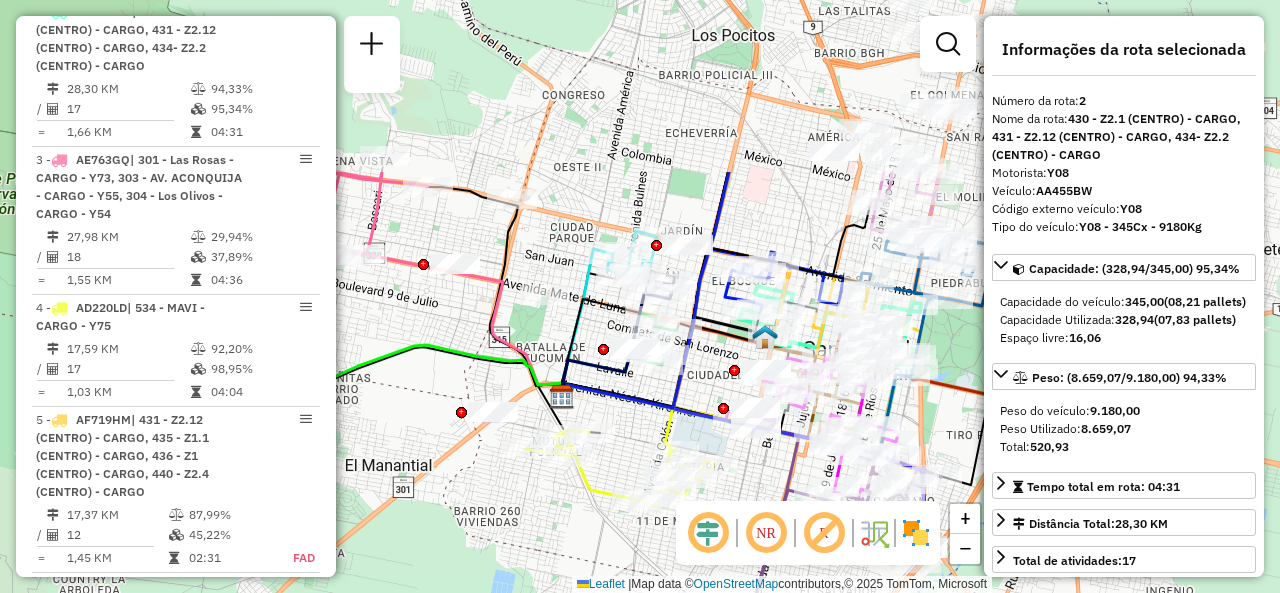 drag, startPoint x: 638, startPoint y: 240, endPoint x: 749, endPoint y: 471, distance: 256.285 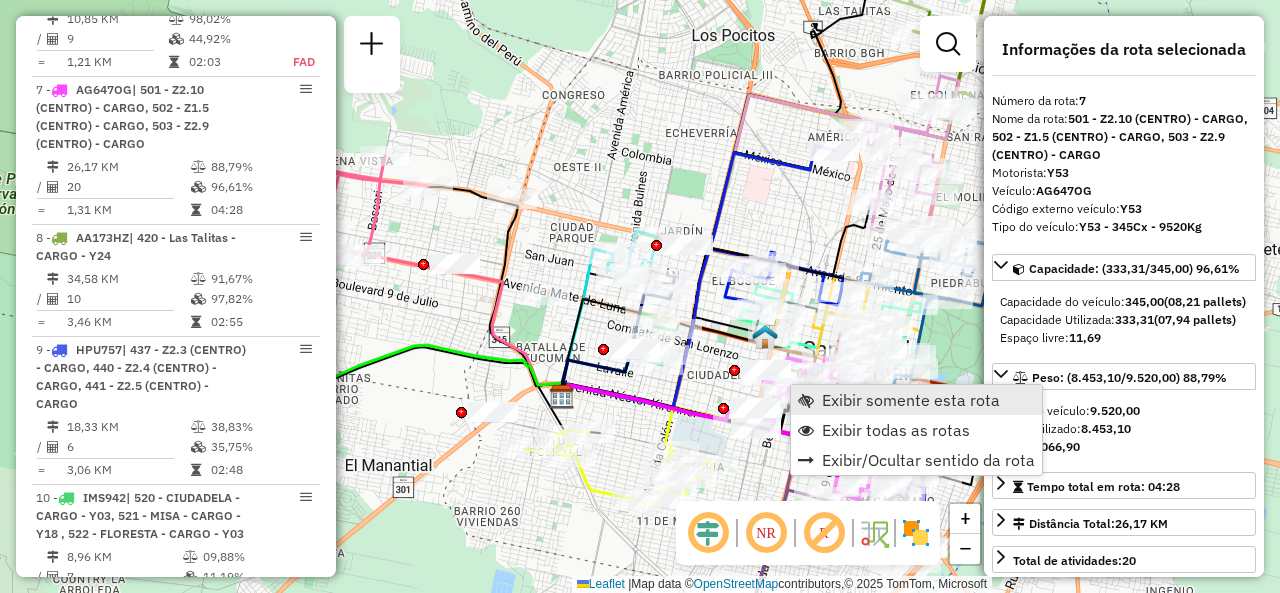 click on "Exibir somente esta rota" at bounding box center [916, 400] 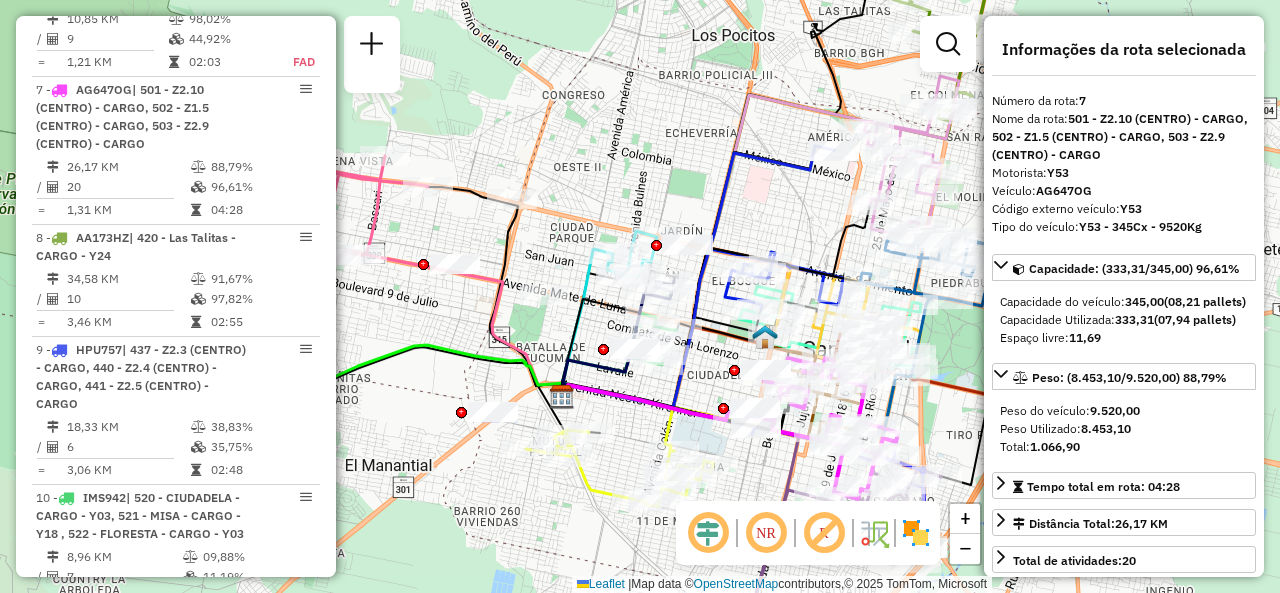 scroll, scrollTop: 1626, scrollLeft: 0, axis: vertical 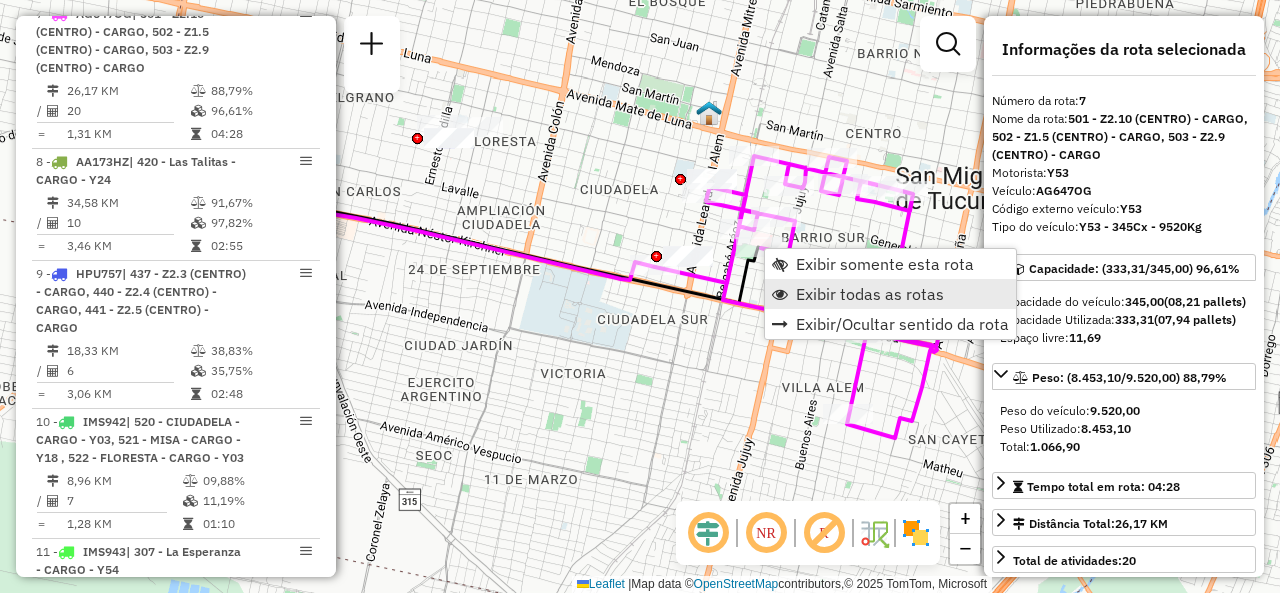 click on "Exibir todas as rotas" at bounding box center [890, 294] 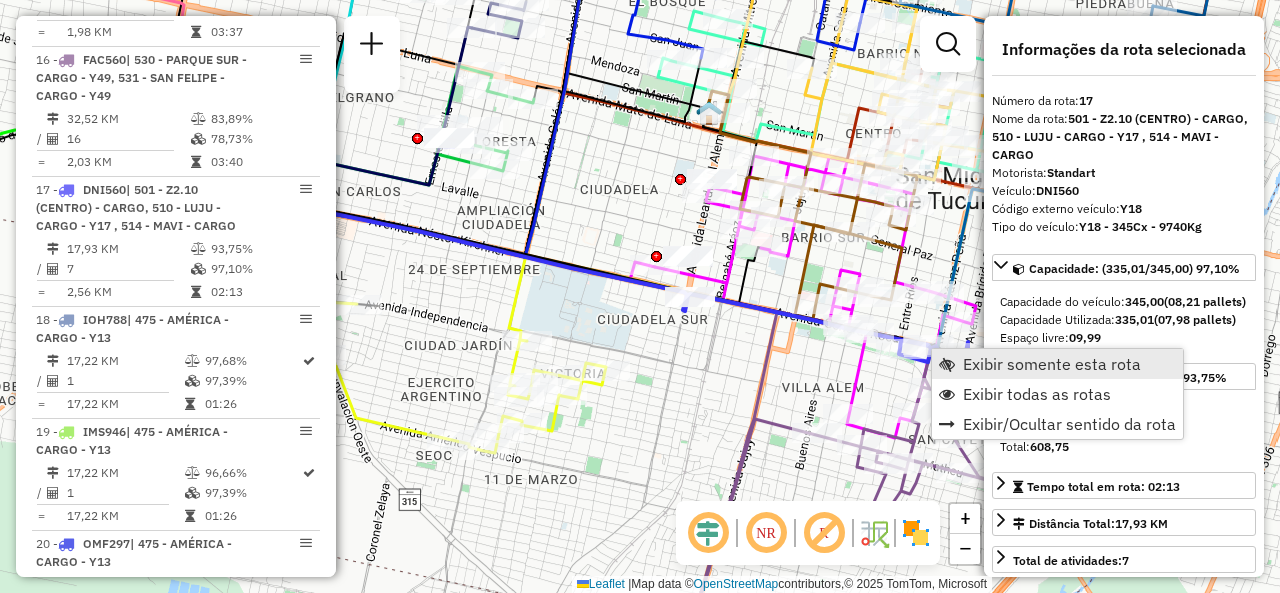 scroll, scrollTop: 2905, scrollLeft: 0, axis: vertical 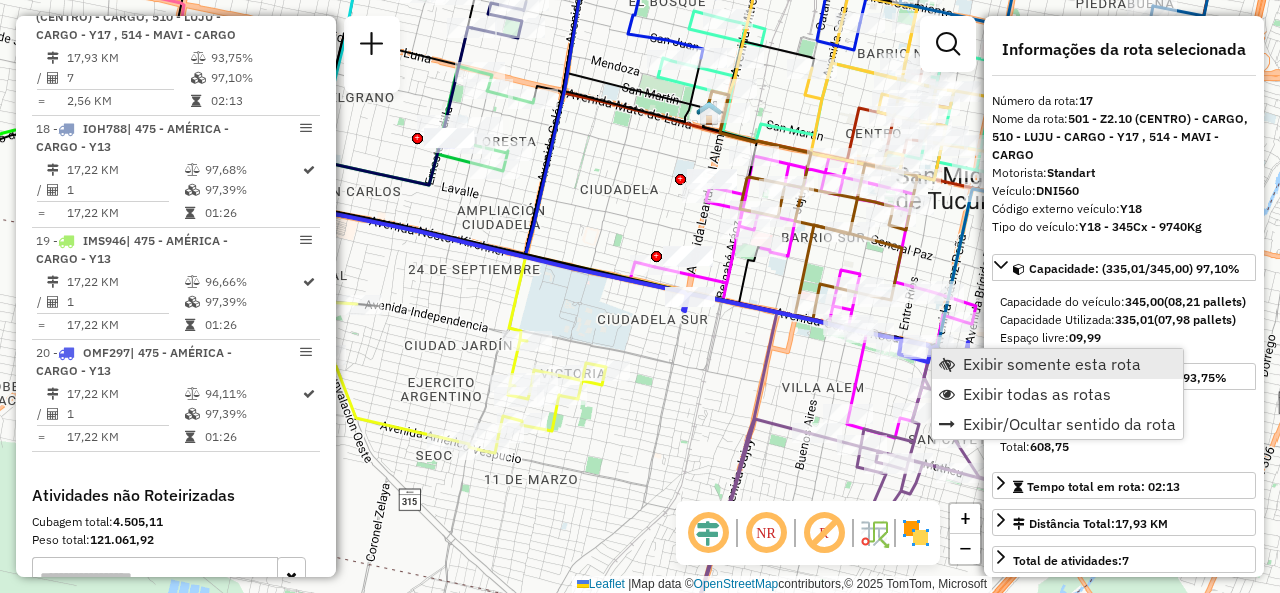 click at bounding box center (947, 364) 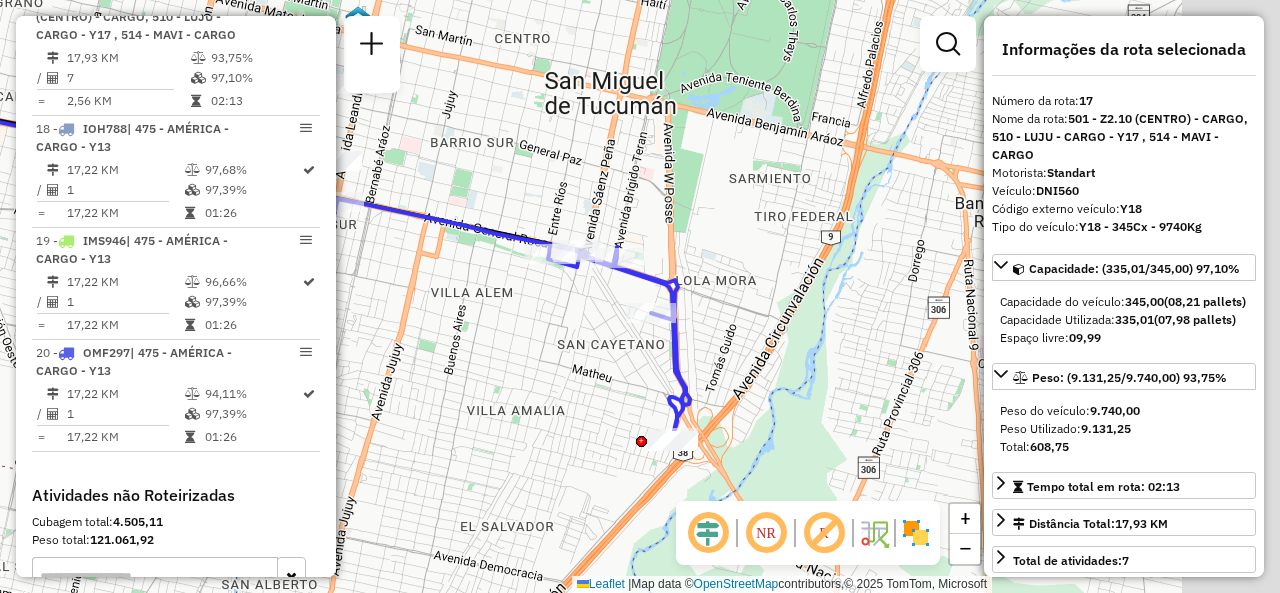 drag, startPoint x: 840, startPoint y: 369, endPoint x: 513, endPoint y: 347, distance: 327.73923 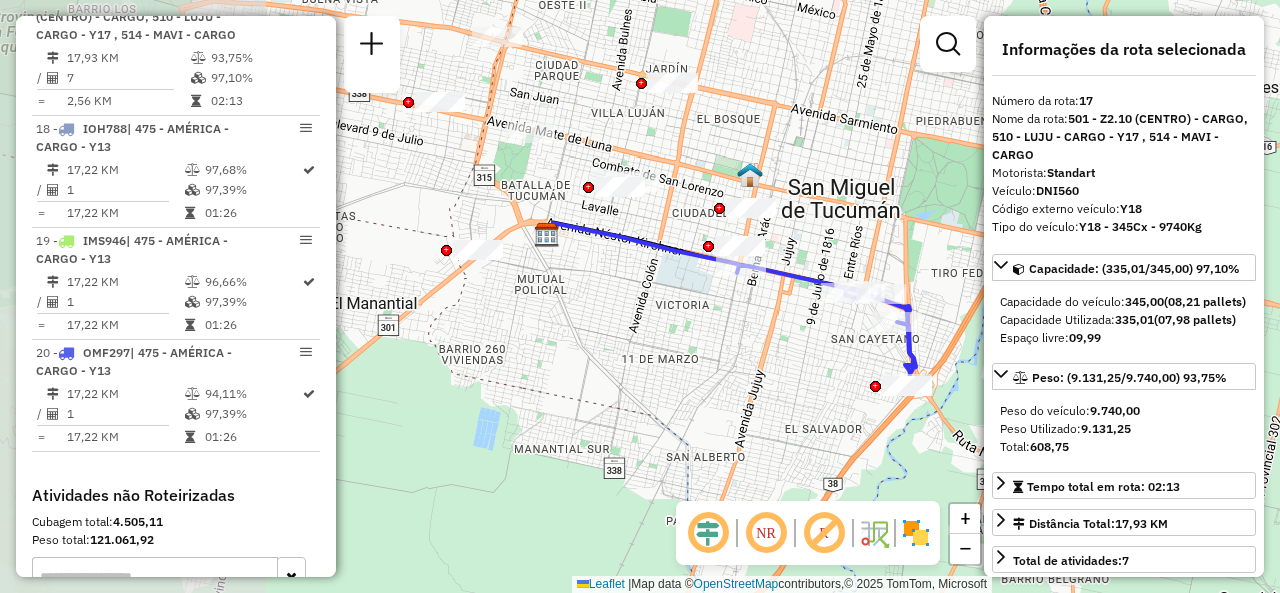 drag, startPoint x: 564, startPoint y: 327, endPoint x: 812, endPoint y: 333, distance: 248.07257 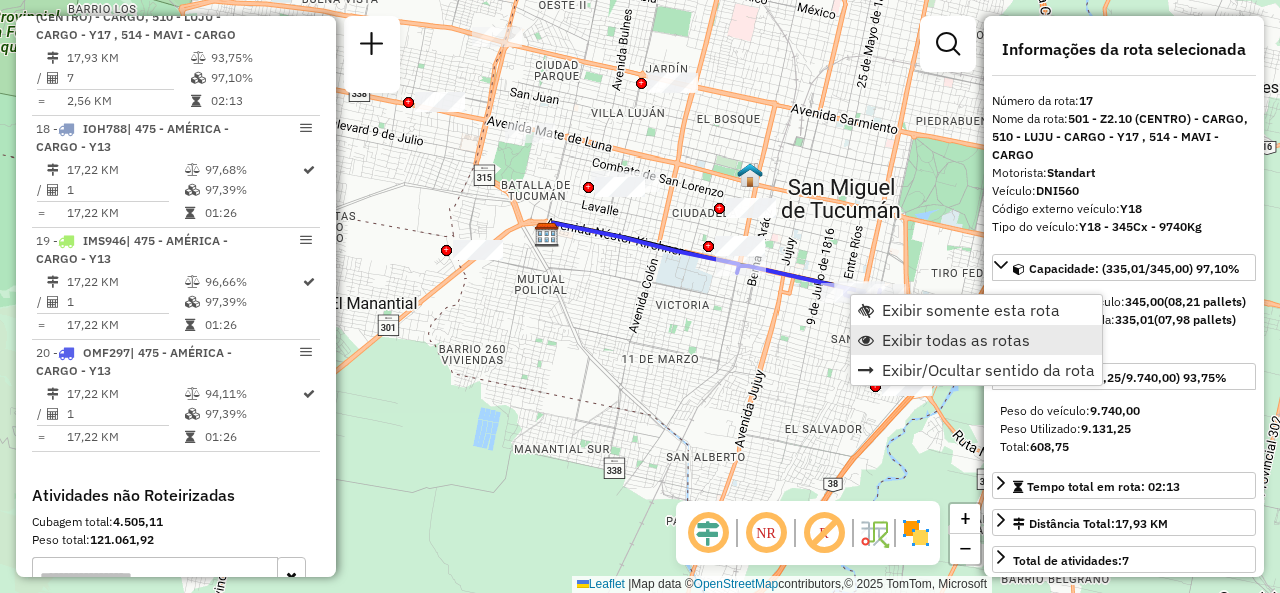click on "Exibir todas as rotas" at bounding box center [976, 340] 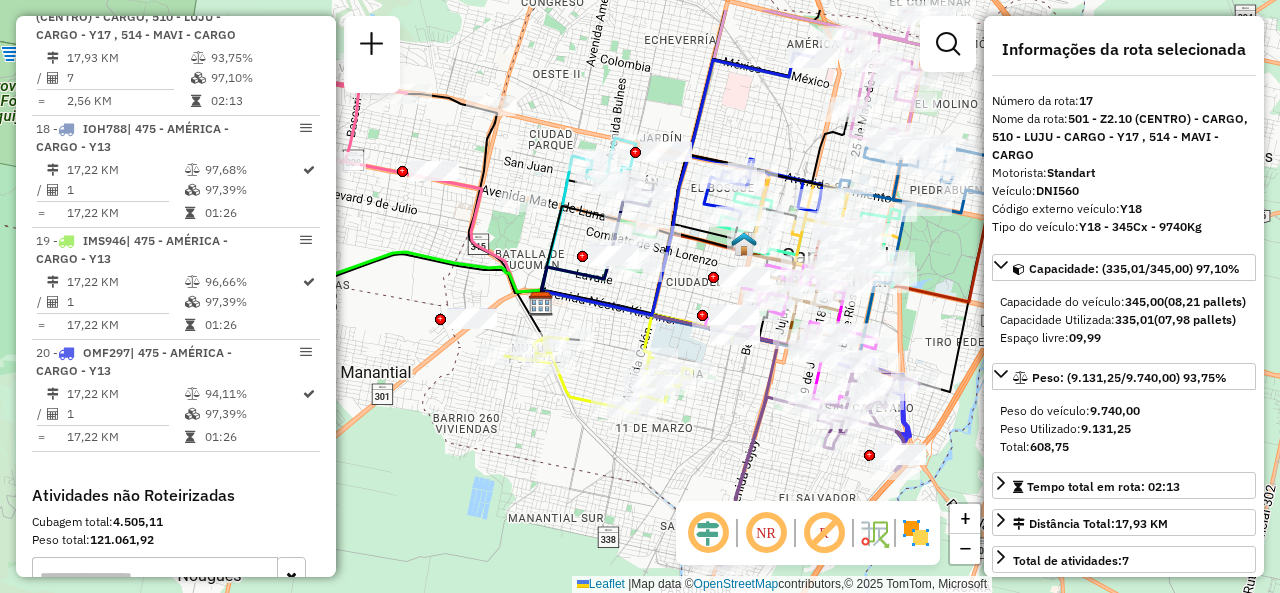 drag, startPoint x: 584, startPoint y: 163, endPoint x: 536, endPoint y: 242, distance: 92.43917 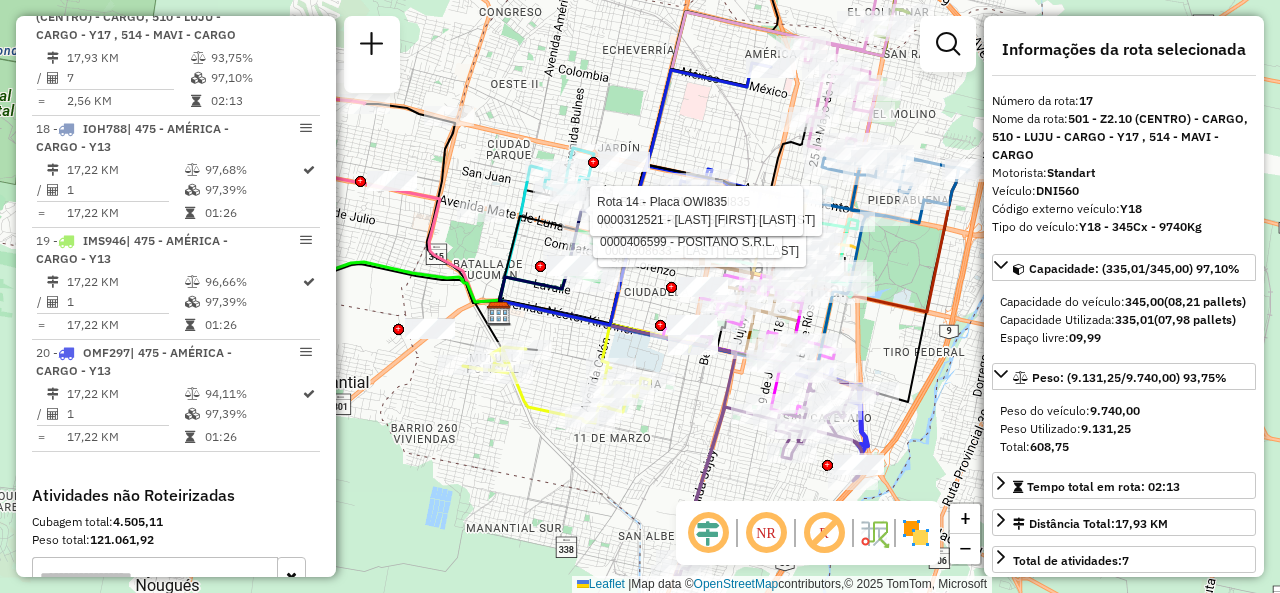 click on "Rota 10 - Placa IMS942  0000308633 - WIERNES ELSA DALILA Rota 10 - Placa IMS942  0000406599 - POSITANO S.R.L. Rota 14 - Placa OWI835  0000705503 - Fonteñez Alfredo Gabriel Rota 14 - Placa OWI835  0000312521 - MAMANI AZUCENA E Janela de atendimento Grade de atendimento Capacidade Transportadoras Veículos Cliente Pedidos  Rotas Selecione os dias de semana para filtrar as janelas de atendimento  Seg   Ter   Qua   Qui   Sex   Sáb   Dom  Informe o período da janela de atendimento: De: Até:  Filtrar exatamente a janela do cliente  Considerar janela de atendimento padrão  Selecione os dias de semana para filtrar as grades de atendimento  Seg   Ter   Qua   Qui   Sex   Sáb   Dom   Considerar clientes sem dia de atendimento cadastrado  Clientes fora do dia de atendimento selecionado Filtrar as atividades entre os valores definidos abaixo:  Peso mínimo:   Peso máximo:   Cubagem mínima:   Cubagem máxima:   De:   Até:  Filtrar as atividades entre o tempo de atendimento definido abaixo:  De:   Até:  Veículo:" 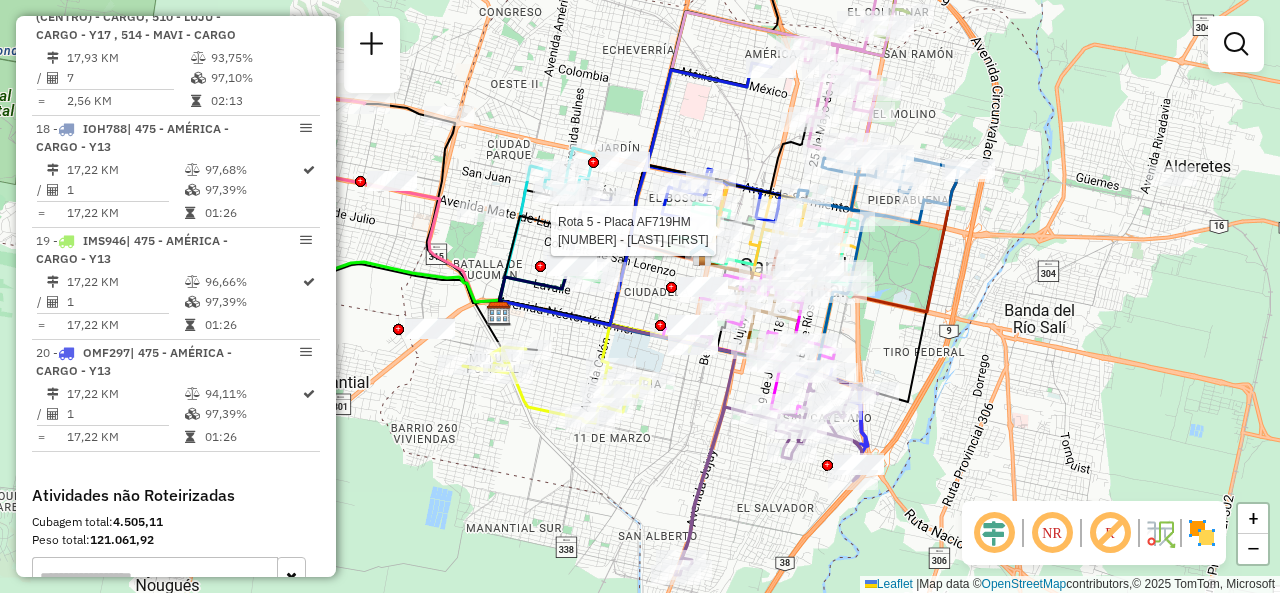 select on "**********" 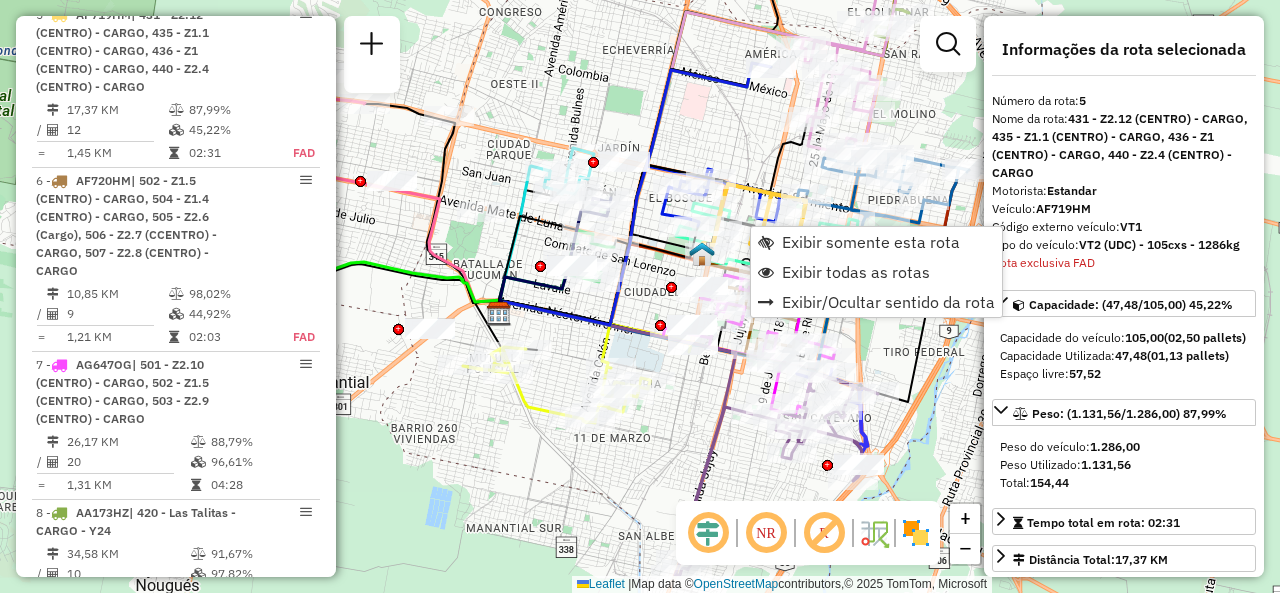 scroll, scrollTop: 1277, scrollLeft: 0, axis: vertical 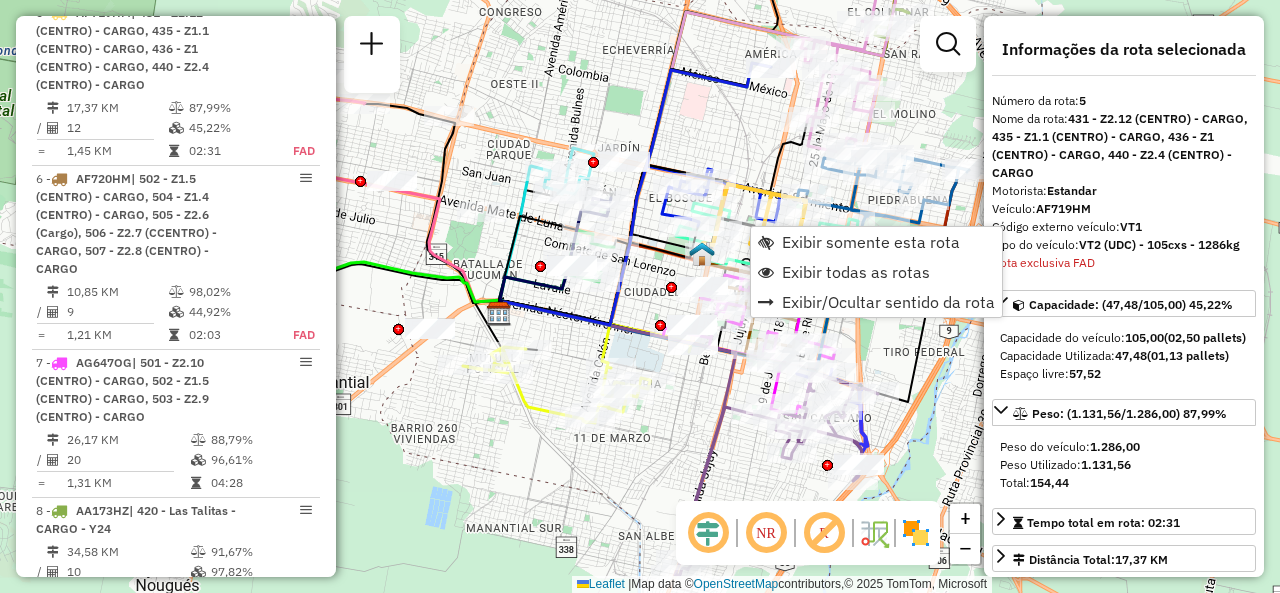 click on "Janela de atendimento Grade de atendimento Capacidade Transportadoras Veículos Cliente Pedidos  Rotas Selecione os dias de semana para filtrar as janelas de atendimento  Seg   Ter   Qua   Qui   Sex   Sáb   Dom  Informe o período da janela de atendimento: De: Até:  Filtrar exatamente a janela do cliente  Considerar janela de atendimento padrão  Selecione os dias de semana para filtrar as grades de atendimento  Seg   Ter   Qua   Qui   Sex   Sáb   Dom   Considerar clientes sem dia de atendimento cadastrado  Clientes fora do dia de atendimento selecionado Filtrar as atividades entre os valores definidos abaixo:  Peso mínimo:   Peso máximo:   Cubagem mínima:   Cubagem máxima:   De:   Até:  Filtrar as atividades entre o tempo de atendimento definido abaixo:  De:   Até:   Considerar capacidade total dos clientes não roteirizados Transportadora: Selecione um ou mais itens Tipo de veículo: Selecione um ou mais itens Veículo: Selecione um ou mais itens Motorista: Selecione um ou mais itens Nome: Rótulo:" 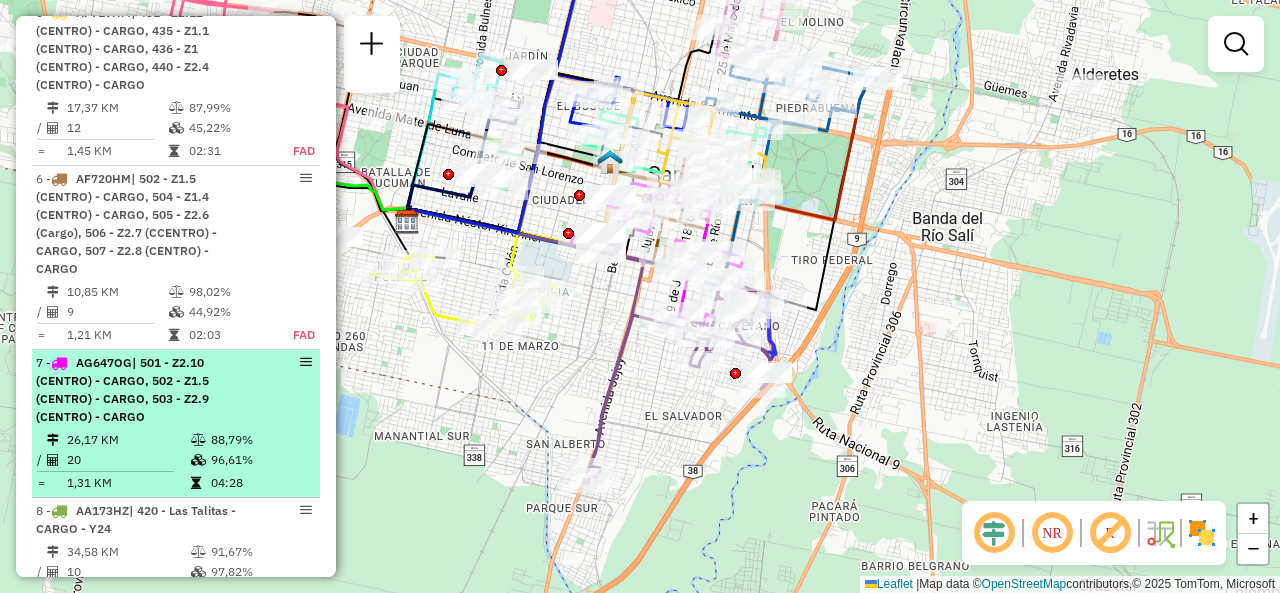 drag, startPoint x: 467, startPoint y: 479, endPoint x: 310, endPoint y: 431, distance: 164.17369 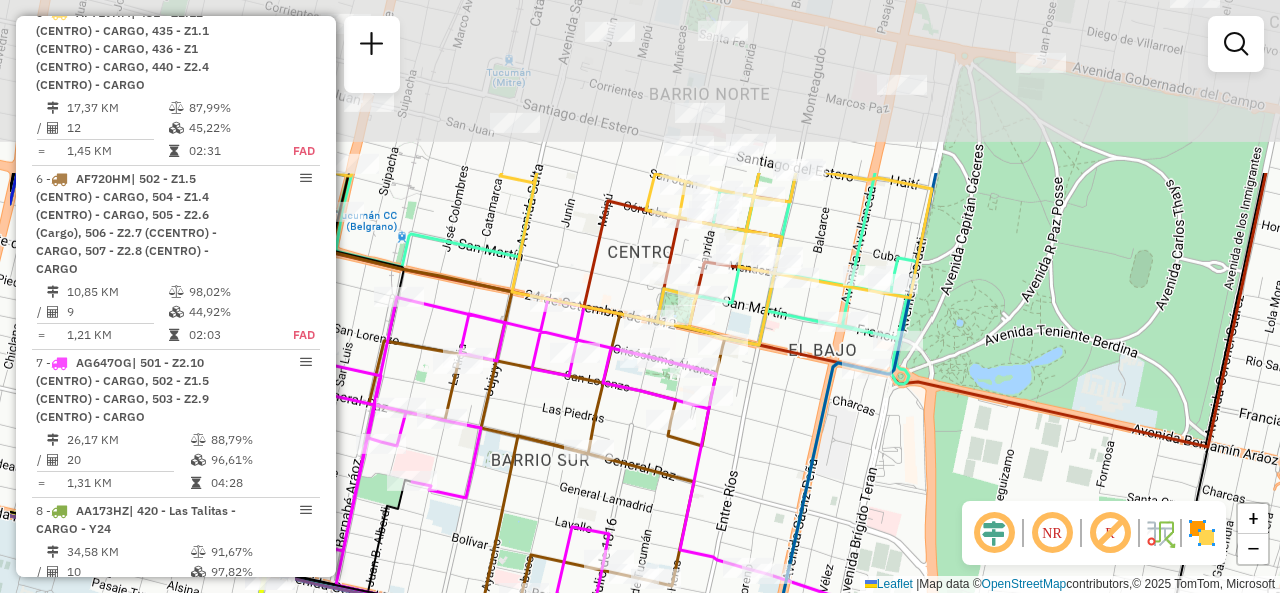 drag, startPoint x: 628, startPoint y: 221, endPoint x: 766, endPoint y: 453, distance: 269.94073 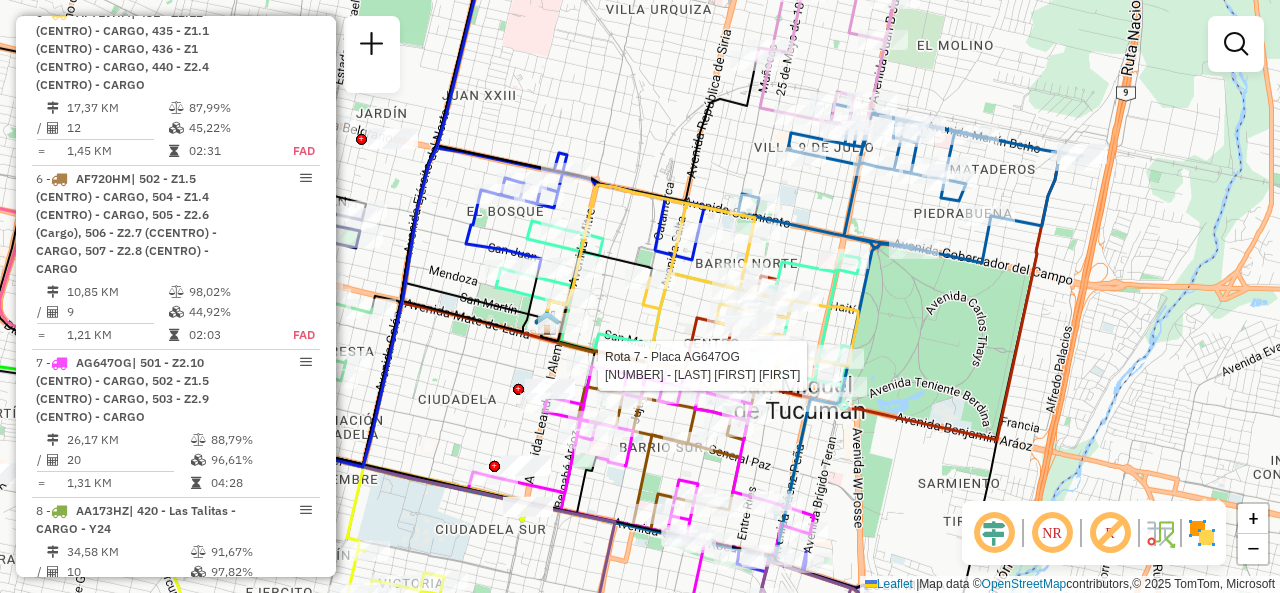 select on "**********" 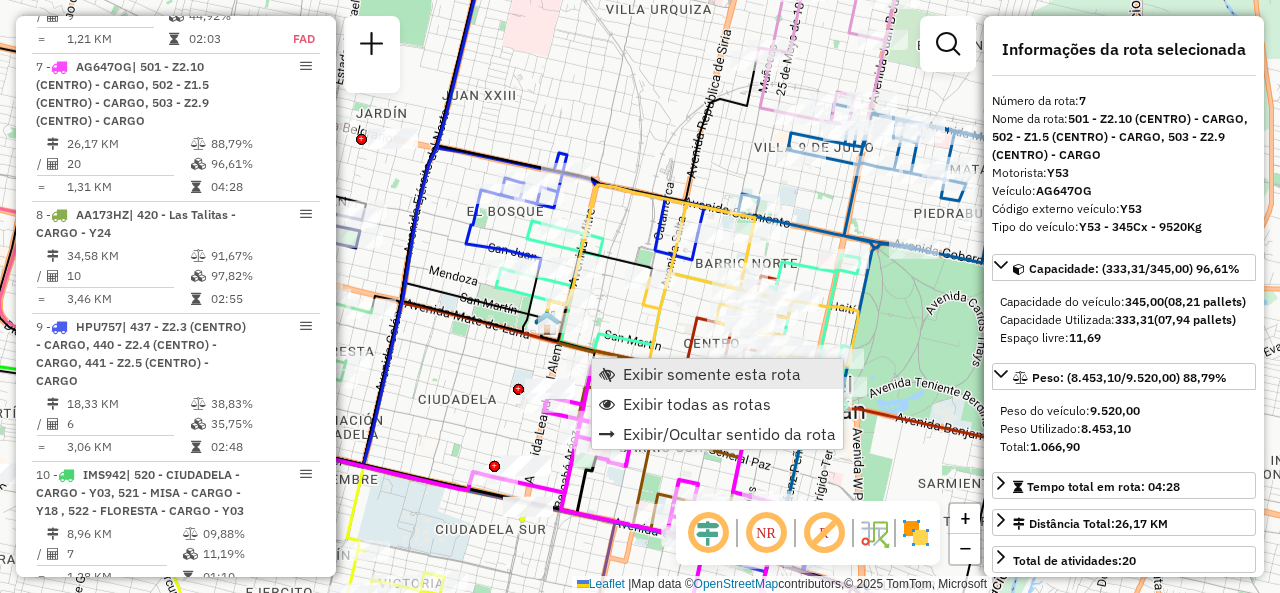 scroll, scrollTop: 1626, scrollLeft: 0, axis: vertical 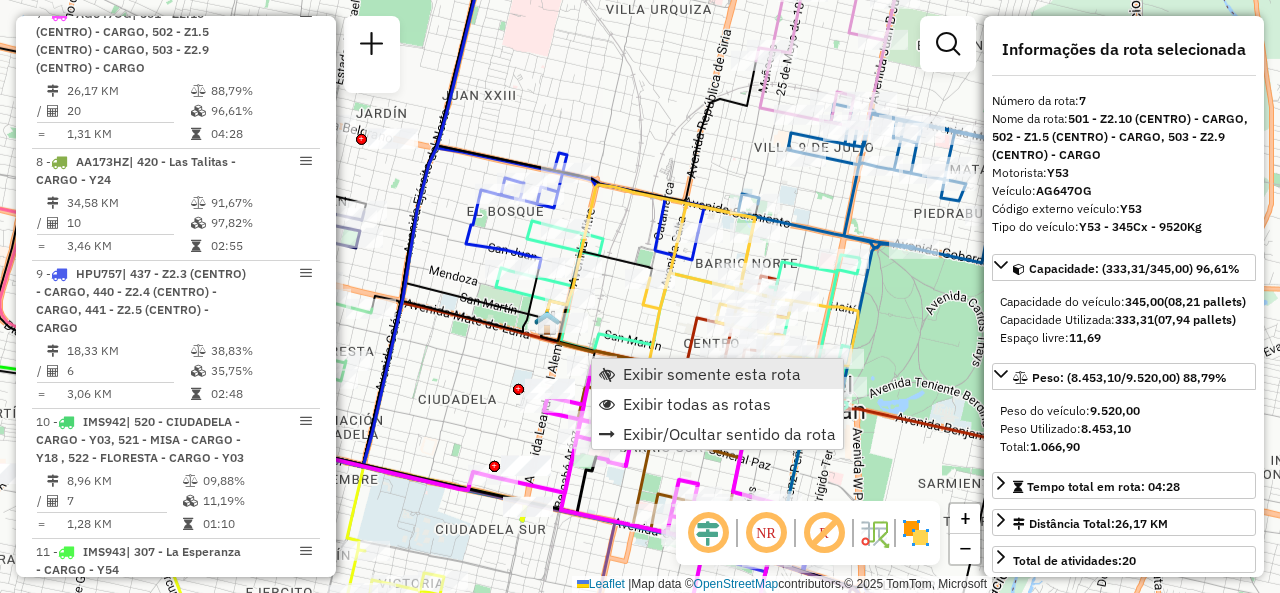 click at bounding box center [607, 374] 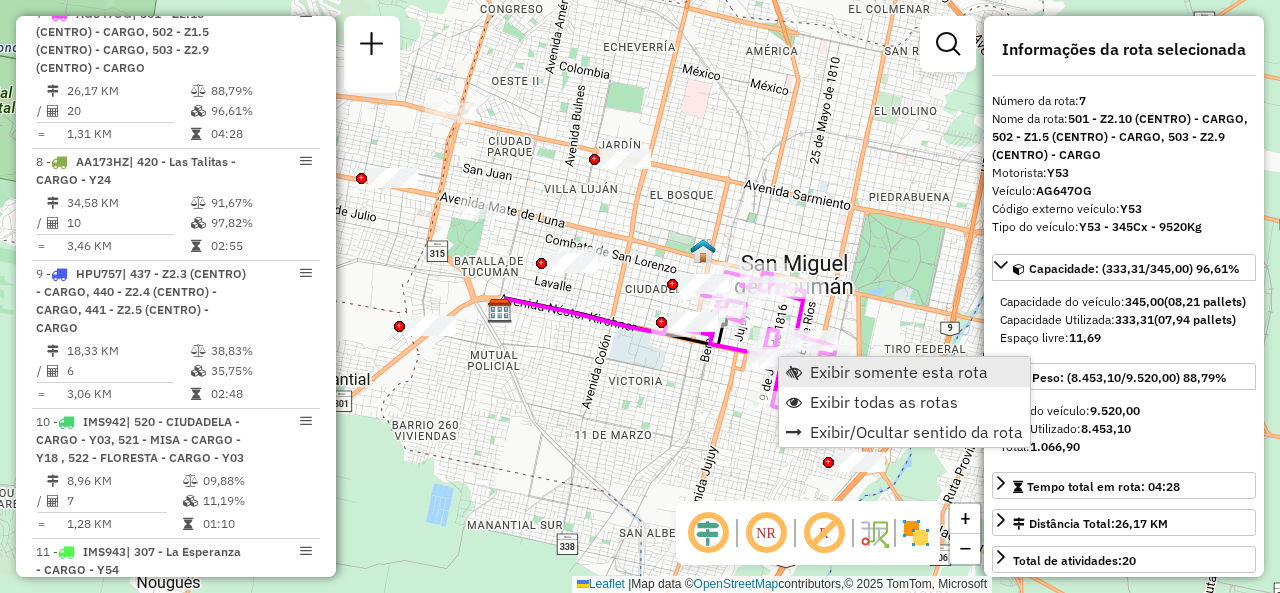 click on "Exibir somente esta rota" at bounding box center [899, 372] 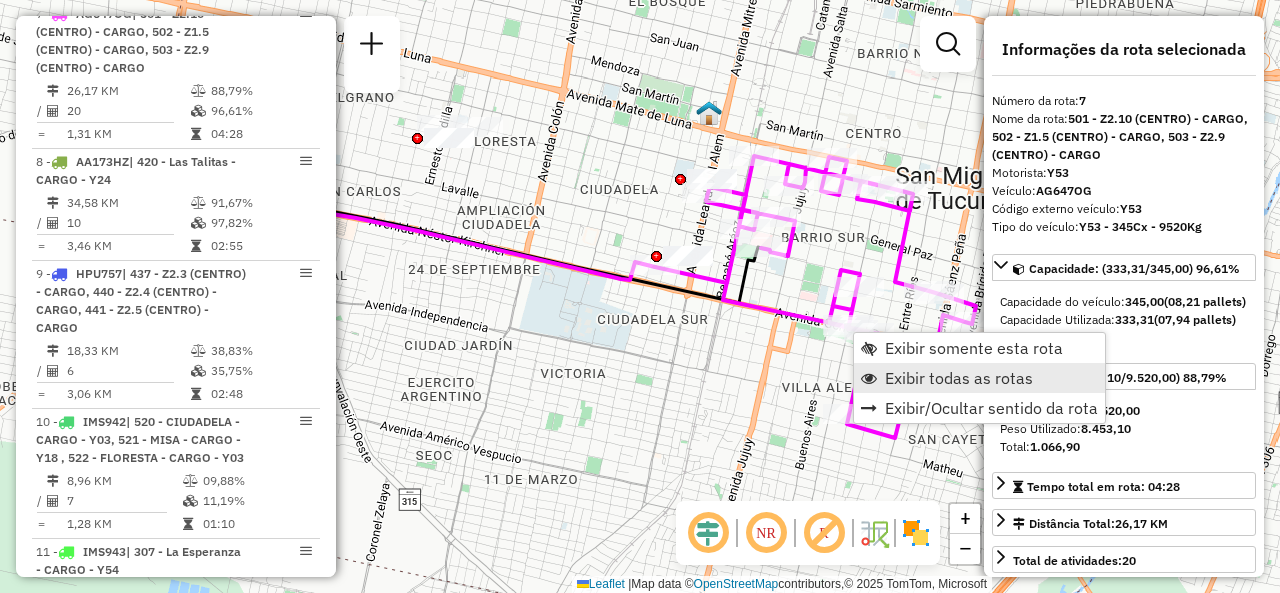 click on "Exibir todas as rotas" at bounding box center (959, 378) 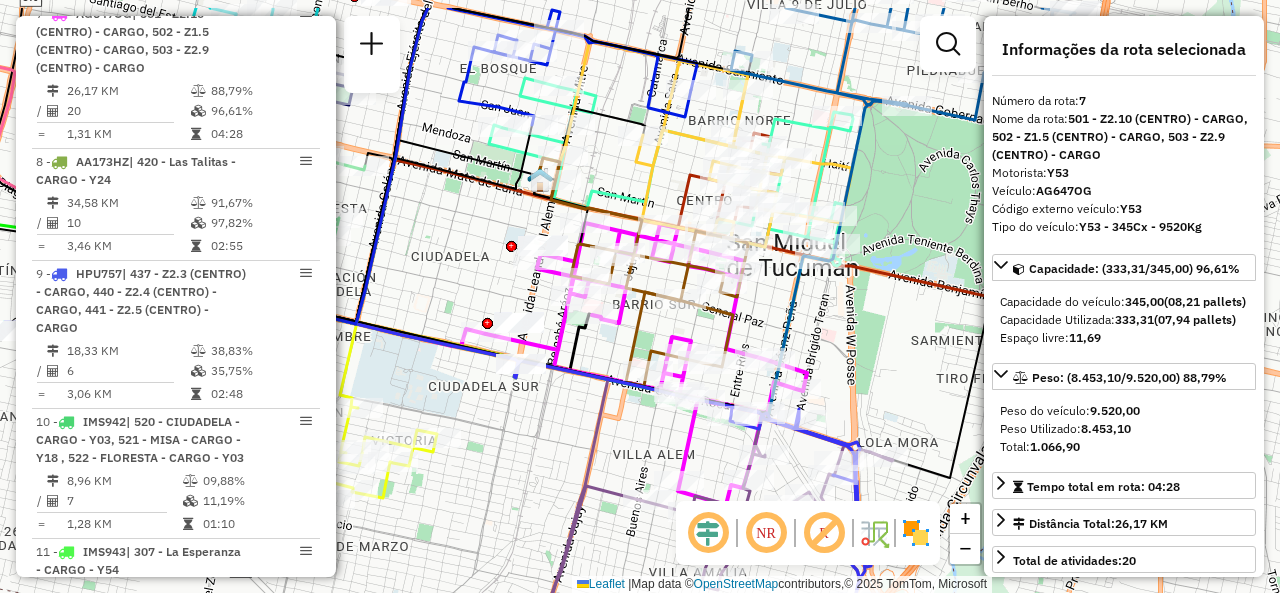 drag, startPoint x: 706, startPoint y: 387, endPoint x: 554, endPoint y: 445, distance: 162.6899 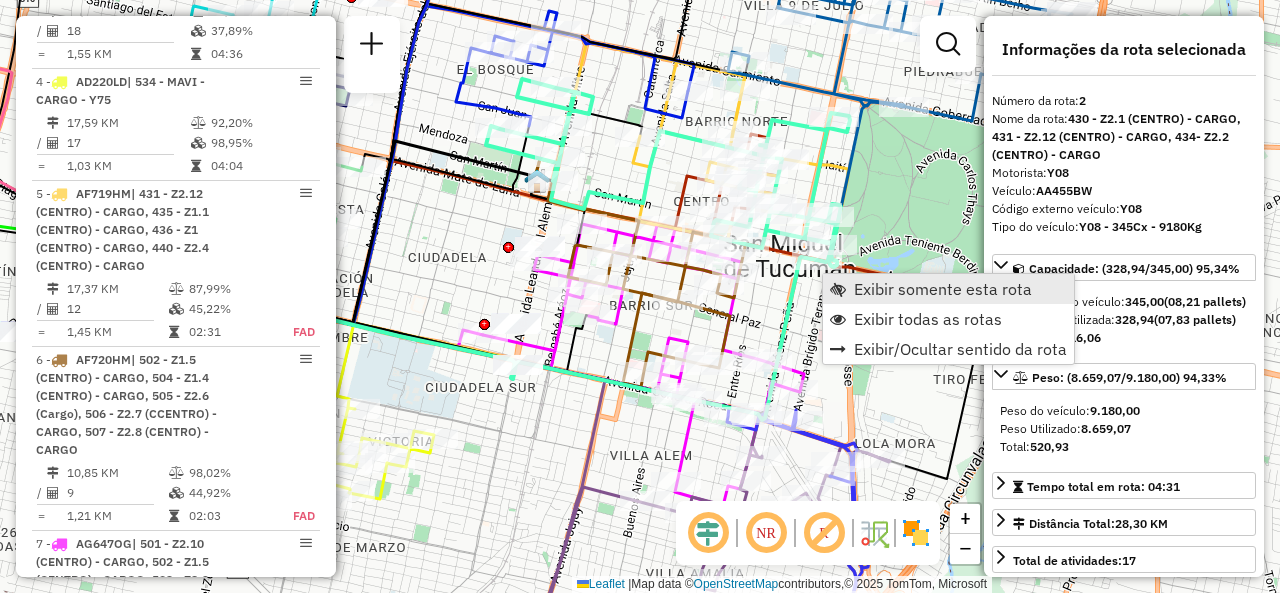 scroll, scrollTop: 870, scrollLeft: 0, axis: vertical 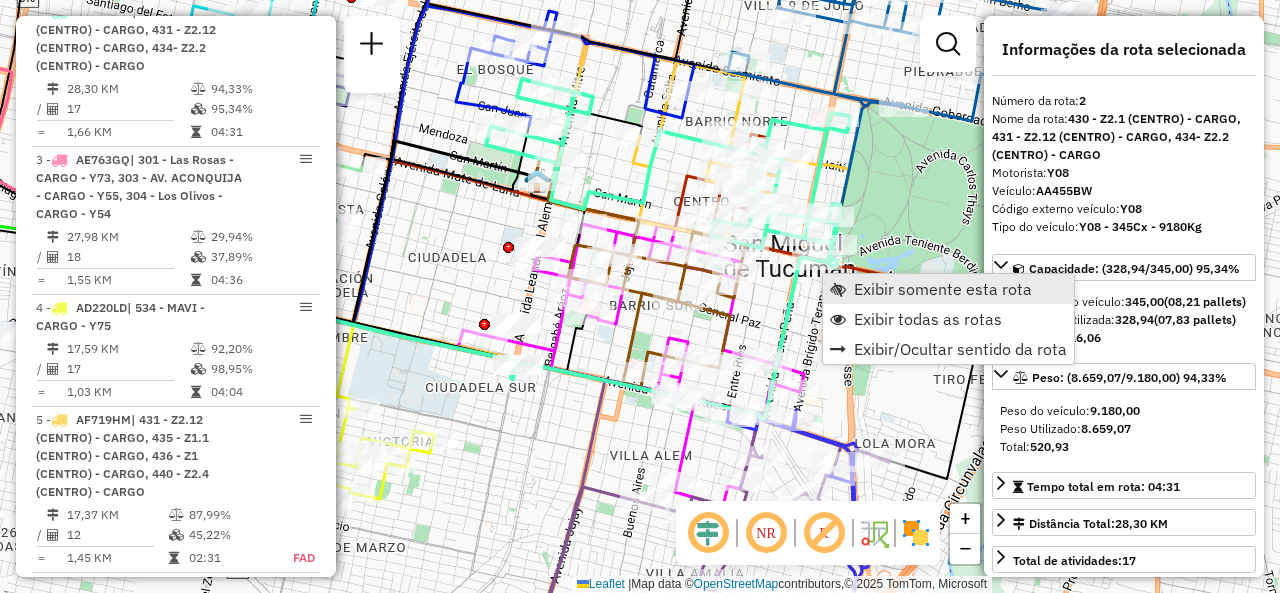 click on "Exibir somente esta rota" at bounding box center (948, 289) 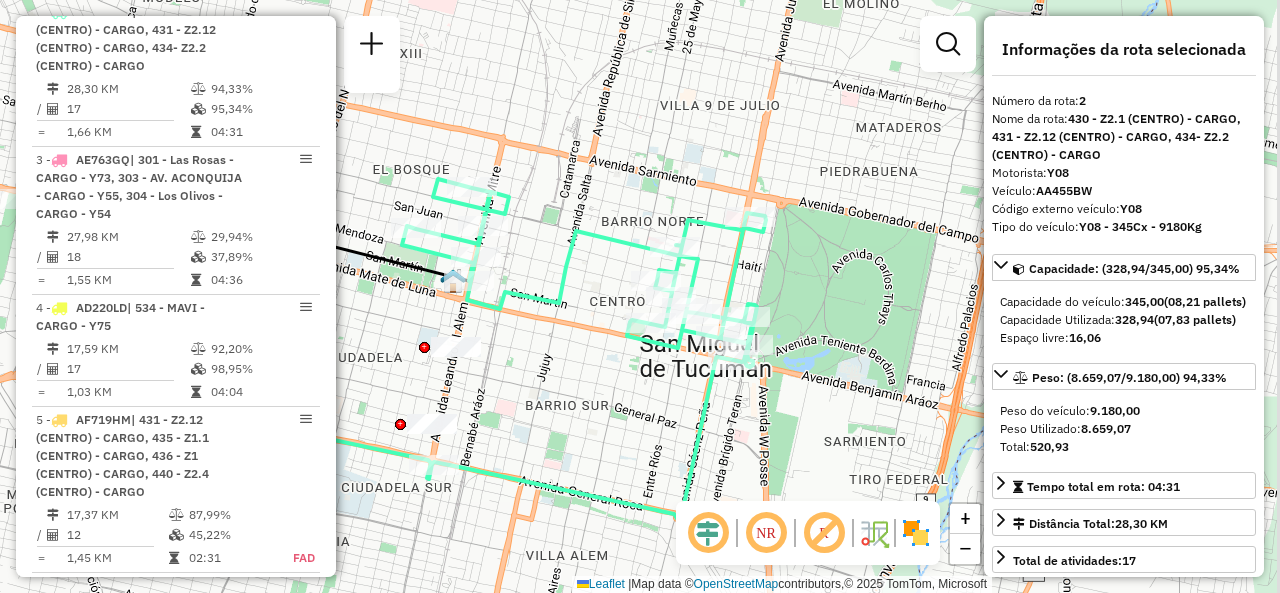 drag, startPoint x: 769, startPoint y: 321, endPoint x: 572, endPoint y: 356, distance: 200.08498 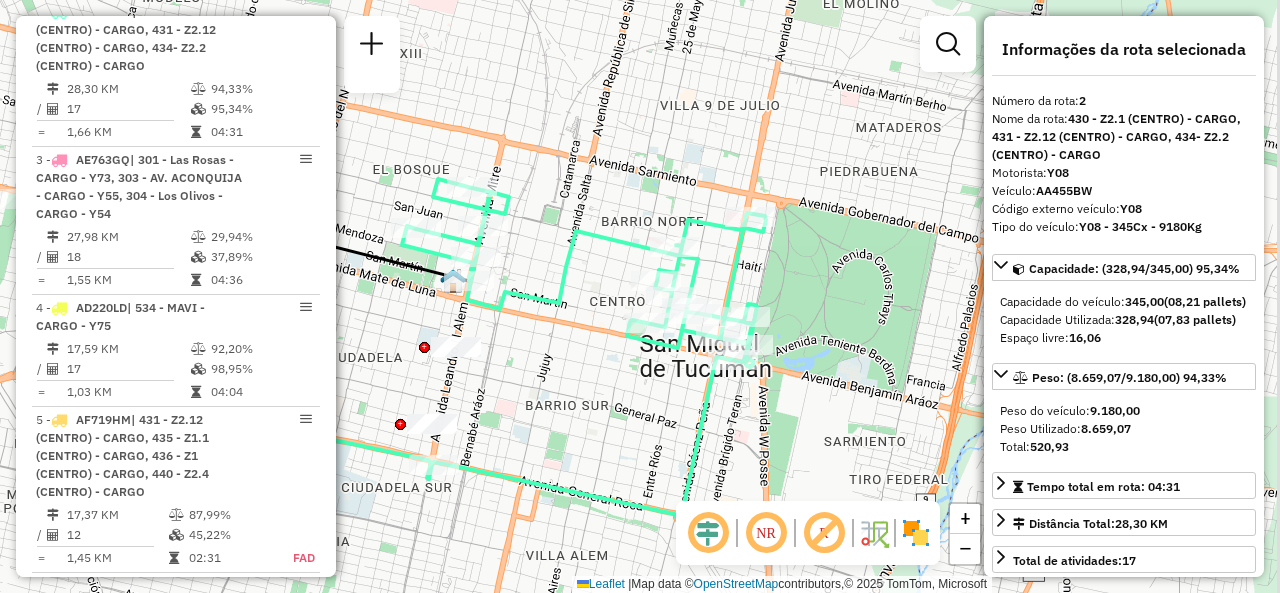 click on "Janela de atendimento Grade de atendimento Capacidade Transportadoras Veículos Cliente Pedidos  Rotas Selecione os dias de semana para filtrar as janelas de atendimento  Seg   Ter   Qua   Qui   Sex   Sáb   Dom  Informe o período da janela de atendimento: De: Até:  Filtrar exatamente a janela do cliente  Considerar janela de atendimento padrão  Selecione os dias de semana para filtrar as grades de atendimento  Seg   Ter   Qua   Qui   Sex   Sáb   Dom   Considerar clientes sem dia de atendimento cadastrado  Clientes fora do dia de atendimento selecionado Filtrar as atividades entre os valores definidos abaixo:  Peso mínimo:   Peso máximo:   Cubagem mínima:   Cubagem máxima:   De:   Até:  Filtrar as atividades entre o tempo de atendimento definido abaixo:  De:   Até:   Considerar capacidade total dos clientes não roteirizados Transportadora: Selecione um ou mais itens Tipo de veículo: Selecione um ou mais itens Veículo: Selecione um ou mais itens Motorista: Selecione um ou mais itens Nome: Rótulo:" 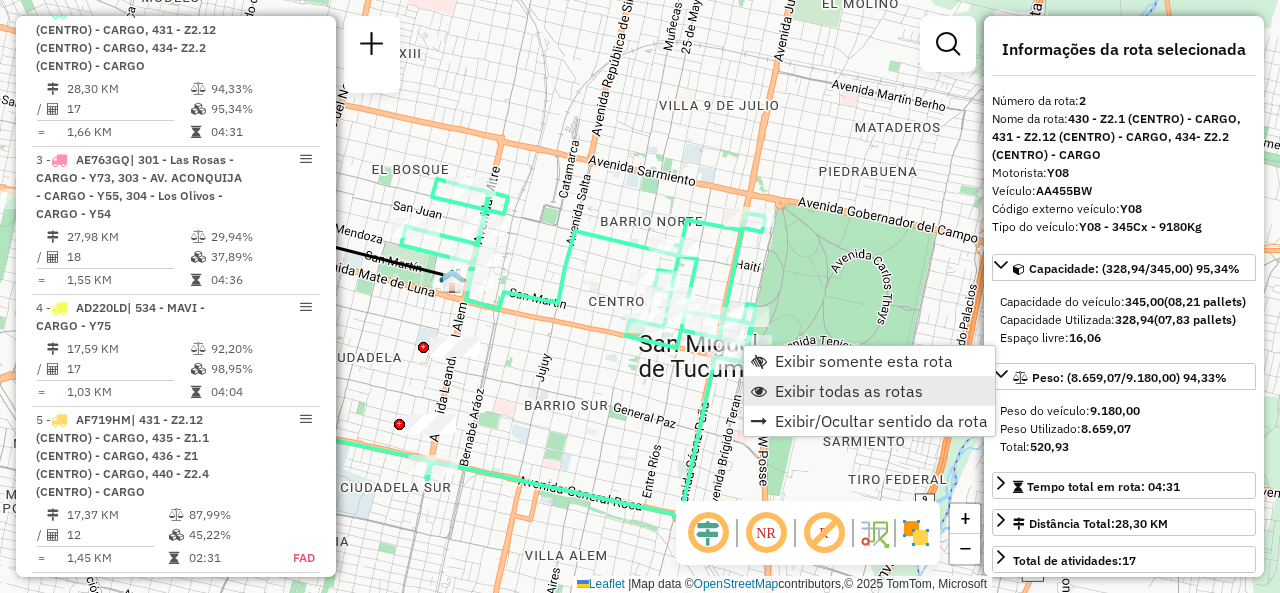 click on "Exibir todas as rotas" at bounding box center (869, 391) 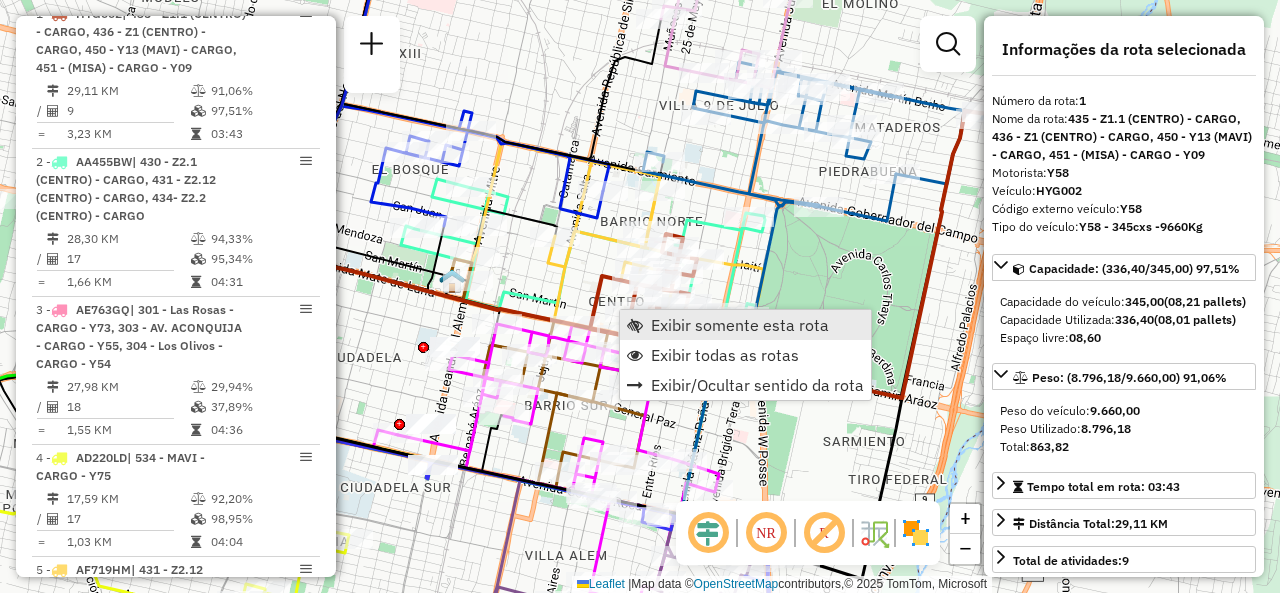 scroll, scrollTop: 704, scrollLeft: 0, axis: vertical 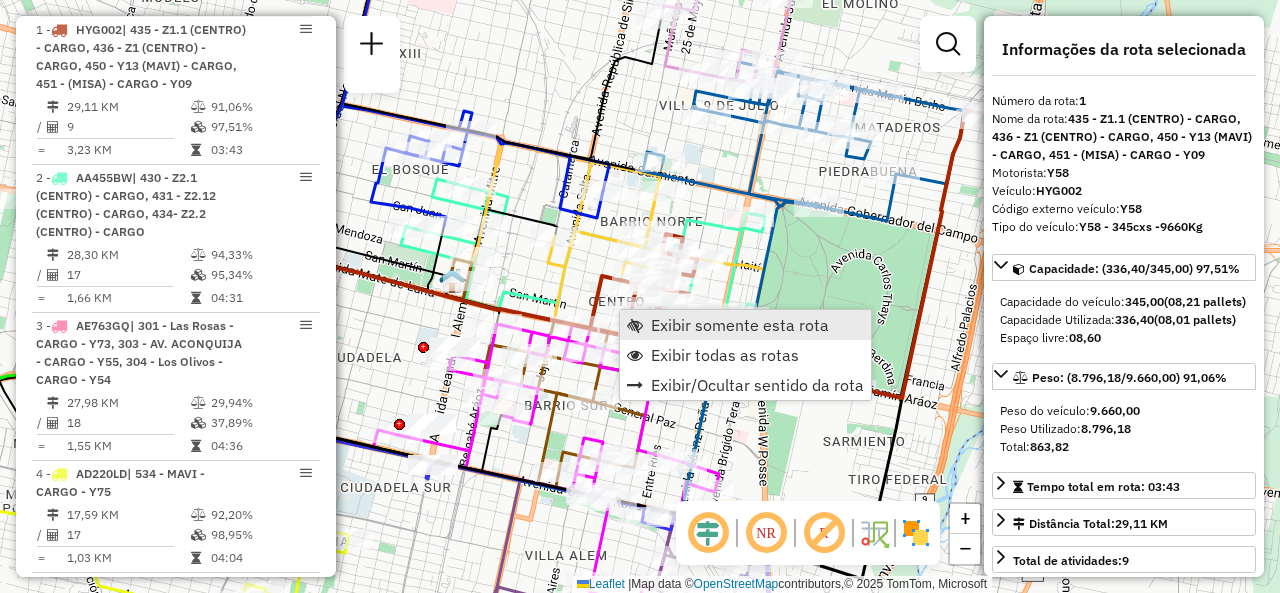 click on "Exibir somente esta rota" at bounding box center [745, 325] 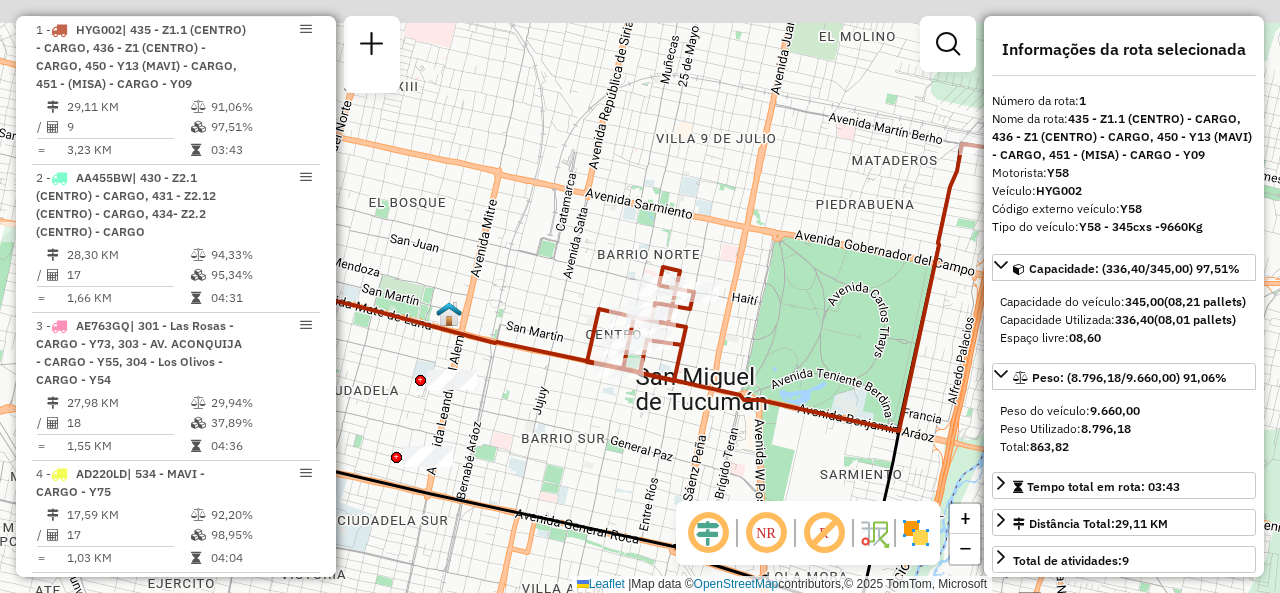 drag, startPoint x: 589, startPoint y: 391, endPoint x: 512, endPoint y: 441, distance: 91.809586 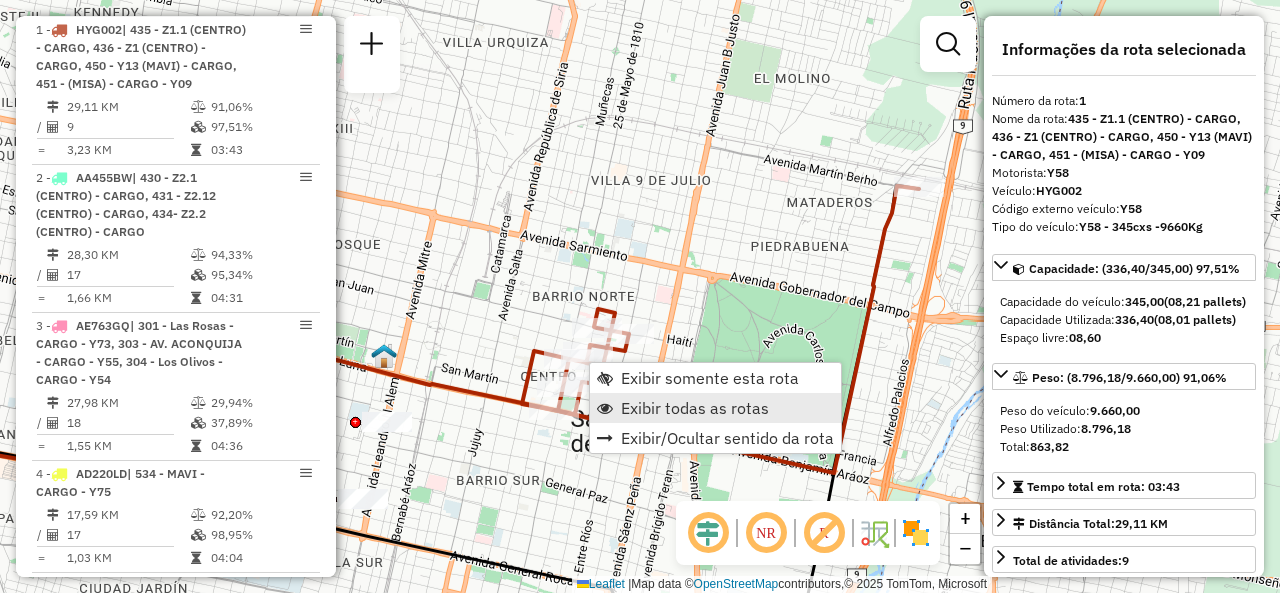 click on "Exibir todas as rotas" at bounding box center [715, 408] 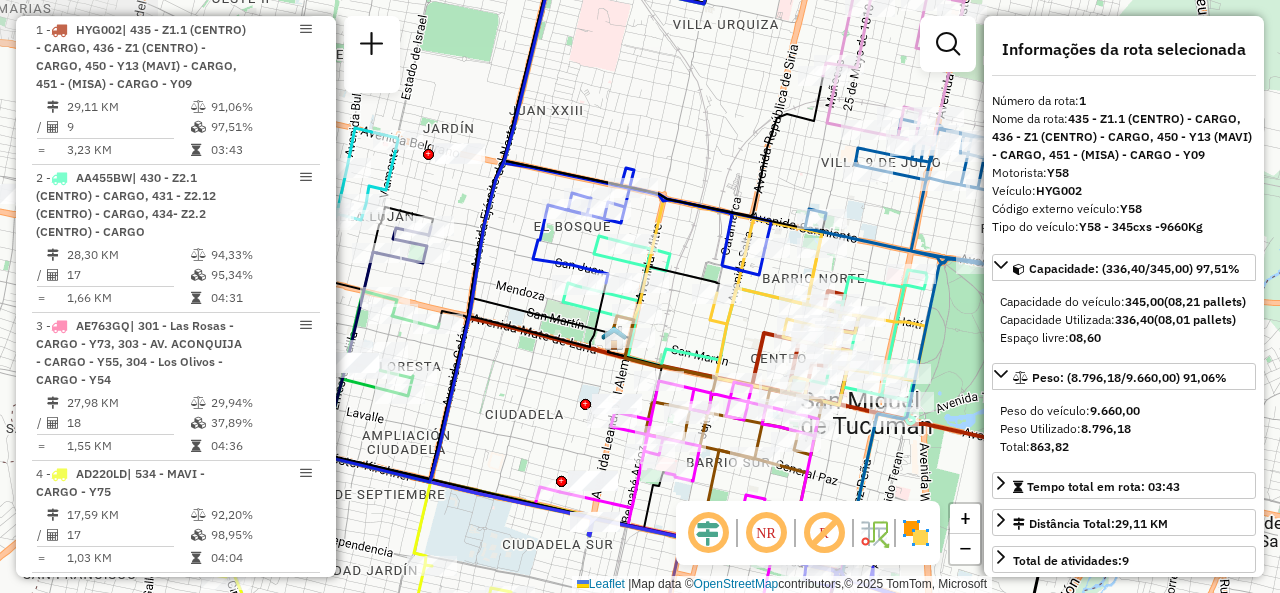 drag, startPoint x: 588, startPoint y: 187, endPoint x: 732, endPoint y: 159, distance: 146.69696 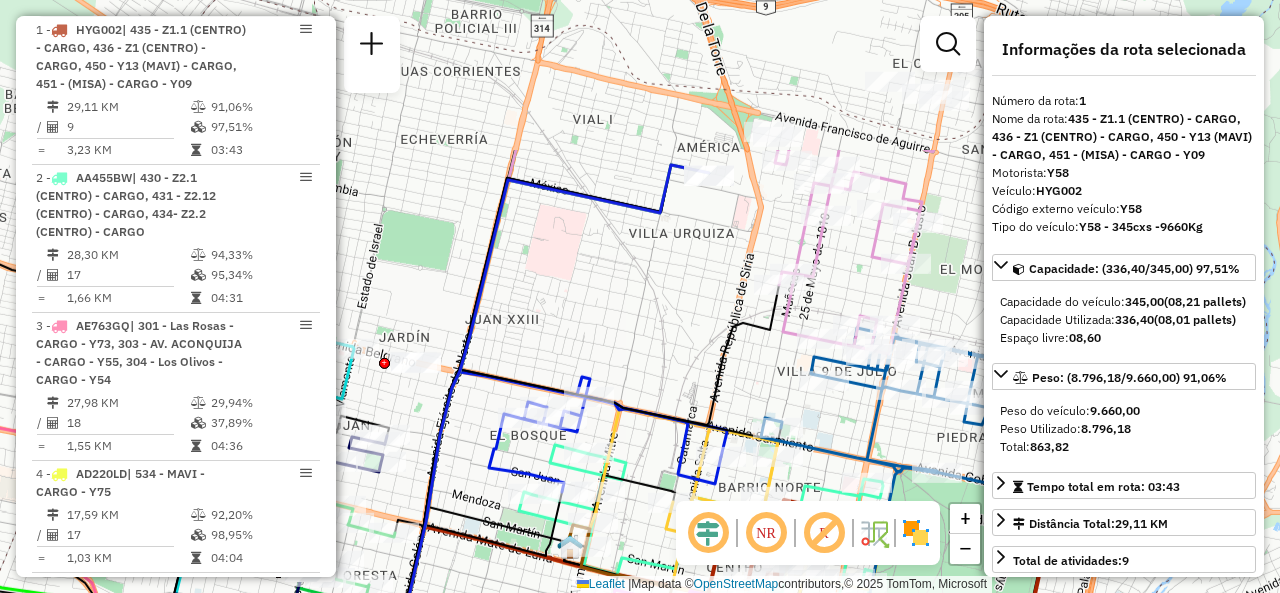 drag, startPoint x: 699, startPoint y: 116, endPoint x: 655, endPoint y: 325, distance: 213.58136 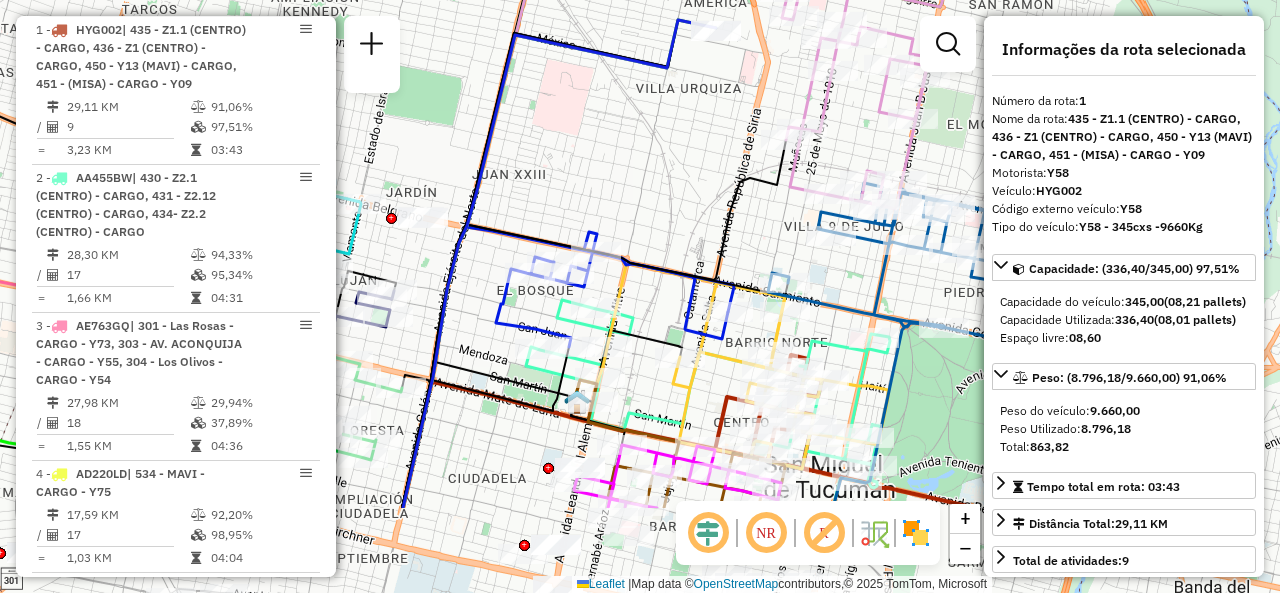 drag, startPoint x: 619, startPoint y: 364, endPoint x: 626, endPoint y: 203, distance: 161.1521 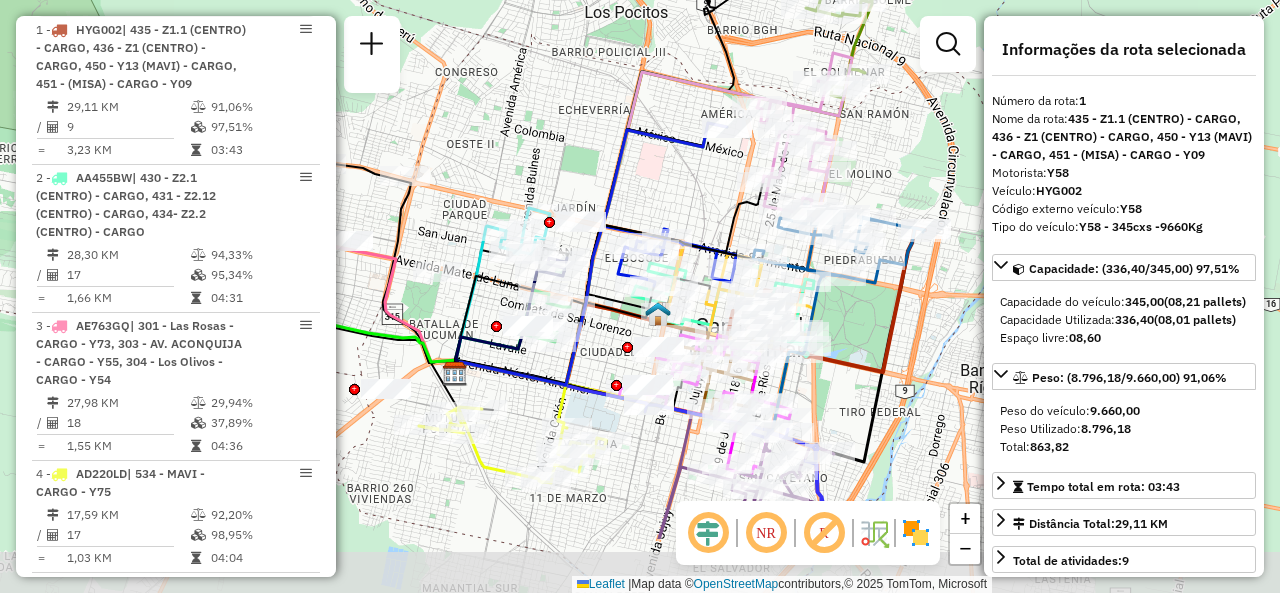 drag, startPoint x: 466, startPoint y: 467, endPoint x: 641, endPoint y: 333, distance: 220.41098 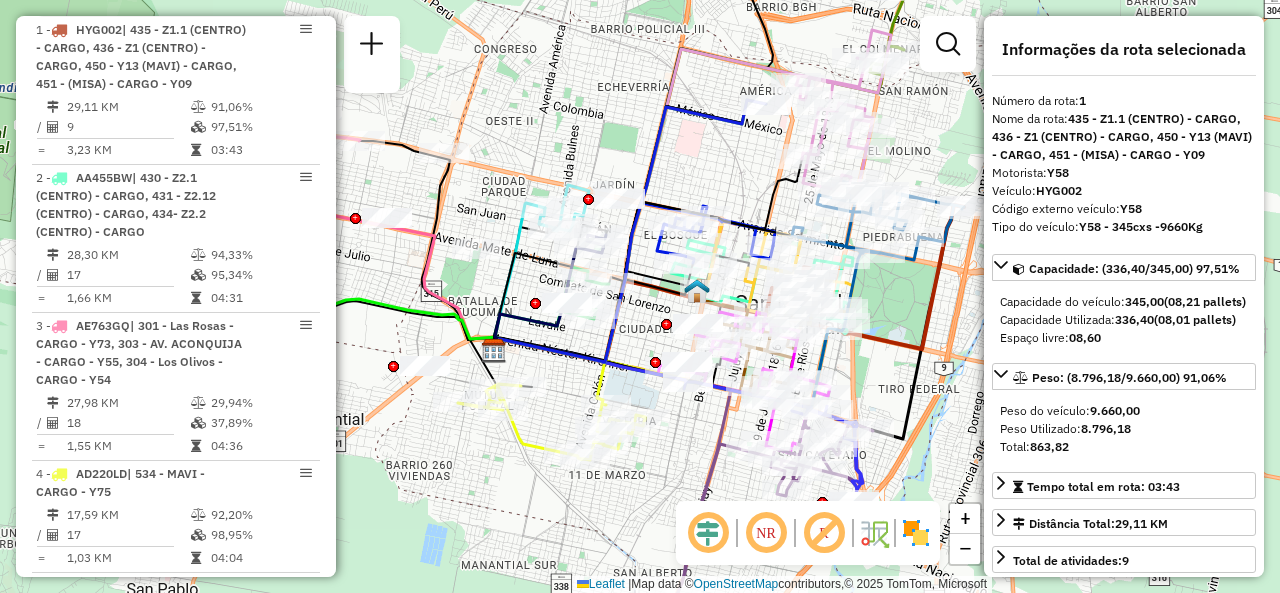 click on "Janela de atendimento Grade de atendimento Capacidade Transportadoras Veículos Cliente Pedidos  Rotas Selecione os dias de semana para filtrar as janelas de atendimento  Seg   Ter   Qua   Qui   Sex   Sáb   Dom  Informe o período da janela de atendimento: De: Até:  Filtrar exatamente a janela do cliente  Considerar janela de atendimento padrão  Selecione os dias de semana para filtrar as grades de atendimento  Seg   Ter   Qua   Qui   Sex   Sáb   Dom   Considerar clientes sem dia de atendimento cadastrado  Clientes fora do dia de atendimento selecionado Filtrar as atividades entre os valores definidos abaixo:  Peso mínimo:   Peso máximo:   Cubagem mínima:   Cubagem máxima:   De:   Até:  Filtrar as atividades entre o tempo de atendimento definido abaixo:  De:   Até:   Considerar capacidade total dos clientes não roteirizados Transportadora: Selecione um ou mais itens Tipo de veículo: Selecione um ou mais itens Veículo: Selecione um ou mais itens Motorista: Selecione um ou mais itens Nome: Rótulo:" 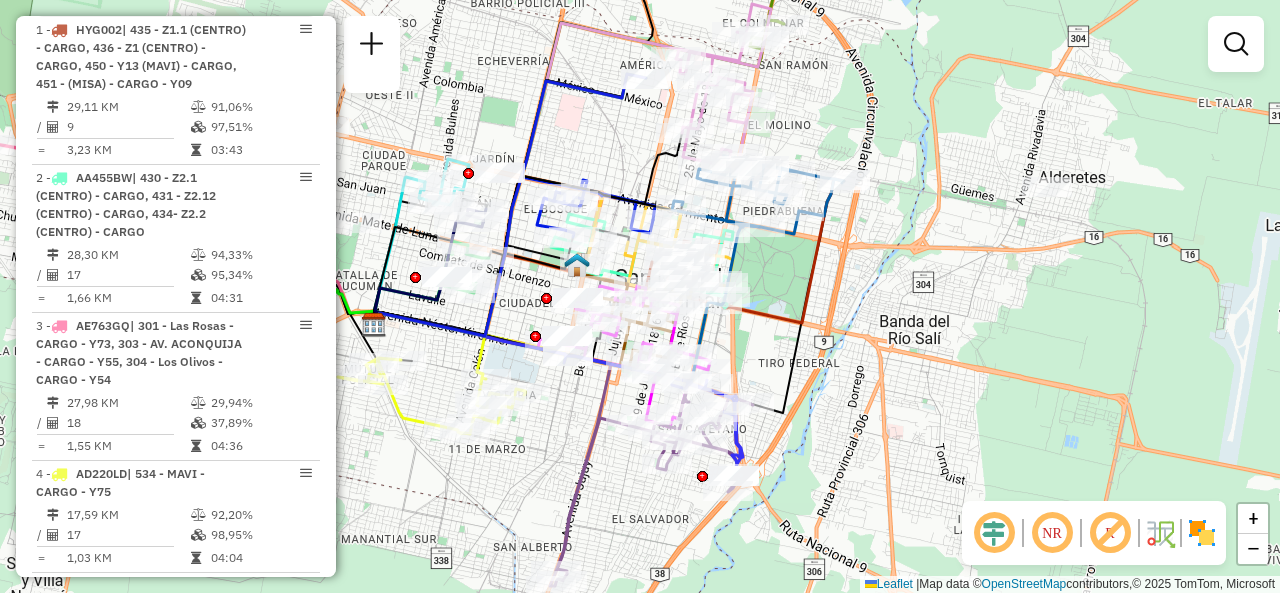 drag, startPoint x: 751, startPoint y: 183, endPoint x: 631, endPoint y: 157, distance: 122.78436 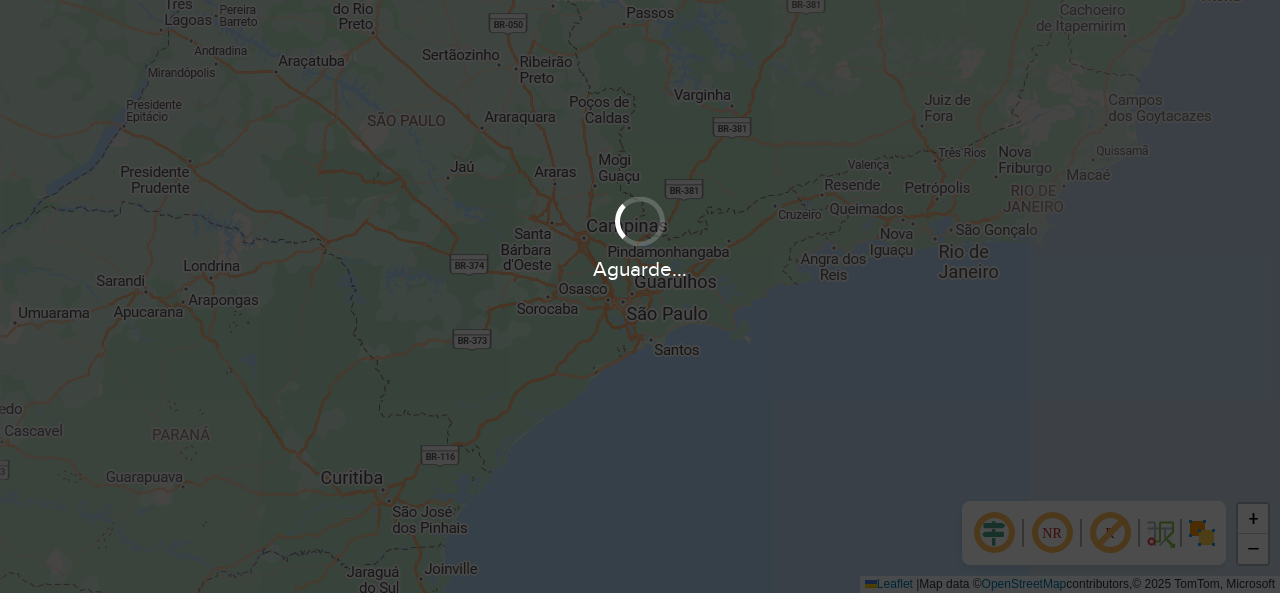 scroll, scrollTop: 0, scrollLeft: 0, axis: both 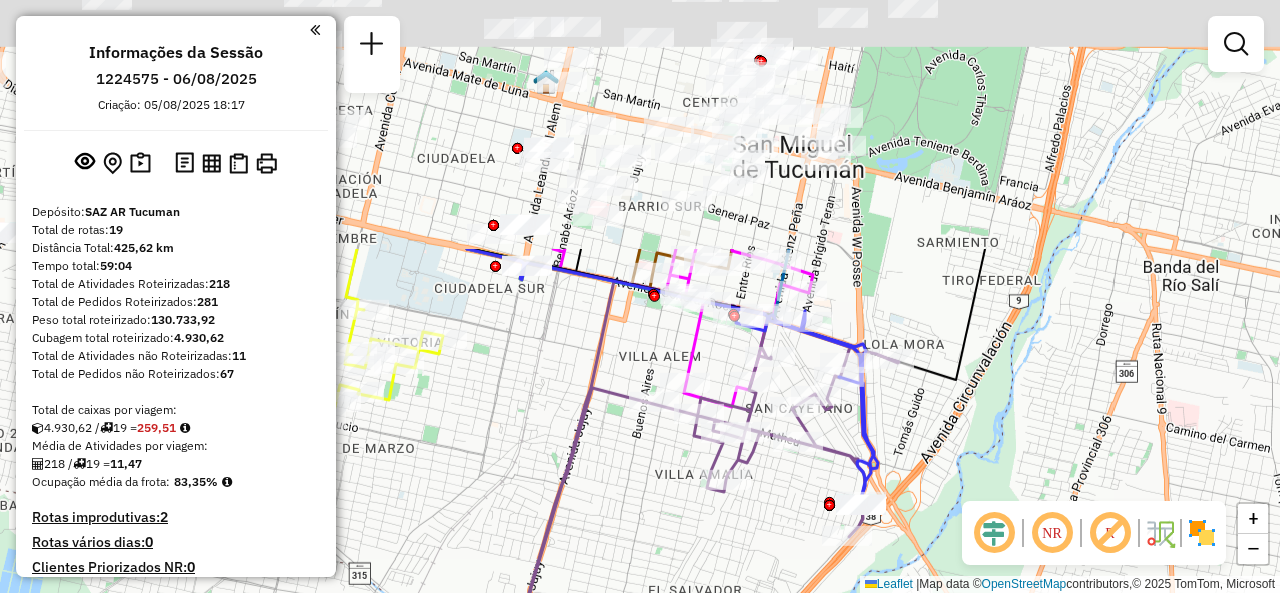 drag, startPoint x: 633, startPoint y: 259, endPoint x: 808, endPoint y: 509, distance: 305.16388 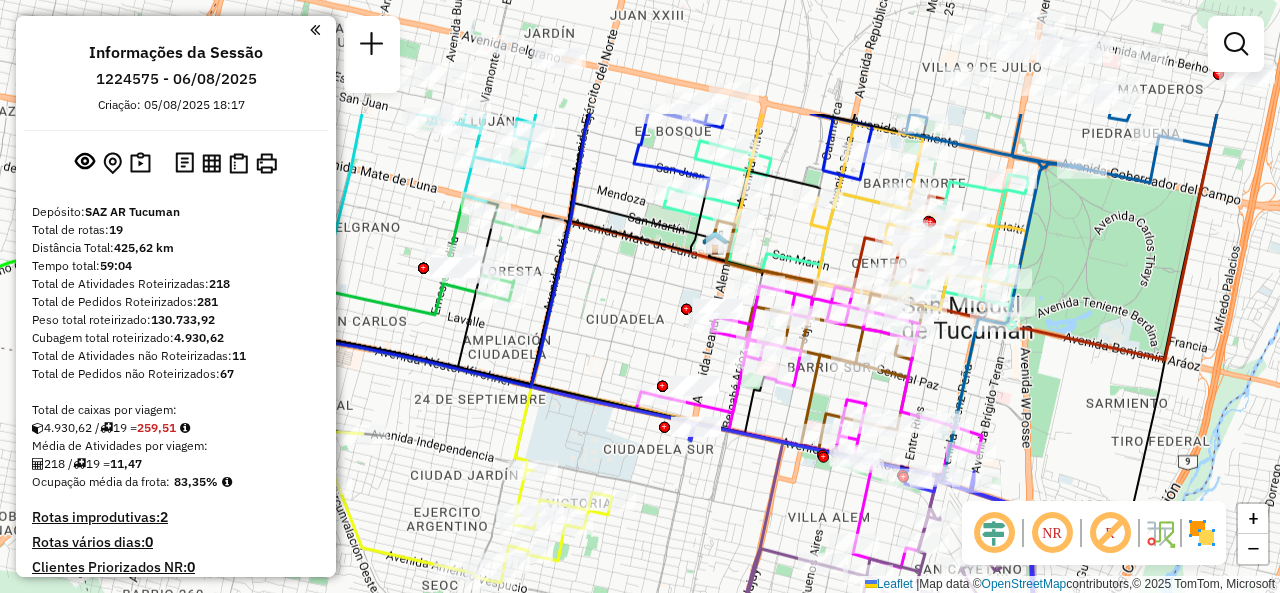 drag, startPoint x: 635, startPoint y: 354, endPoint x: 720, endPoint y: 527, distance: 192.75372 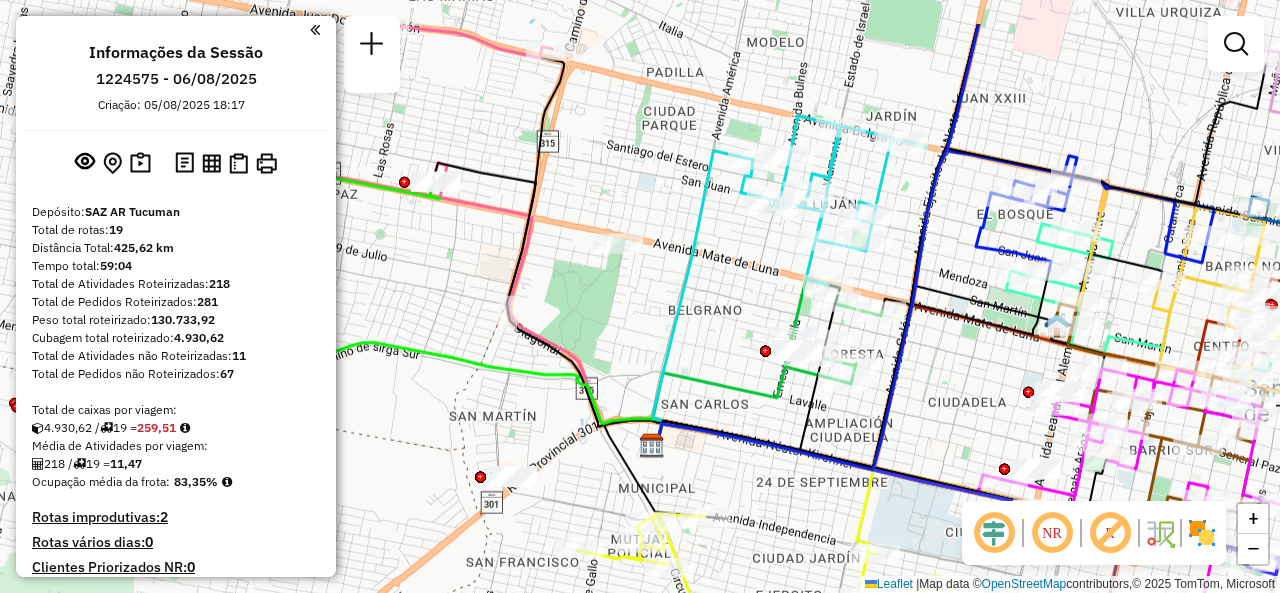 drag, startPoint x: 698, startPoint y: 209, endPoint x: 1028, endPoint y: 292, distance: 340.27783 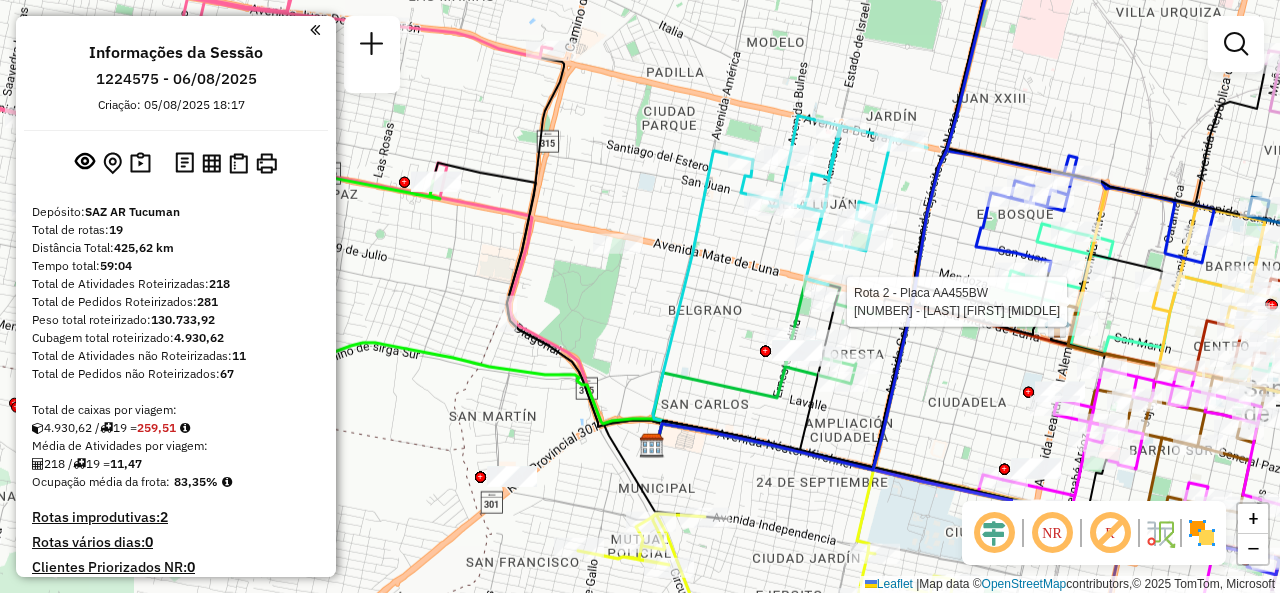click on "Rota [NUMBER] - Placa [PLATE] [NUMBER] - [LAST] [FIRST] [MIDDLE] [EXTRA]" 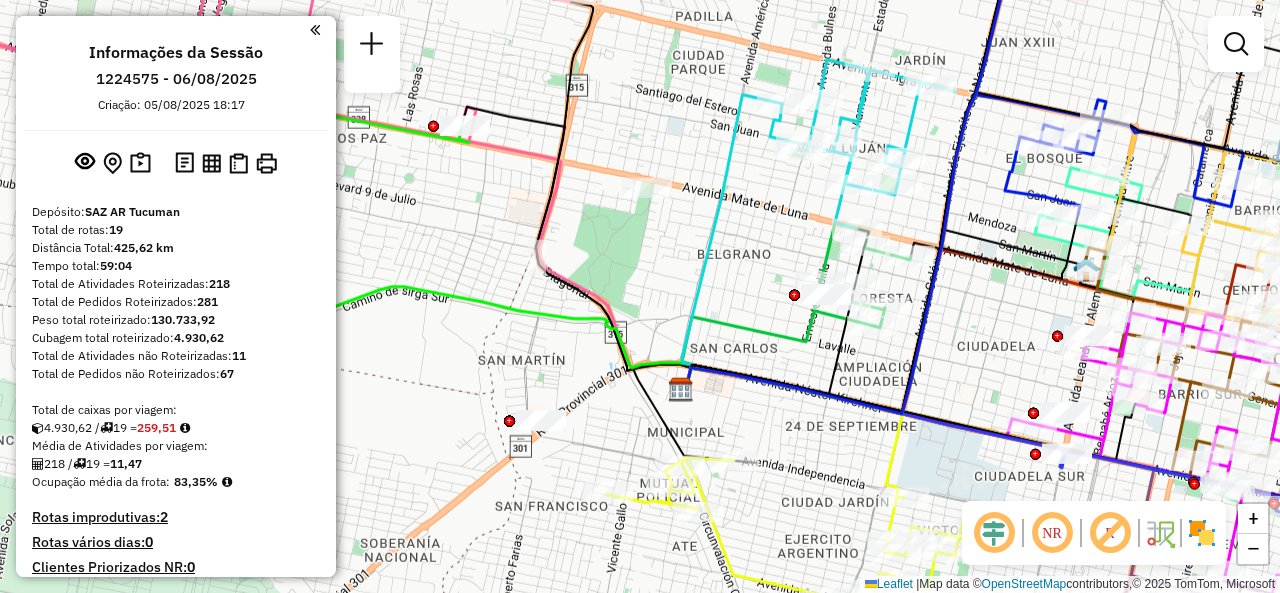 drag, startPoint x: 745, startPoint y: 243, endPoint x: 732, endPoint y: 165, distance: 79.07591 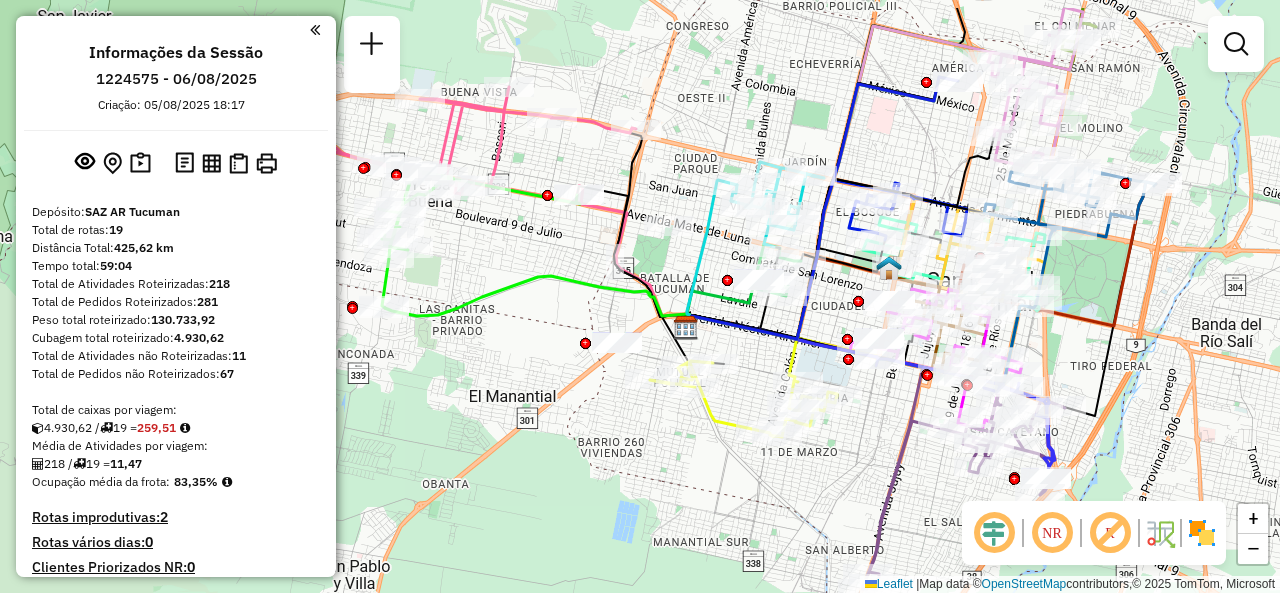 drag, startPoint x: 918, startPoint y: 241, endPoint x: 840, endPoint y: 307, distance: 102.176315 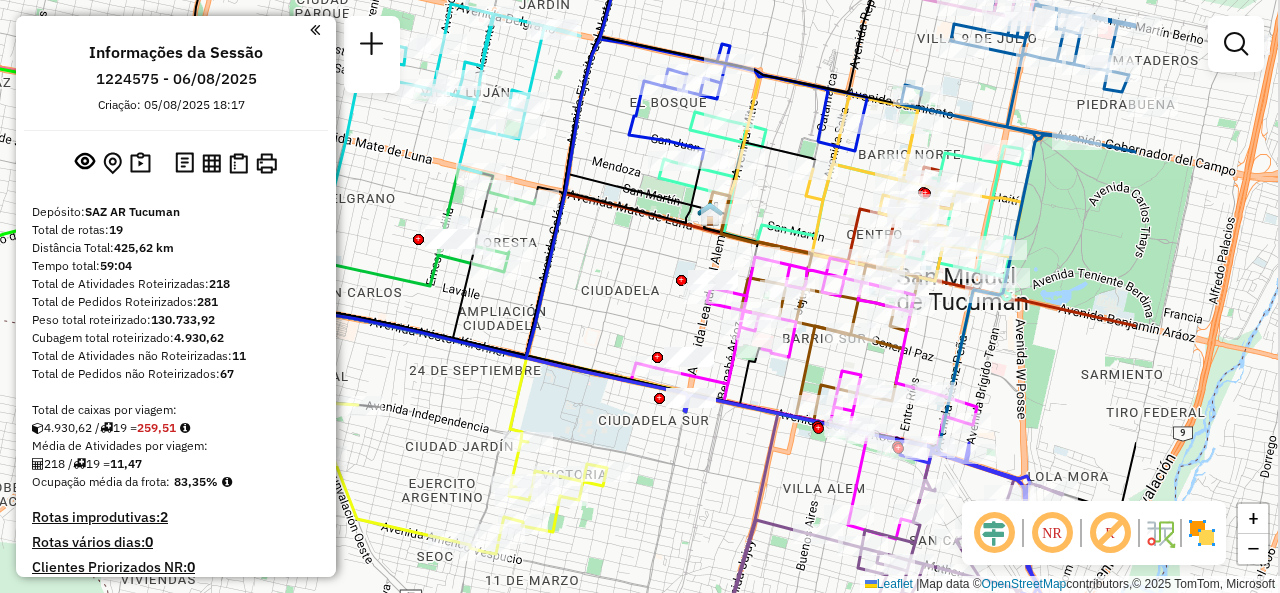 drag, startPoint x: 896, startPoint y: 335, endPoint x: 616, endPoint y: 275, distance: 286.3564 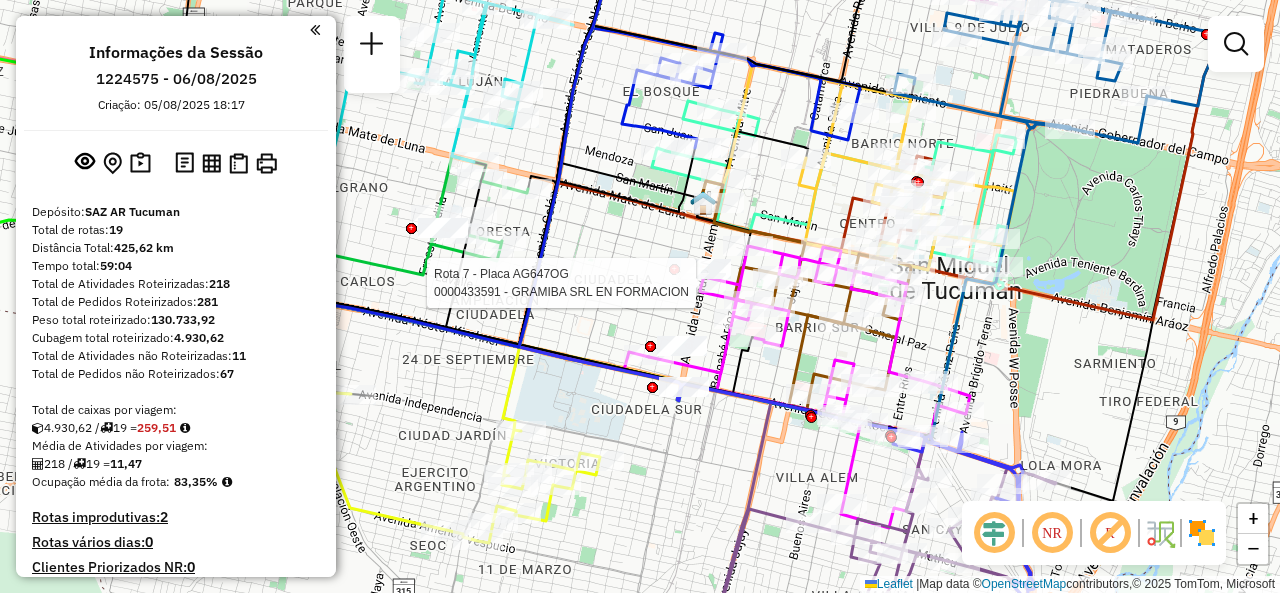 select on "**********" 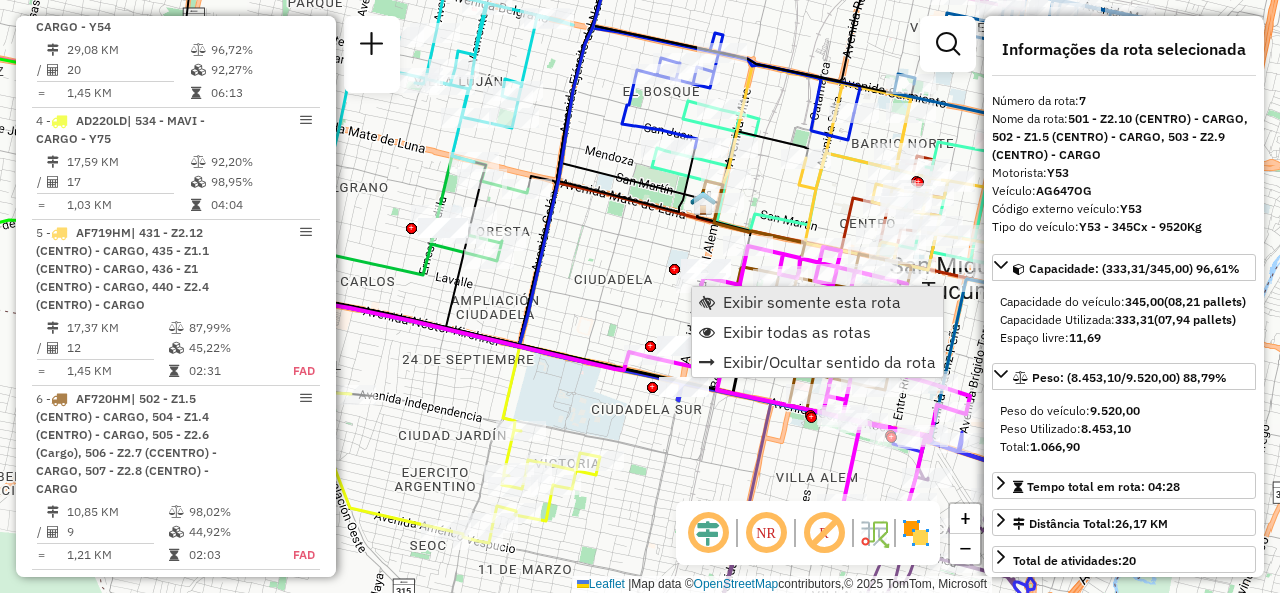 scroll, scrollTop: 1626, scrollLeft: 0, axis: vertical 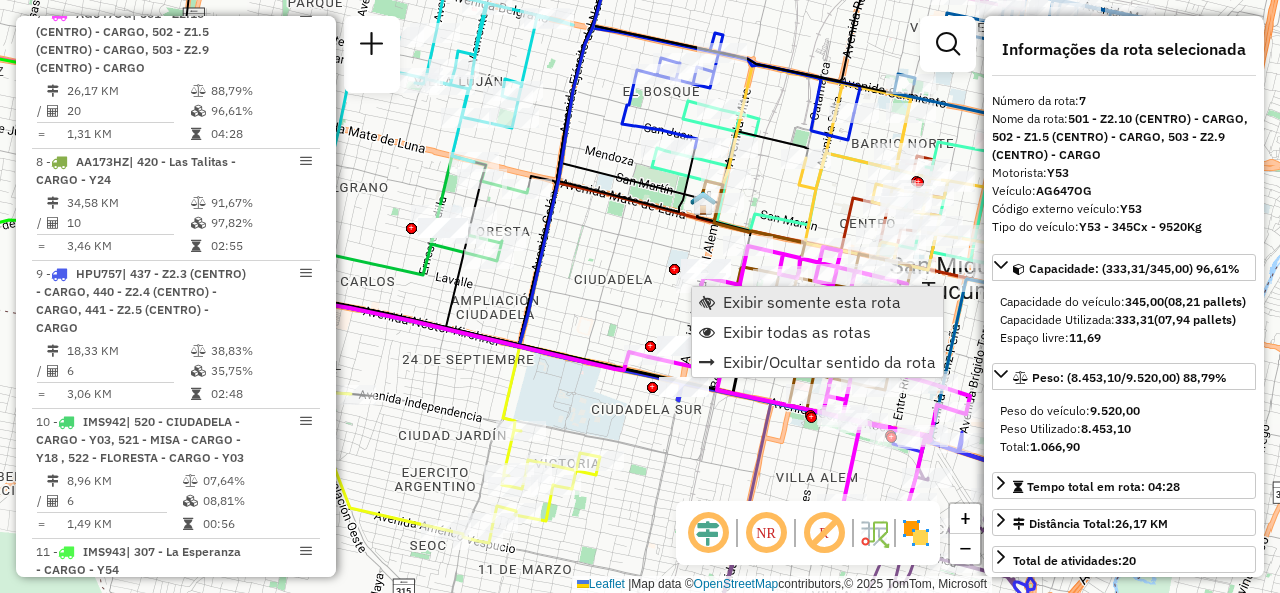 click on "Exibir somente esta rota" at bounding box center [812, 302] 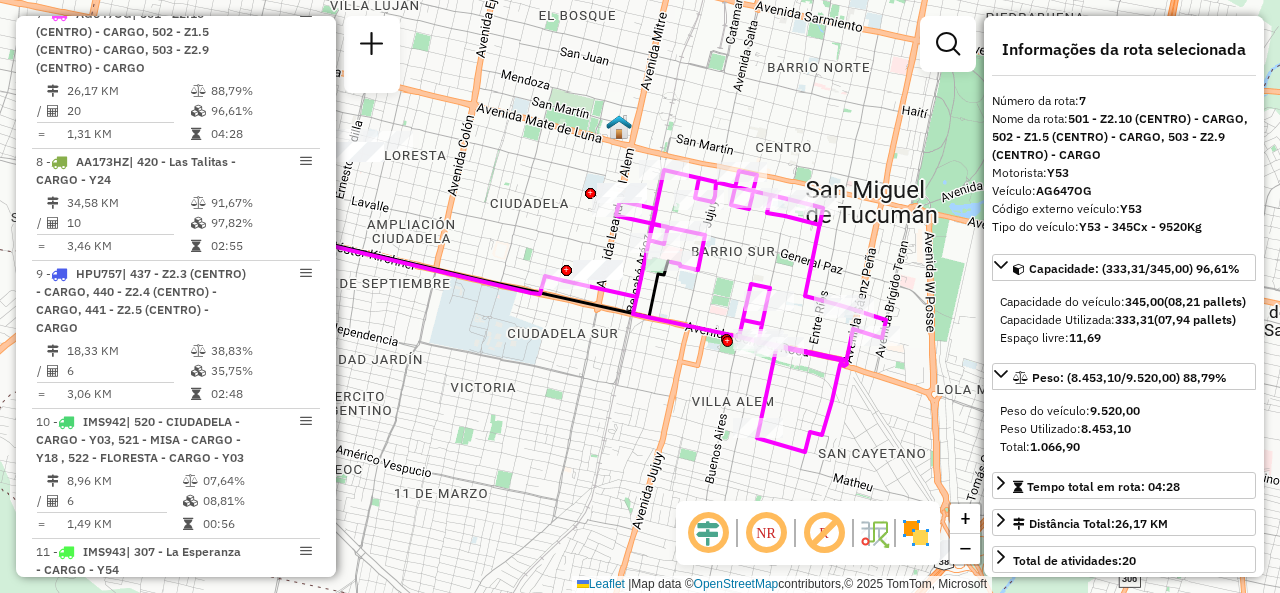 drag, startPoint x: 624, startPoint y: 326, endPoint x: 491, endPoint y: 375, distance: 141.7392 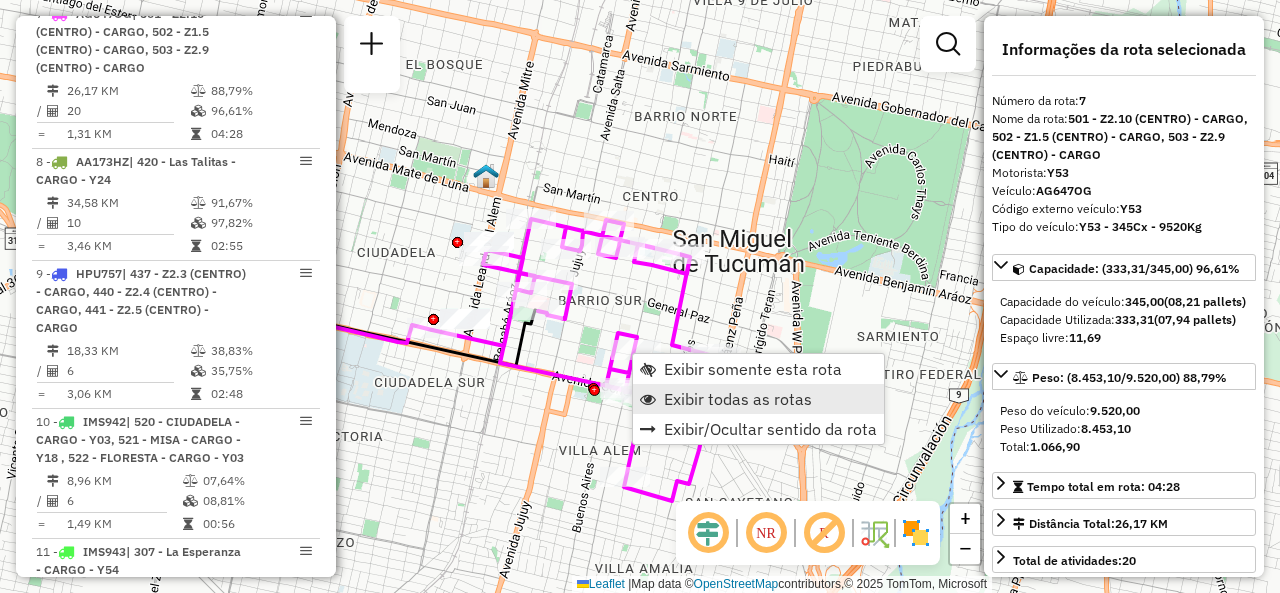 click on "Exibir todas as rotas" at bounding box center [758, 399] 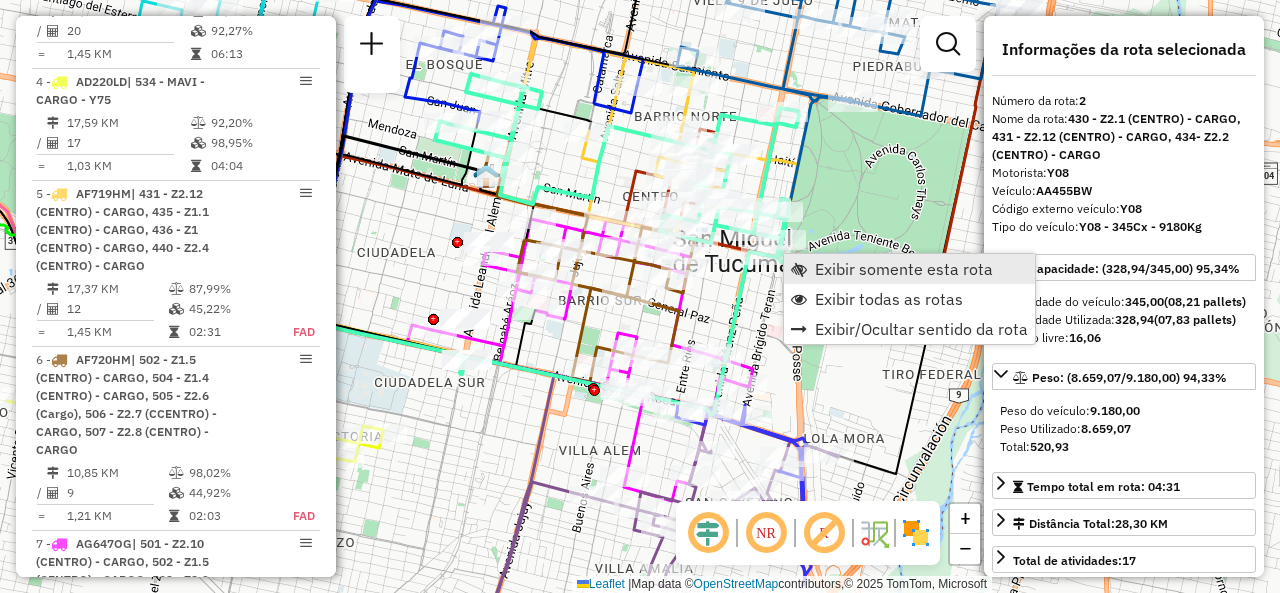 scroll, scrollTop: 870, scrollLeft: 0, axis: vertical 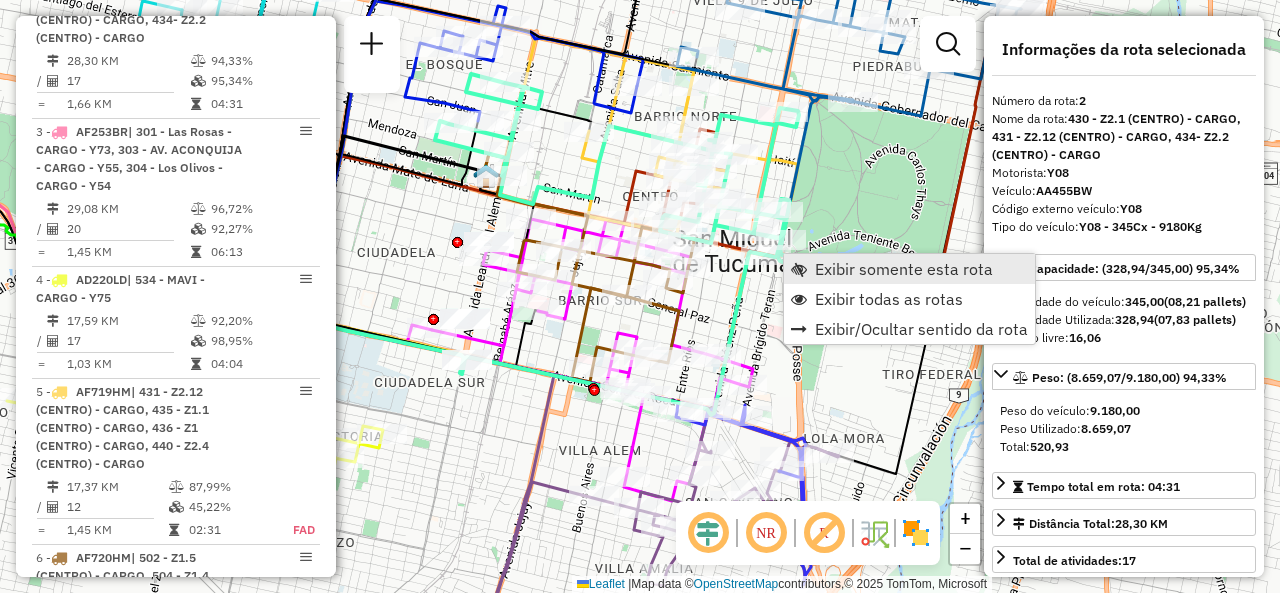 click on "Exibir somente esta rota" at bounding box center (909, 269) 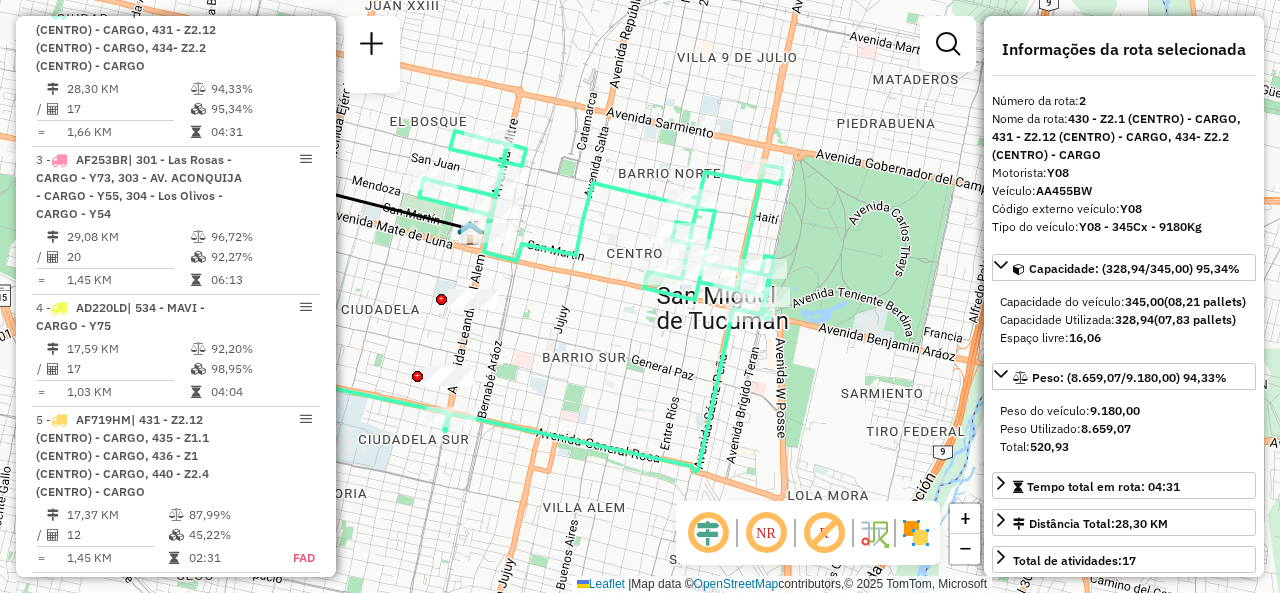 drag, startPoint x: 781, startPoint y: 321, endPoint x: 604, endPoint y: 301, distance: 178.12636 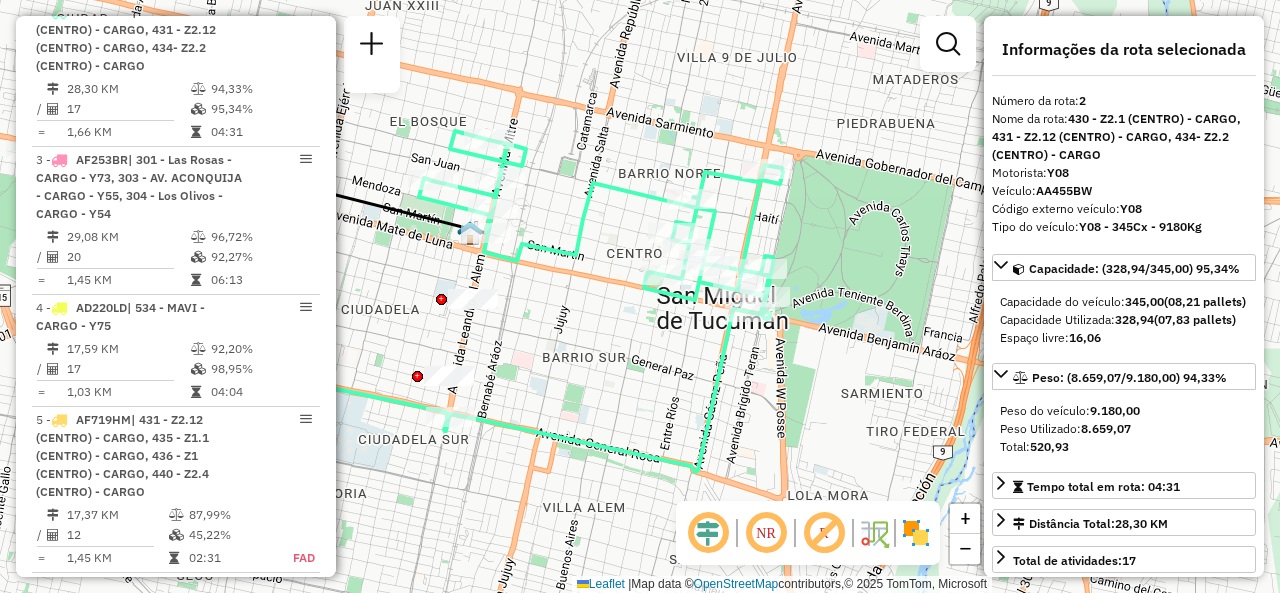 click on "Janela de atendimento Grade de atendimento Capacidade Transportadoras Veículos Cliente Pedidos  Rotas Selecione os dias de semana para filtrar as janelas de atendimento  Seg   Ter   Qua   Qui   Sex   Sáb   Dom  Informe o período da janela de atendimento: De: Até:  Filtrar exatamente a janela do cliente  Considerar janela de atendimento padrão  Selecione os dias de semana para filtrar as grades de atendimento  Seg   Ter   Qua   Qui   Sex   Sáb   Dom   Considerar clientes sem dia de atendimento cadastrado  Clientes fora do dia de atendimento selecionado Filtrar as atividades entre os valores definidos abaixo:  Peso mínimo:   Peso máximo:   Cubagem mínima:   Cubagem máxima:   De:   Até:  Filtrar as atividades entre o tempo de atendimento definido abaixo:  De:   Até:   Considerar capacidade total dos clientes não roteirizados Transportadora: Selecione um ou mais itens Tipo de veículo: Selecione um ou mais itens Veículo: Selecione um ou mais itens Motorista: Selecione um ou mais itens Nome: Rótulo:" 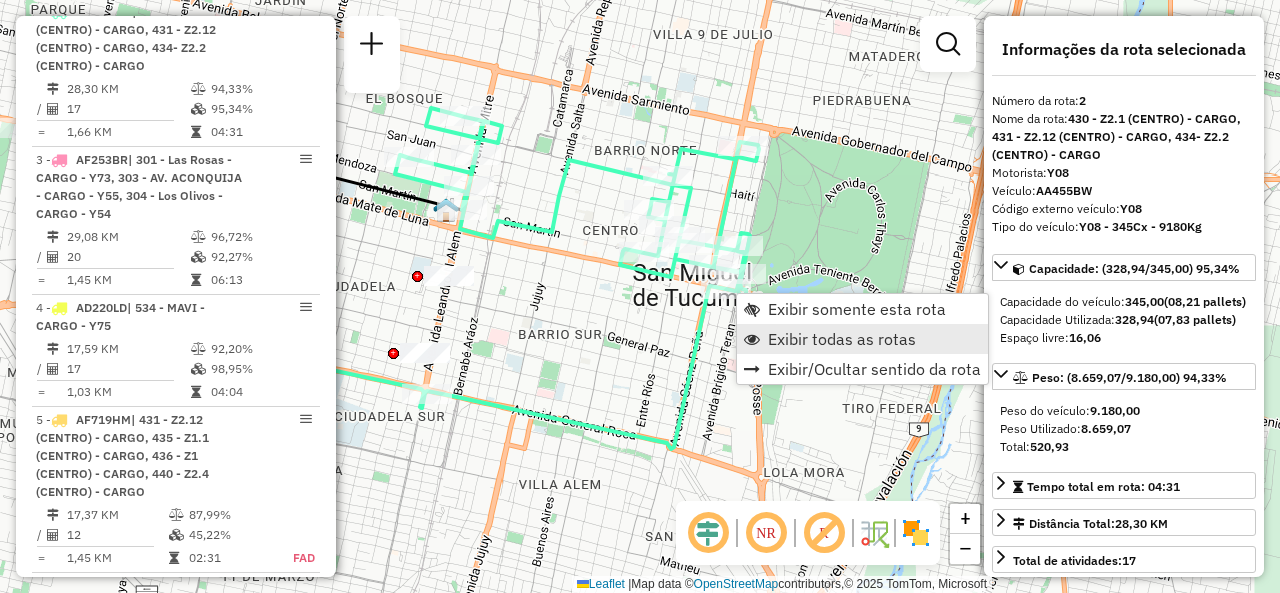 click on "Exibir todas as rotas" at bounding box center [842, 339] 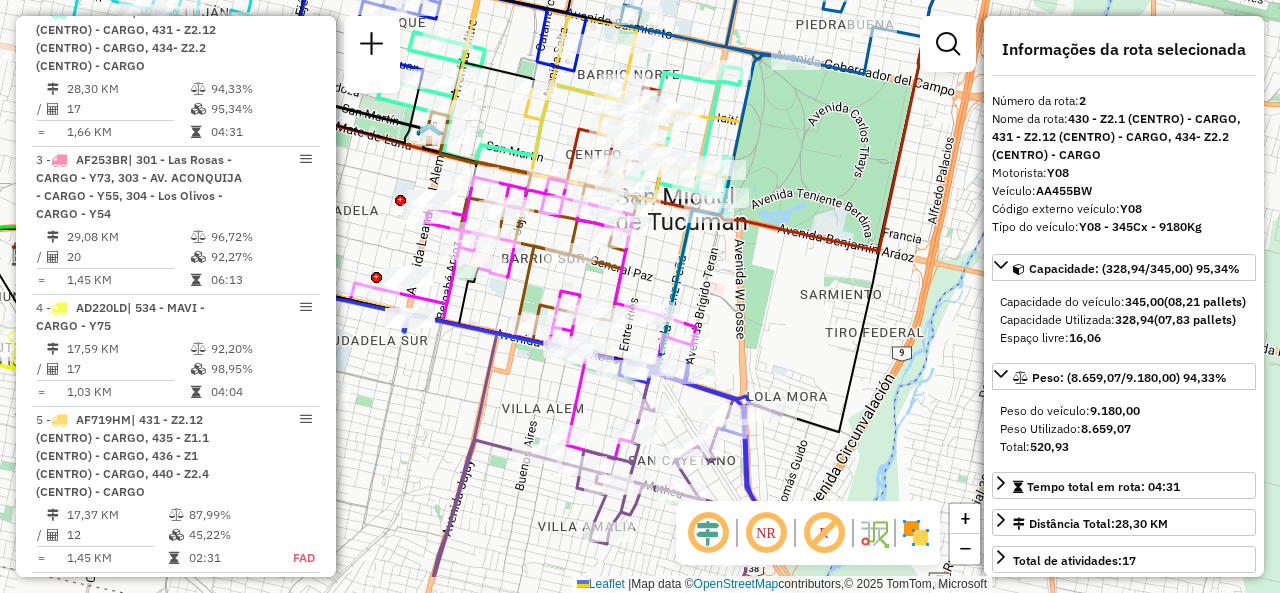 drag, startPoint x: 689, startPoint y: 346, endPoint x: 671, endPoint y: 243, distance: 104.56099 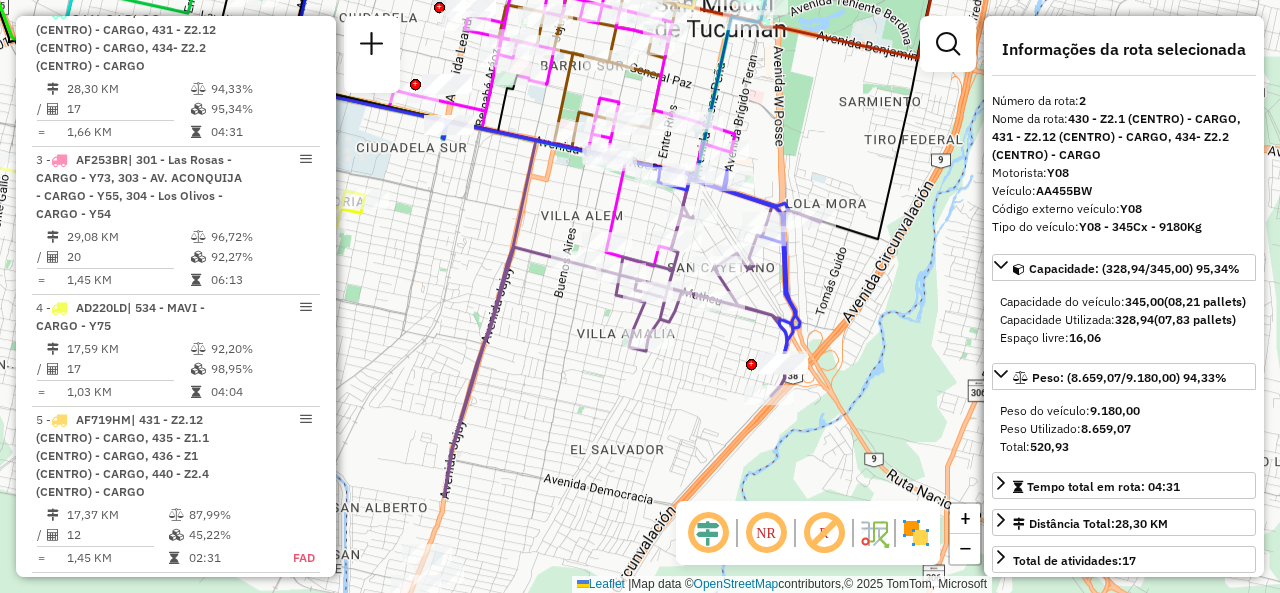 drag, startPoint x: 505, startPoint y: 377, endPoint x: 582, endPoint y: 117, distance: 271.16232 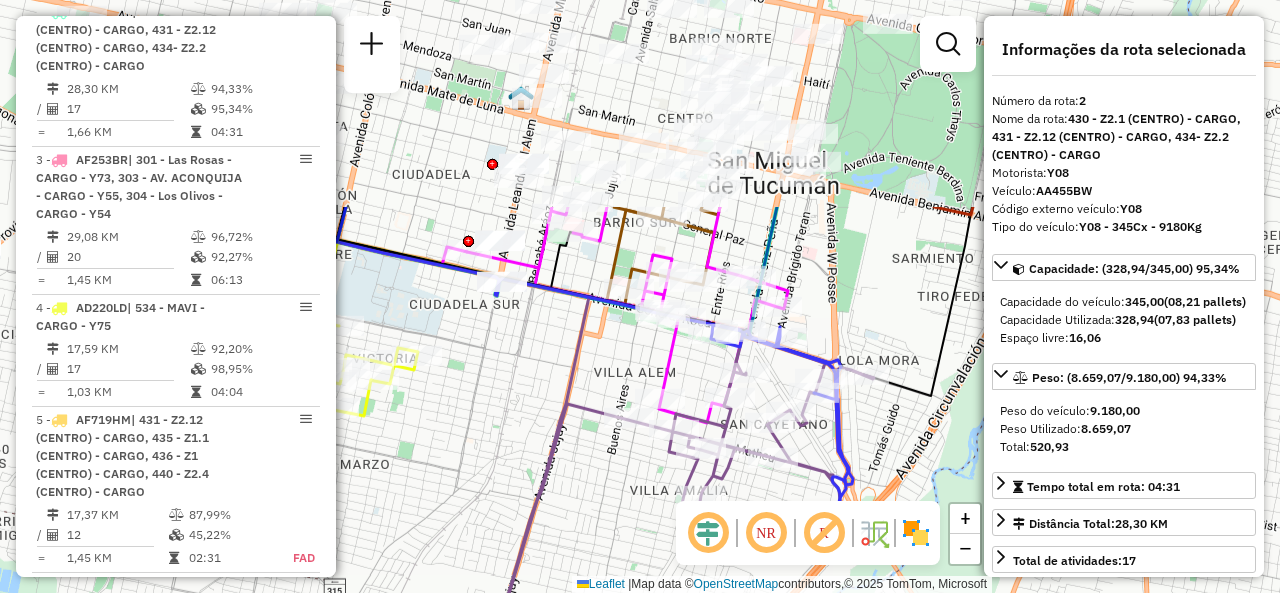 drag, startPoint x: 579, startPoint y: 111, endPoint x: 601, endPoint y: 377, distance: 266.90823 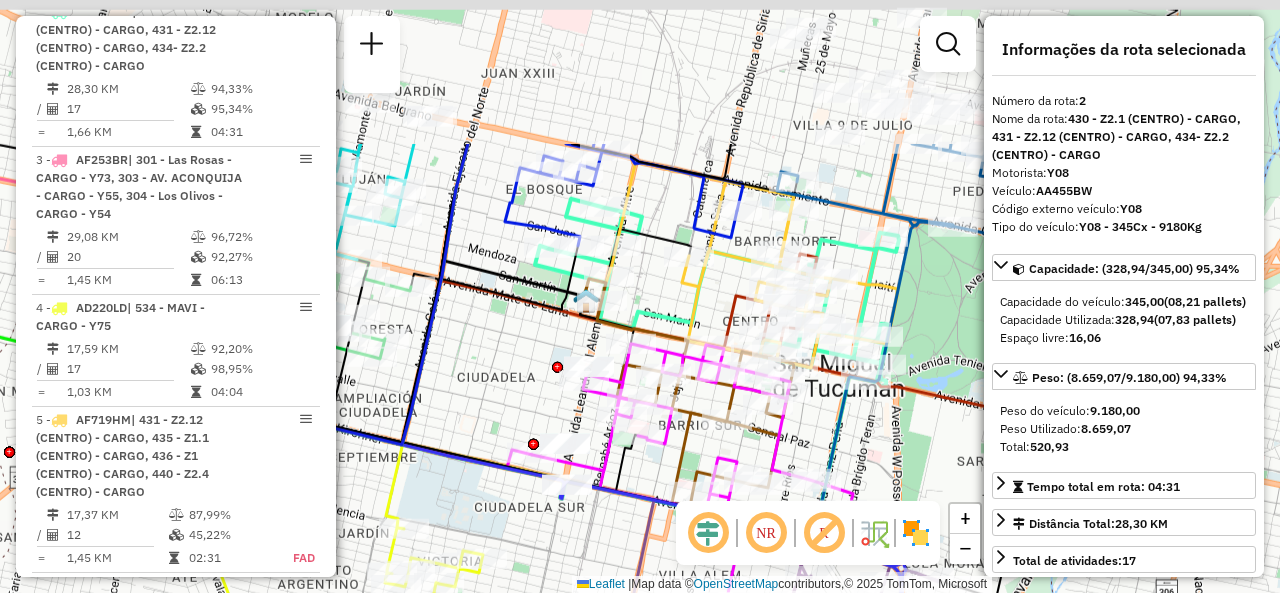 drag, startPoint x: 809, startPoint y: 282, endPoint x: 866, endPoint y: 444, distance: 171.73526 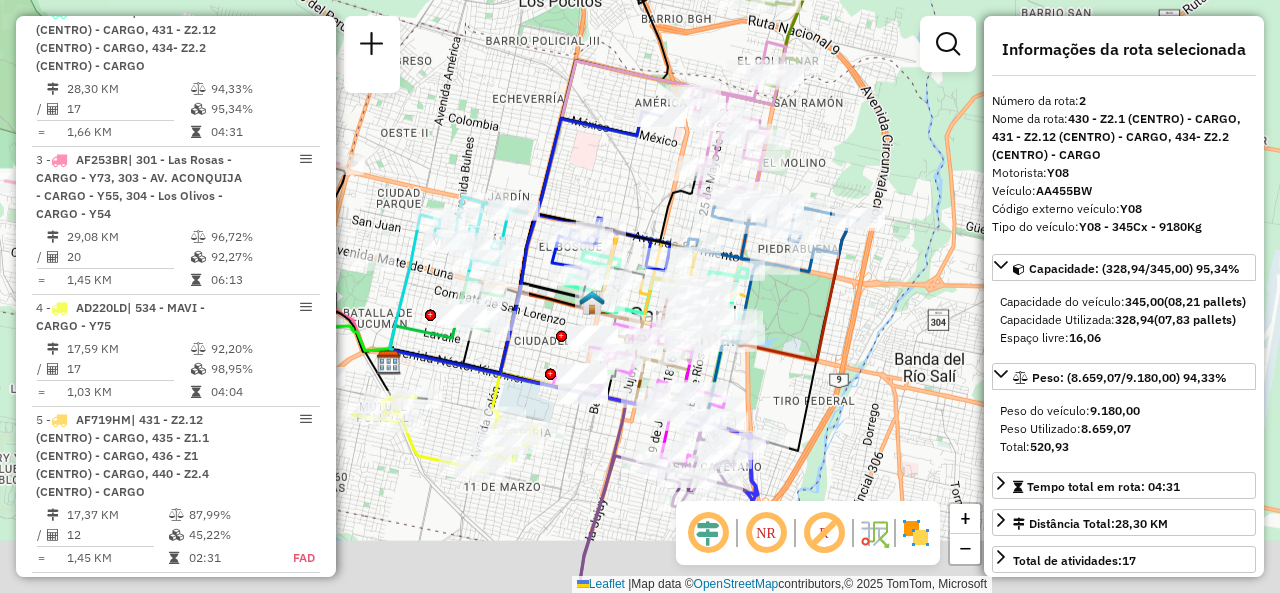 drag, startPoint x: 898, startPoint y: 423, endPoint x: 740, endPoint y: 315, distance: 191.38443 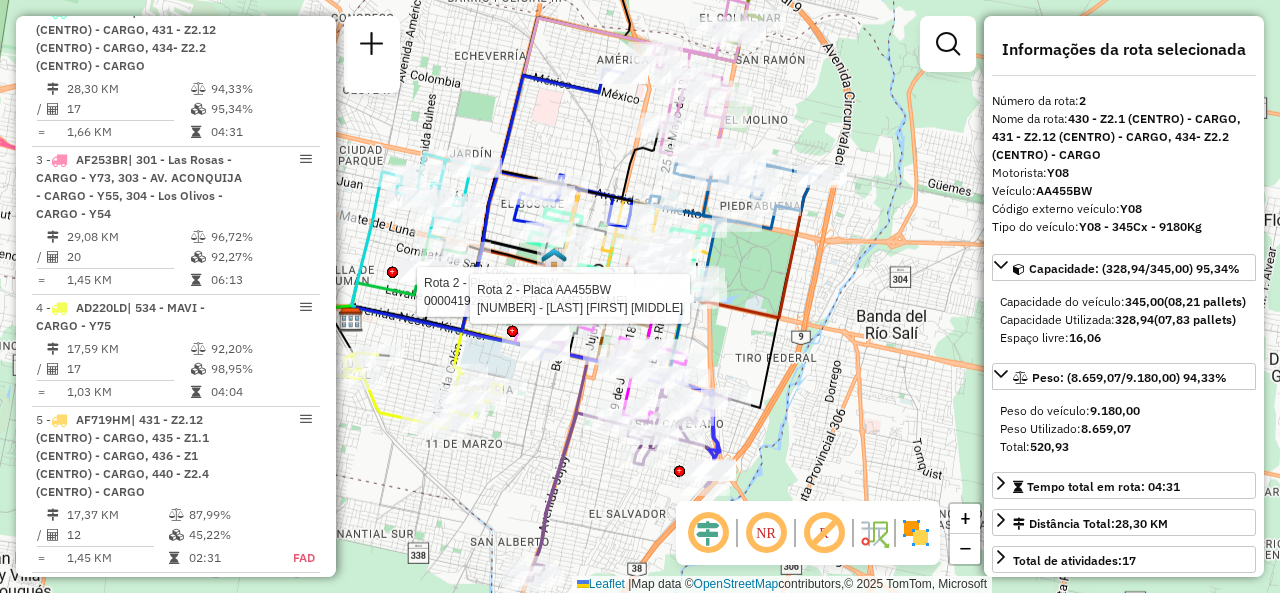 click on "Rota [NUMBER] - Placa [PLATE] [NUMBER] - [LAST] [FIRST] [MIDDLE] Rota [NUMBER] - Placa [PLATE] [NUMBER] - [LAST] [FIRST] [MIDDLE] [EXTRA]" 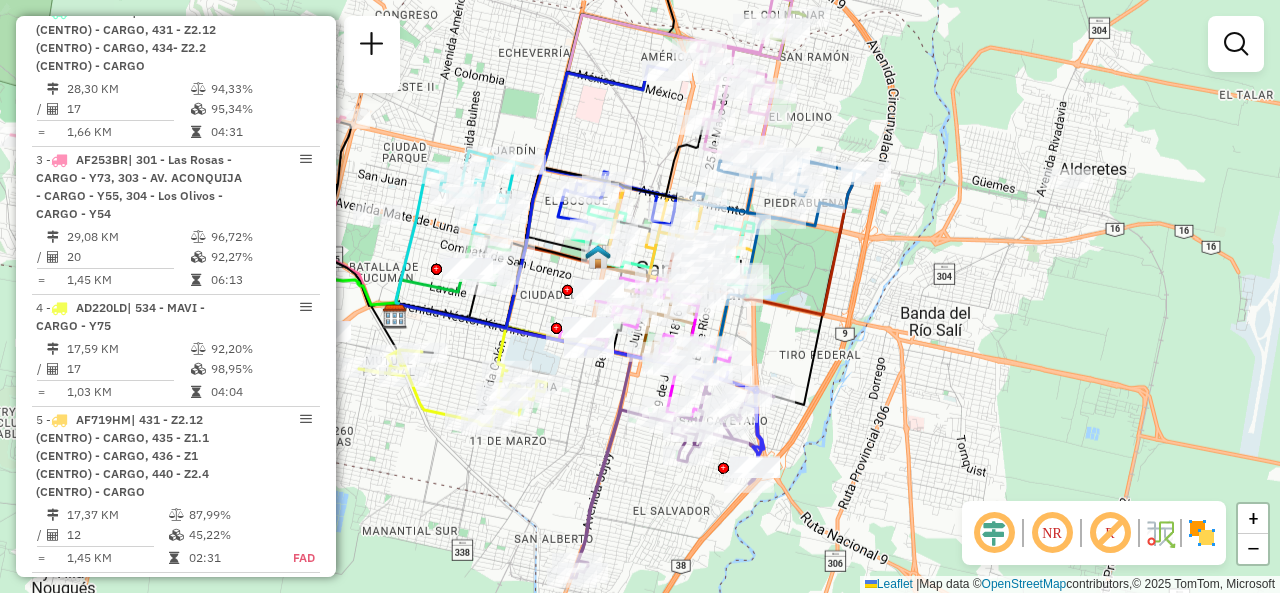 drag, startPoint x: 708, startPoint y: 333, endPoint x: 842, endPoint y: 354, distance: 135.63554 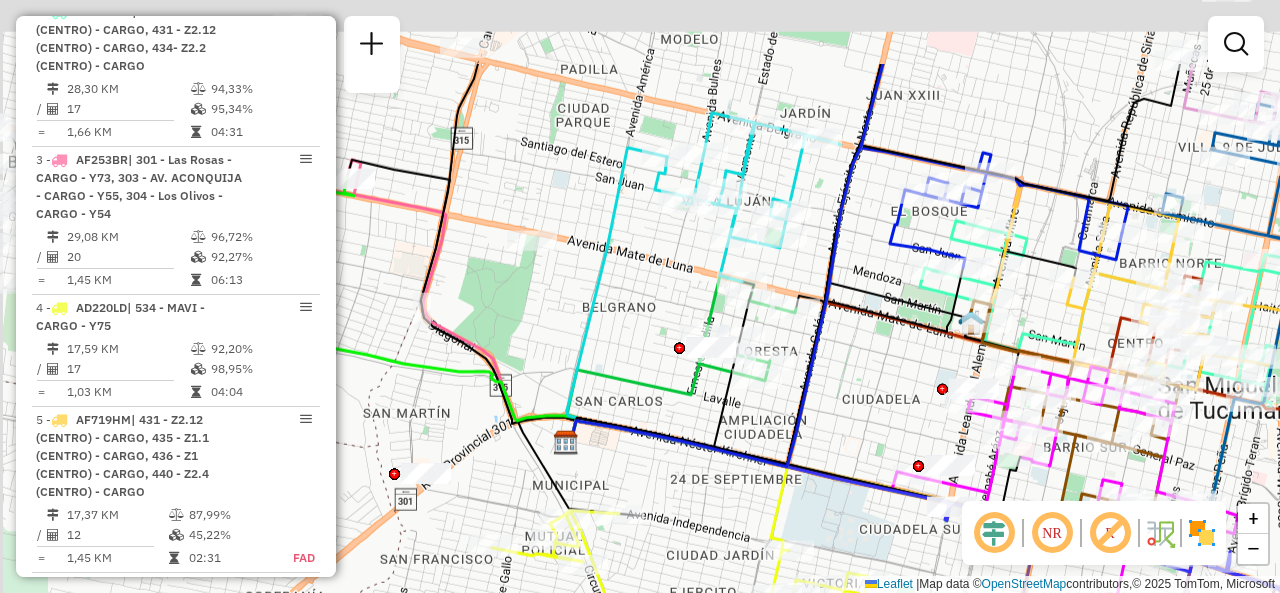 drag, startPoint x: 476, startPoint y: 294, endPoint x: 895, endPoint y: 418, distance: 436.96338 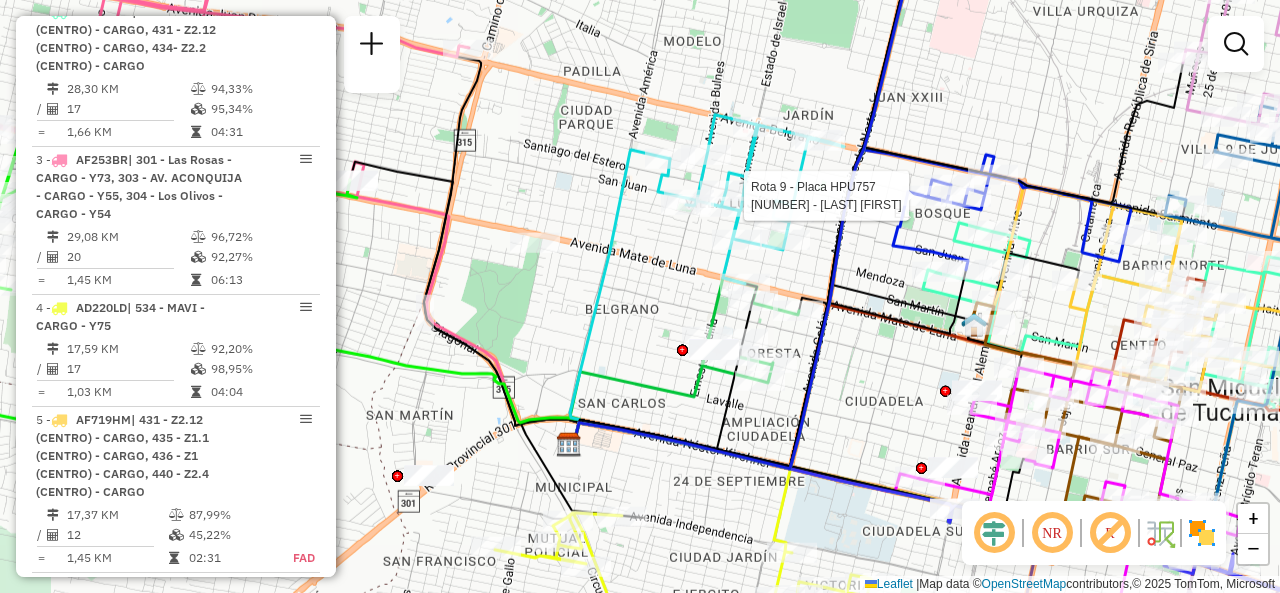select on "**********" 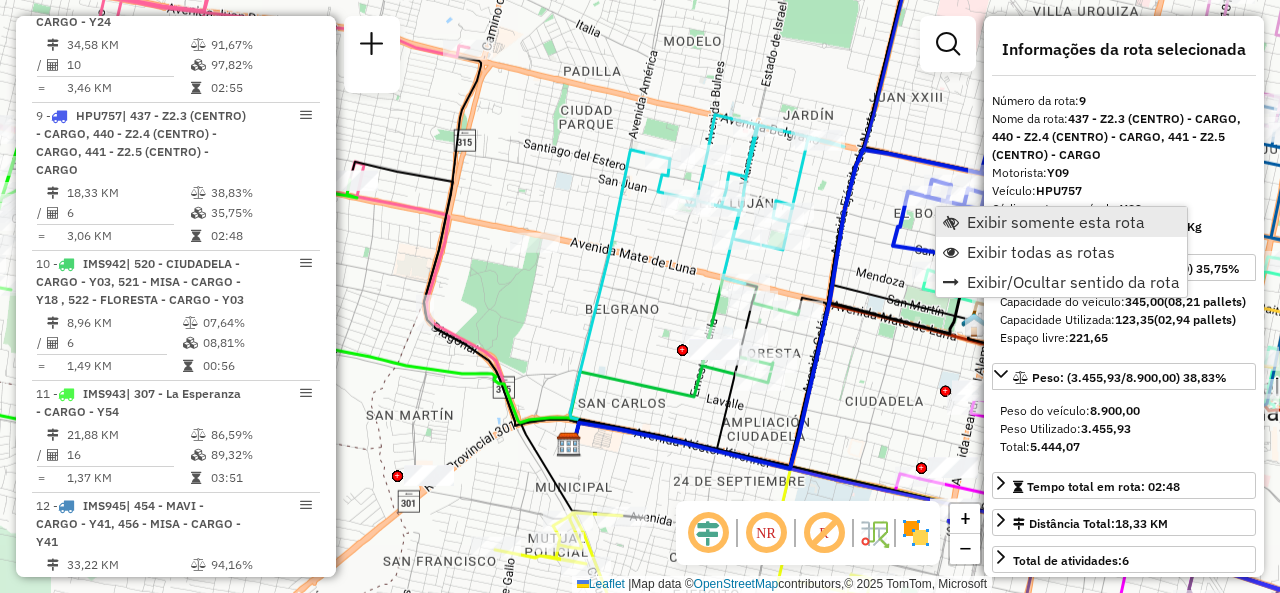 scroll, scrollTop: 1886, scrollLeft: 0, axis: vertical 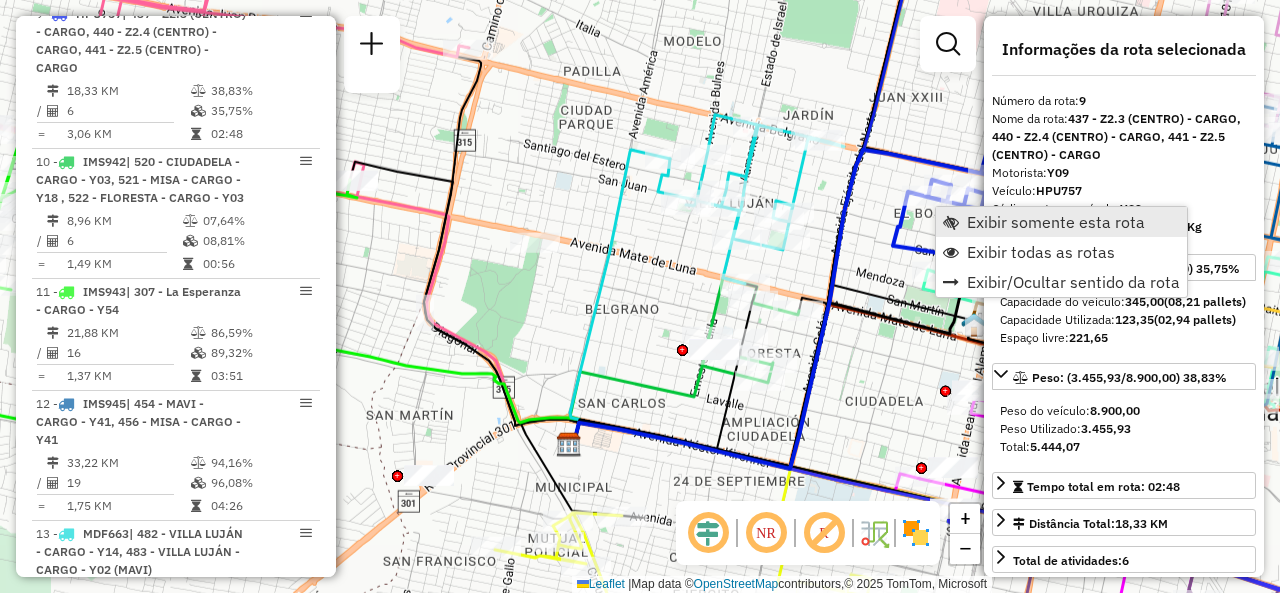 click on "Exibir somente esta rota" at bounding box center (1056, 222) 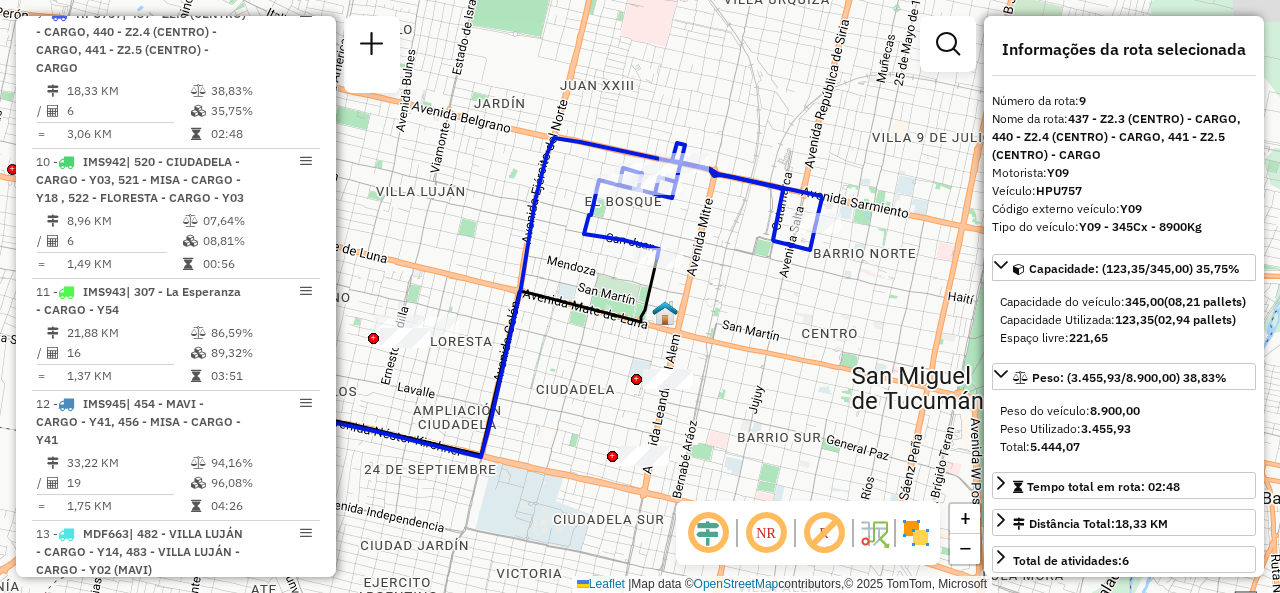drag, startPoint x: 899, startPoint y: 239, endPoint x: 730, endPoint y: 239, distance: 169 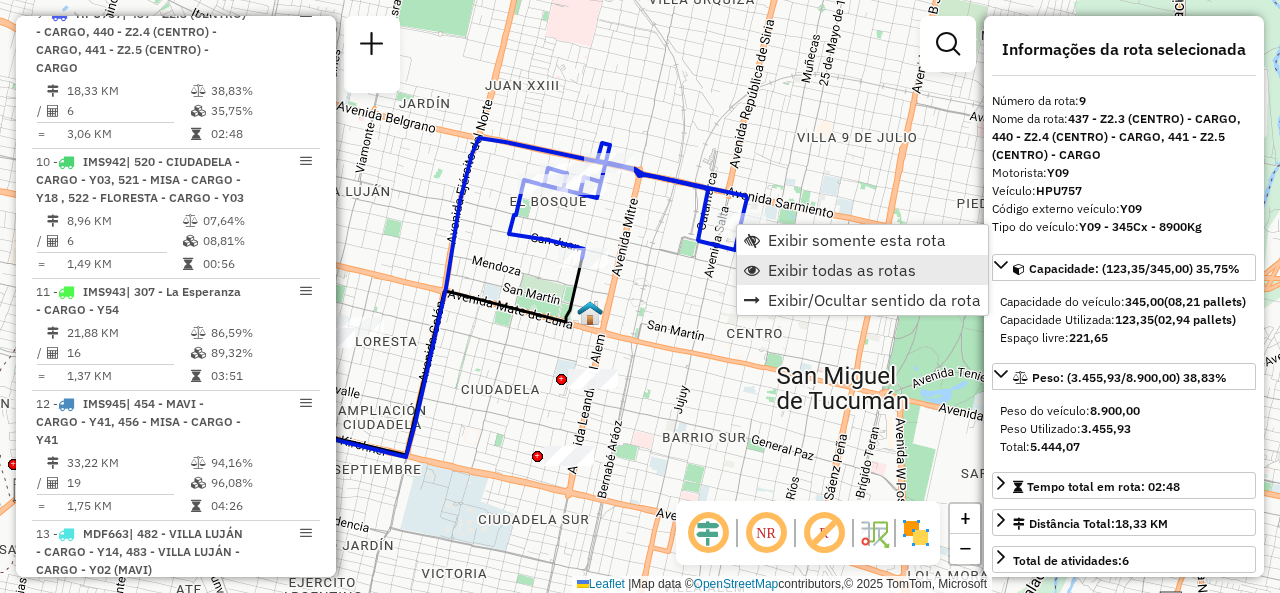 click on "Exibir todas as rotas" at bounding box center (842, 270) 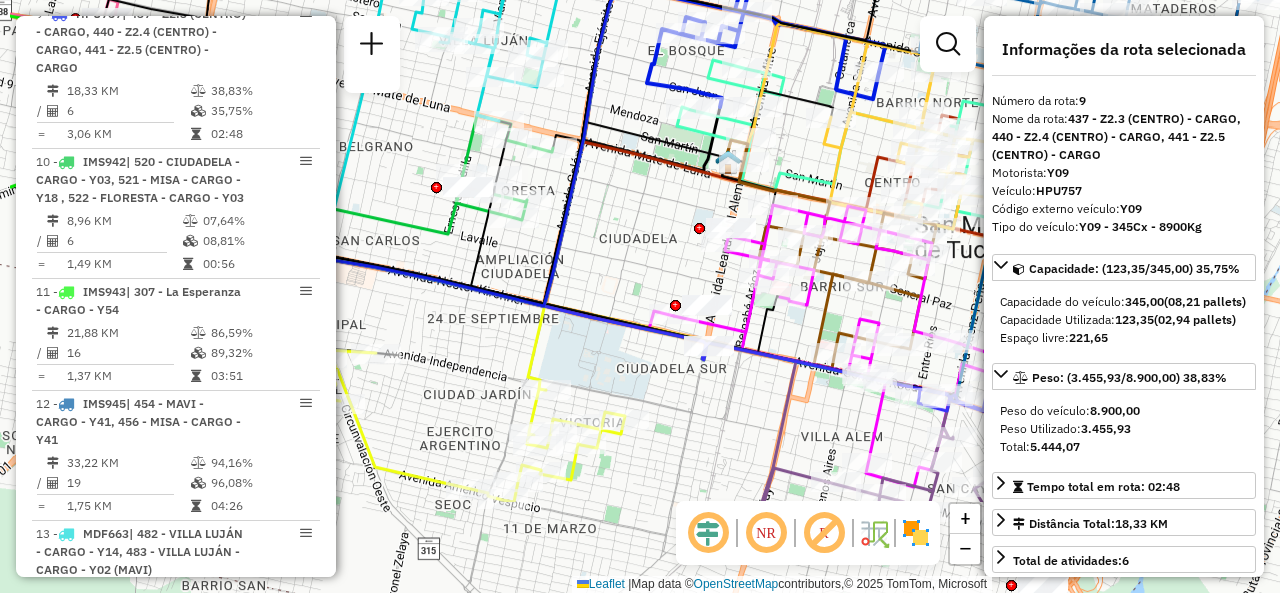 drag, startPoint x: 508, startPoint y: 409, endPoint x: 646, endPoint y: 258, distance: 204.5605 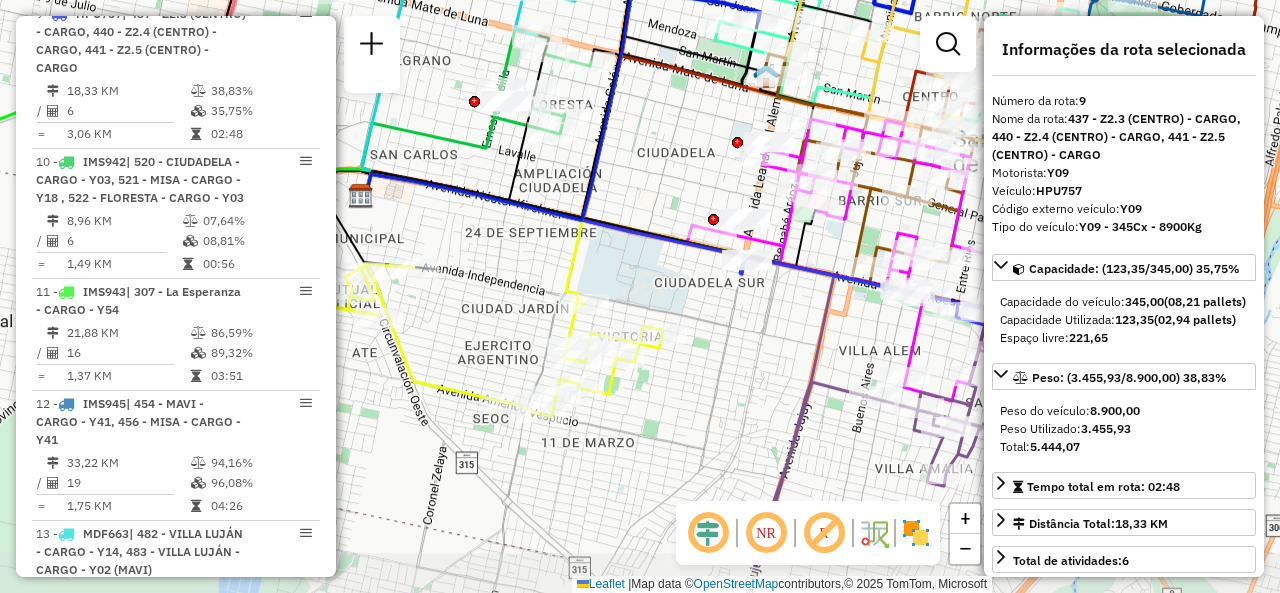 drag, startPoint x: 610, startPoint y: 271, endPoint x: 648, endPoint y: 185, distance: 94.02127 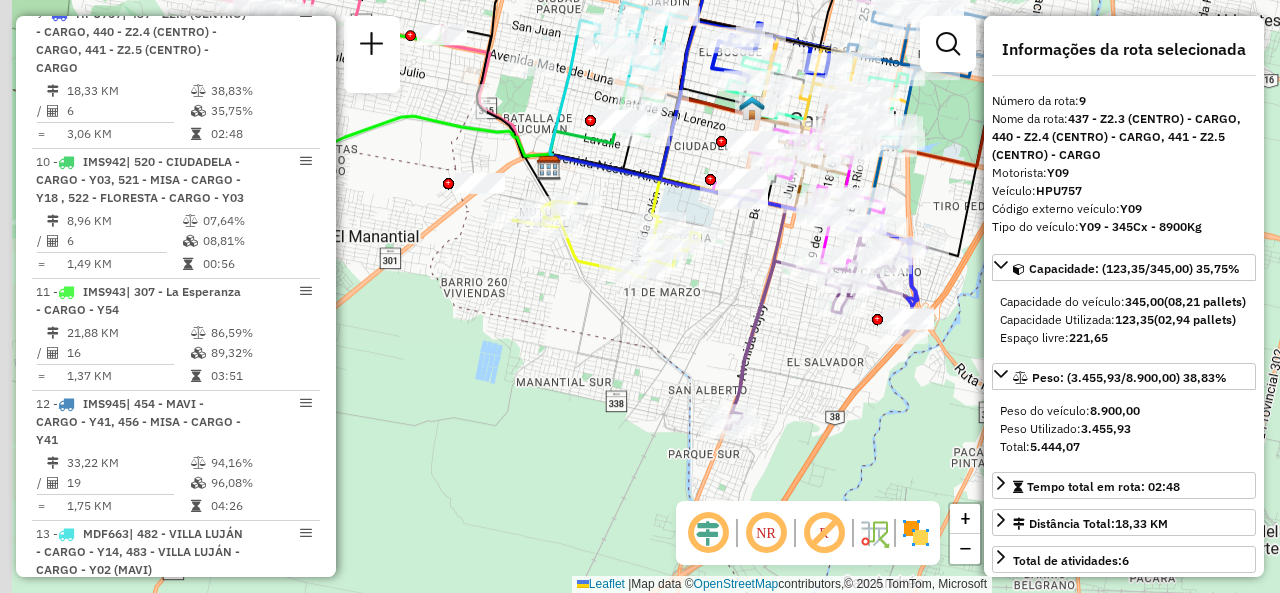 drag, startPoint x: 488, startPoint y: 309, endPoint x: 637, endPoint y: 209, distance: 179.44637 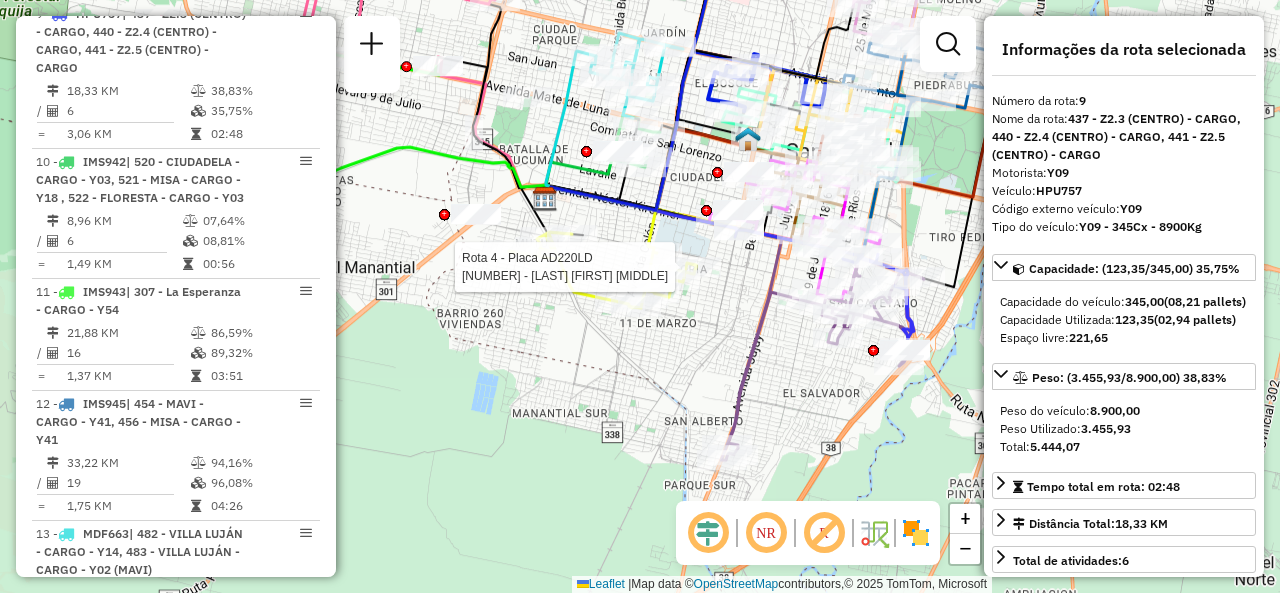 drag, startPoint x: 733, startPoint y: 237, endPoint x: 553, endPoint y: 404, distance: 245.53818 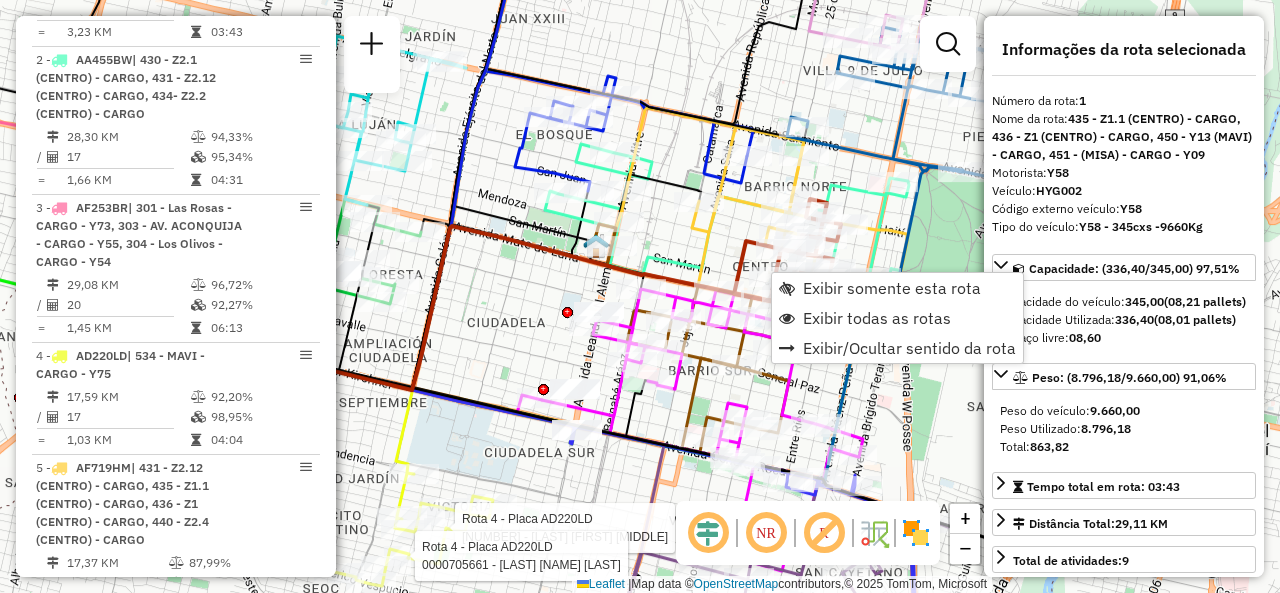 scroll, scrollTop: 704, scrollLeft: 0, axis: vertical 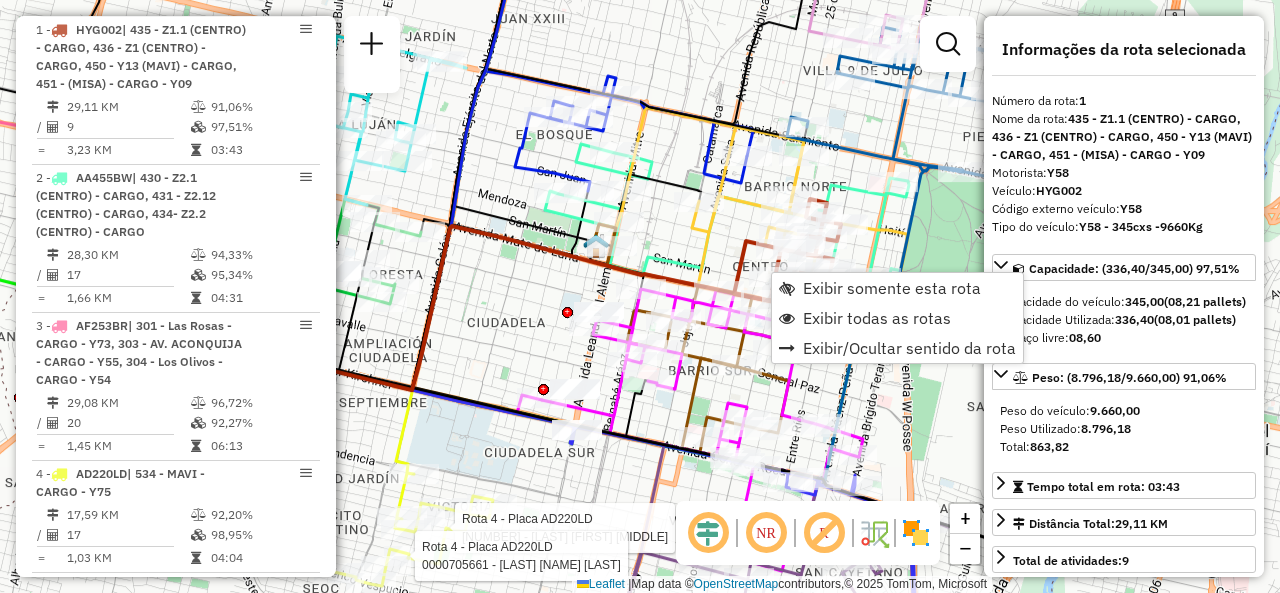 click on "Exibir somente esta rota Exibir todas as rotas Exibir/Ocultar sentido da rota" at bounding box center [897, 318] 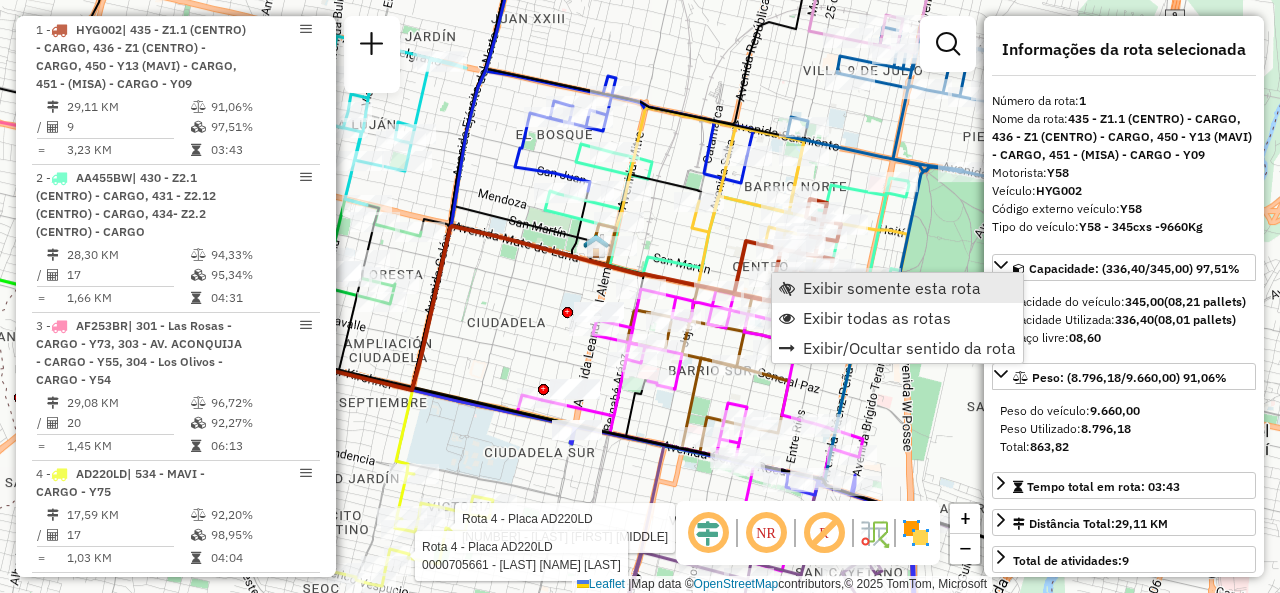 click at bounding box center (787, 288) 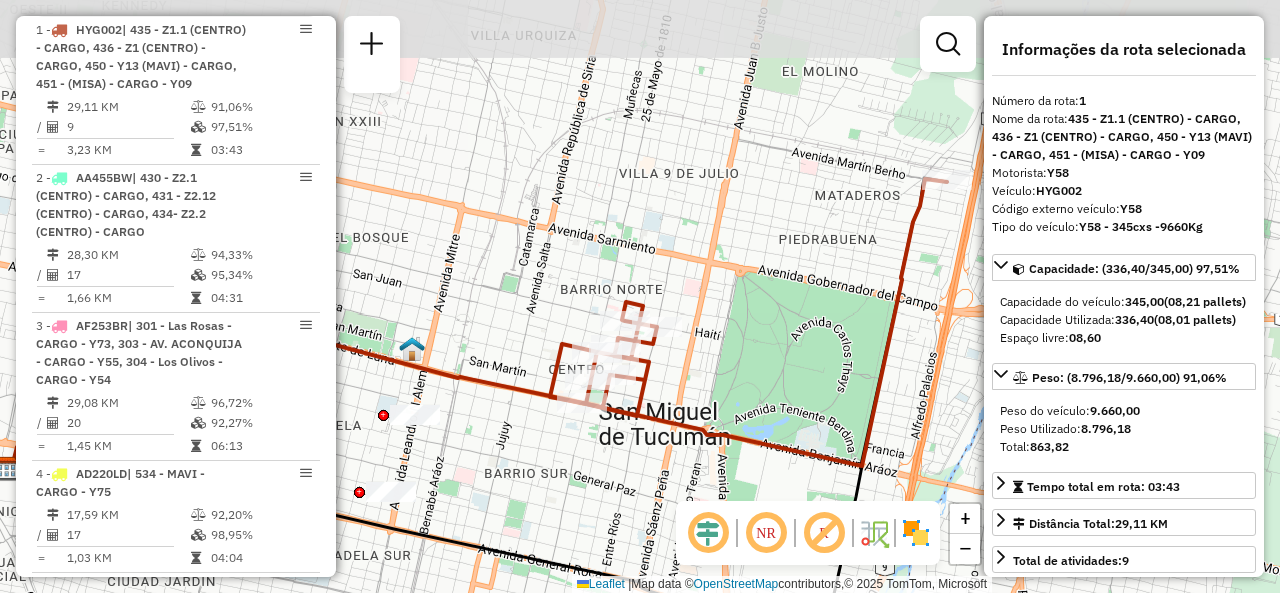 drag, startPoint x: 832, startPoint y: 267, endPoint x: 673, endPoint y: 385, distance: 198.00252 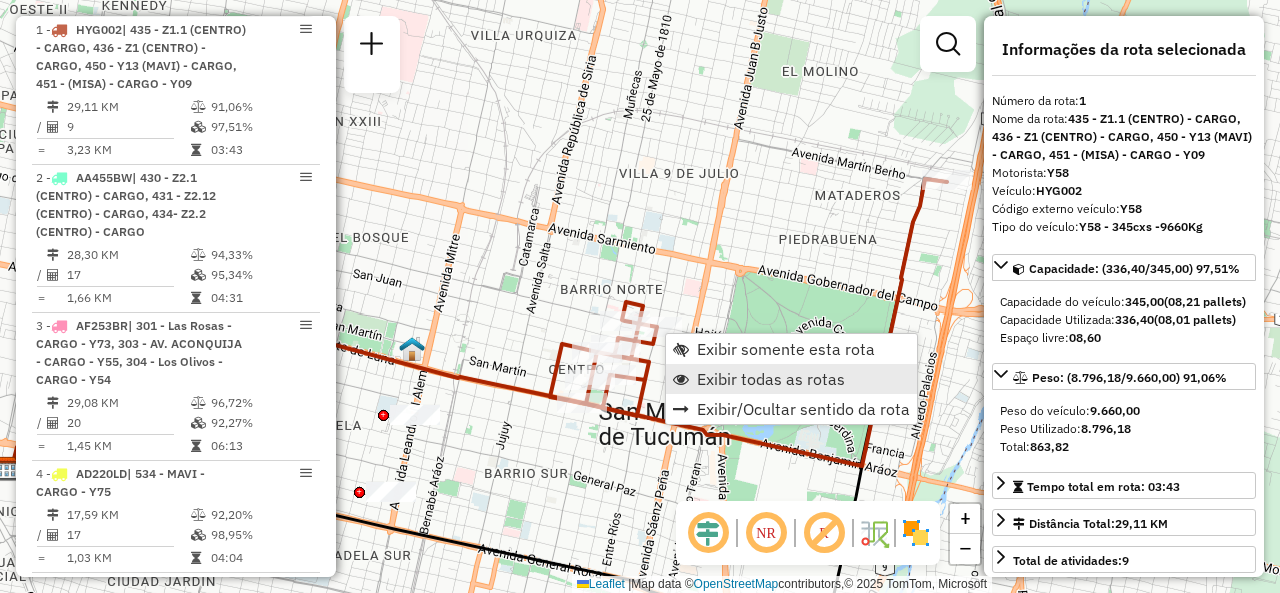 click on "Exibir todas as rotas" at bounding box center (791, 379) 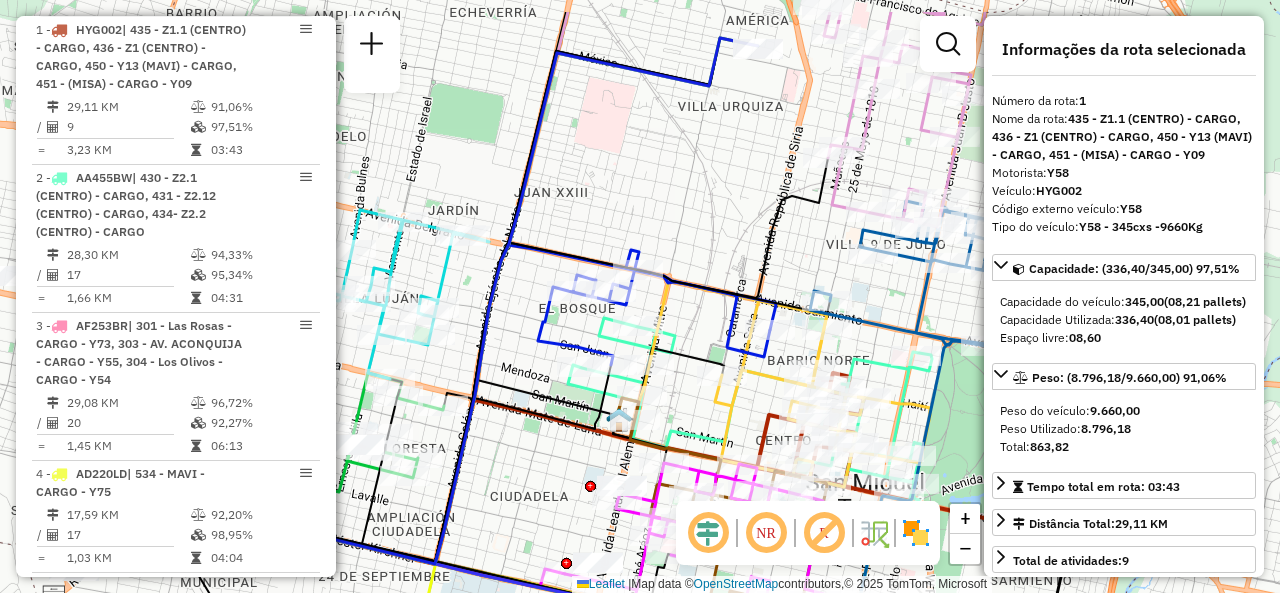 drag, startPoint x: 492, startPoint y: 338, endPoint x: 699, endPoint y: 409, distance: 218.83784 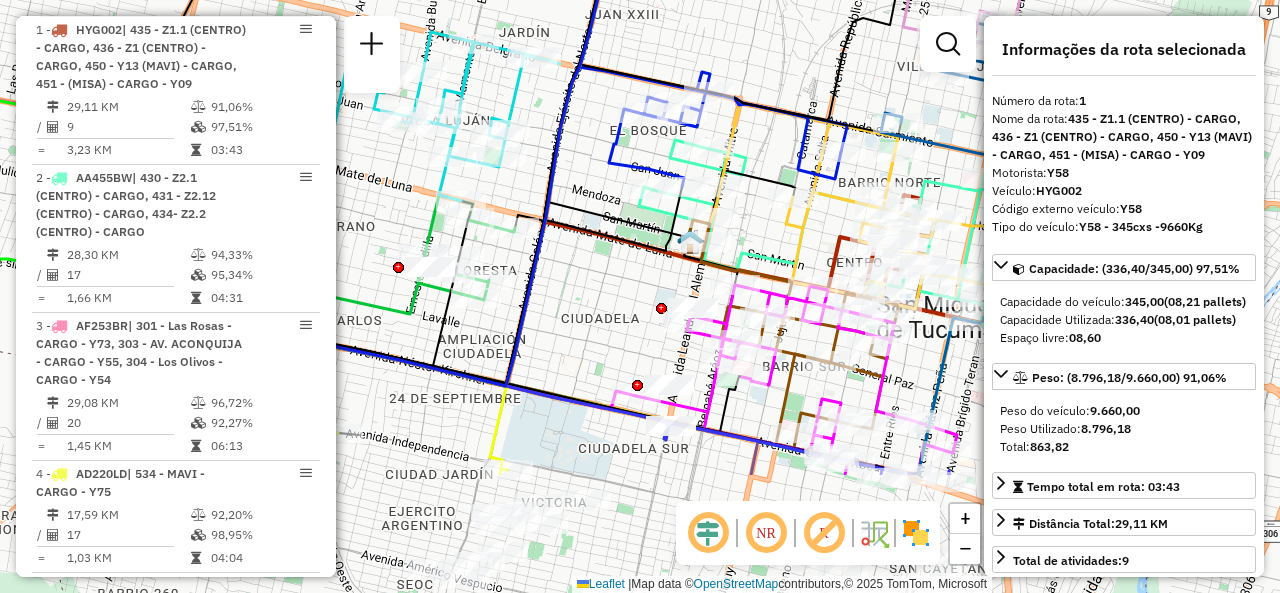 drag, startPoint x: 511, startPoint y: 344, endPoint x: 585, endPoint y: 159, distance: 199.2511 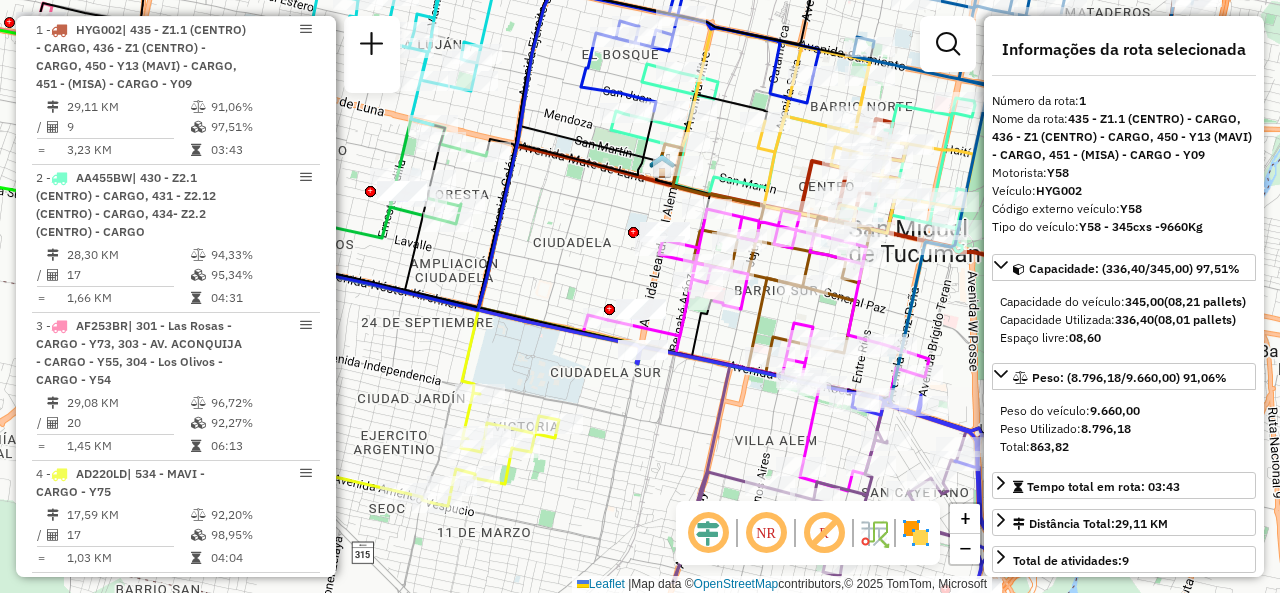 drag, startPoint x: 609, startPoint y: 293, endPoint x: 568, endPoint y: 177, distance: 123.03252 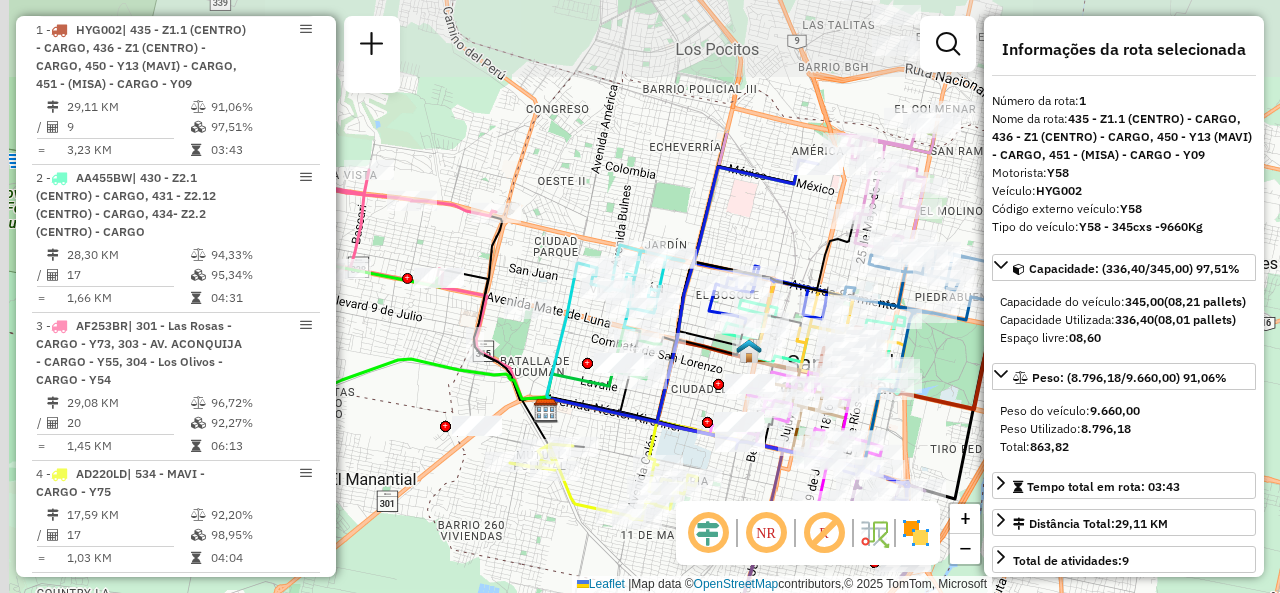 click 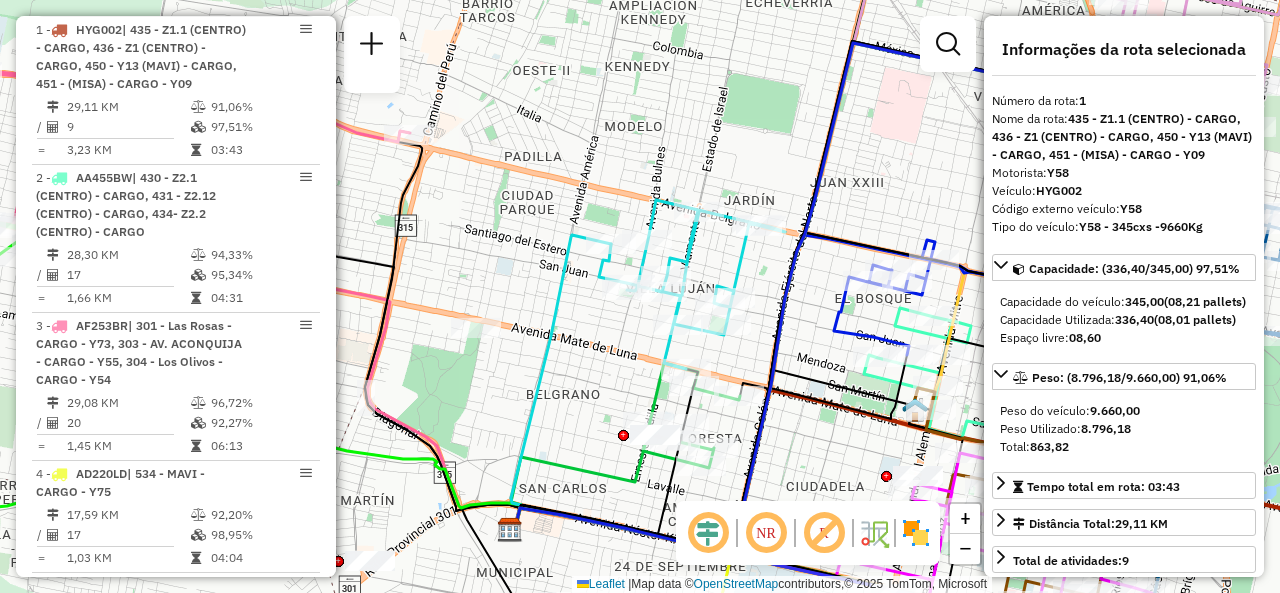 click on "Janela de atendimento Grade de atendimento Capacidade Transportadoras Veículos Cliente Pedidos  Rotas Selecione os dias de semana para filtrar as janelas de atendimento  Seg   Ter   Qua   Qui   Sex   Sáb   Dom  Informe o período da janela de atendimento: De: Até:  Filtrar exatamente a janela do cliente  Considerar janela de atendimento padrão  Selecione os dias de semana para filtrar as grades de atendimento  Seg   Ter   Qua   Qui   Sex   Sáb   Dom   Considerar clientes sem dia de atendimento cadastrado  Clientes fora do dia de atendimento selecionado Filtrar as atividades entre os valores definidos abaixo:  Peso mínimo:   Peso máximo:   Cubagem mínima:   Cubagem máxima:   De:   Até:  Filtrar as atividades entre o tempo de atendimento definido abaixo:  De:   Até:   Considerar capacidade total dos clientes não roteirizados Transportadora: Selecione um ou mais itens Tipo de veículo: Selecione um ou mais itens Veículo: Selecione um ou mais itens Motorista: Selecione um ou mais itens Nome: Rótulo:" 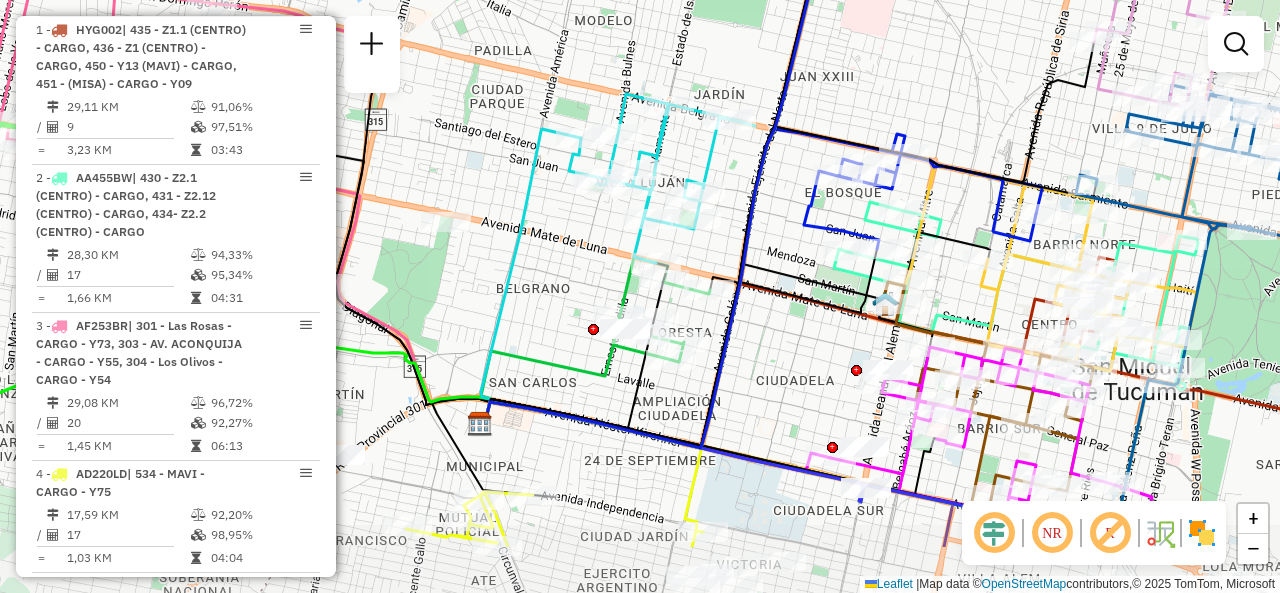 drag, startPoint x: 590, startPoint y: 429, endPoint x: 567, endPoint y: 305, distance: 126.11503 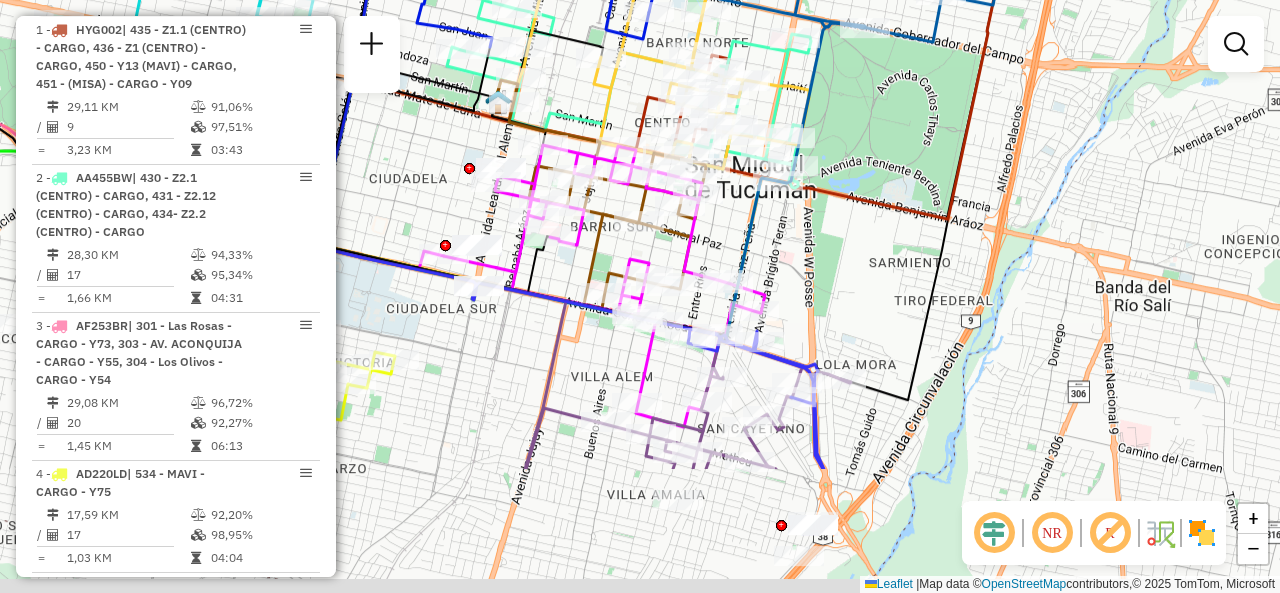 drag, startPoint x: 834, startPoint y: 371, endPoint x: 440, endPoint y: 166, distance: 444.14075 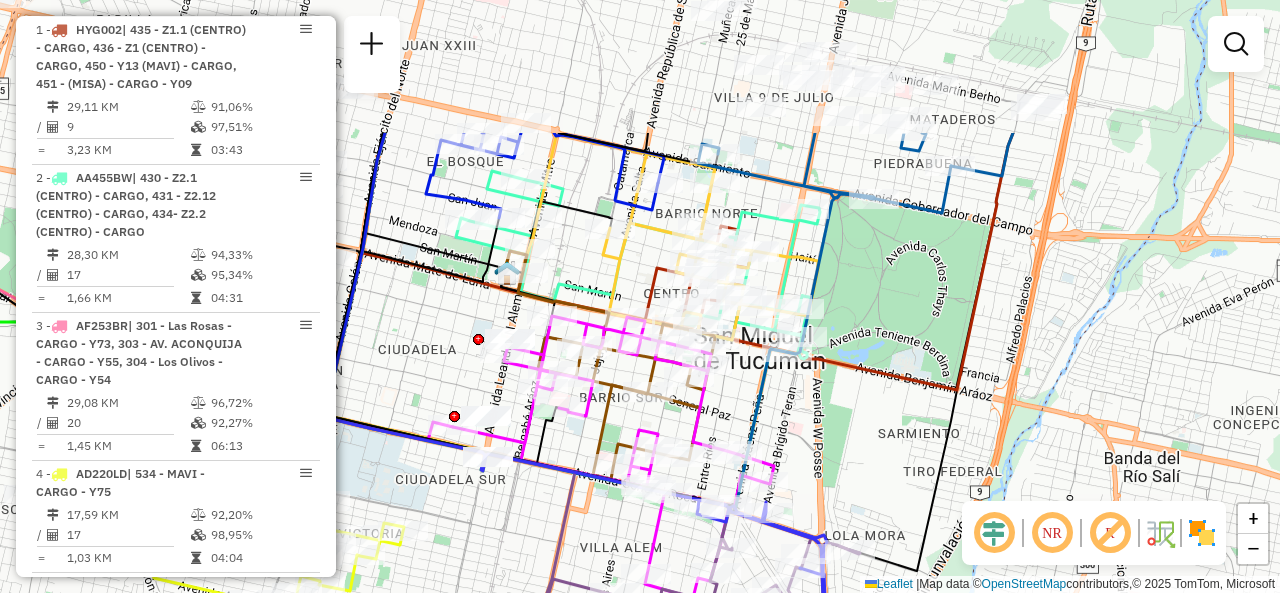 drag, startPoint x: 865, startPoint y: 231, endPoint x: 881, endPoint y: 446, distance: 215.59453 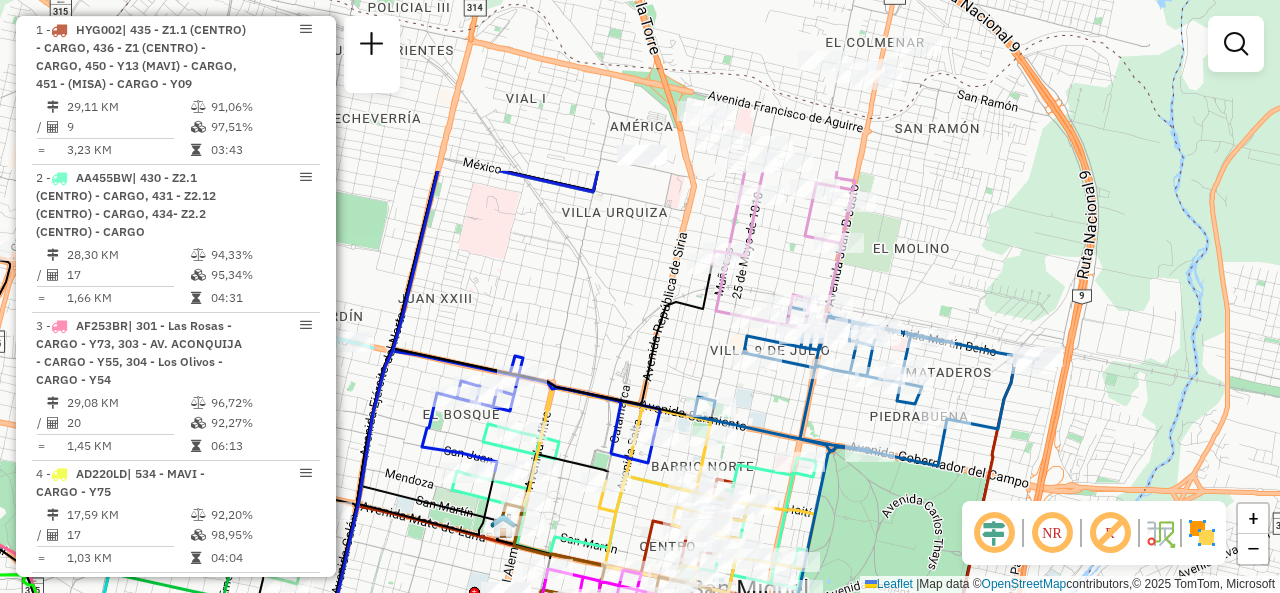 drag, startPoint x: 780, startPoint y: 173, endPoint x: 769, endPoint y: 462, distance: 289.20926 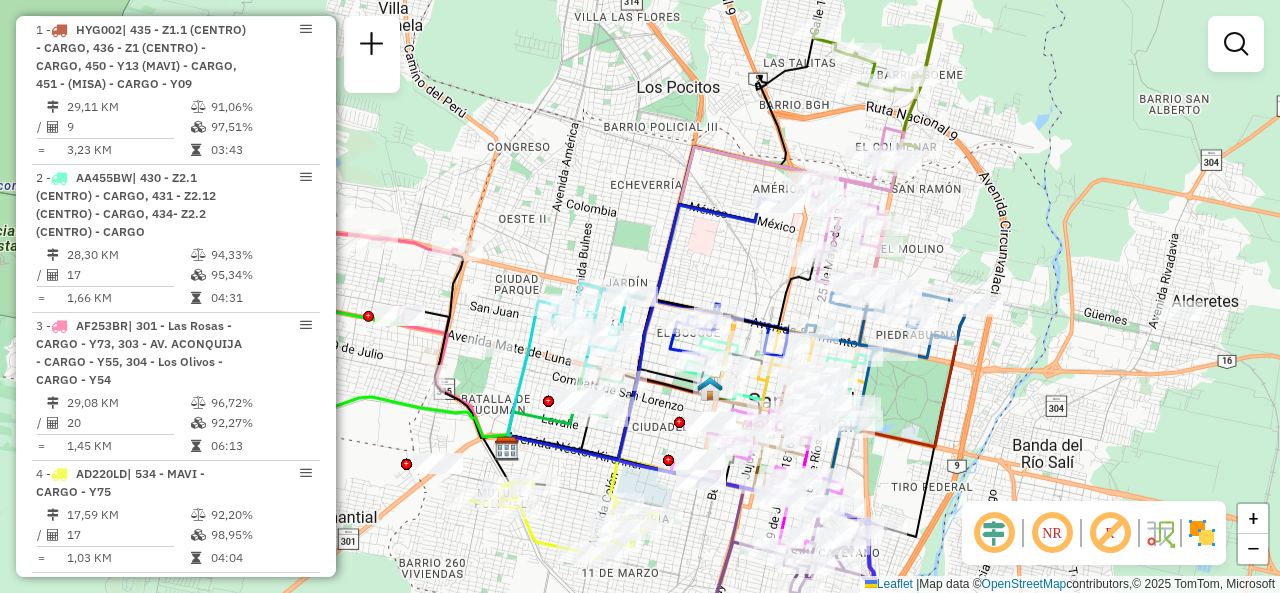 drag, startPoint x: 788, startPoint y: 152, endPoint x: 812, endPoint y: 109, distance: 49.24429 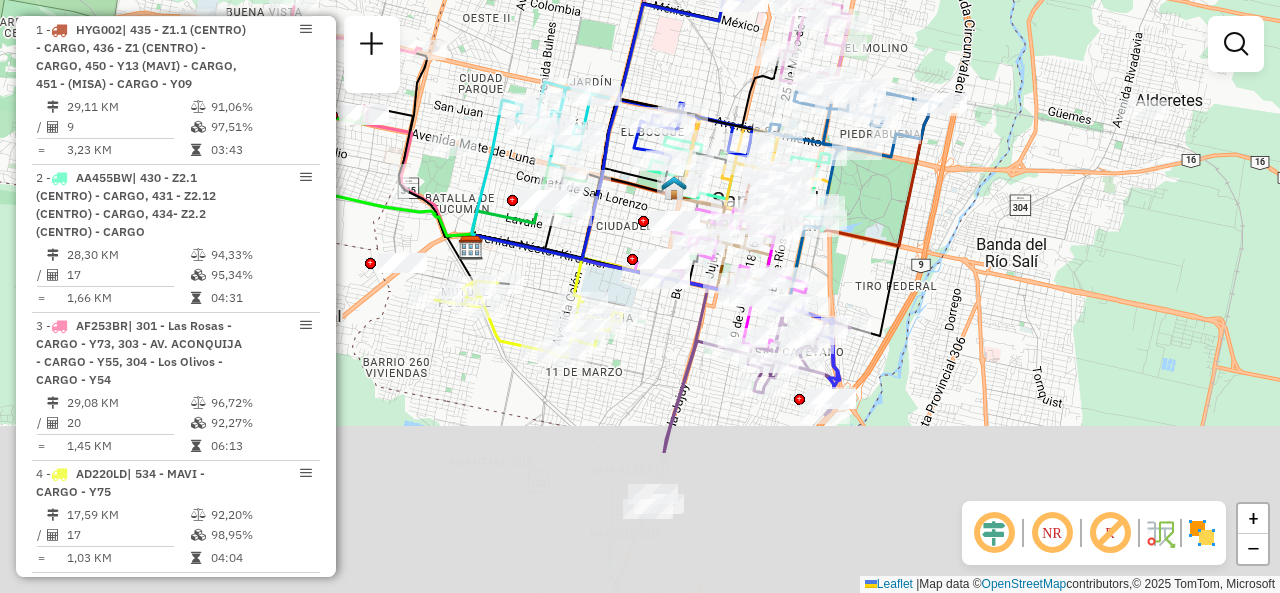 drag, startPoint x: 777, startPoint y: 287, endPoint x: 750, endPoint y: 75, distance: 213.71242 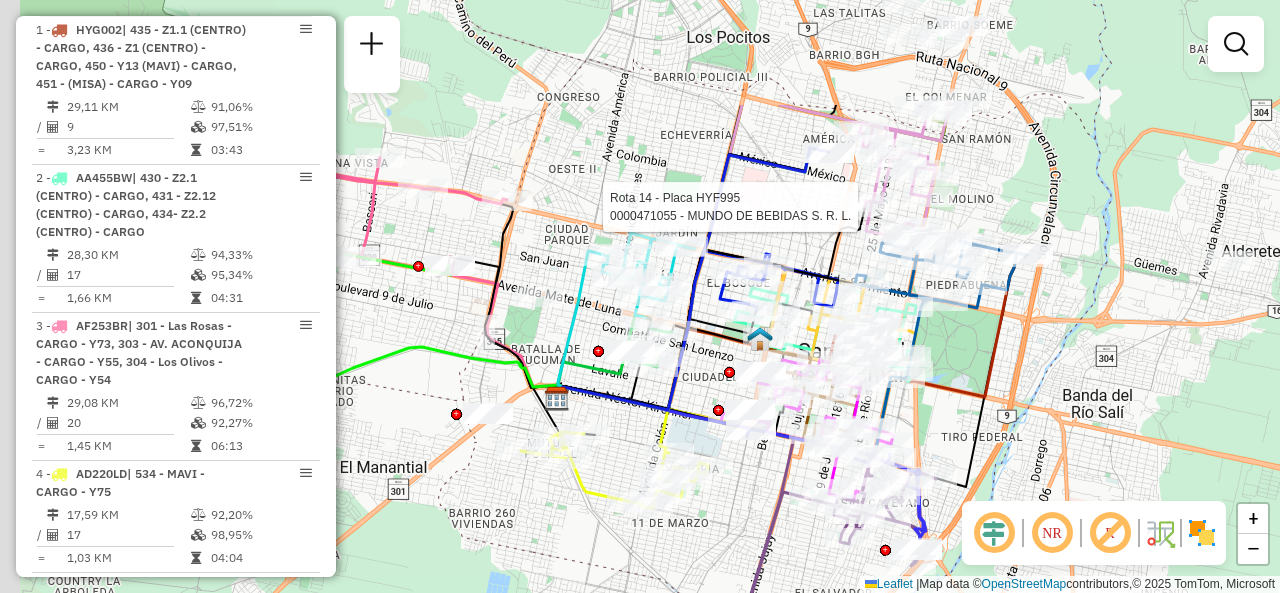 drag, startPoint x: 628, startPoint y: 204, endPoint x: 743, endPoint y: 399, distance: 226.38463 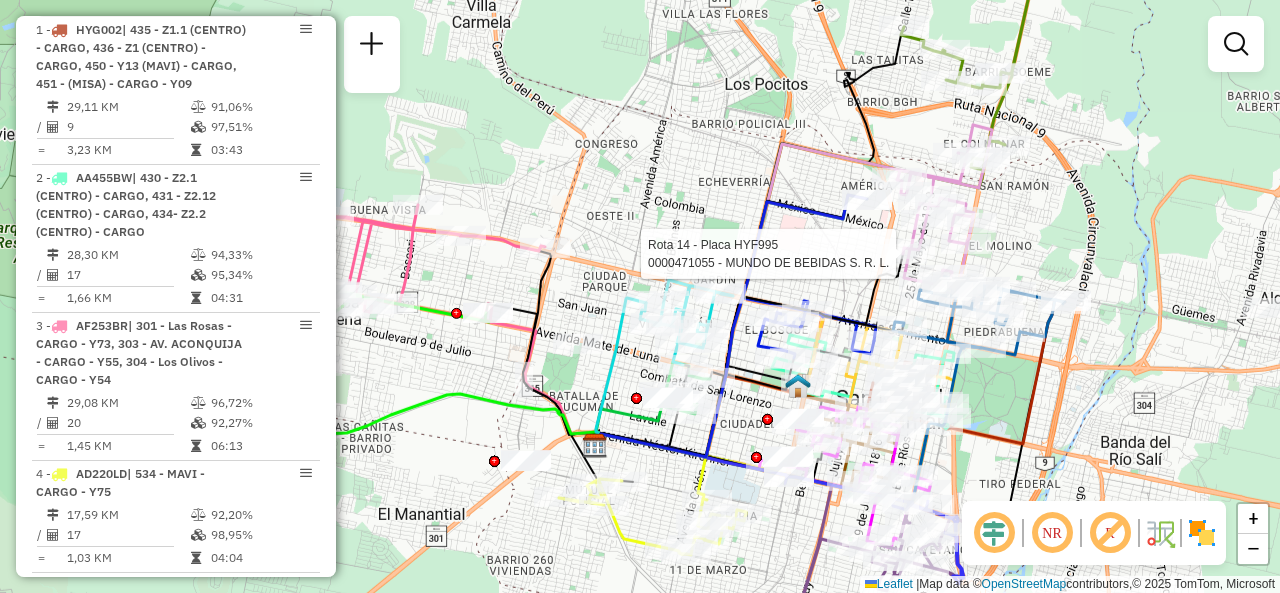 click on "Rota 14 - Placa HYF995  0000471055 - MUNDO DE BEBIDAS S. R. L. Janela de atendimento Grade de atendimento Capacidade Transportadoras Veículos Cliente Pedidos  Rotas Selecione os dias de semana para filtrar as janelas de atendimento  Seg   Ter   Qua   Qui   Sex   Sáb   Dom  Informe o período da janela de atendimento: De: Até:  Filtrar exatamente a janela do cliente  Considerar janela de atendimento padrão  Selecione os dias de semana para filtrar as grades de atendimento  Seg   Ter   Qua   Qui   Sex   Sáb   Dom   Considerar clientes sem dia de atendimento cadastrado  Clientes fora do dia de atendimento selecionado Filtrar as atividades entre os valores definidos abaixo:  Peso mínimo:   Peso máximo:   Cubagem mínima:   Cubagem máxima:   De:   Até:  Filtrar as atividades entre o tempo de atendimento definido abaixo:  De:   Até:   Considerar capacidade total dos clientes não roteirizados Transportadora: Selecione um ou mais itens Tipo de veículo: Selecione um ou mais itens Veículo: Motorista: Nome:" 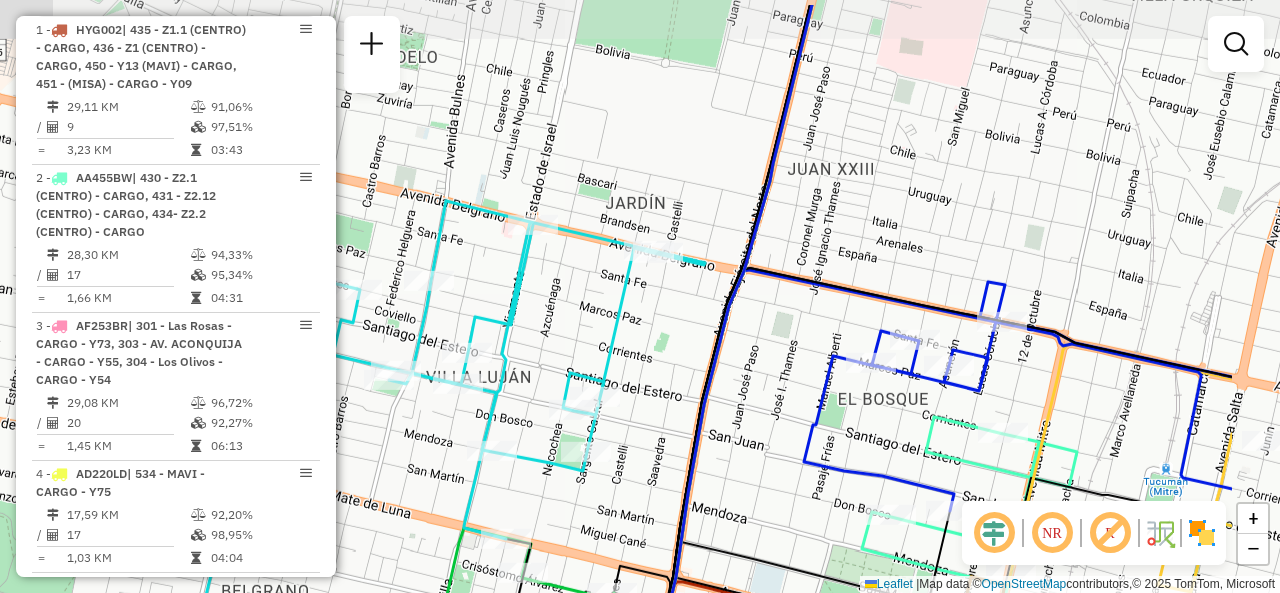 drag, startPoint x: 848, startPoint y: 263, endPoint x: 672, endPoint y: 327, distance: 187.27519 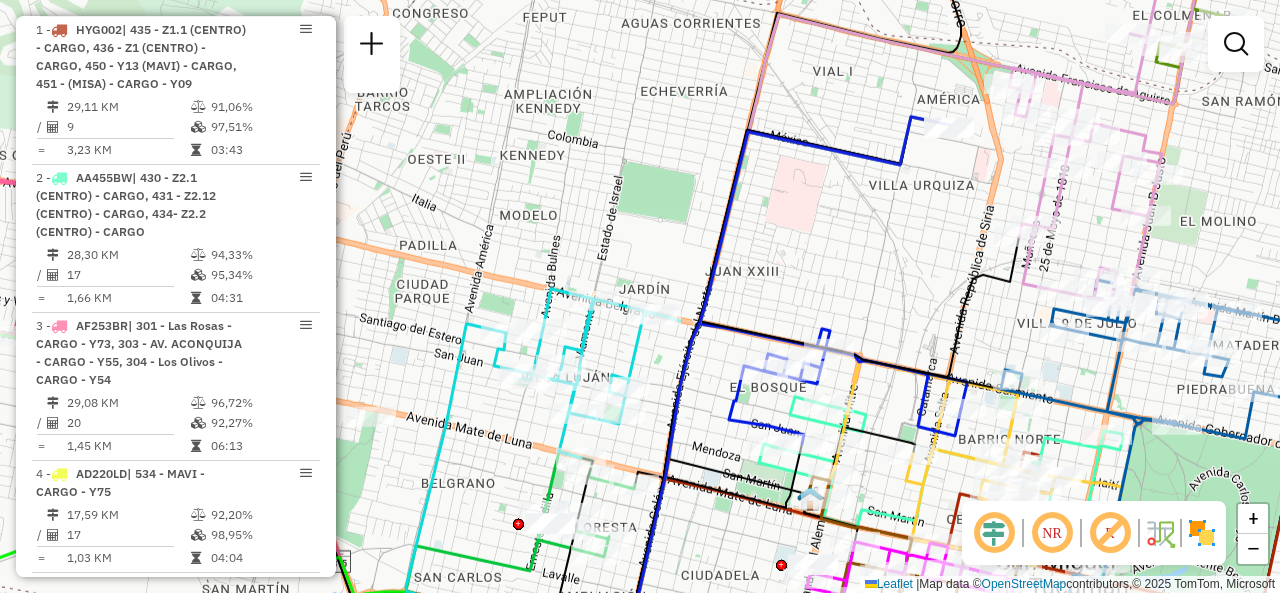 drag, startPoint x: 796, startPoint y: 245, endPoint x: 775, endPoint y: 265, distance: 29 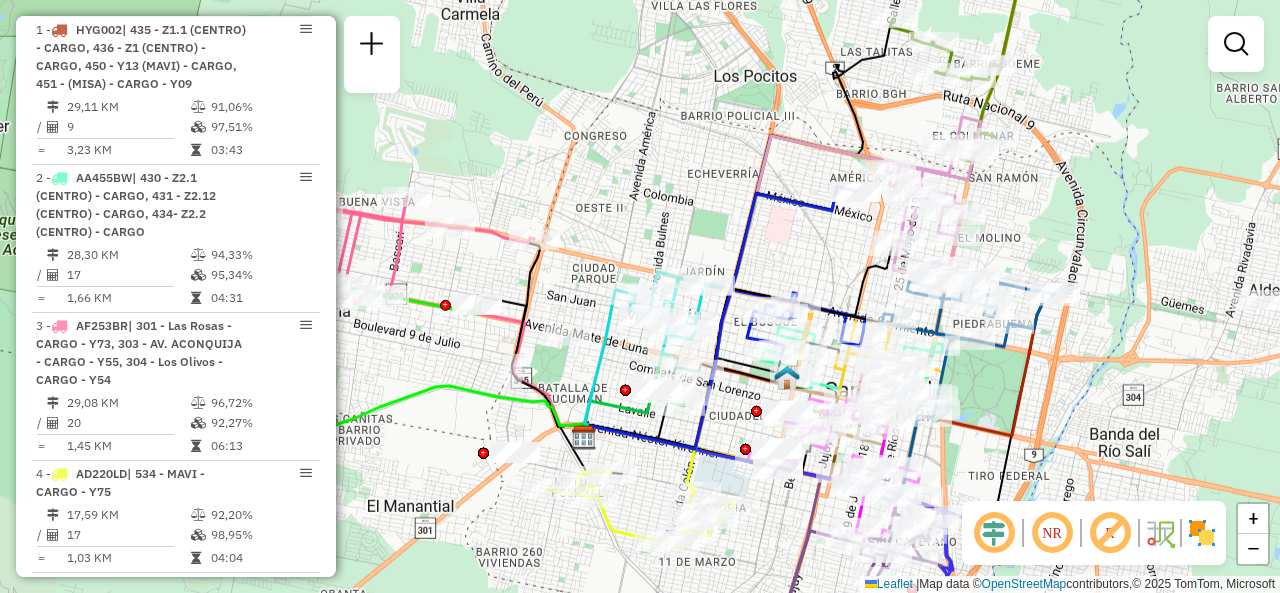 click on "Janela de atendimento Grade de atendimento Capacidade Transportadoras Veículos Cliente Pedidos  Rotas Selecione os dias de semana para filtrar as janelas de atendimento  Seg   Ter   Qua   Qui   Sex   Sáb   Dom  Informe o período da janela de atendimento: De: Até:  Filtrar exatamente a janela do cliente  Considerar janela de atendimento padrão  Selecione os dias de semana para filtrar as grades de atendimento  Seg   Ter   Qua   Qui   Sex   Sáb   Dom   Considerar clientes sem dia de atendimento cadastrado  Clientes fora do dia de atendimento selecionado Filtrar as atividades entre os valores definidos abaixo:  Peso mínimo:   Peso máximo:   Cubagem mínima:   Cubagem máxima:   De:   Até:  Filtrar as atividades entre o tempo de atendimento definido abaixo:  De:   Até:   Considerar capacidade total dos clientes não roteirizados Transportadora: Selecione um ou mais itens Tipo de veículo: Selecione um ou mais itens Veículo: Selecione um ou mais itens Motorista: Selecione um ou mais itens Nome: Rótulo:" 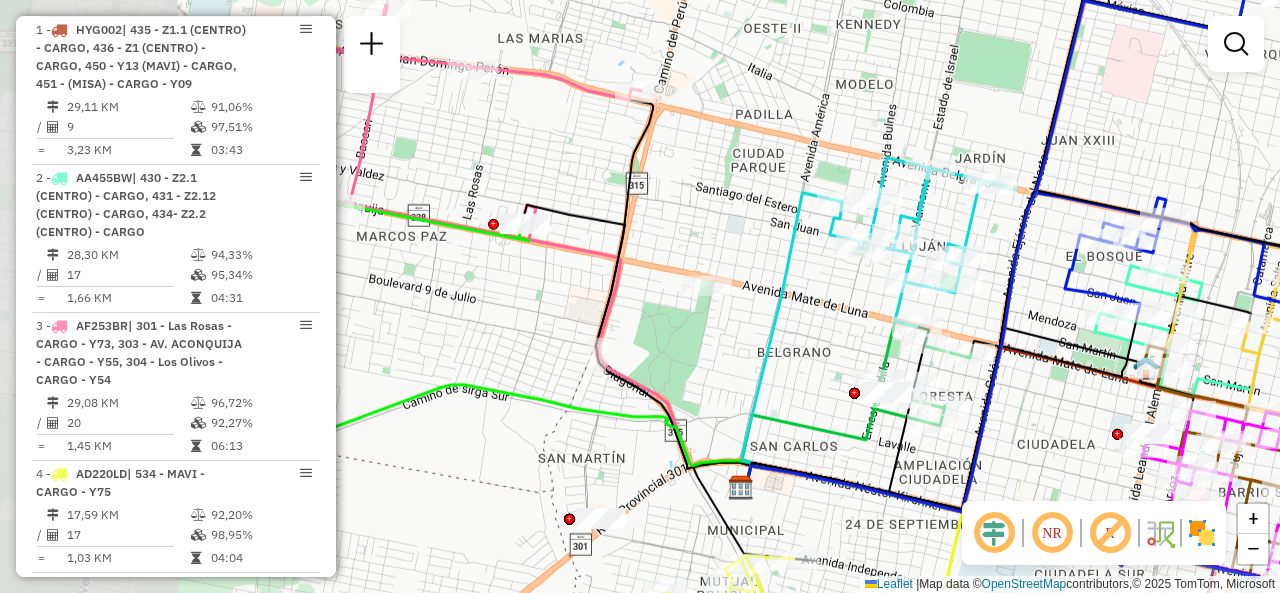 drag, startPoint x: 616, startPoint y: 365, endPoint x: 766, endPoint y: 371, distance: 150.11995 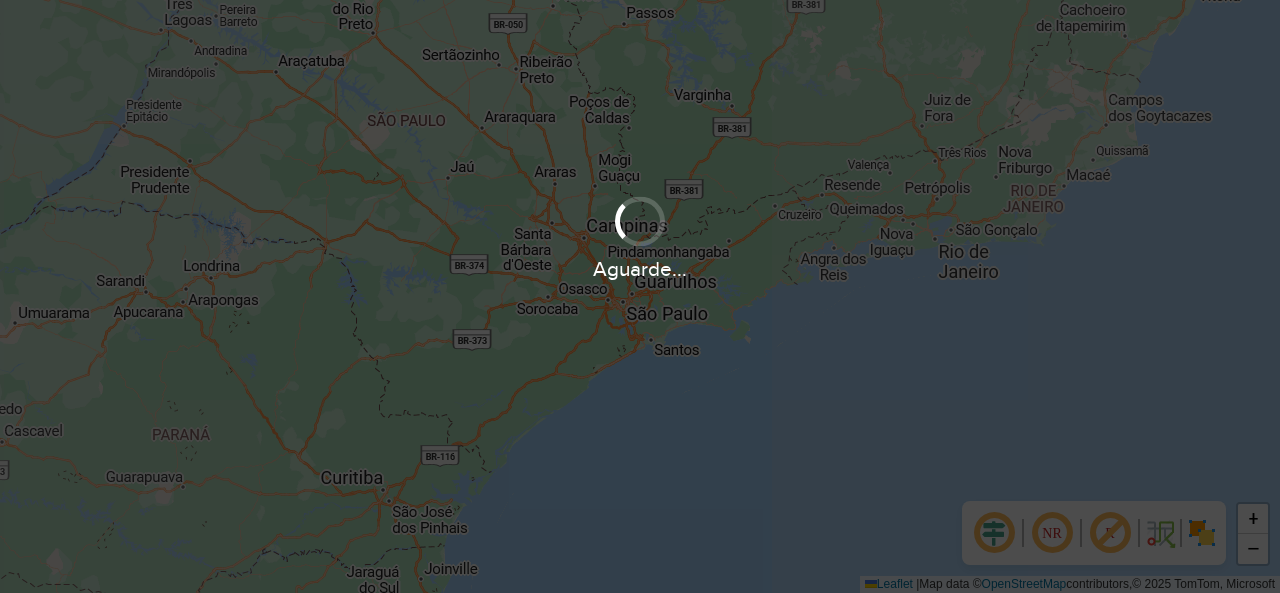scroll, scrollTop: 0, scrollLeft: 0, axis: both 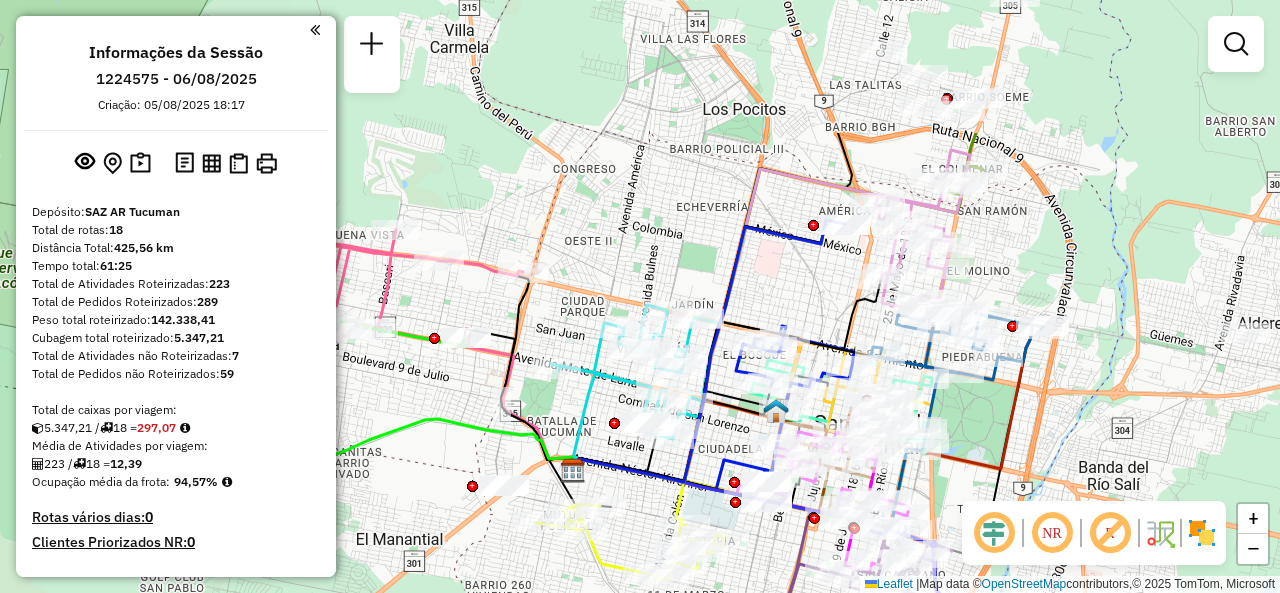 drag, startPoint x: 600, startPoint y: 319, endPoint x: 639, endPoint y: 510, distance: 194.94101 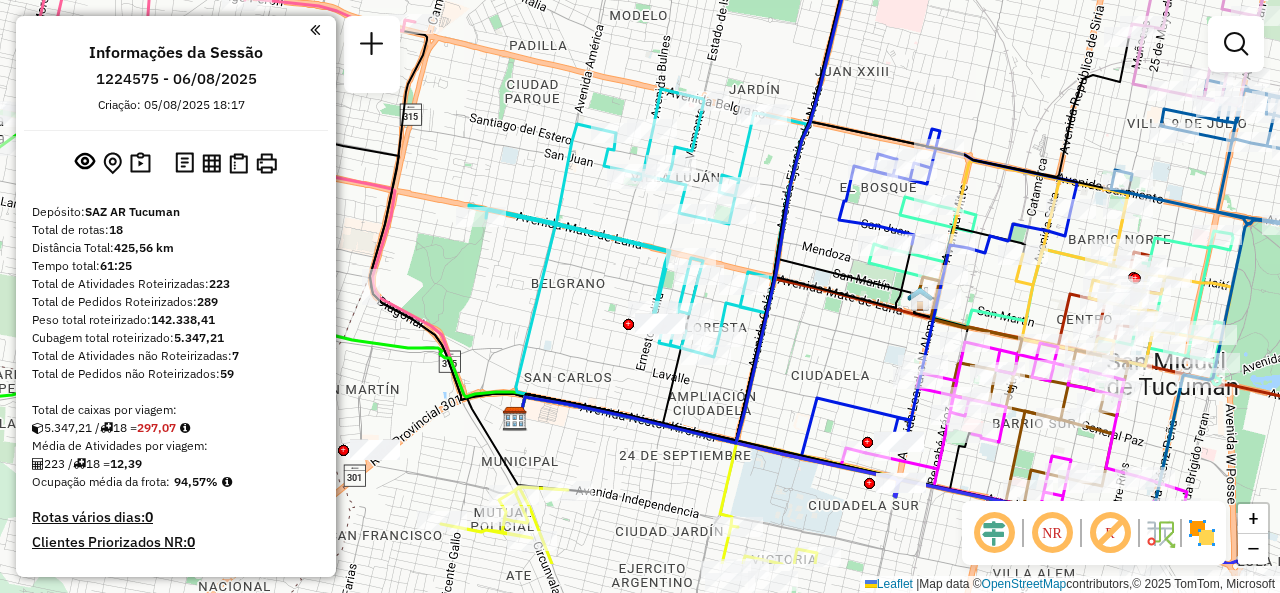 drag, startPoint x: 754, startPoint y: 438, endPoint x: 806, endPoint y: 342, distance: 109.17875 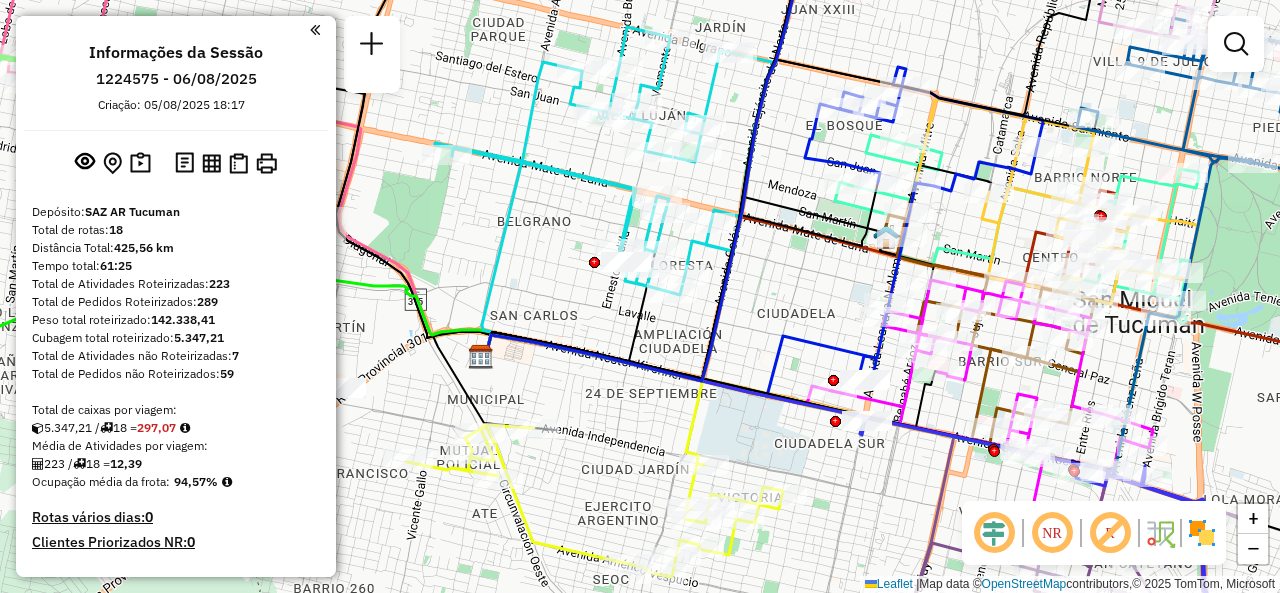 drag, startPoint x: 824, startPoint y: 355, endPoint x: 768, endPoint y: 234, distance: 133.33041 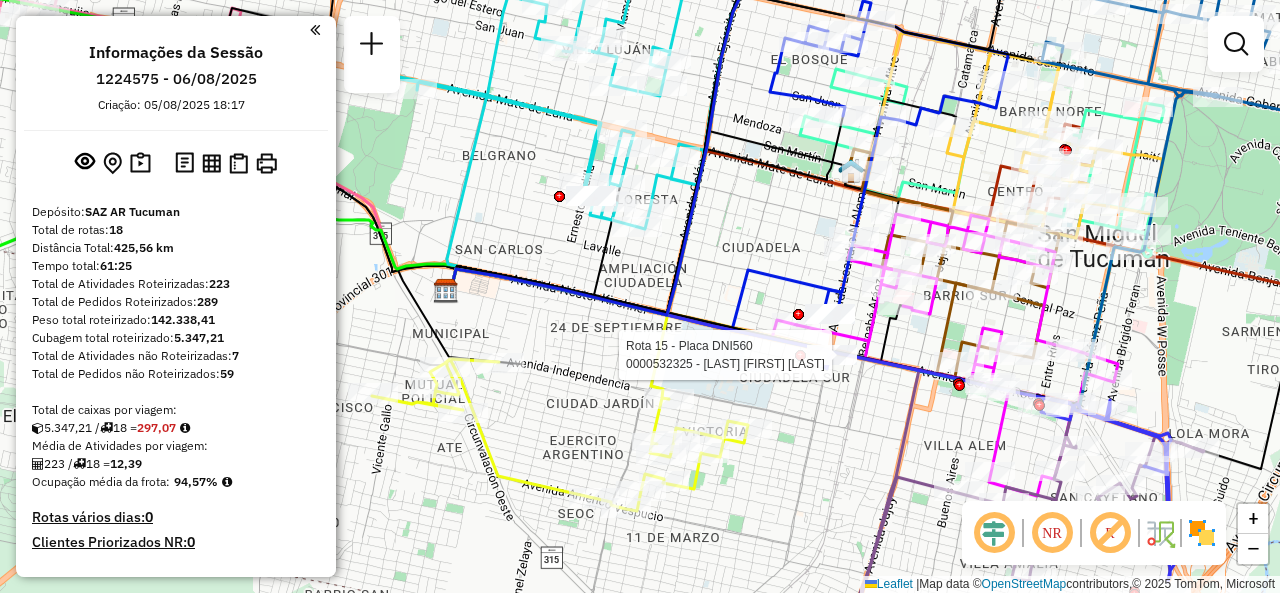 select on "**********" 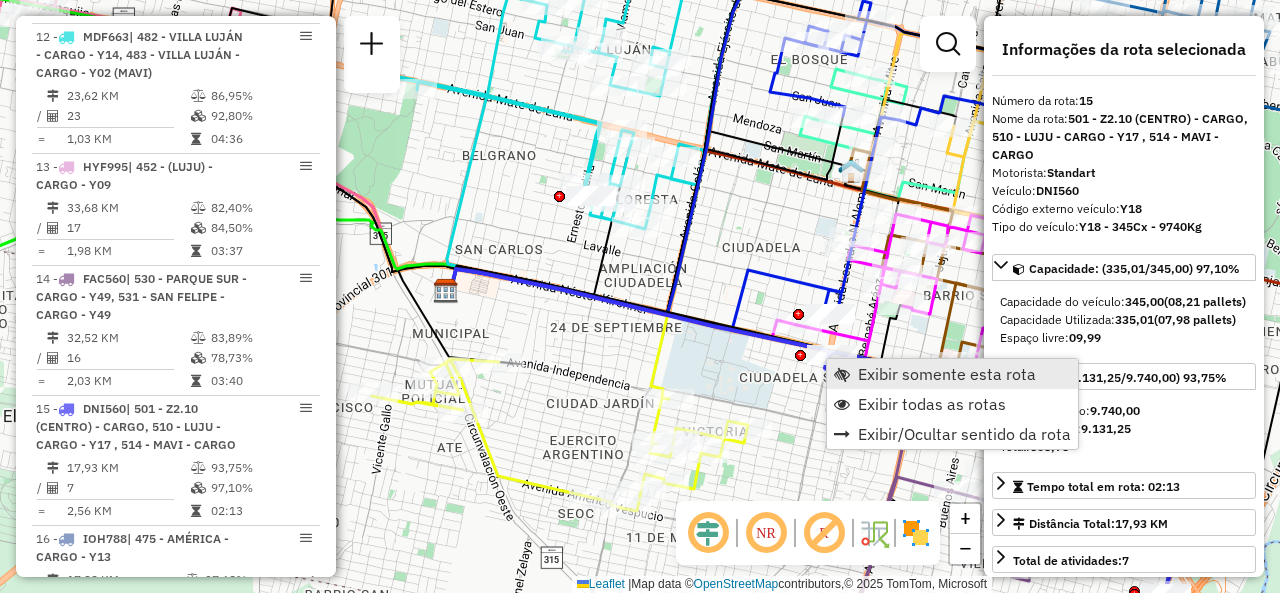 click on "Exibir somente esta rota" at bounding box center (947, 374) 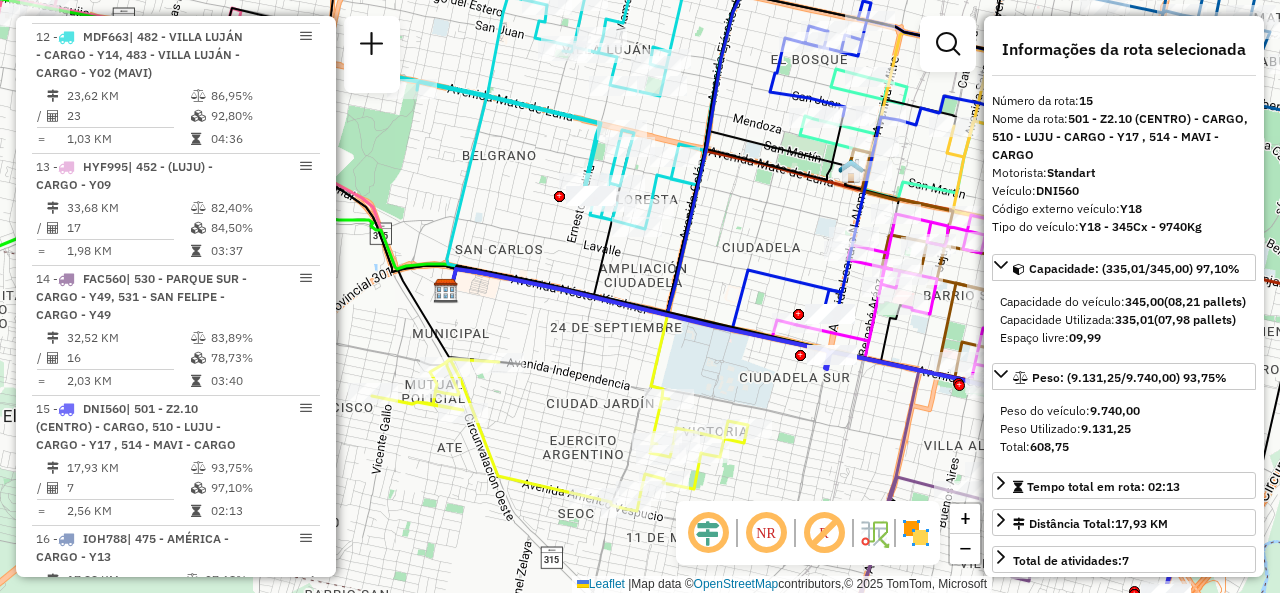 scroll, scrollTop: 2621, scrollLeft: 0, axis: vertical 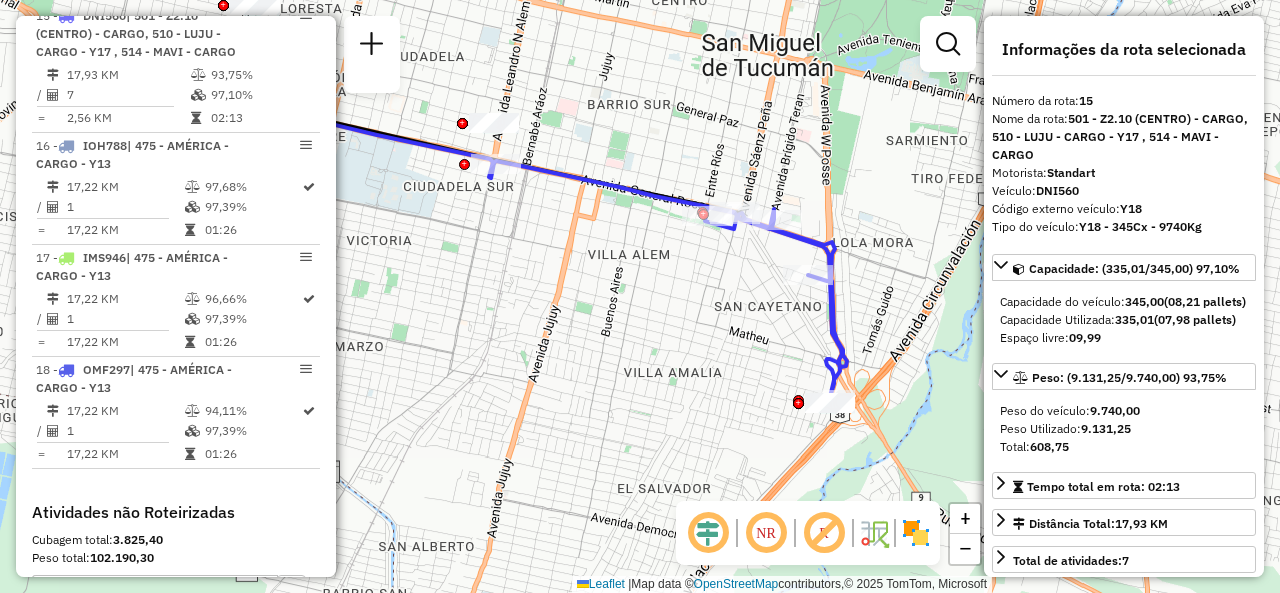 drag, startPoint x: 799, startPoint y: 372, endPoint x: 639, endPoint y: 315, distance: 169.84993 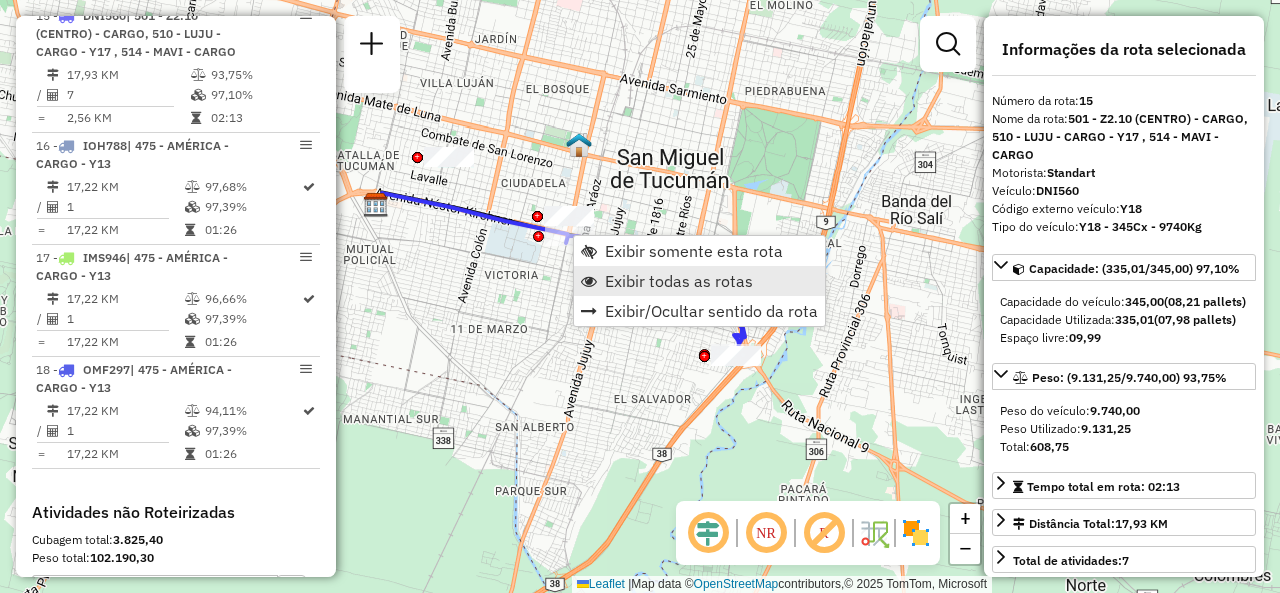 click on "Exibir todas as rotas" at bounding box center [699, 281] 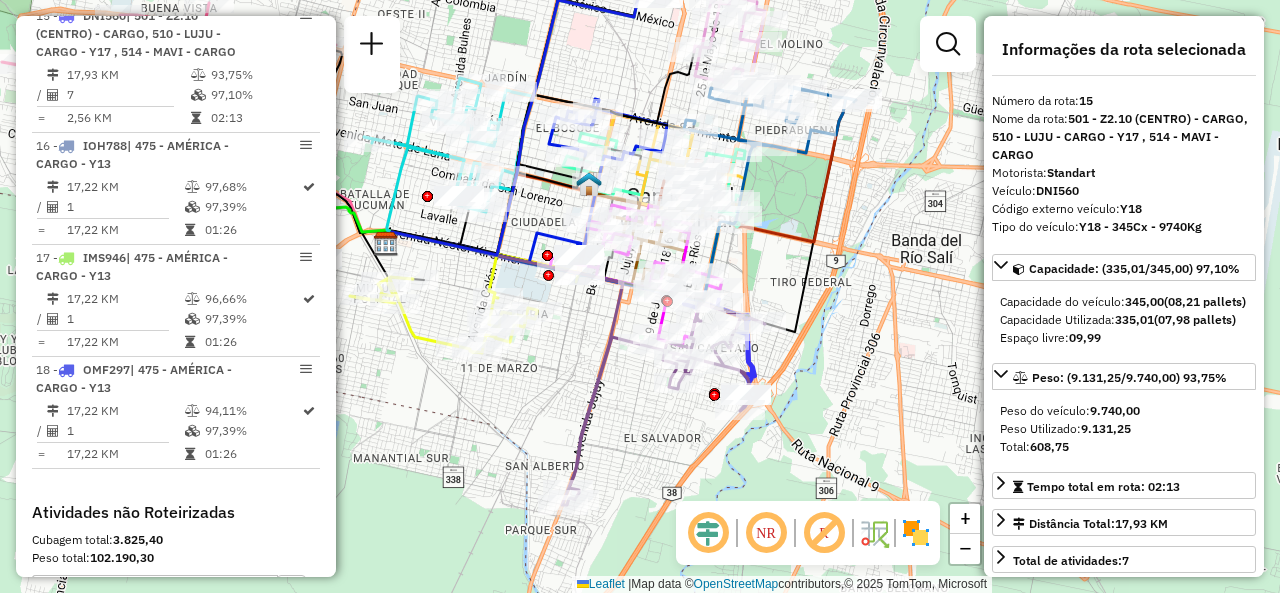 drag, startPoint x: 506, startPoint y: 245, endPoint x: 558, endPoint y: 394, distance: 157.81319 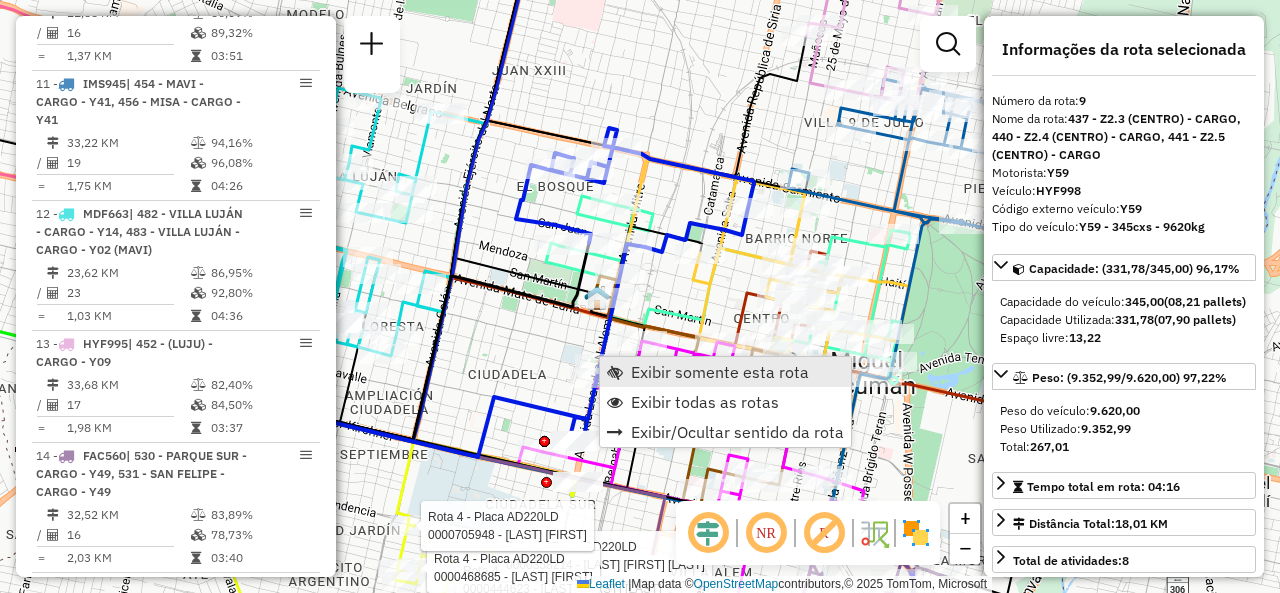 scroll, scrollTop: 1861, scrollLeft: 0, axis: vertical 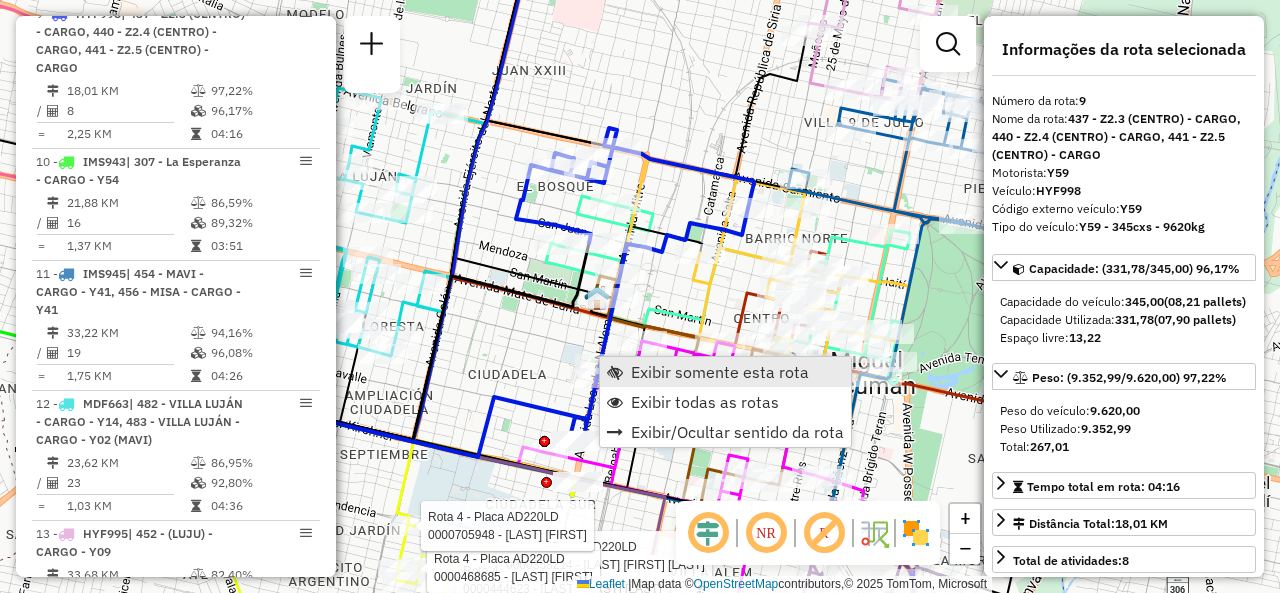 click on "Exibir somente esta rota" at bounding box center (720, 372) 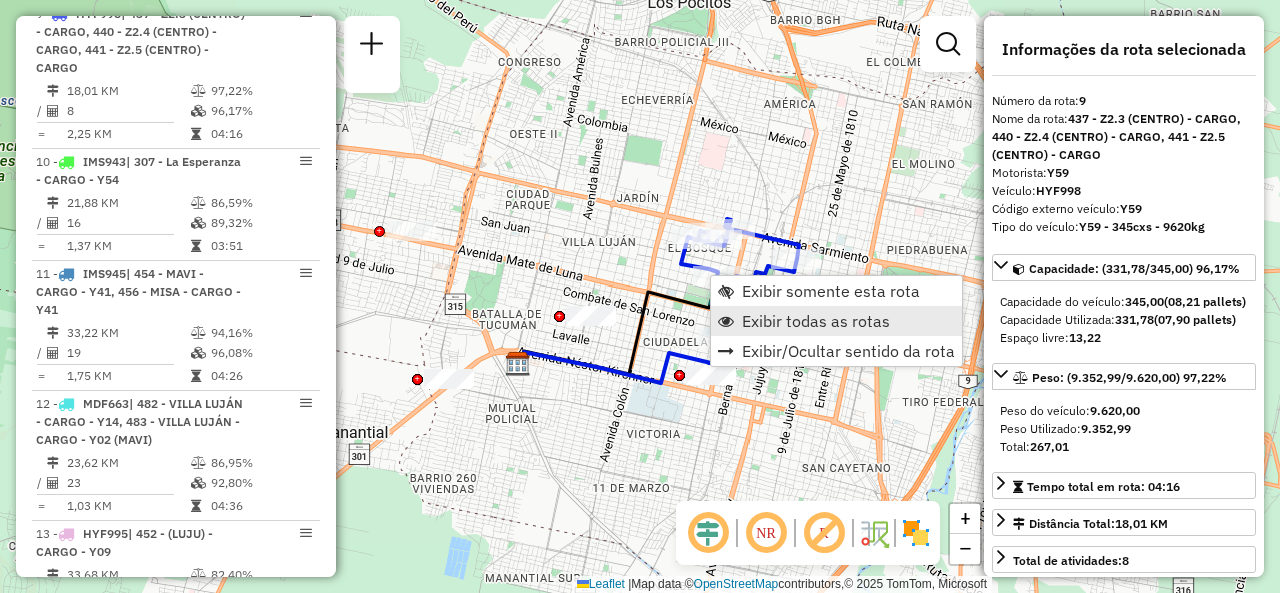 click on "Exibir todas as rotas" at bounding box center (816, 321) 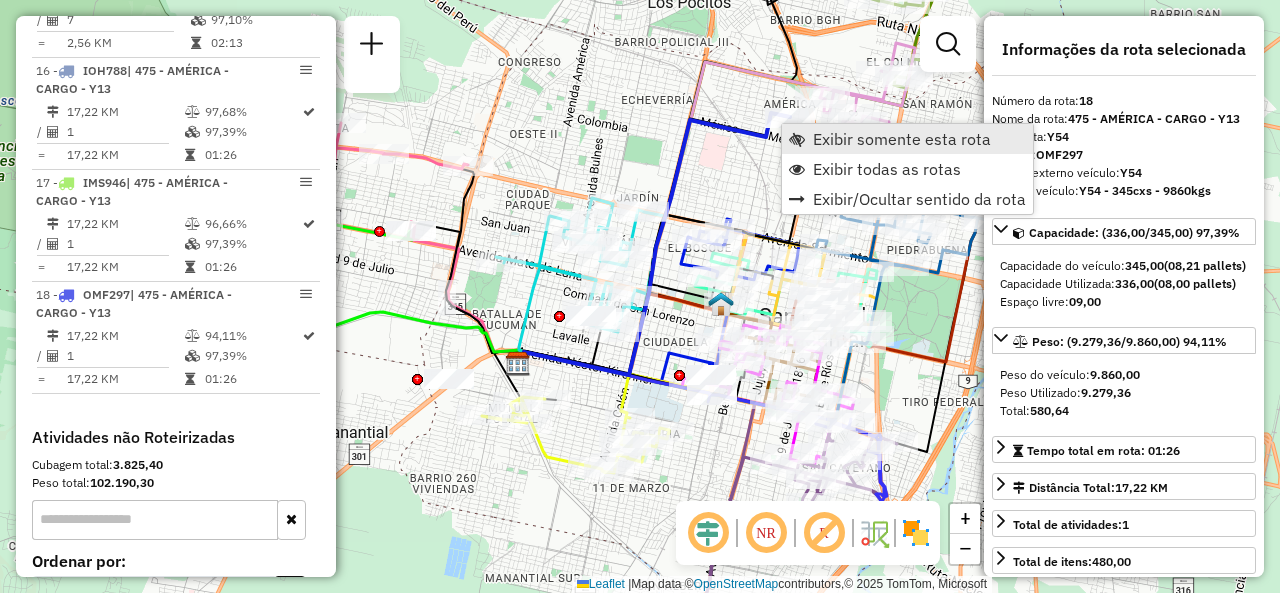 scroll, scrollTop: 2974, scrollLeft: 0, axis: vertical 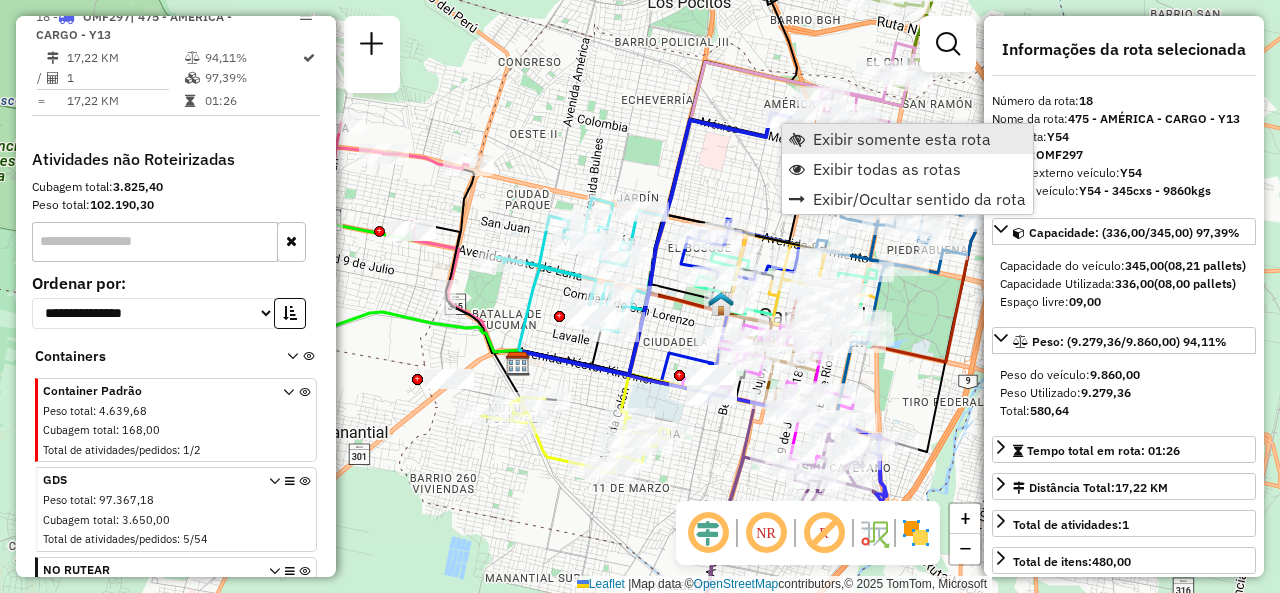 click on "Exibir somente esta rota" at bounding box center [907, 139] 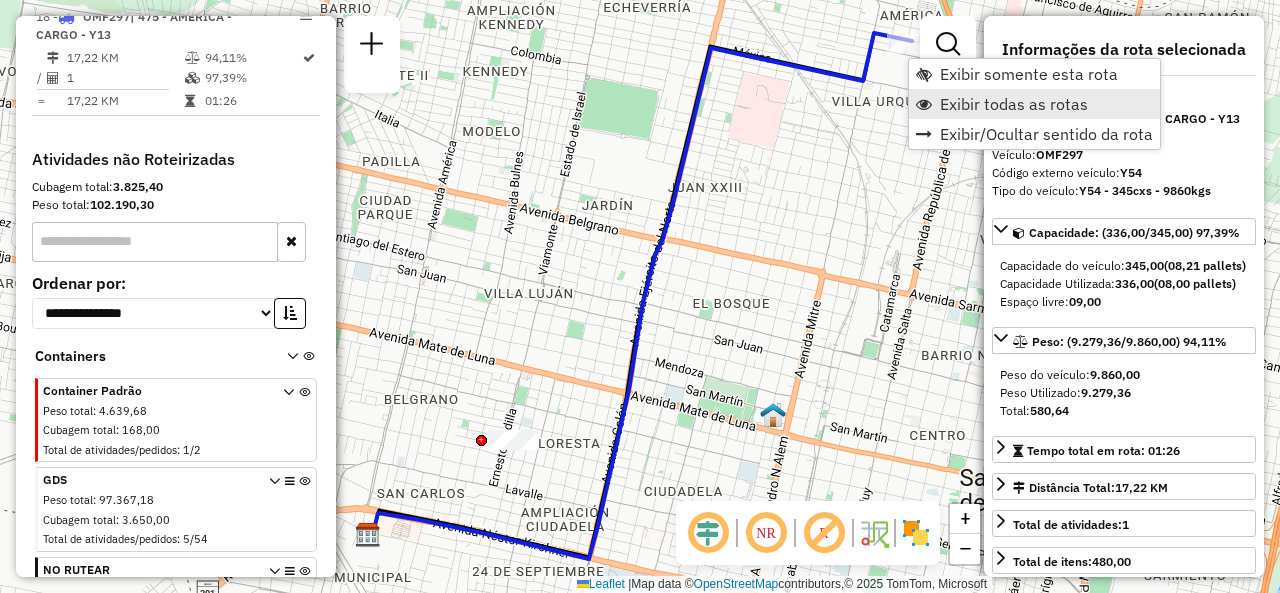 click at bounding box center [924, 104] 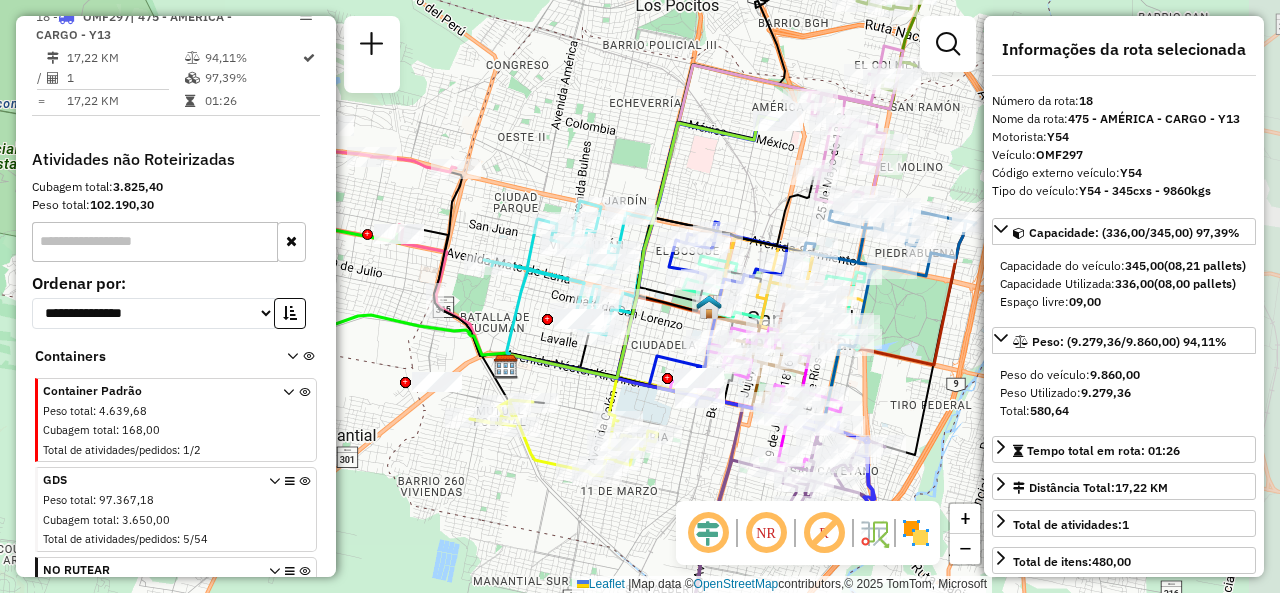 drag, startPoint x: 650, startPoint y: 145, endPoint x: 553, endPoint y: 145, distance: 97 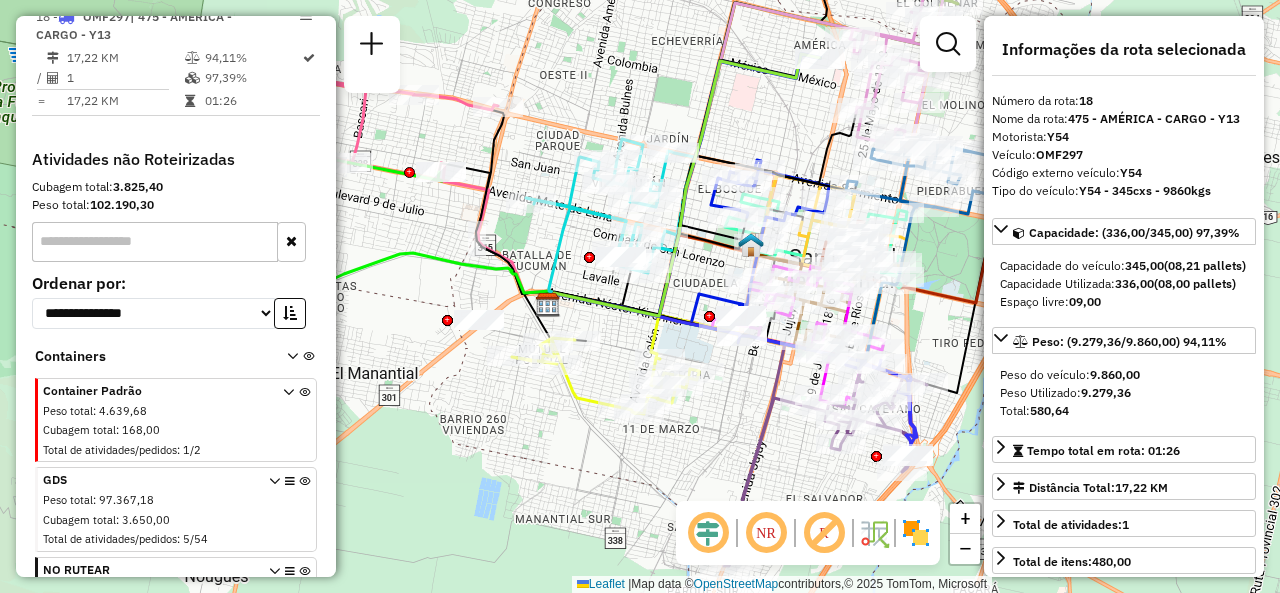 click on "Janela de atendimento Grade de atendimento Capacidade Transportadoras Veículos Cliente Pedidos  Rotas Selecione os dias de semana para filtrar as janelas de atendimento  Seg   Ter   Qua   Qui   Sex   Sáb   Dom  Informe o período da janela de atendimento: De: Até:  Filtrar exatamente a janela do cliente  Considerar janela de atendimento padrão  Selecione os dias de semana para filtrar as grades de atendimento  Seg   Ter   Qua   Qui   Sex   Sáb   Dom   Considerar clientes sem dia de atendimento cadastrado  Clientes fora do dia de atendimento selecionado Filtrar as atividades entre os valores definidos abaixo:  Peso mínimo:   Peso máximo:   Cubagem mínima:   Cubagem máxima:   De:   Até:  Filtrar as atividades entre o tempo de atendimento definido abaixo:  De:   Até:   Considerar capacidade total dos clientes não roteirizados Transportadora: Selecione um ou mais itens Tipo de veículo: Selecione um ou mais itens Veículo: Selecione um ou mais itens Motorista: Selecione um ou mais itens Nome: Rótulo:" 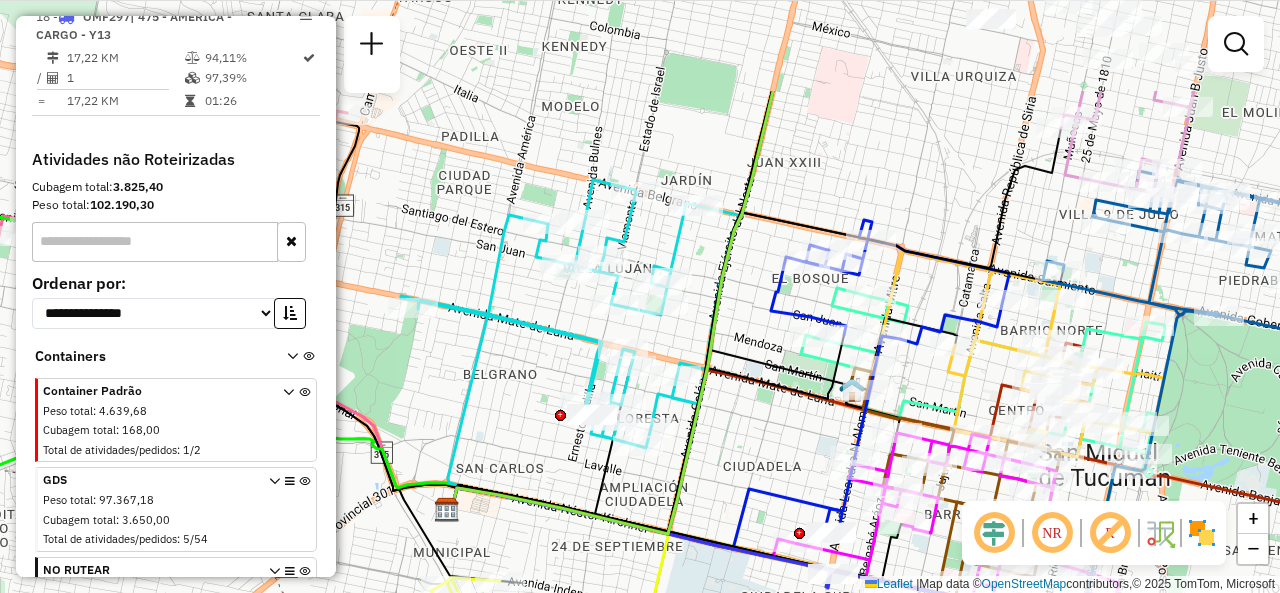 drag, startPoint x: 669, startPoint y: 107, endPoint x: 691, endPoint y: 257, distance: 151.60475 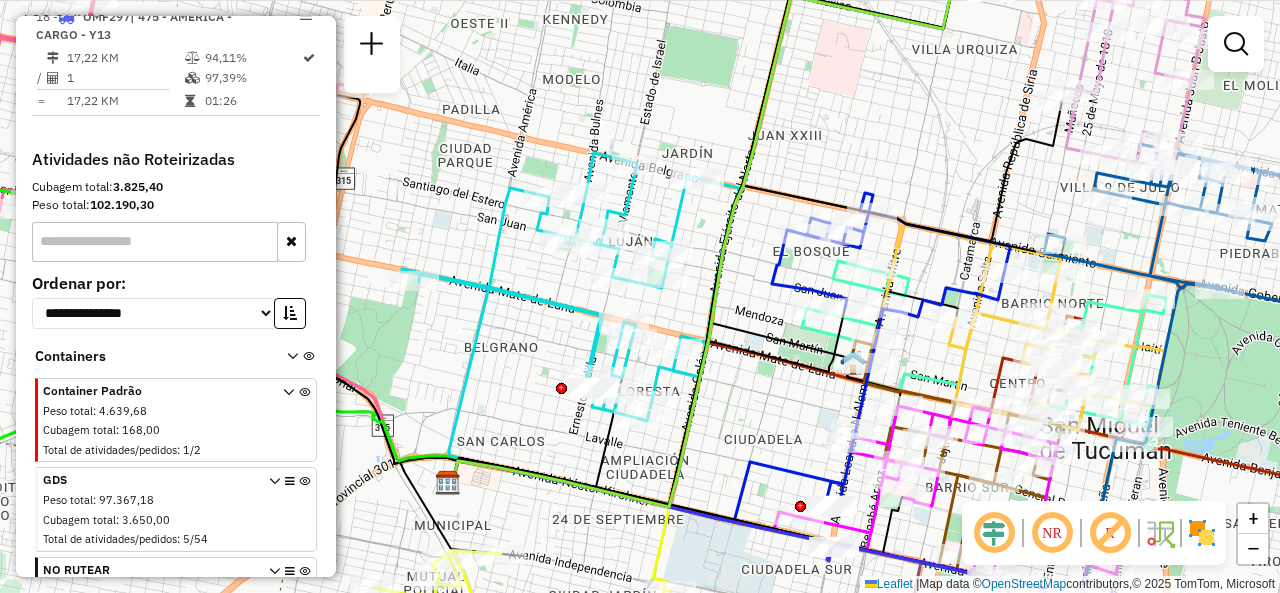 drag, startPoint x: 688, startPoint y: 331, endPoint x: 693, endPoint y: 279, distance: 52.23983 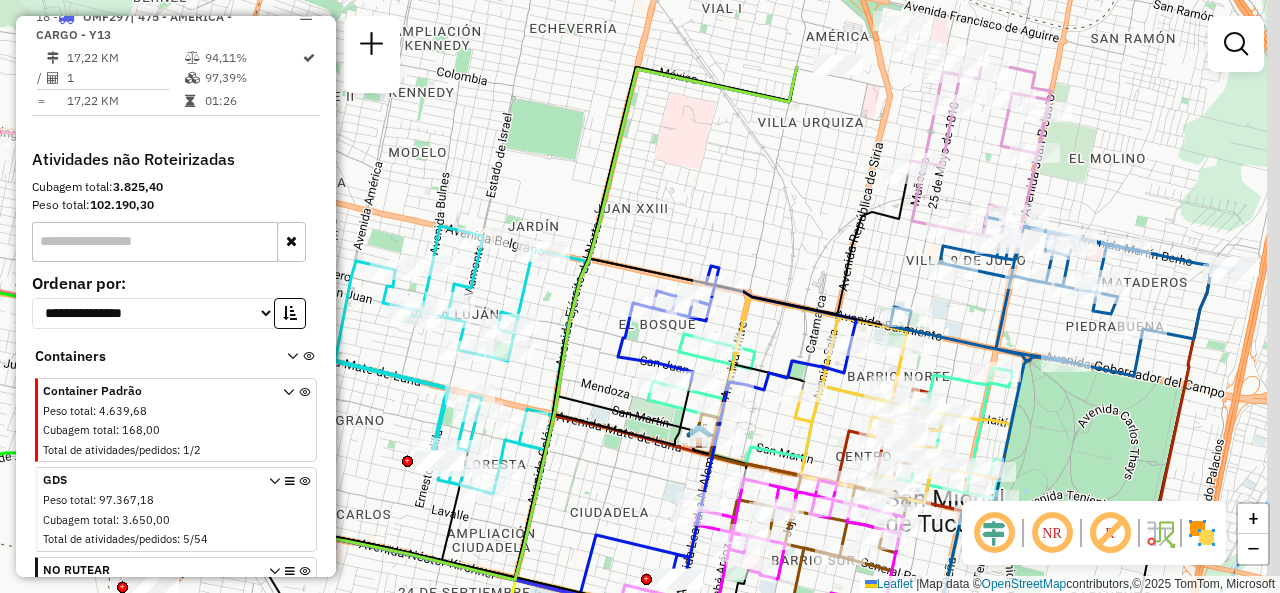 drag, startPoint x: 944, startPoint y: 183, endPoint x: 784, endPoint y: 227, distance: 165.93974 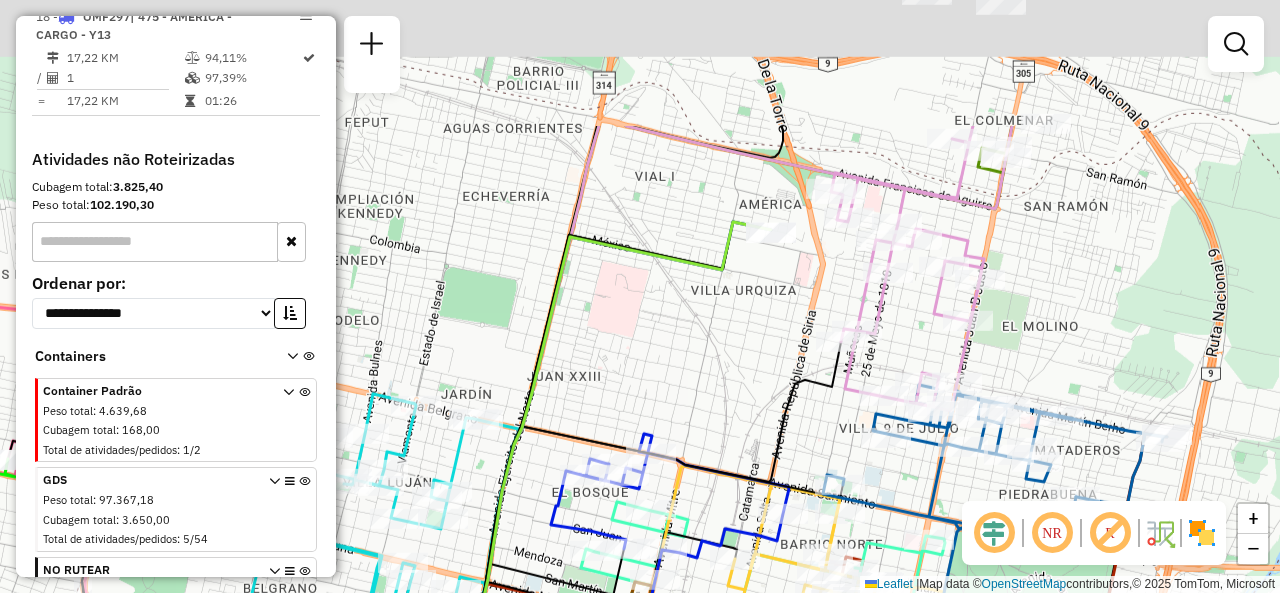 drag, startPoint x: 804, startPoint y: 108, endPoint x: 752, endPoint y: 277, distance: 176.81912 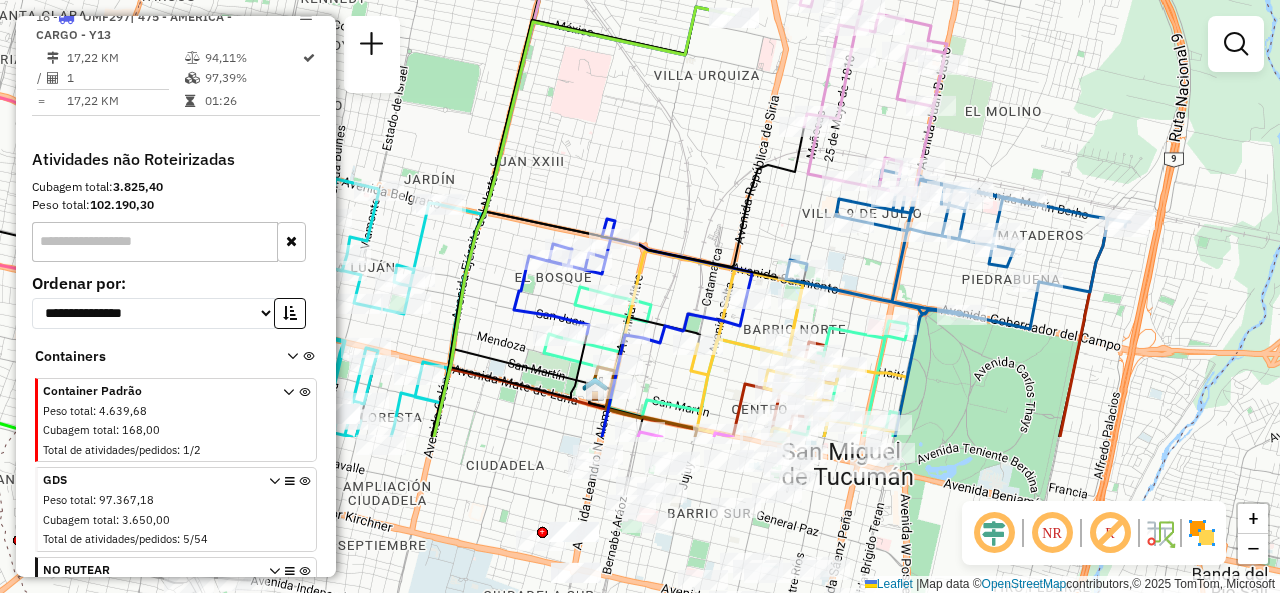 drag, startPoint x: 719, startPoint y: 293, endPoint x: 738, endPoint y: 117, distance: 177.0226 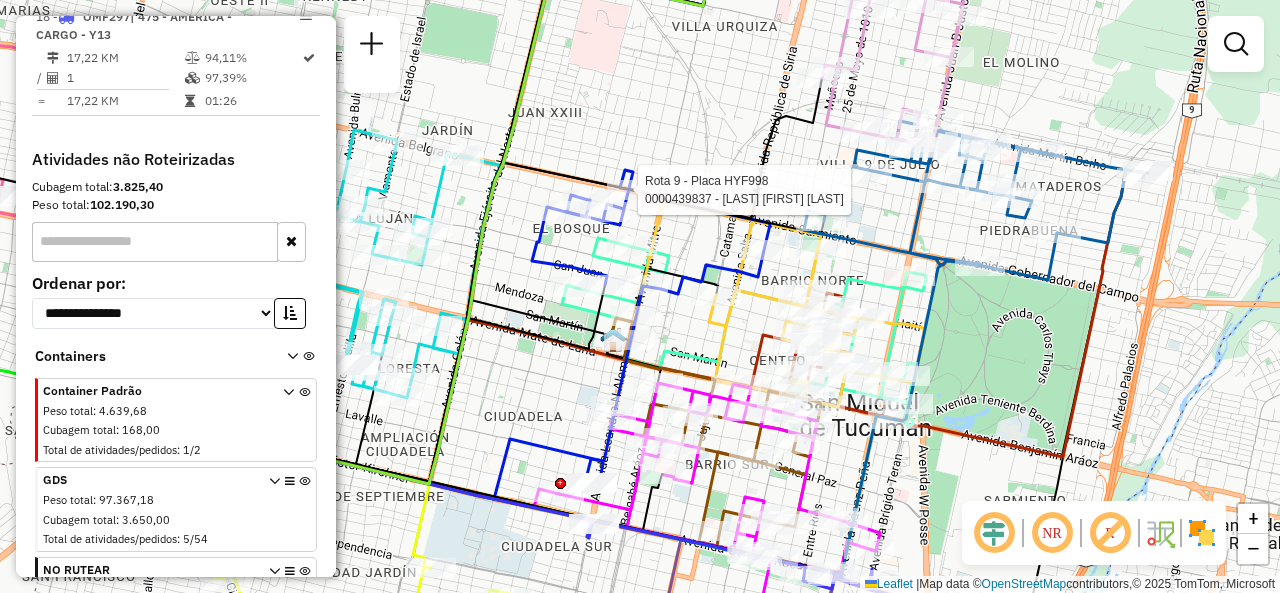 select on "**********" 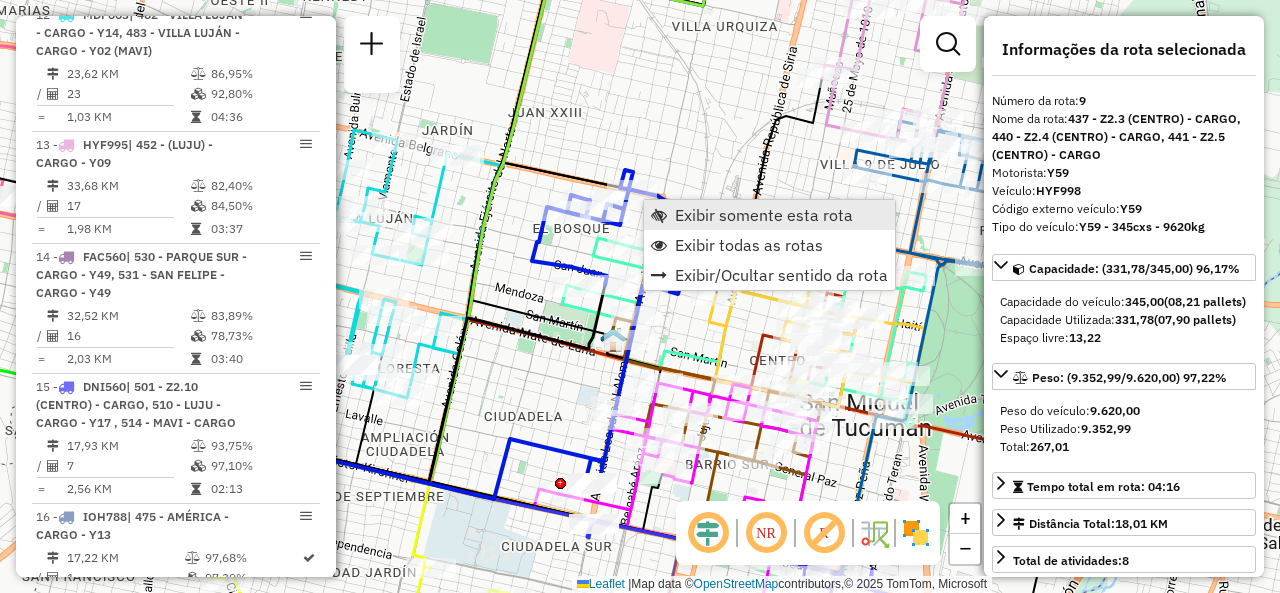 scroll, scrollTop: 1861, scrollLeft: 0, axis: vertical 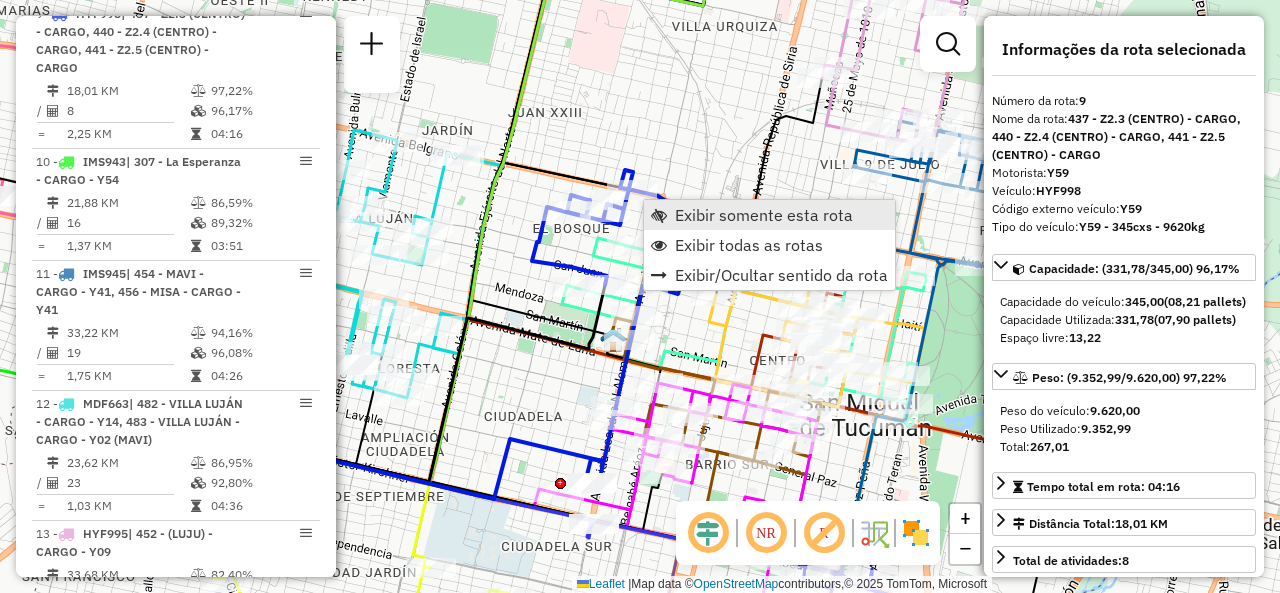 click on "Exibir somente esta rota" at bounding box center [769, 215] 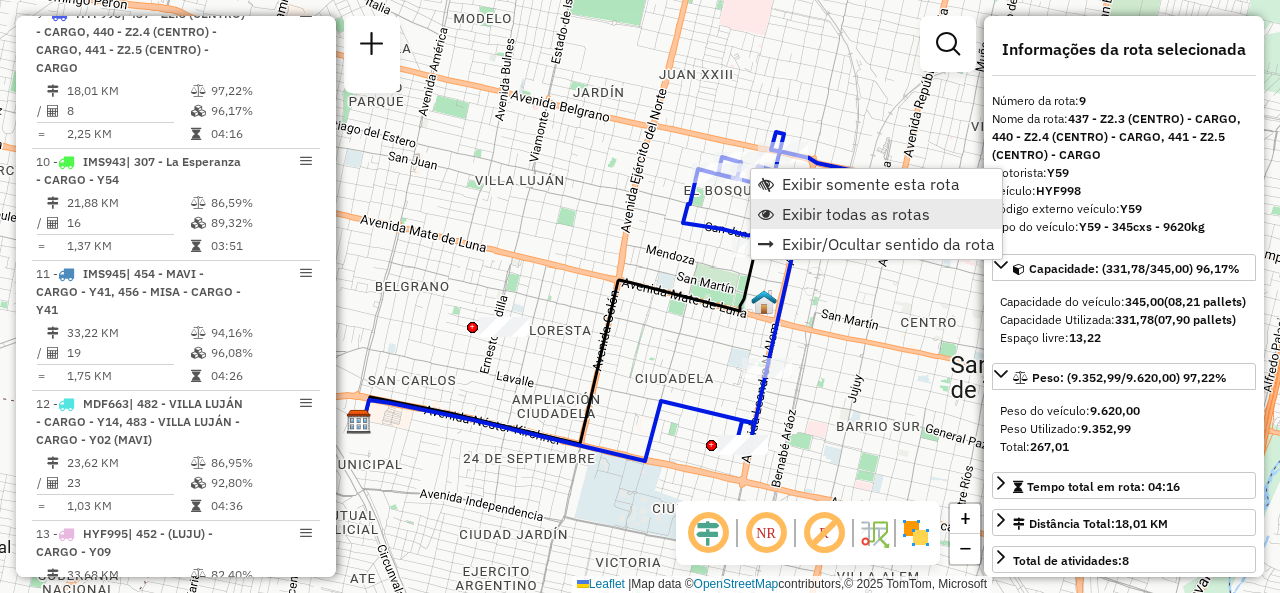 click on "Exibir todas as rotas" at bounding box center [856, 214] 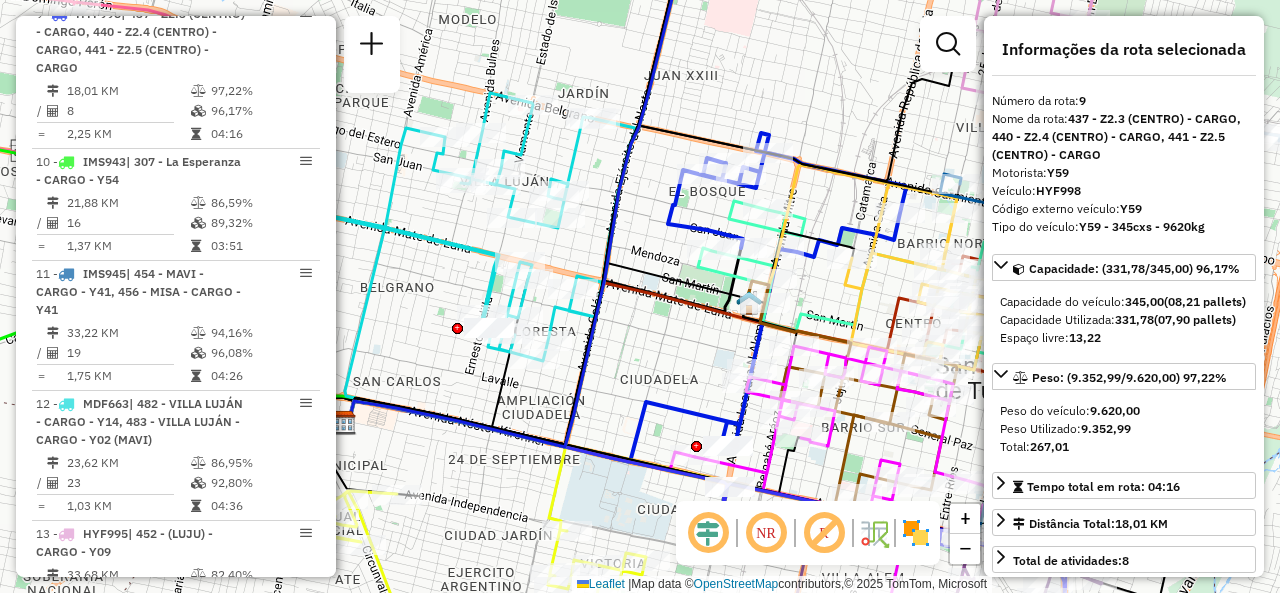 drag, startPoint x: 835, startPoint y: 293, endPoint x: 696, endPoint y: 263, distance: 142.20056 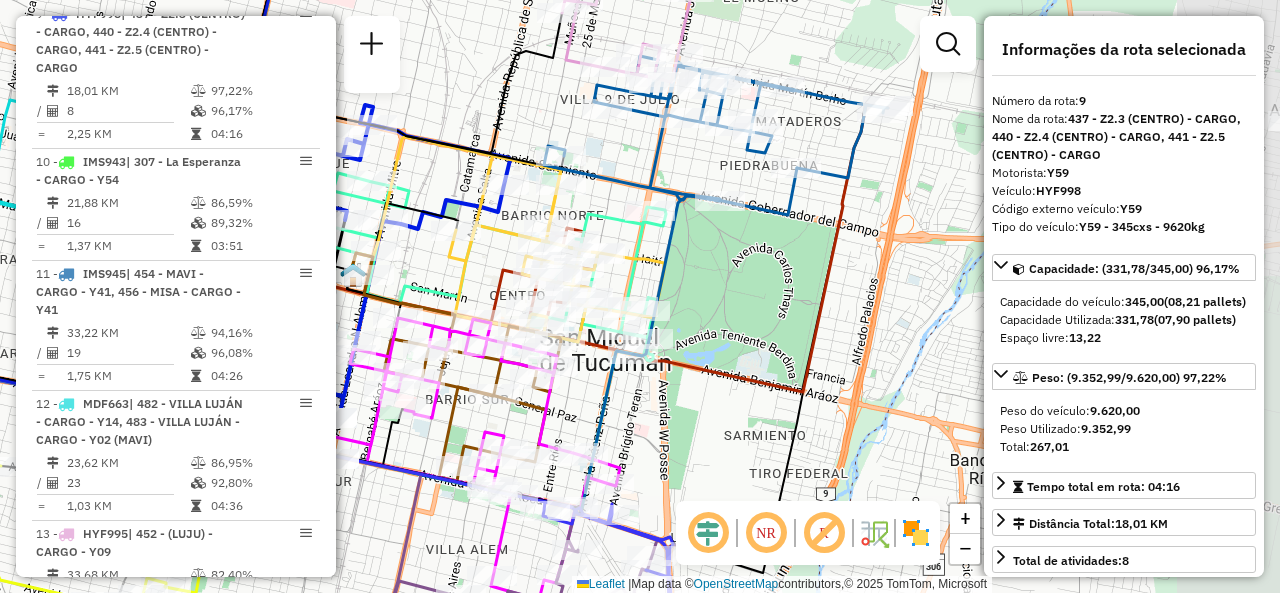 drag, startPoint x: 706, startPoint y: 274, endPoint x: 436, endPoint y: 273, distance: 270.00186 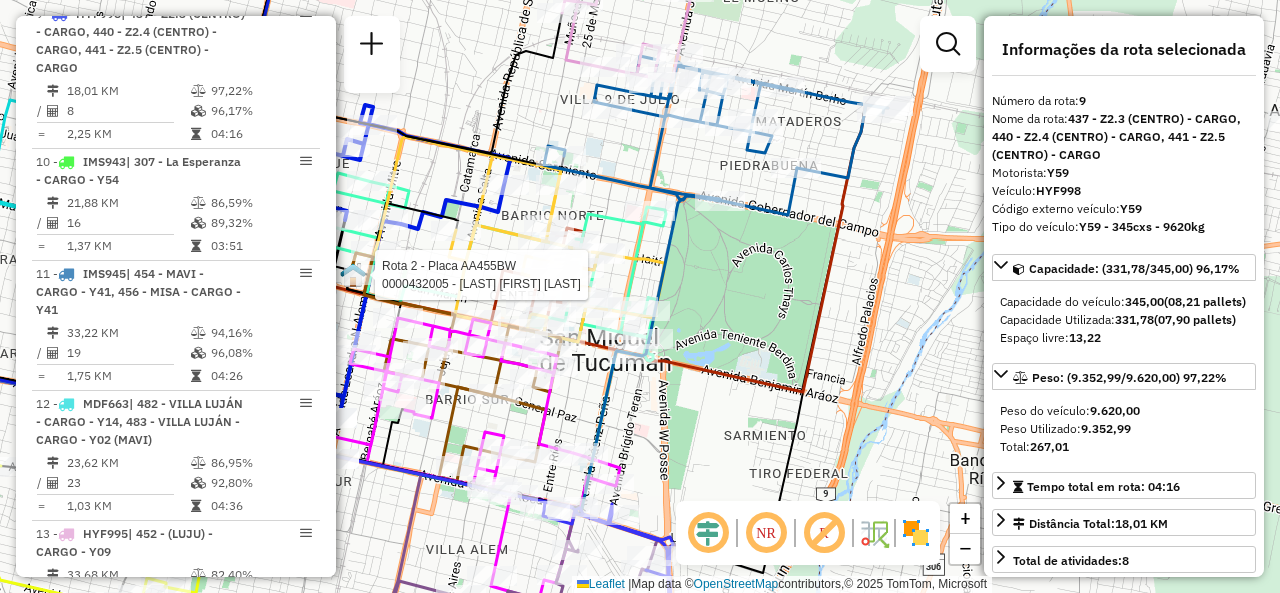 drag, startPoint x: 690, startPoint y: 299, endPoint x: 712, endPoint y: 297, distance: 22.090721 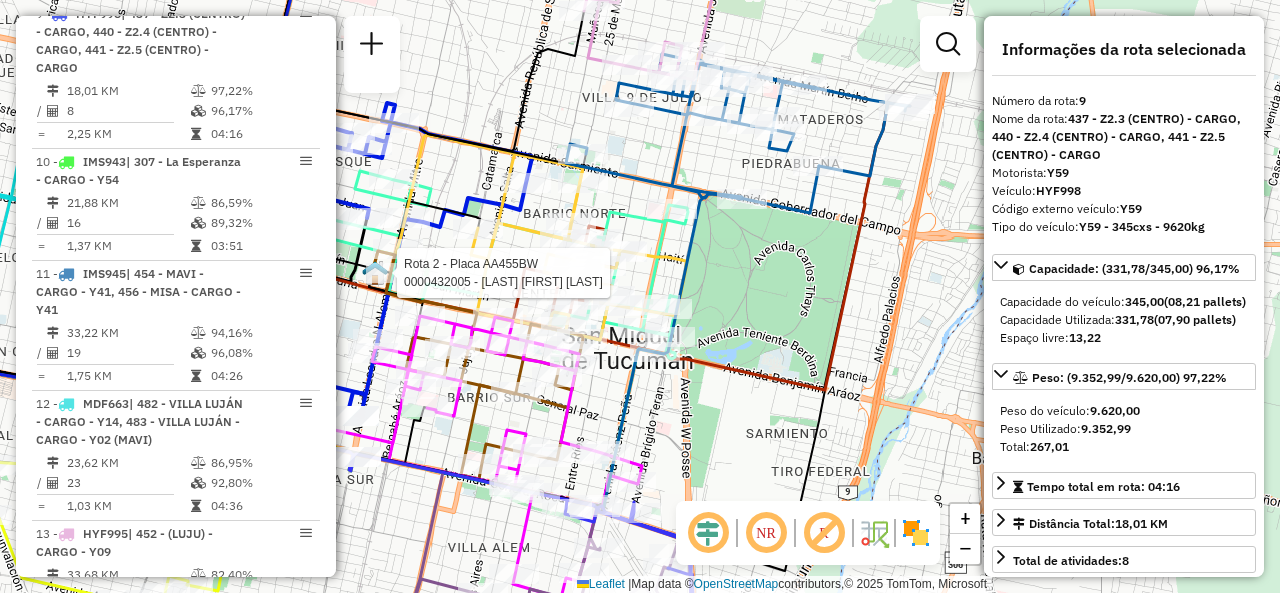 click on "Rota 2 - Placa AA455BW  0000432005 - GUERRA SERGIO PASCUAL Janela de atendimento Grade de atendimento Capacidade Transportadoras Veículos Cliente Pedidos  Rotas Selecione os dias de semana para filtrar as janelas de atendimento  Seg   Ter   Qua   Qui   Sex   Sáb   Dom  Informe o período da janela de atendimento: De: Até:  Filtrar exatamente a janela do cliente  Considerar janela de atendimento padrão  Selecione os dias de semana para filtrar as grades de atendimento  Seg   Ter   Qua   Qui   Sex   Sáb   Dom   Considerar clientes sem dia de atendimento cadastrado  Clientes fora do dia de atendimento selecionado Filtrar as atividades entre os valores definidos abaixo:  Peso mínimo:   Peso máximo:   Cubagem mínima:   Cubagem máxima:   De:   Até:  Filtrar as atividades entre o tempo de atendimento definido abaixo:  De:   Até:   Considerar capacidade total dos clientes não roteirizados Transportadora: Selecione um ou mais itens Tipo de veículo: Selecione um ou mais itens Veículo: Motorista: Nome: De:" 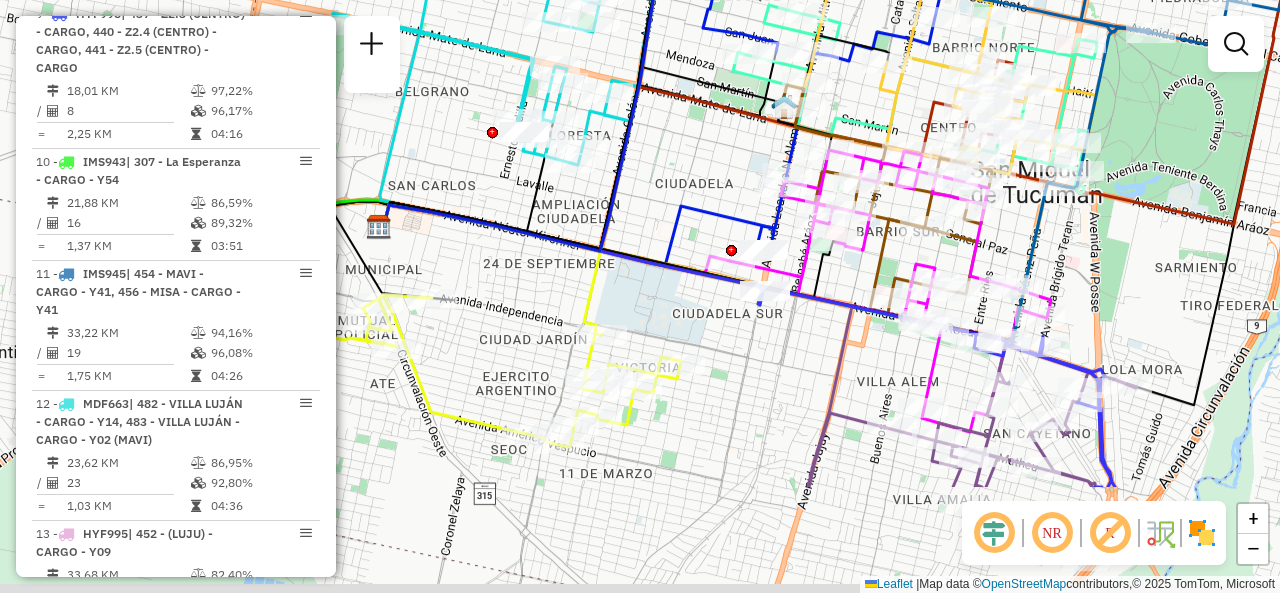 drag, startPoint x: 635, startPoint y: 153, endPoint x: 1045, endPoint y: -15, distance: 443.08466 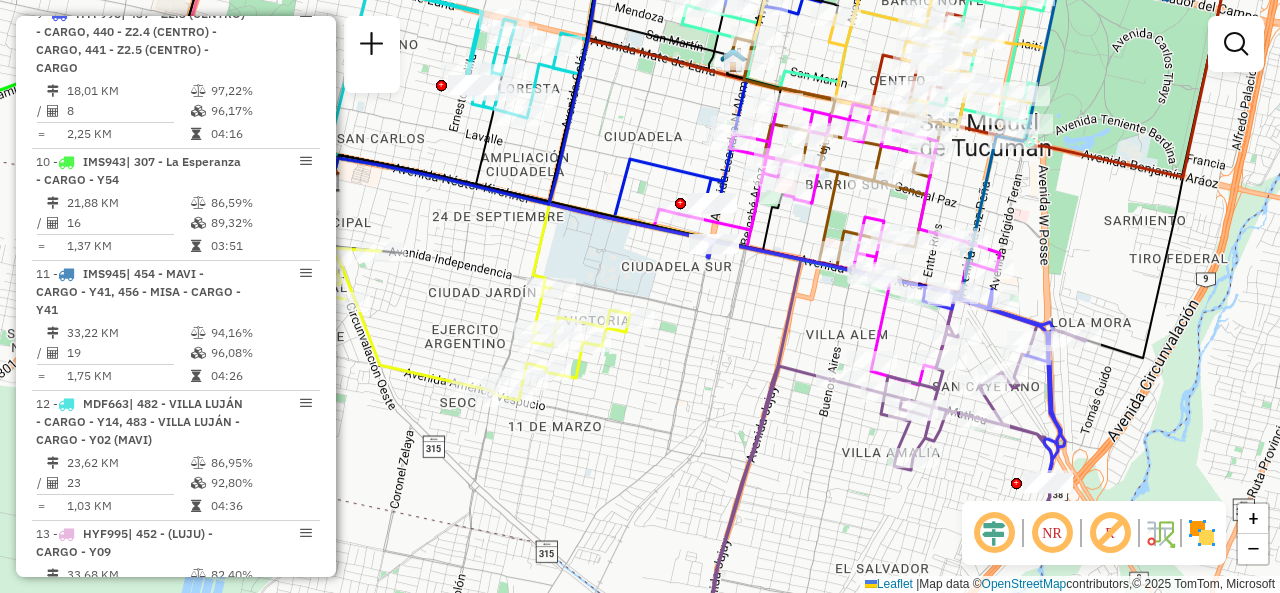 drag, startPoint x: 774, startPoint y: 350, endPoint x: 728, endPoint y: 300, distance: 67.941154 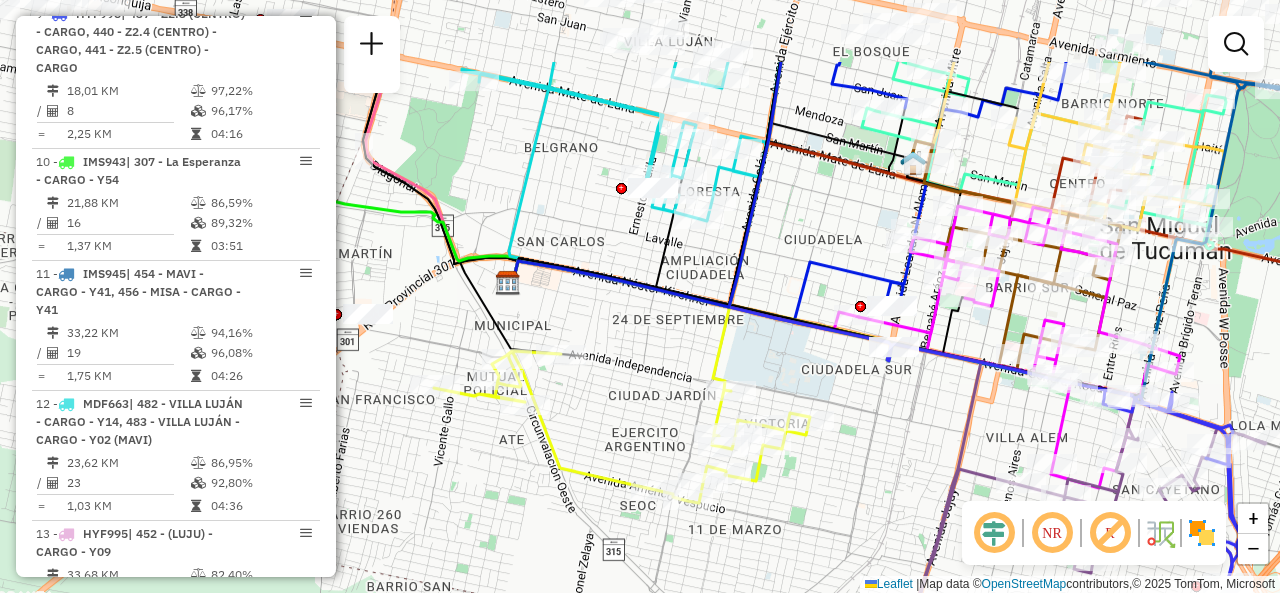 drag, startPoint x: 669, startPoint y: 339, endPoint x: 864, endPoint y: 460, distance: 229.49074 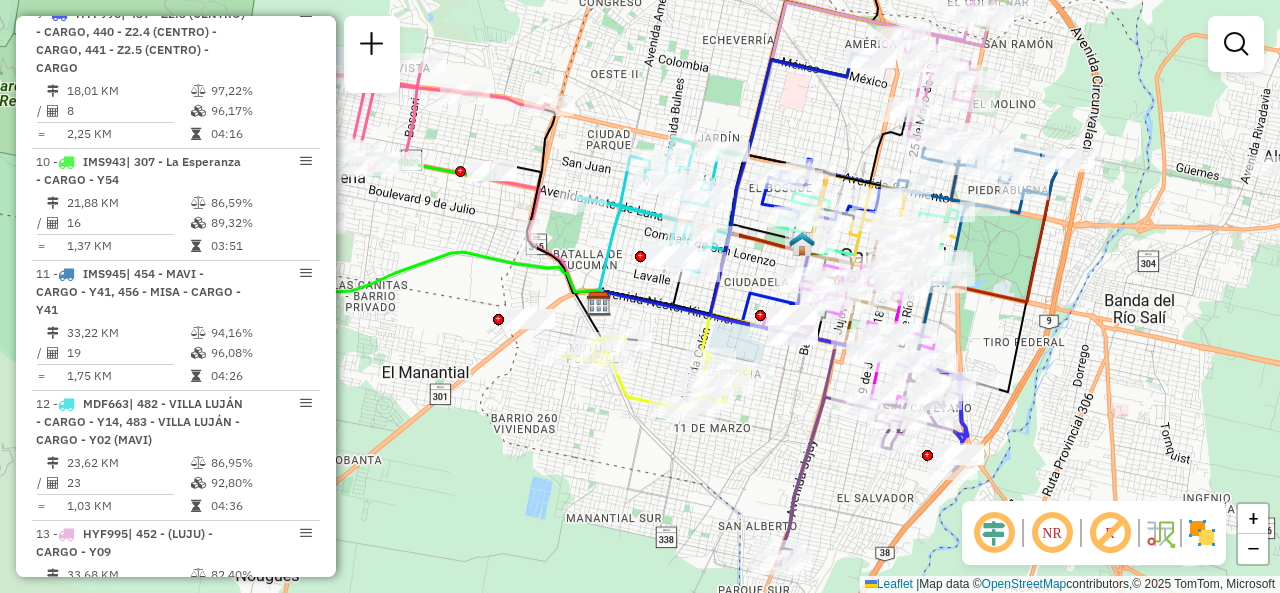 drag, startPoint x: 755, startPoint y: 531, endPoint x: 736, endPoint y: 522, distance: 21.023796 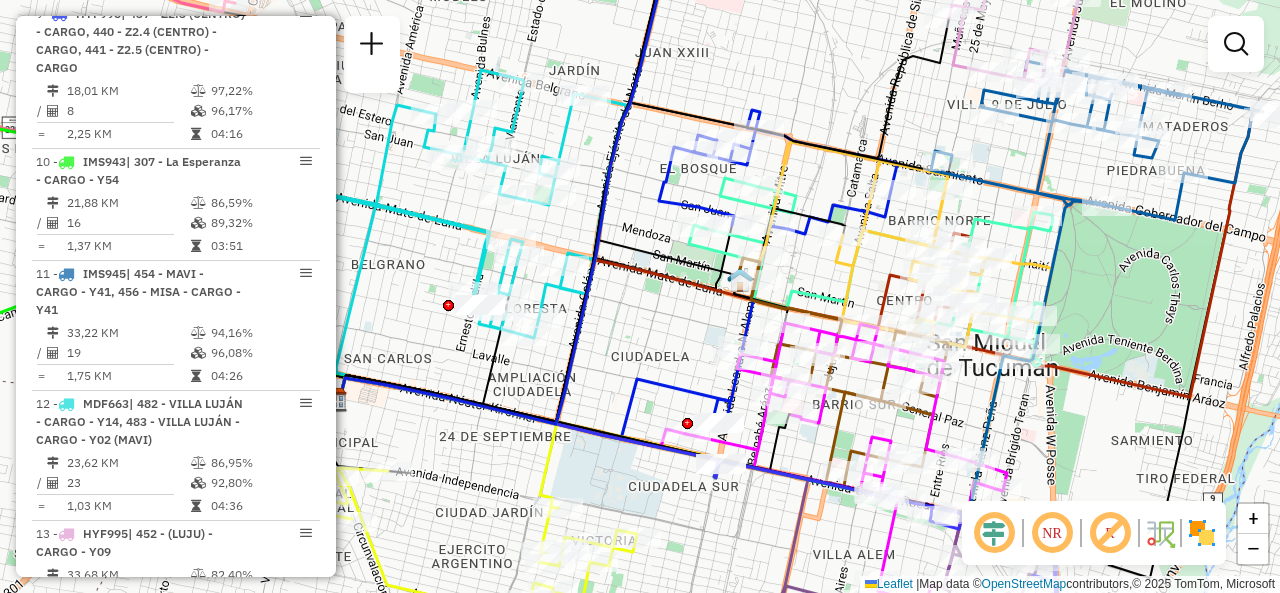 drag, startPoint x: 794, startPoint y: 279, endPoint x: 646, endPoint y: 326, distance: 155.28362 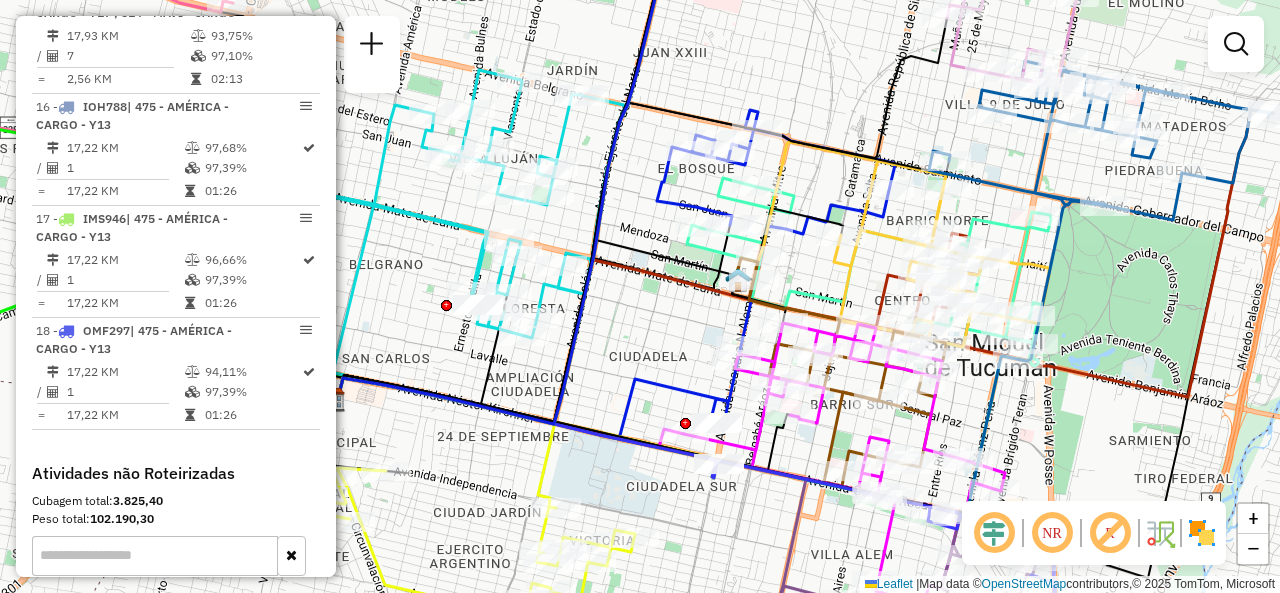 scroll, scrollTop: 2661, scrollLeft: 0, axis: vertical 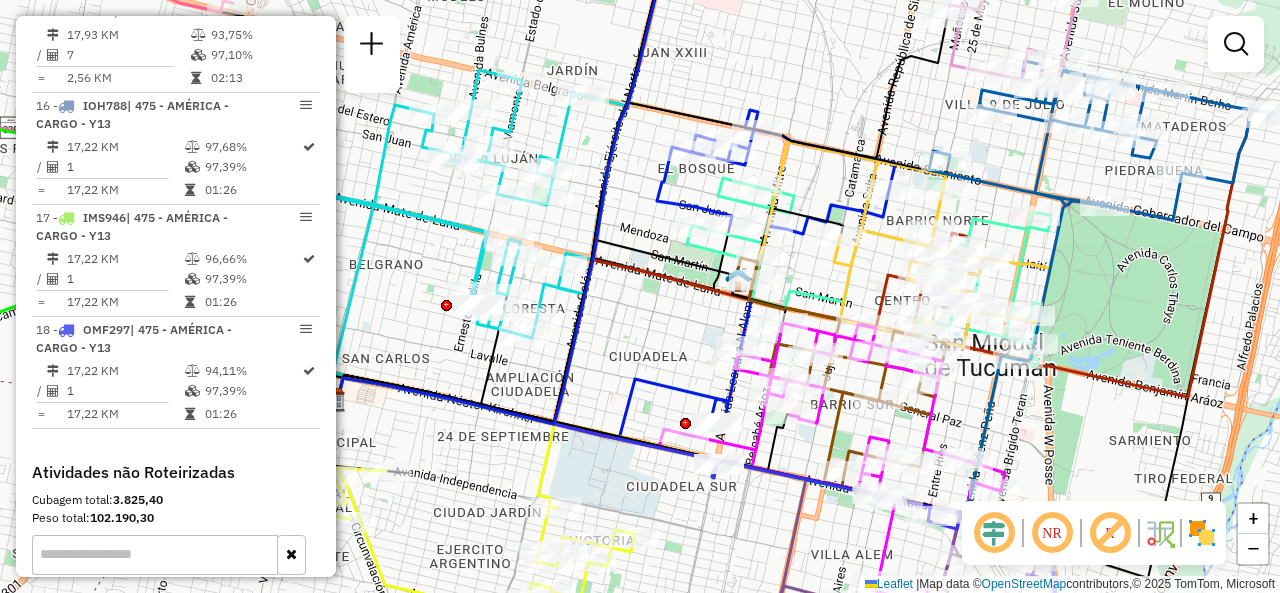 click on "Rota 14 - Placa FAC560  0000513626 - PONCE MARIA Janela de atendimento Grade de atendimento Capacidade Transportadoras Veículos Cliente Pedidos  Rotas Selecione os dias de semana para filtrar as janelas de atendimento  Seg   Ter   Qua   Qui   Sex   Sáb   Dom  Informe o período da janela de atendimento: De: Até:  Filtrar exatamente a janela do cliente  Considerar janela de atendimento padrão  Selecione os dias de semana para filtrar as grades de atendimento  Seg   Ter   Qua   Qui   Sex   Sáb   Dom   Considerar clientes sem dia de atendimento cadastrado  Clientes fora do dia de atendimento selecionado Filtrar as atividades entre os valores definidos abaixo:  Peso mínimo:   Peso máximo:   Cubagem mínima:   Cubagem máxima:   De:   Até:  Filtrar as atividades entre o tempo de atendimento definido abaixo:  De:   Até:   Considerar capacidade total dos clientes não roteirizados Transportadora: Selecione um ou mais itens Tipo de veículo: Selecione um ou mais itens Veículo: Selecione um ou mais itens De:" 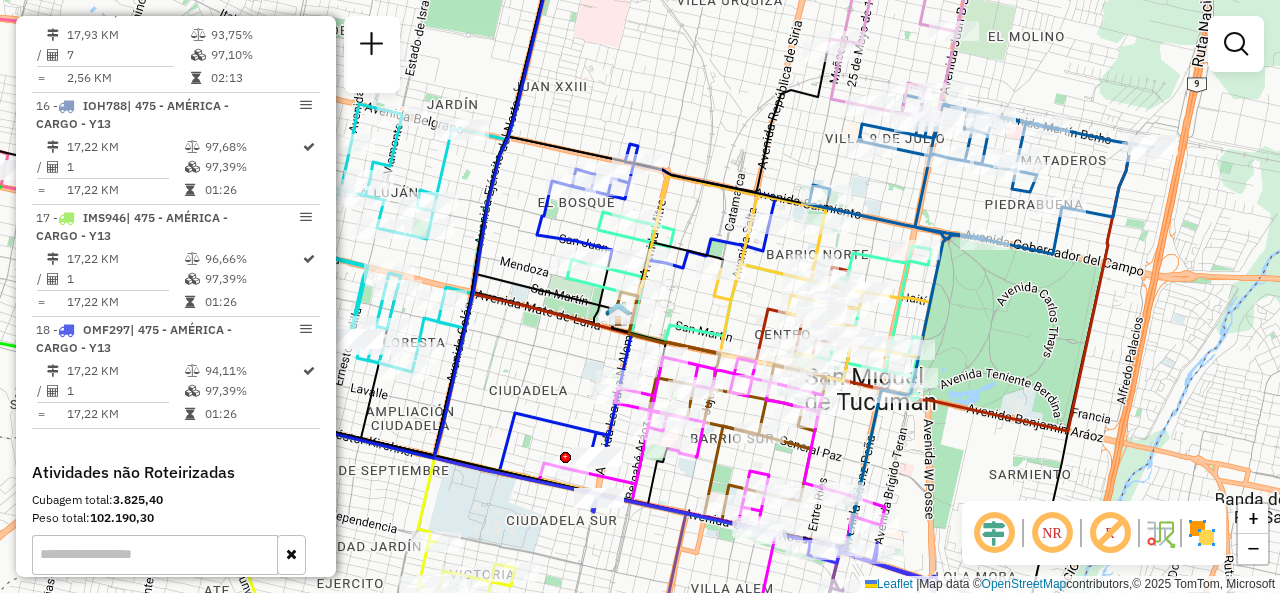 drag, startPoint x: 662, startPoint y: 329, endPoint x: 542, endPoint y: 363, distance: 124.723694 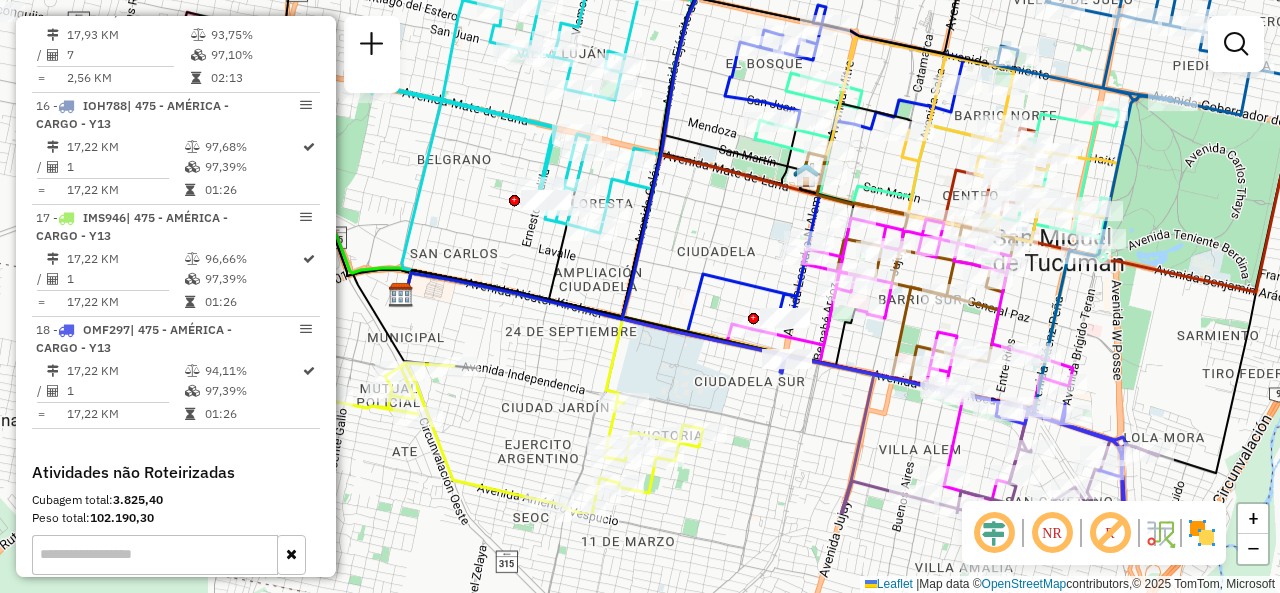 drag, startPoint x: 502, startPoint y: 394, endPoint x: 690, endPoint y: 235, distance: 246.22145 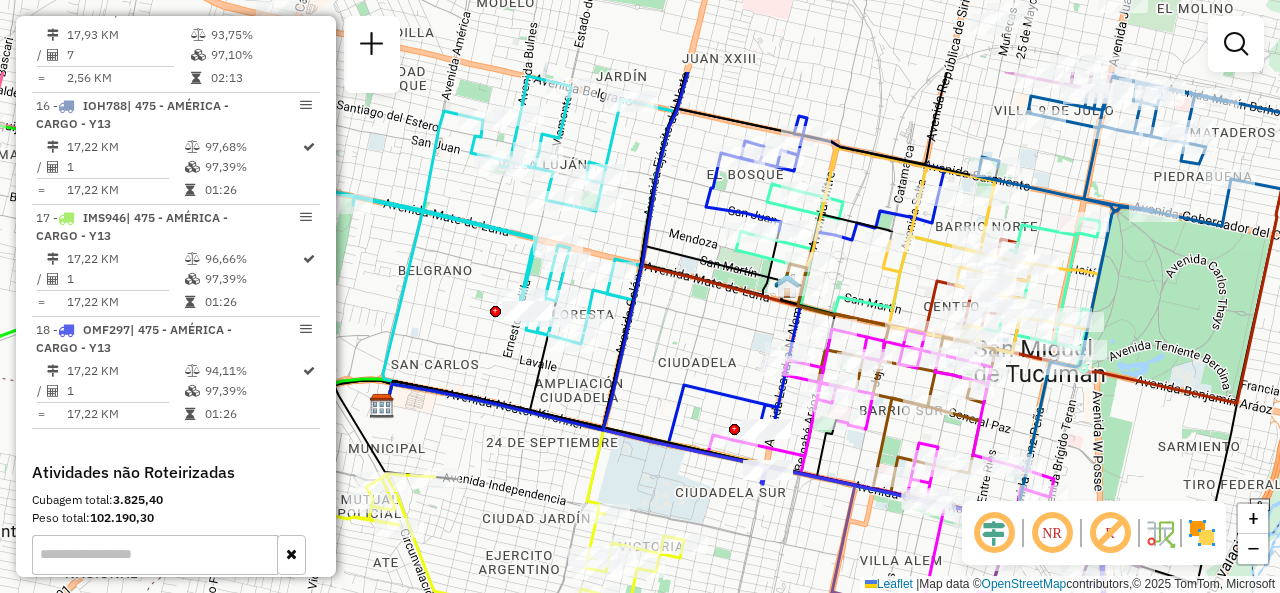 drag, startPoint x: 704, startPoint y: 180, endPoint x: 706, endPoint y: 341, distance: 161.01242 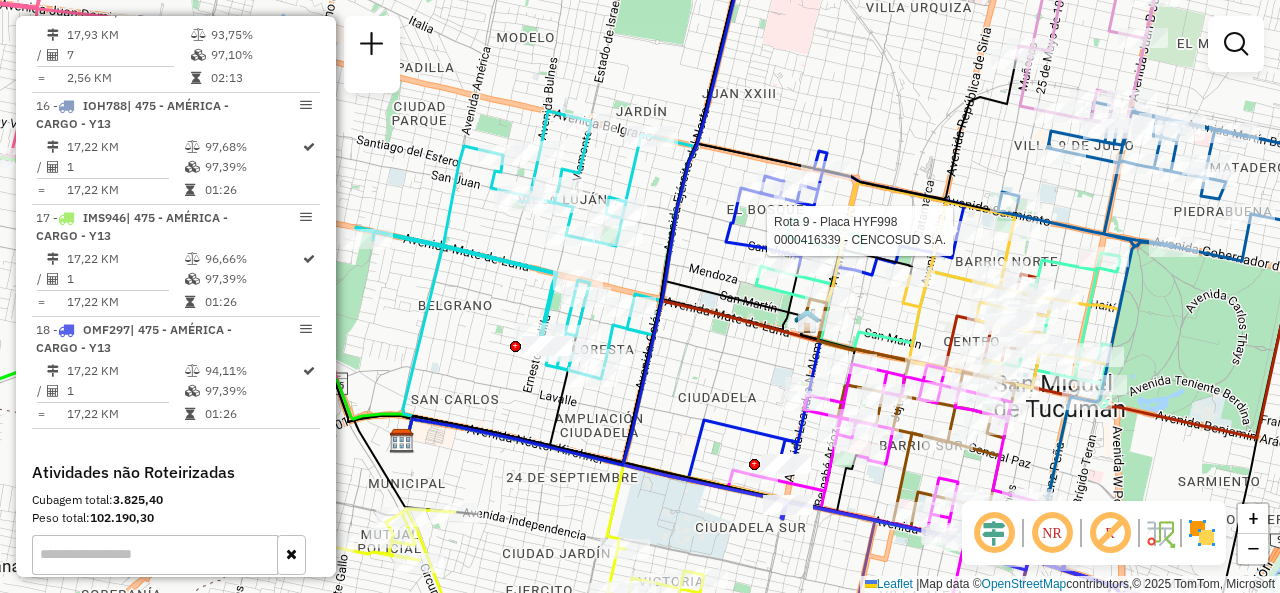select on "**********" 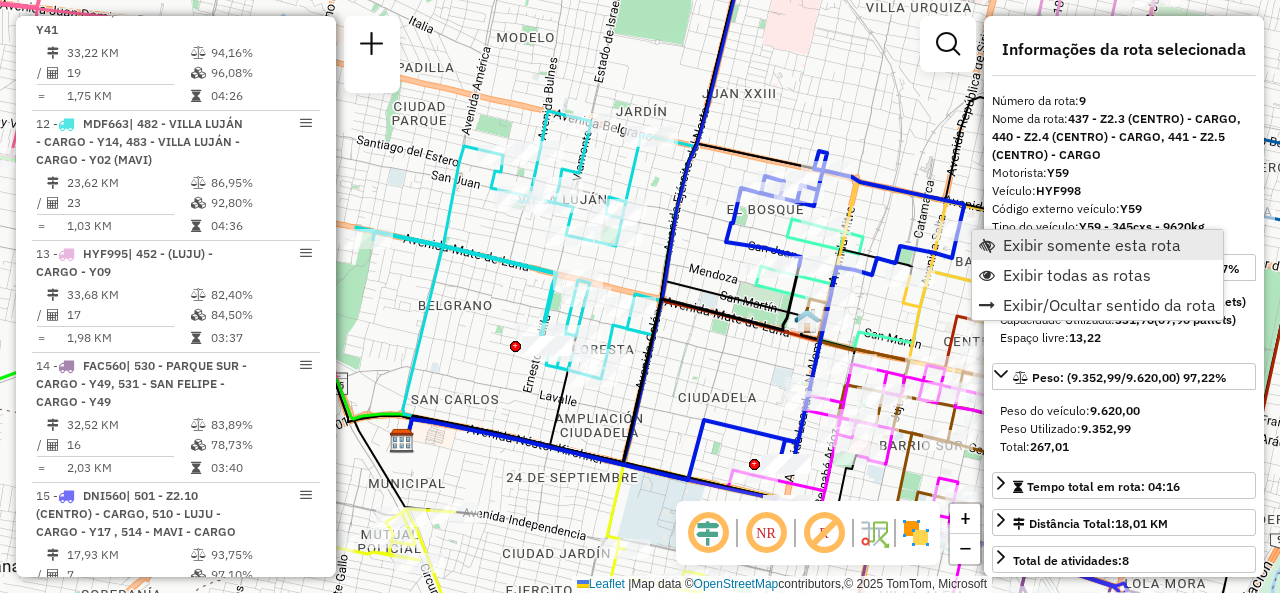 scroll, scrollTop: 1861, scrollLeft: 0, axis: vertical 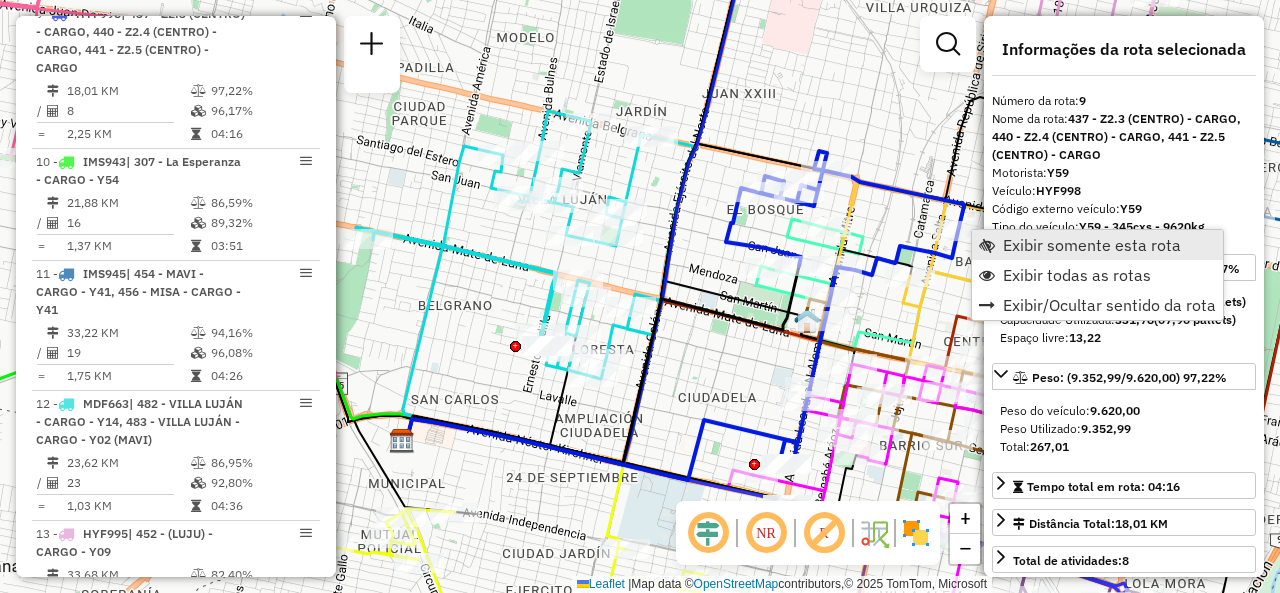 click at bounding box center (987, 245) 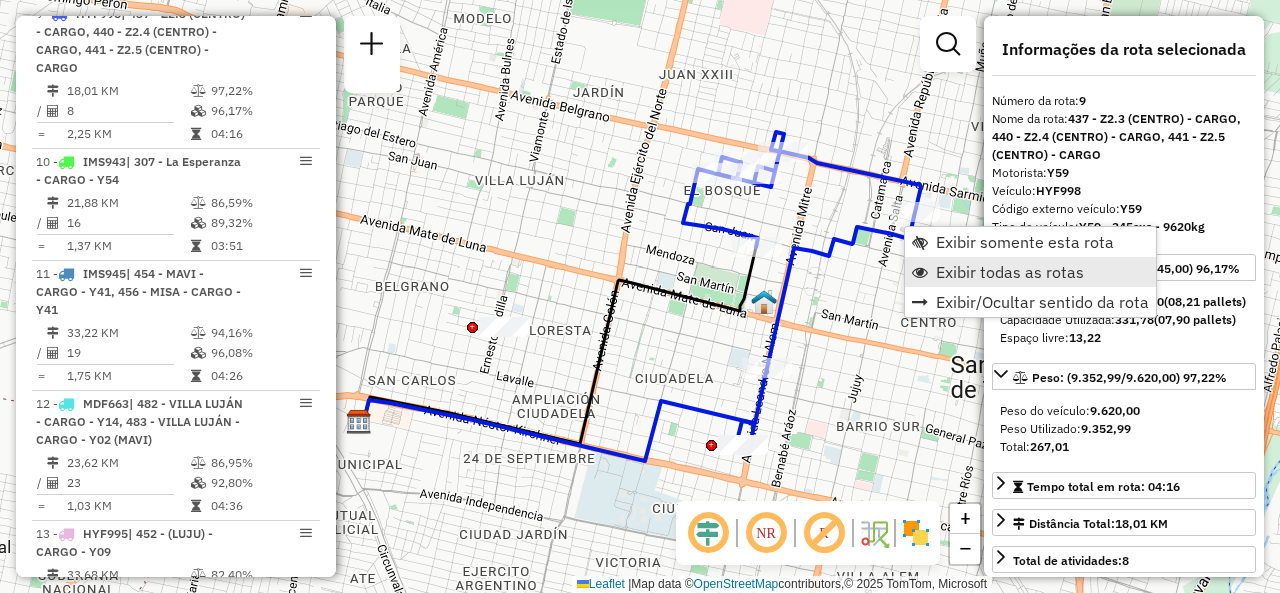 click on "Exibir todas as rotas" at bounding box center [1010, 272] 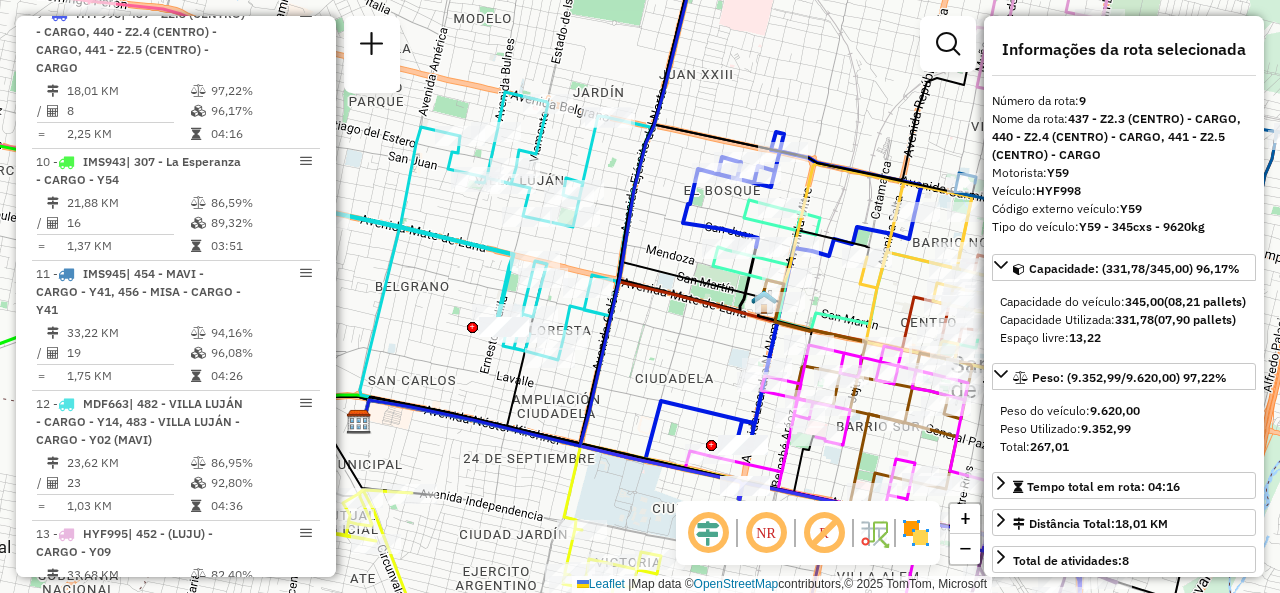 click on "Janela de atendimento Grade de atendimento Capacidade Transportadoras Veículos Cliente Pedidos  Rotas Selecione os dias de semana para filtrar as janelas de atendimento  Seg   Ter   Qua   Qui   Sex   Sáb   Dom  Informe o período da janela de atendimento: De: Até:  Filtrar exatamente a janela do cliente  Considerar janela de atendimento padrão  Selecione os dias de semana para filtrar as grades de atendimento  Seg   Ter   Qua   Qui   Sex   Sáb   Dom   Considerar clientes sem dia de atendimento cadastrado  Clientes fora do dia de atendimento selecionado Filtrar as atividades entre os valores definidos abaixo:  Peso mínimo:   Peso máximo:   Cubagem mínima:   Cubagem máxima:   De:   Até:  Filtrar as atividades entre o tempo de atendimento definido abaixo:  De:   Até:   Considerar capacidade total dos clientes não roteirizados Transportadora: Selecione um ou mais itens Tipo de veículo: Selecione um ou mais itens Veículo: Selecione um ou mais itens Motorista: Selecione um ou mais itens Nome: Rótulo:" 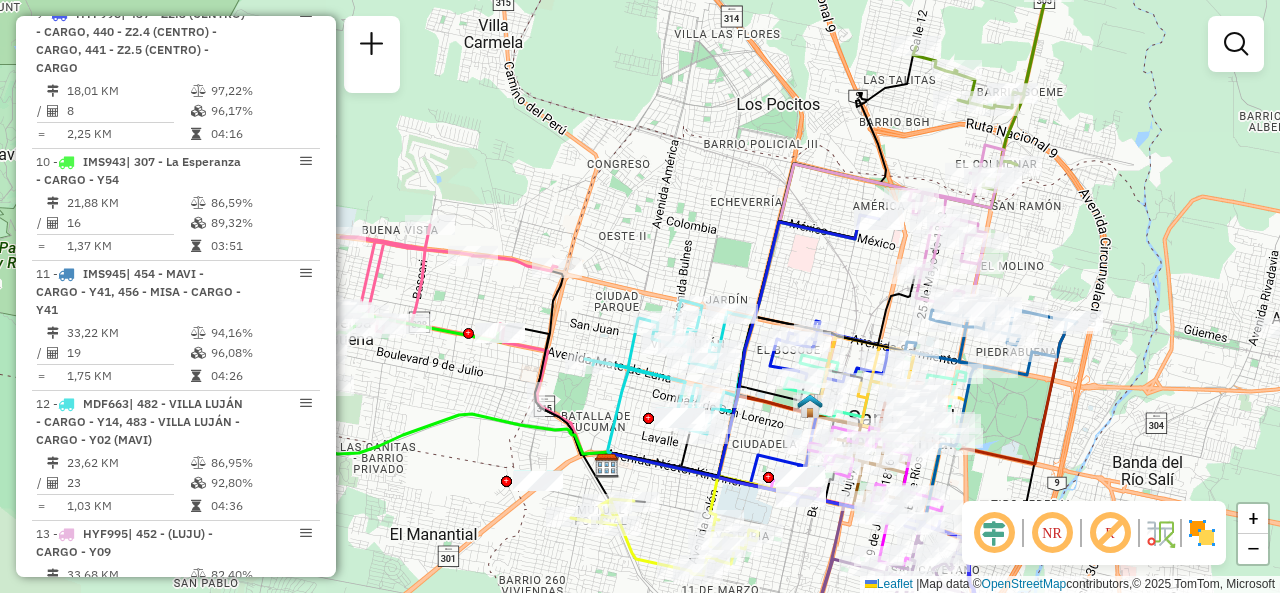 drag, startPoint x: 651, startPoint y: 384, endPoint x: 754, endPoint y: 451, distance: 122.87392 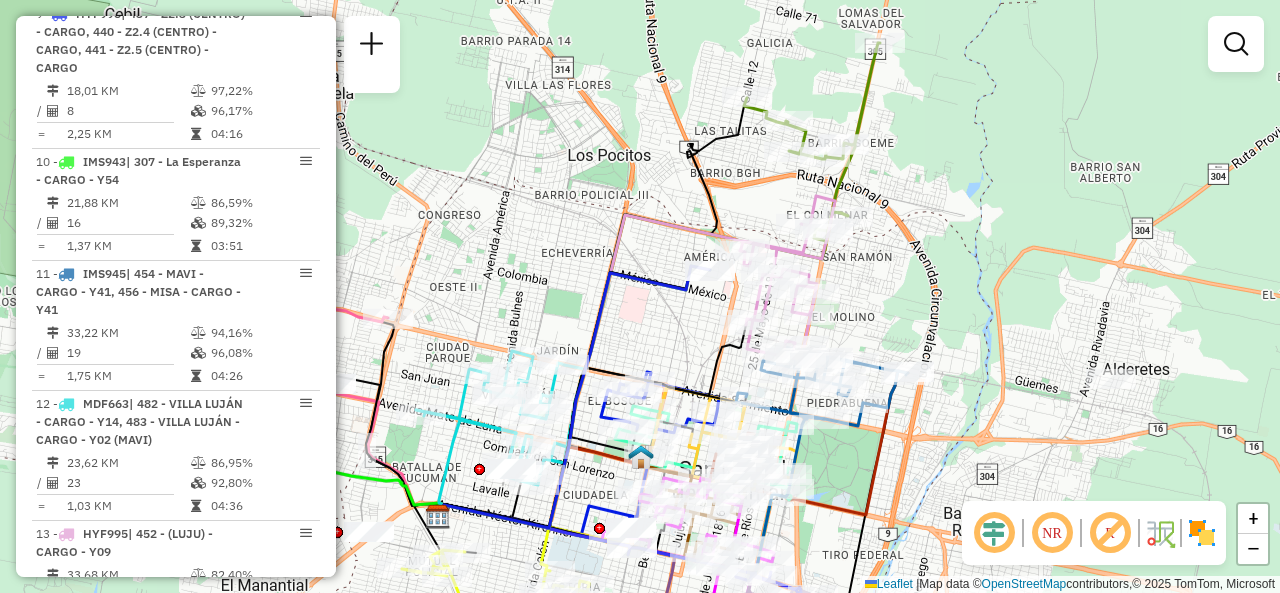 drag, startPoint x: 1037, startPoint y: 238, endPoint x: 981, endPoint y: 160, distance: 96.02083 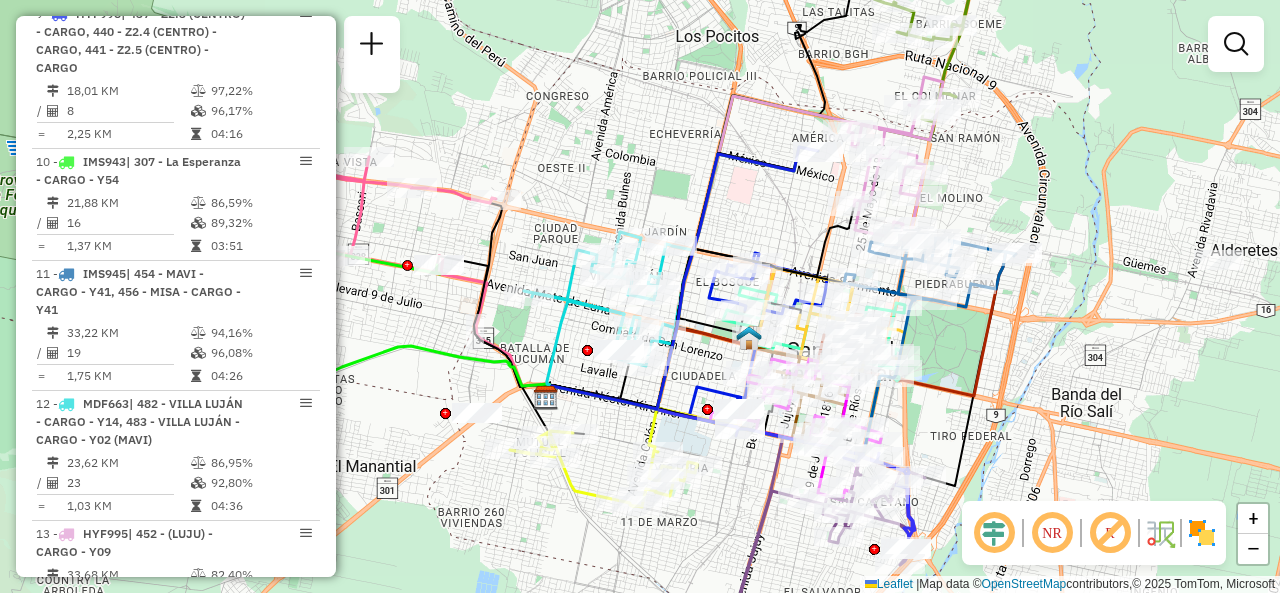 click on "Janela de atendimento Grade de atendimento Capacidade Transportadoras Veículos Cliente Pedidos  Rotas Selecione os dias de semana para filtrar as janelas de atendimento  Seg   Ter   Qua   Qui   Sex   Sáb   Dom  Informe o período da janela de atendimento: De: Até:  Filtrar exatamente a janela do cliente  Considerar janela de atendimento padrão  Selecione os dias de semana para filtrar as grades de atendimento  Seg   Ter   Qua   Qui   Sex   Sáb   Dom   Considerar clientes sem dia de atendimento cadastrado  Clientes fora do dia de atendimento selecionado Filtrar as atividades entre os valores definidos abaixo:  Peso mínimo:   Peso máximo:   Cubagem mínima:   Cubagem máxima:   De:   Até:  Filtrar as atividades entre o tempo de atendimento definido abaixo:  De:   Até:   Considerar capacidade total dos clientes não roteirizados Transportadora: Selecione um ou mais itens Tipo de veículo: Selecione um ou mais itens Veículo: Selecione um ou mais itens Motorista: Selecione um ou mais itens Nome: Rótulo:" 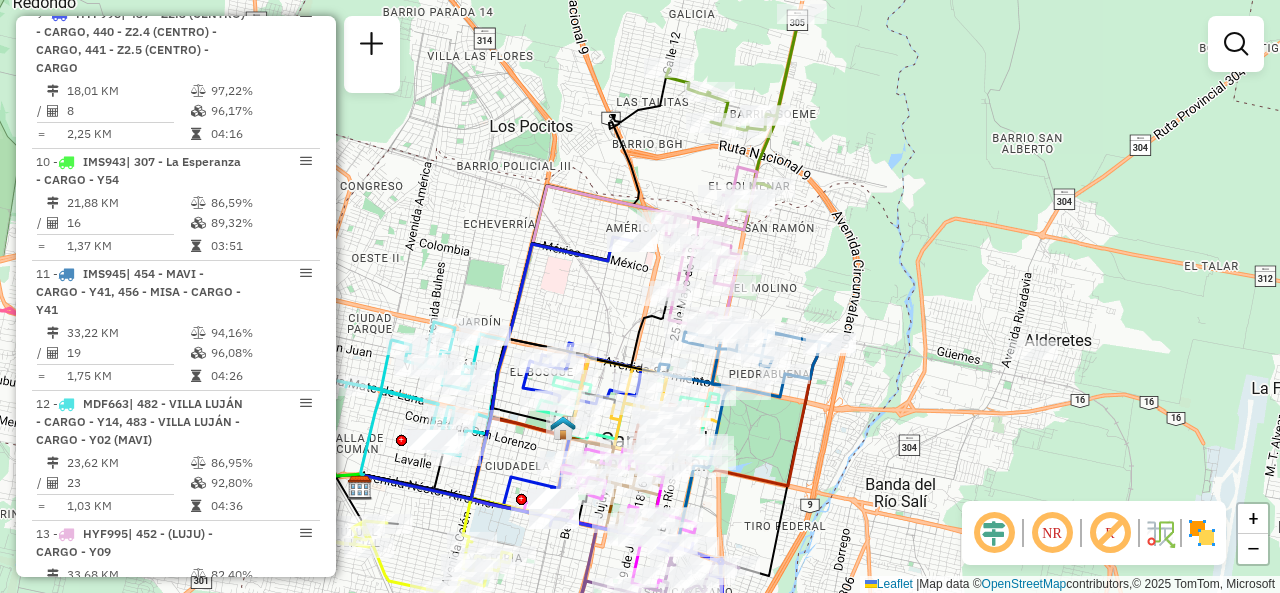 drag, startPoint x: 798, startPoint y: 203, endPoint x: 612, endPoint y: 293, distance: 206.63011 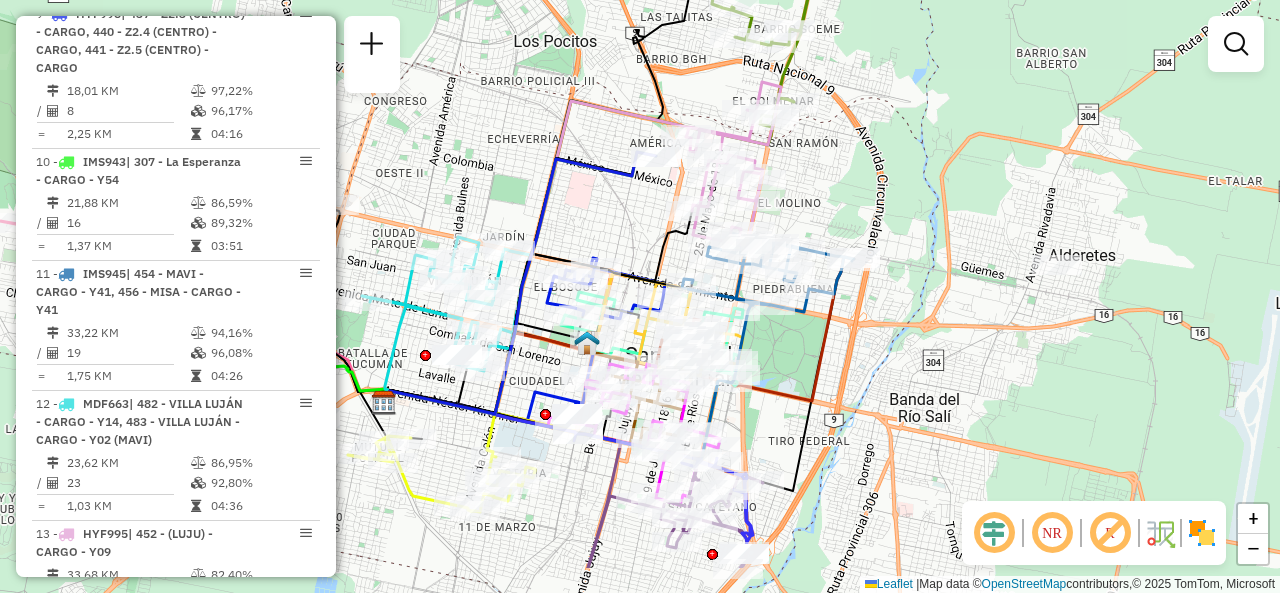 drag, startPoint x: 812, startPoint y: 471, endPoint x: 928, endPoint y: 231, distance: 266.56332 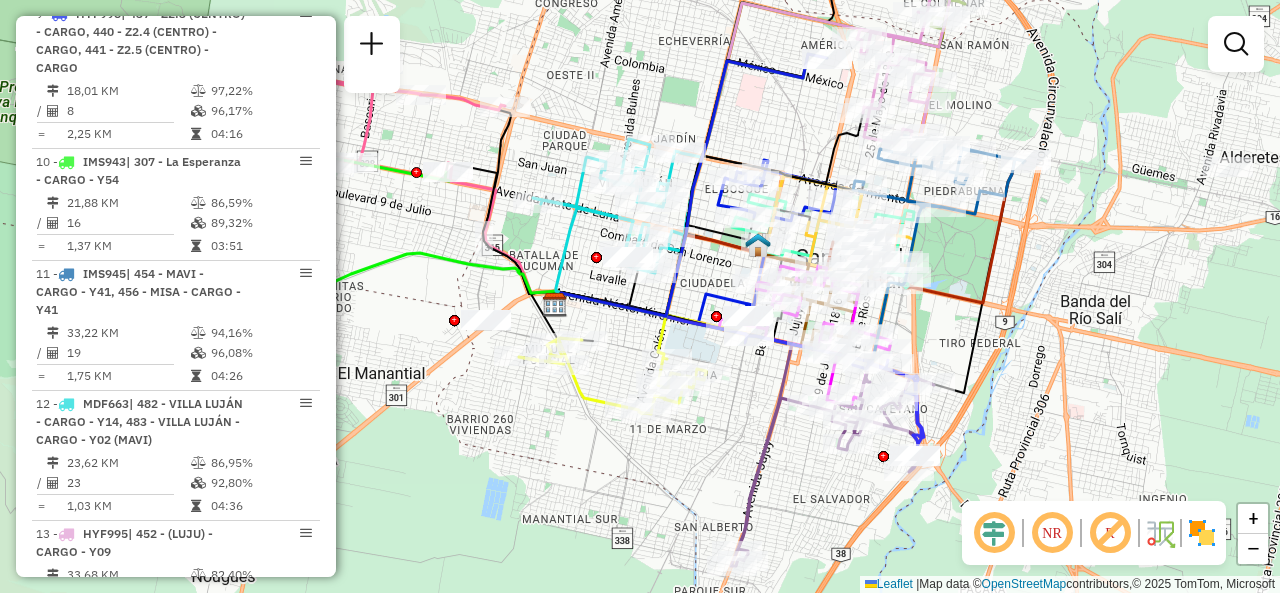 drag, startPoint x: 538, startPoint y: 283, endPoint x: 617, endPoint y: 340, distance: 97.41663 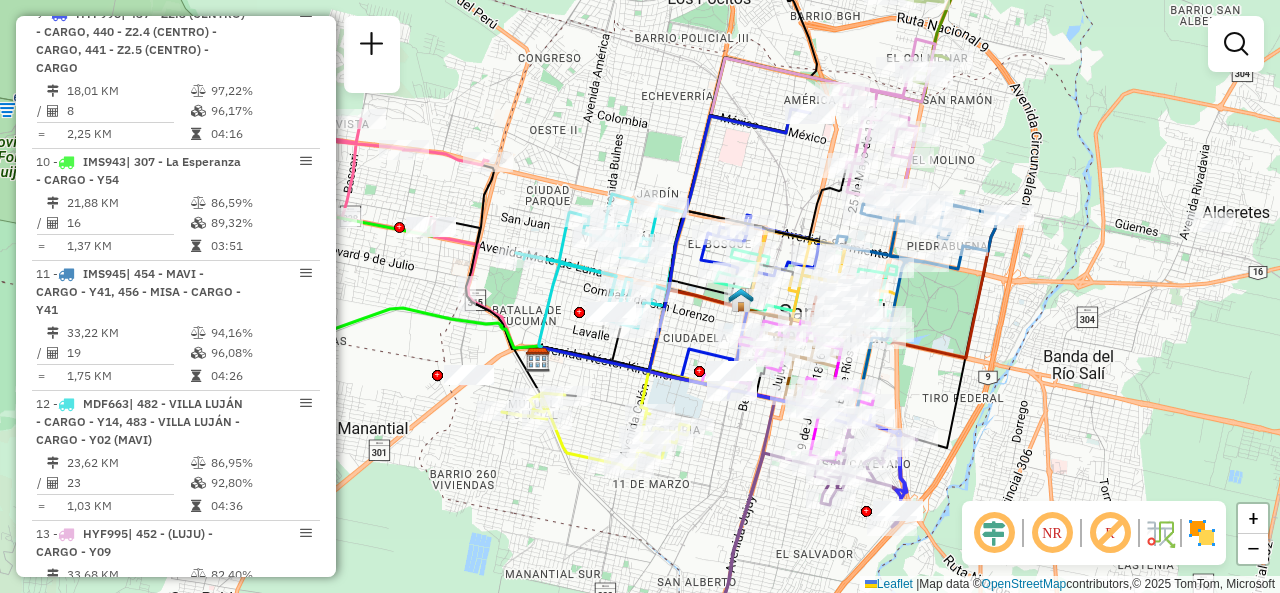 drag, startPoint x: 776, startPoint y: 84, endPoint x: 759, endPoint y: 139, distance: 57.567352 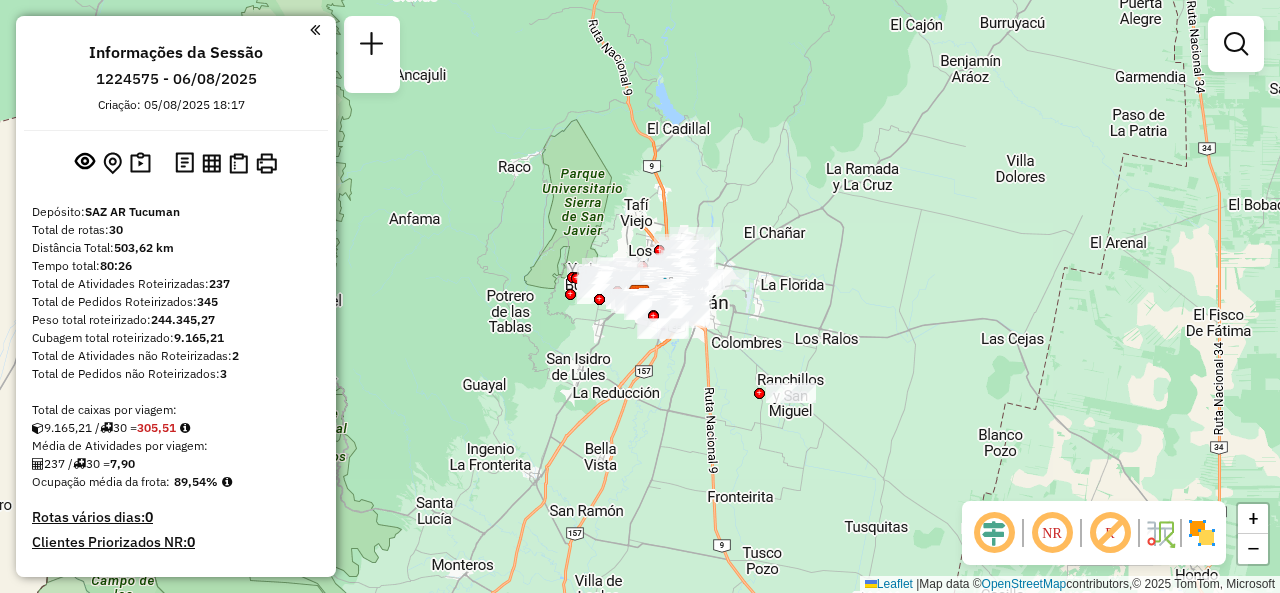 scroll, scrollTop: 0, scrollLeft: 0, axis: both 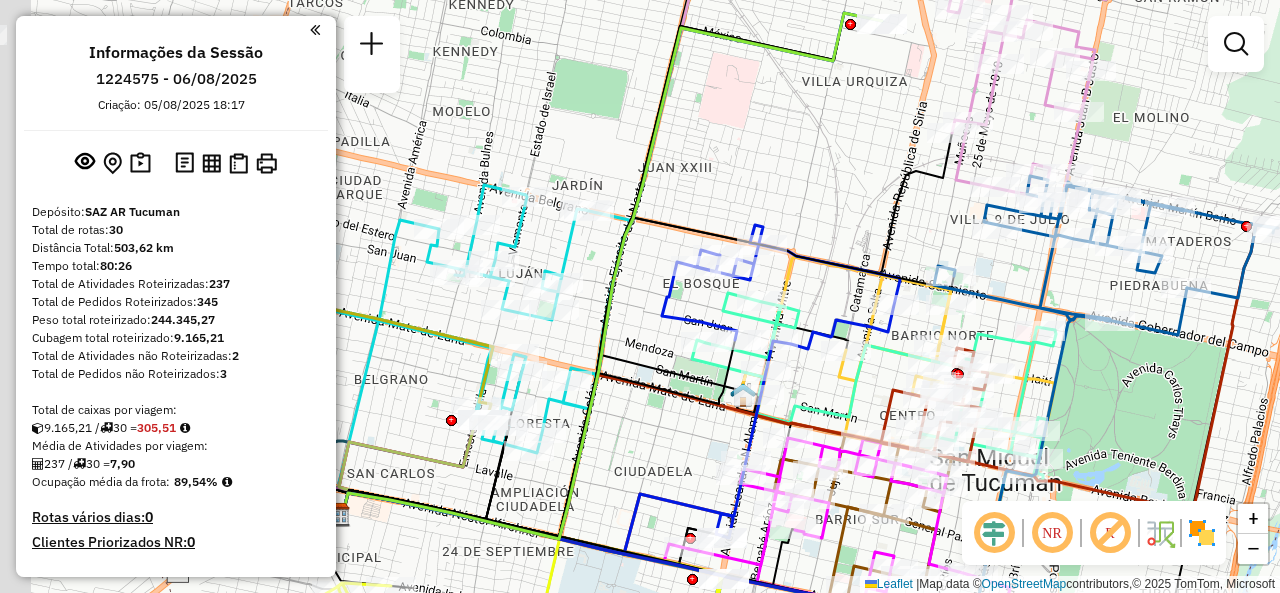 drag, startPoint x: 586, startPoint y: 133, endPoint x: 808, endPoint y: 239, distance: 246.00813 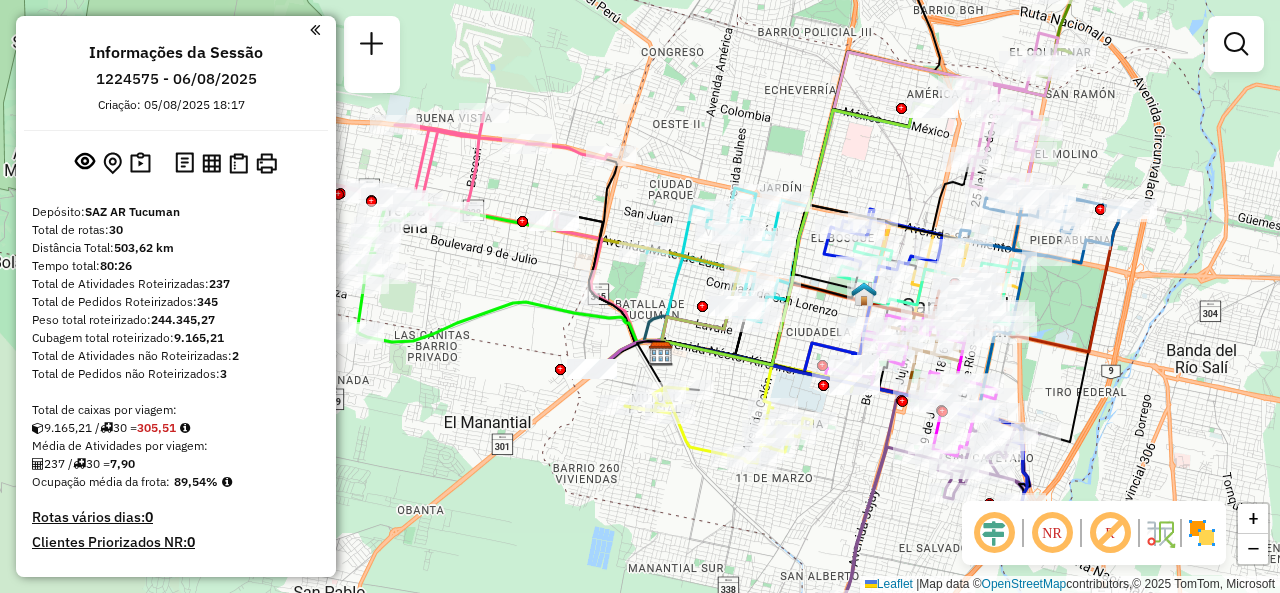 drag, startPoint x: 445, startPoint y: 362, endPoint x: 515, endPoint y: 335, distance: 75.026665 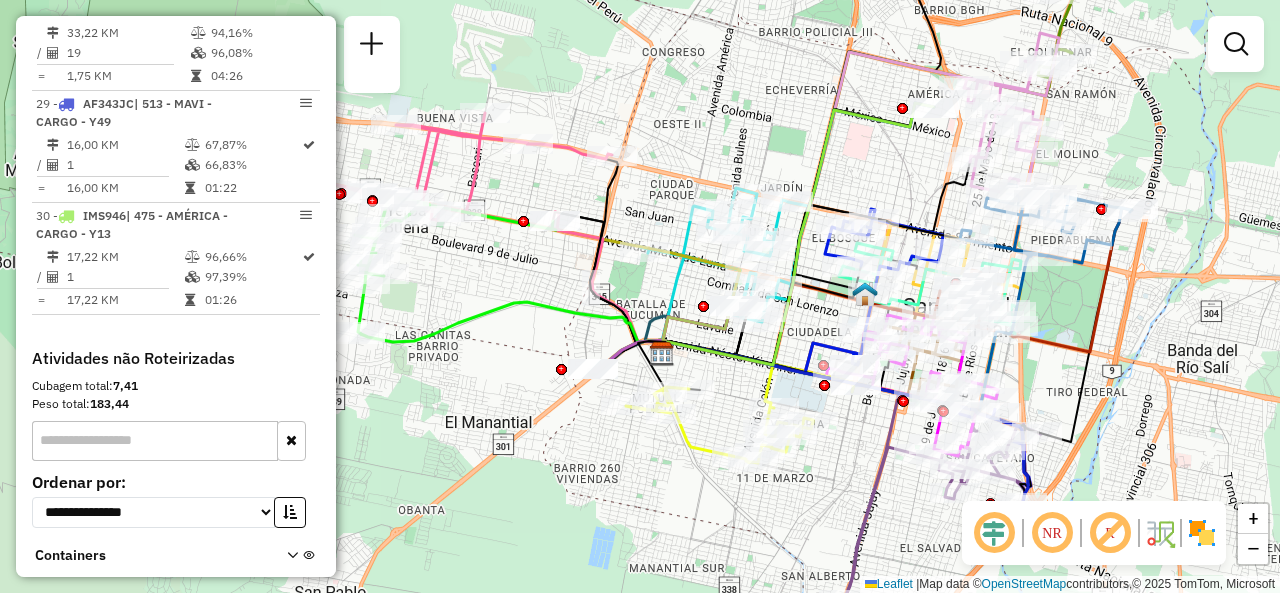 scroll, scrollTop: 4100, scrollLeft: 0, axis: vertical 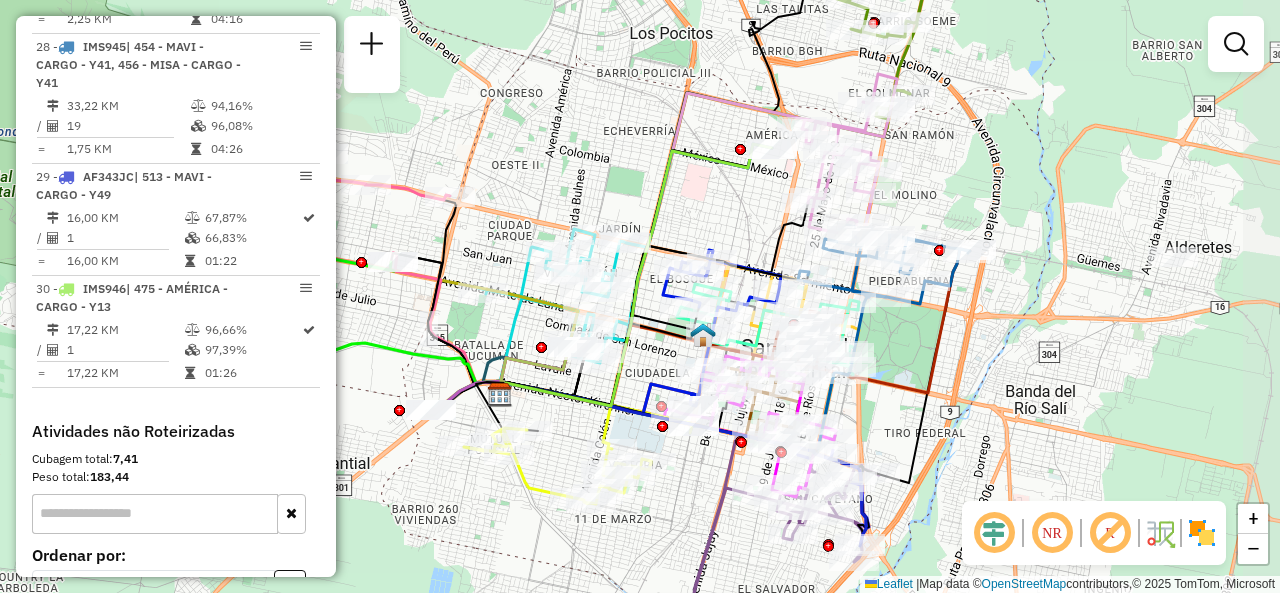 drag, startPoint x: 839, startPoint y: 450, endPoint x: 677, endPoint y: 491, distance: 167.10774 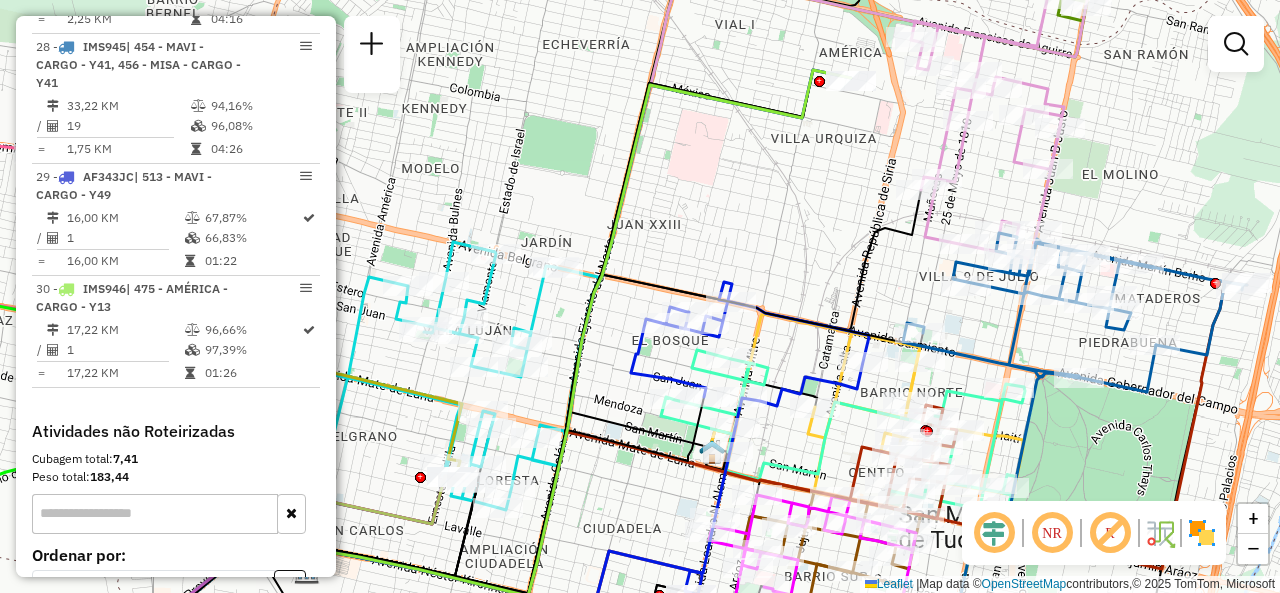 drag, startPoint x: 722, startPoint y: 229, endPoint x: 823, endPoint y: 119, distance: 149.33519 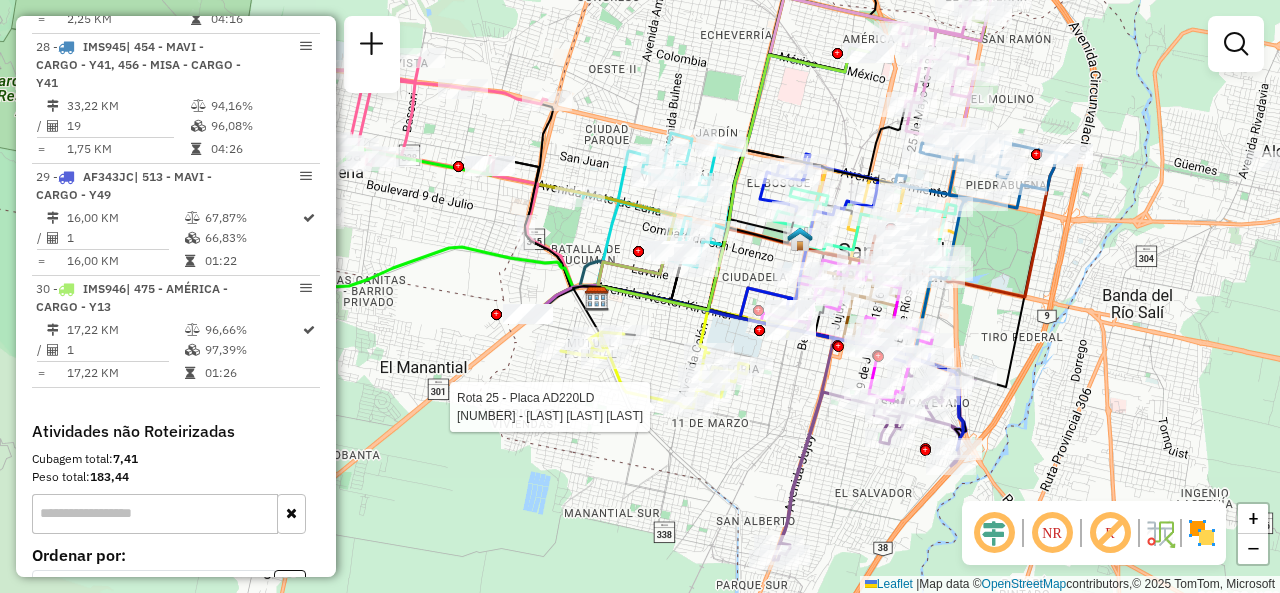 click on "Rota [NUMBER] - Placa [PLATE]  [NUMBER] - [LAST] [LAST] [LAST] Janela de atendimento Grade de atendimento Capacidade Transportadoras Veículos Cliente Pedidos  Rotas Selecione os dias de semana para filtrar as janelas de atendimento  Seg   Ter   Qua   Qui   Sex   Sáb   Dom  Informe o período da janela de atendimento: De: Até:  Filtrar exatamente a janela do cliente  Considerar janela de atendimento padrão  Selecione os dias de semana para filtrar as grades de atendimento  Seg   Ter   Qua   Qui   Sex   Sáb   Dom   Considerar clientes sem dia de atendimento cadastrado  Clientes fora do dia de atendimento selecionado Filtrar as atividades entre os valores definidos abaixo:  Peso mínimo:   Peso máximo:   Cubagem mínima:   Cubagem máxima:   De:   Até:  Filtrar as atividades entre o tempo de atendimento definido abaixo:  De:   Até:   Considerar capacidade total dos clientes não roteirizados Transportadora: Selecione um ou mais itens Tipo de veículo: Selecione um ou mais itens Veículo: Motorista: Nome: De:" 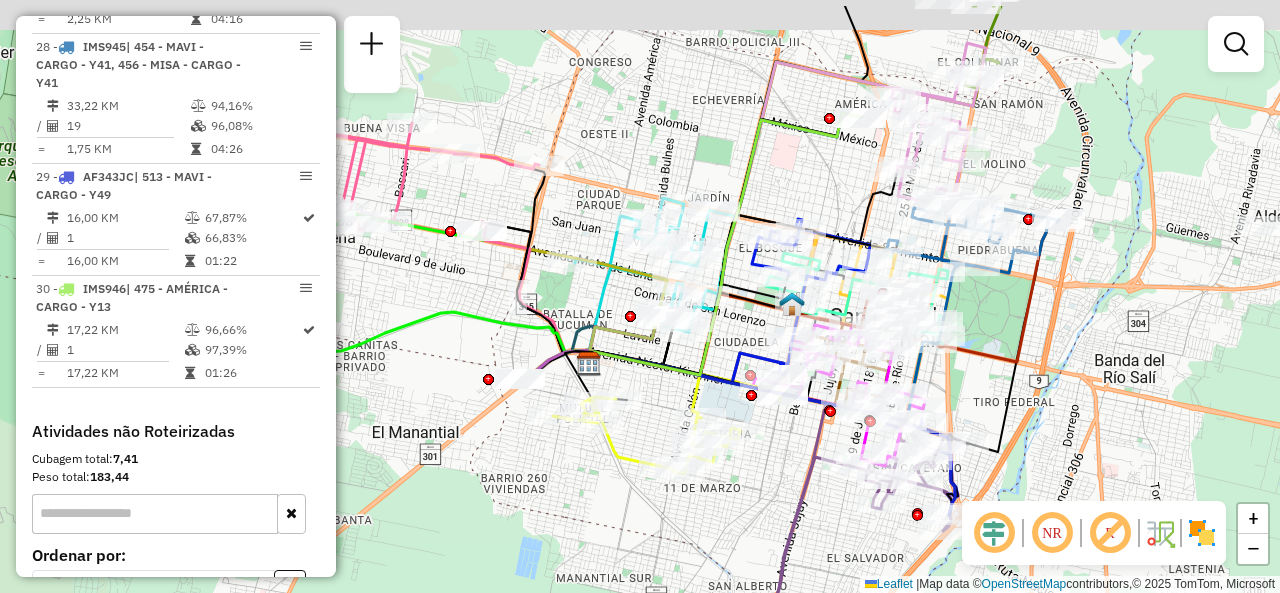 drag, startPoint x: 782, startPoint y: 391, endPoint x: 771, endPoint y: 457, distance: 66.910385 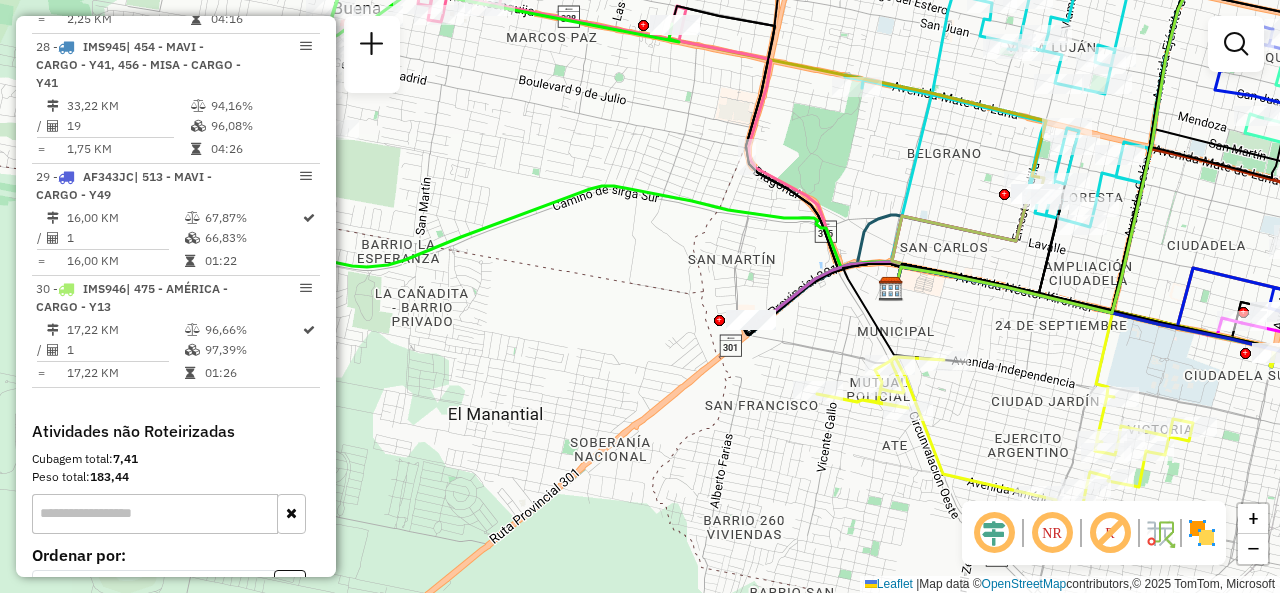 drag, startPoint x: 978, startPoint y: 331, endPoint x: 618, endPoint y: 364, distance: 361.50934 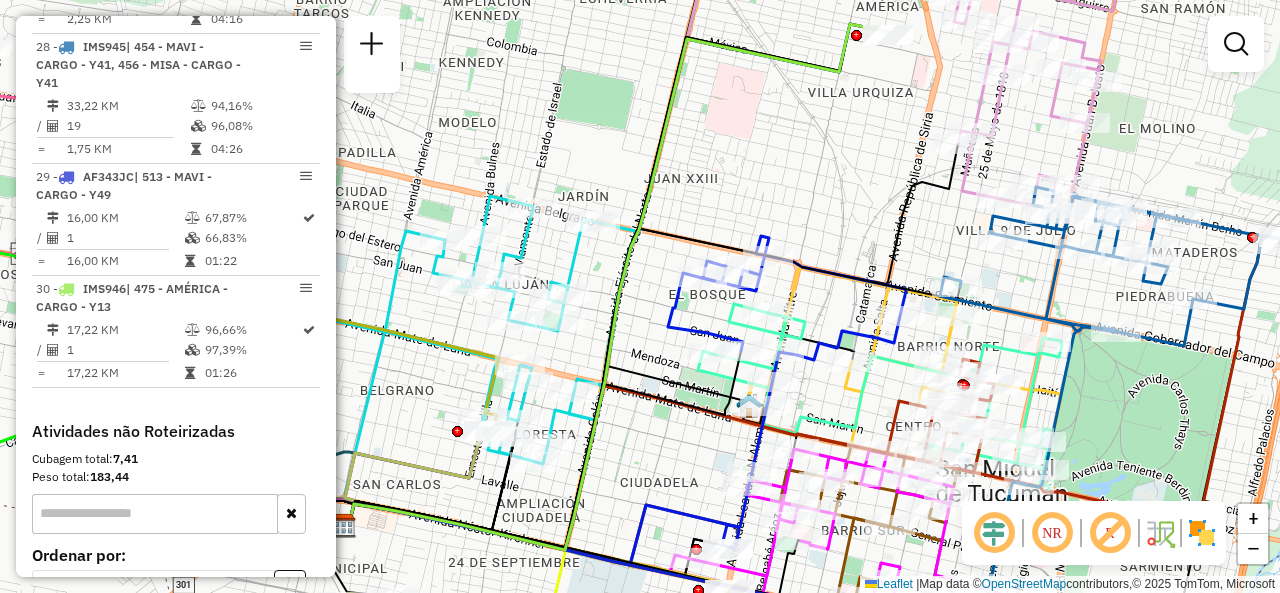 drag, startPoint x: 826, startPoint y: 149, endPoint x: 846, endPoint y: 84, distance: 68.007355 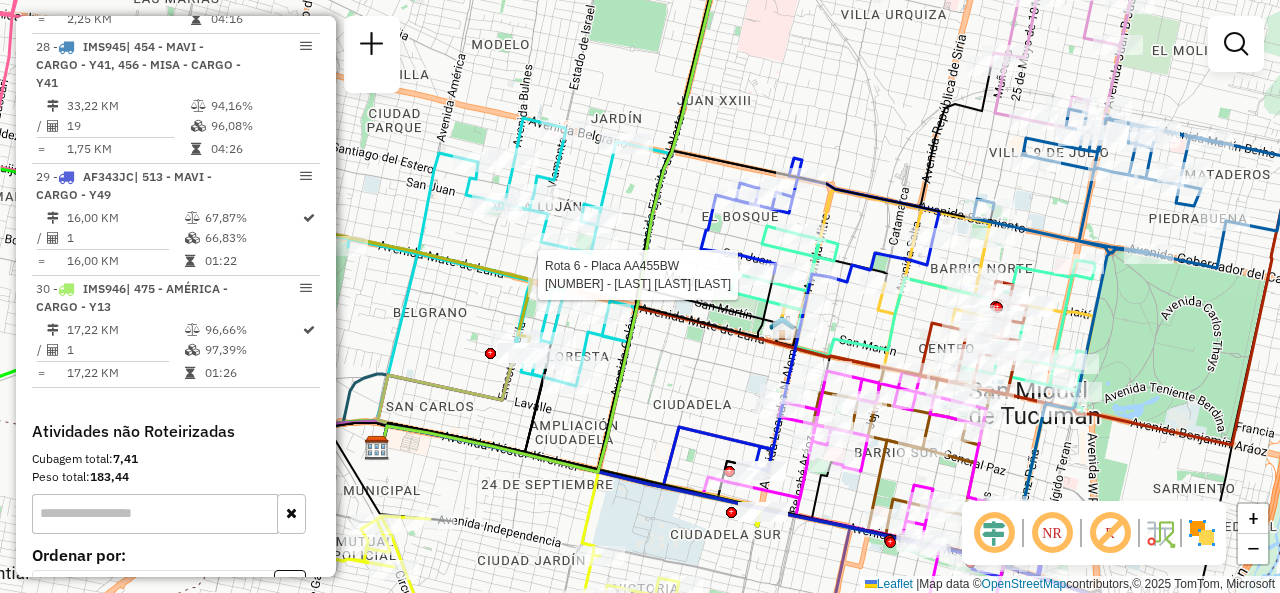 select on "**********" 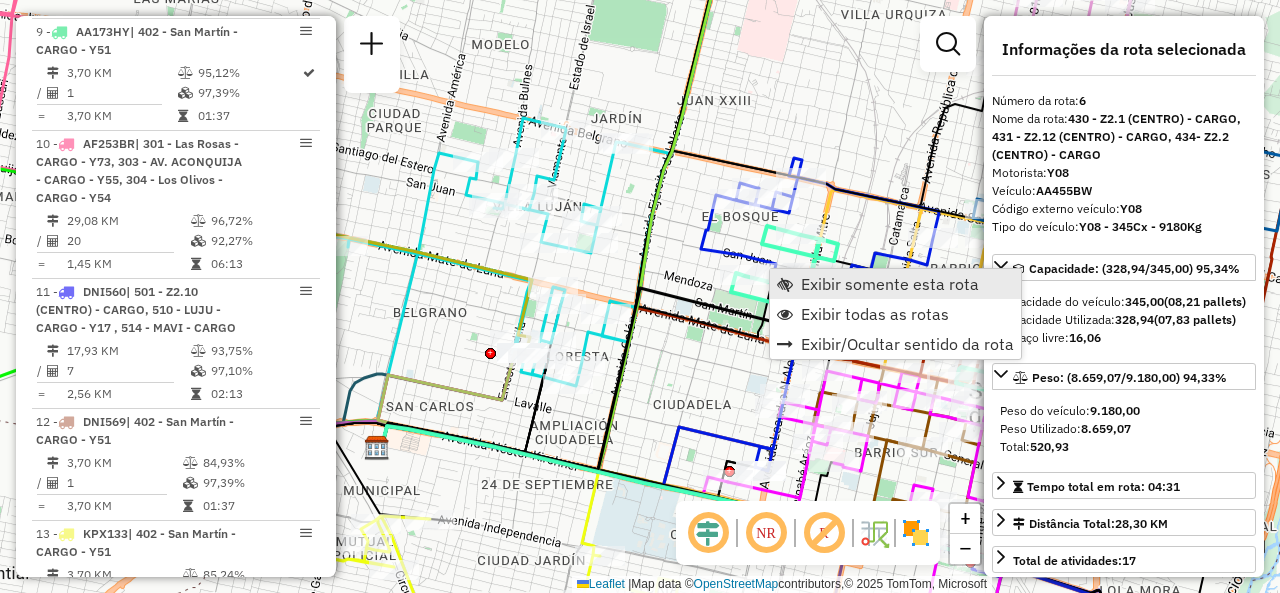 scroll, scrollTop: 1382, scrollLeft: 0, axis: vertical 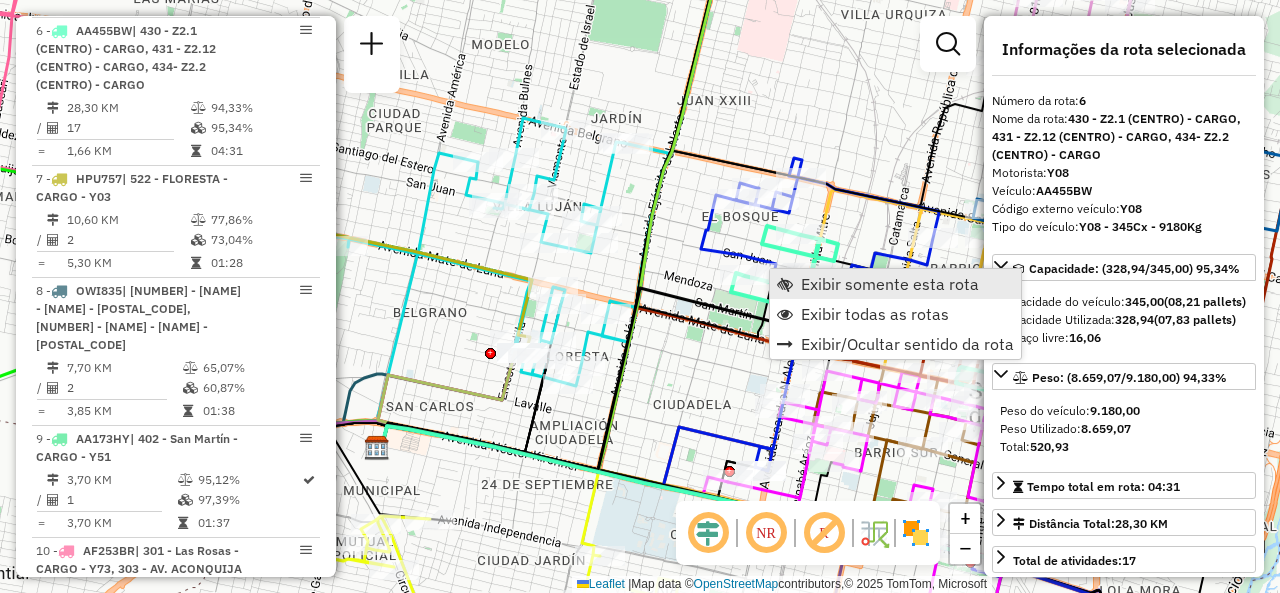 click on "Exibir somente esta rota" at bounding box center (895, 284) 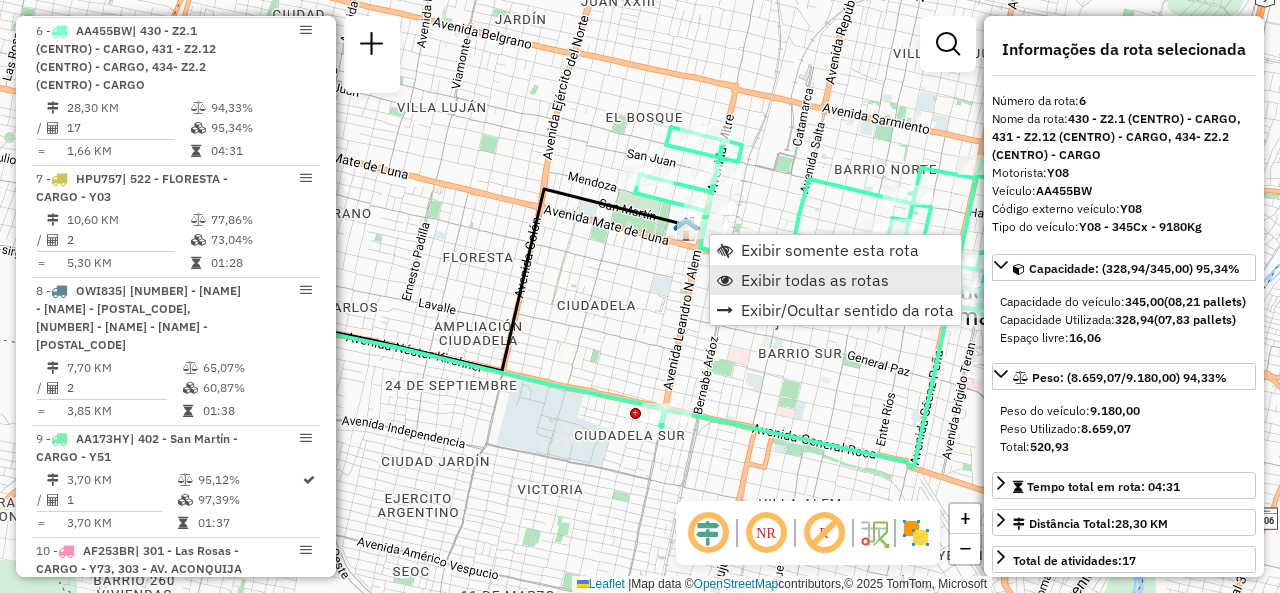 click on "Exibir todas as rotas" at bounding box center (815, 280) 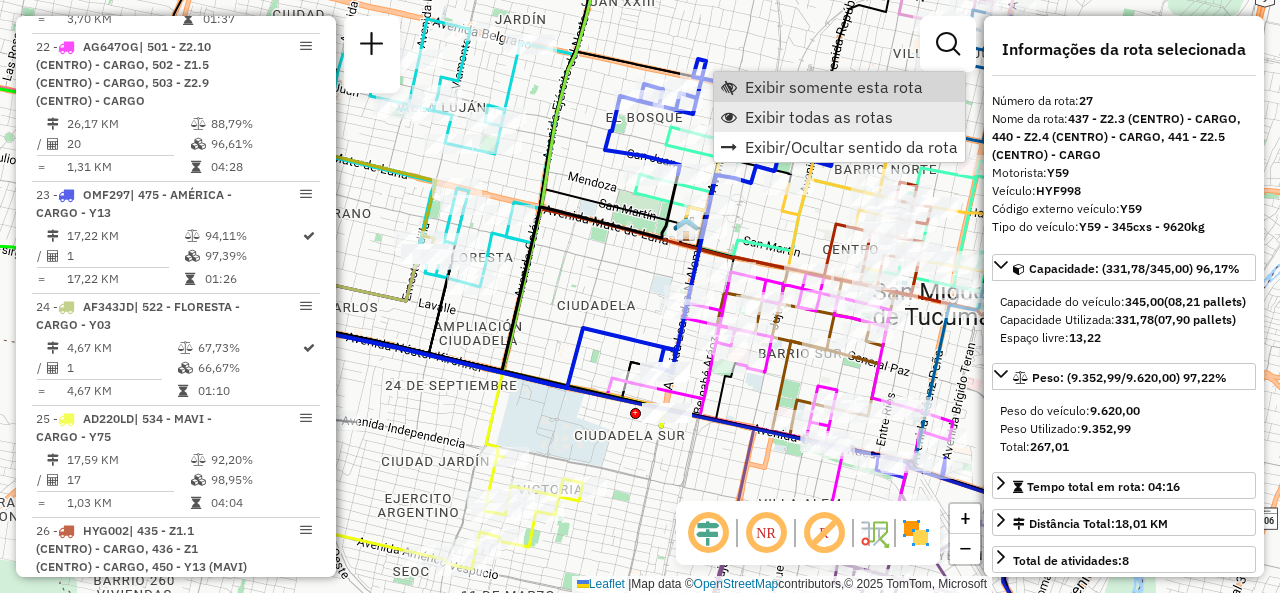 scroll, scrollTop: 3943, scrollLeft: 0, axis: vertical 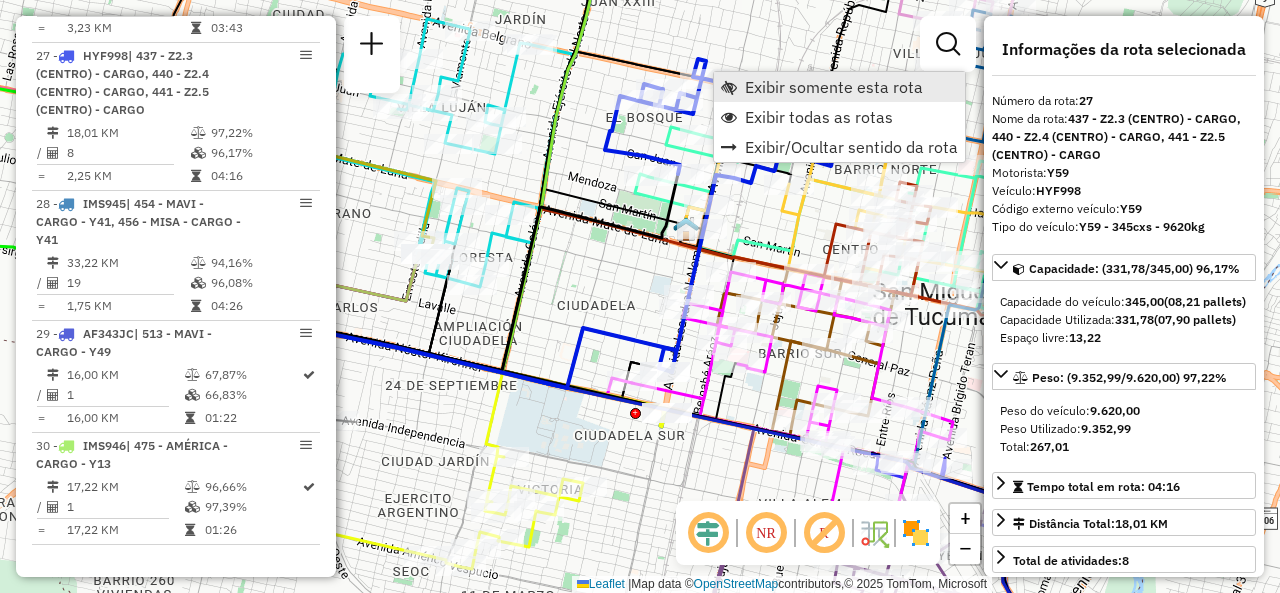 click on "Exibir somente esta rota" at bounding box center [834, 87] 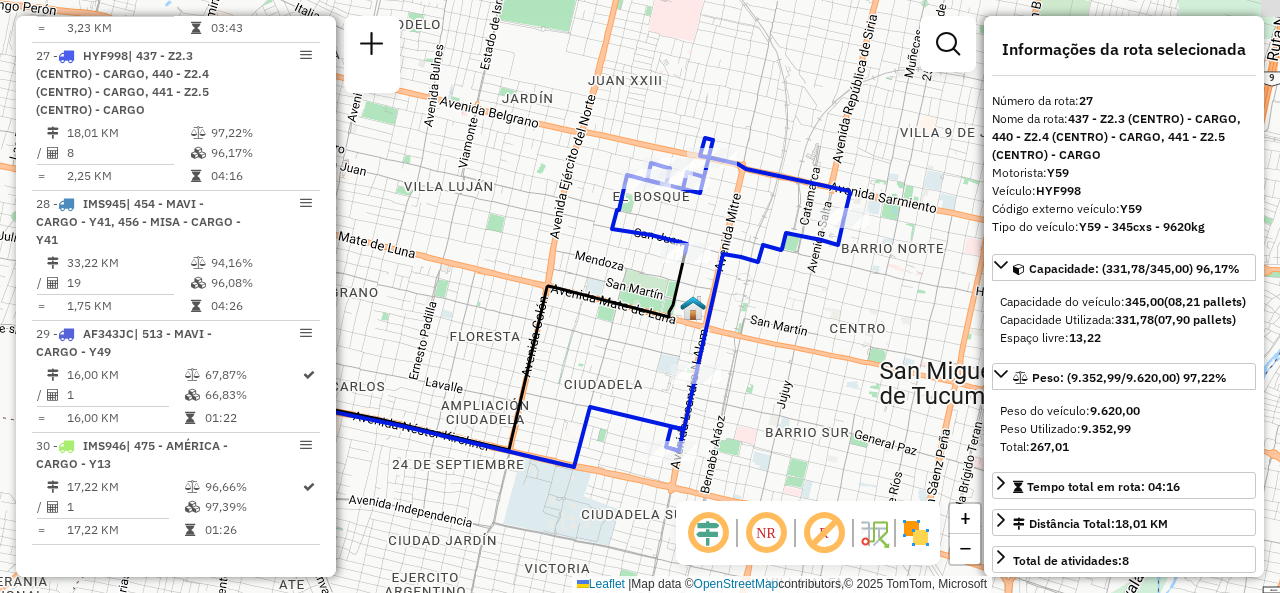 drag, startPoint x: 762, startPoint y: 289, endPoint x: 630, endPoint y: 296, distance: 132.18547 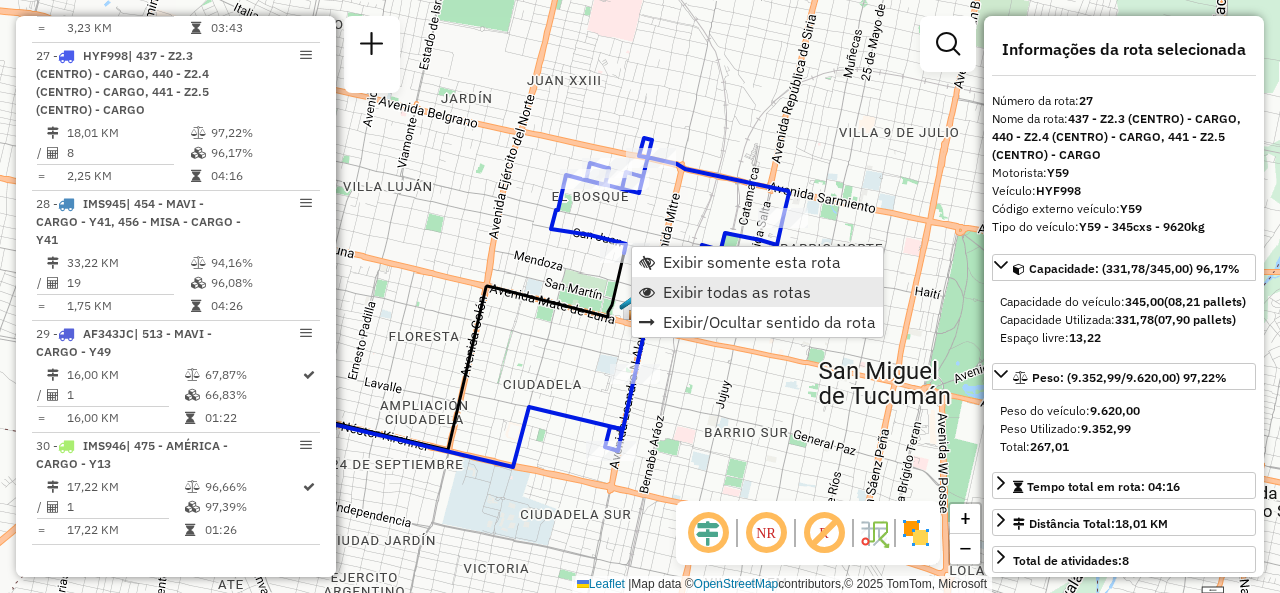 click on "Exibir todas as rotas" at bounding box center [737, 292] 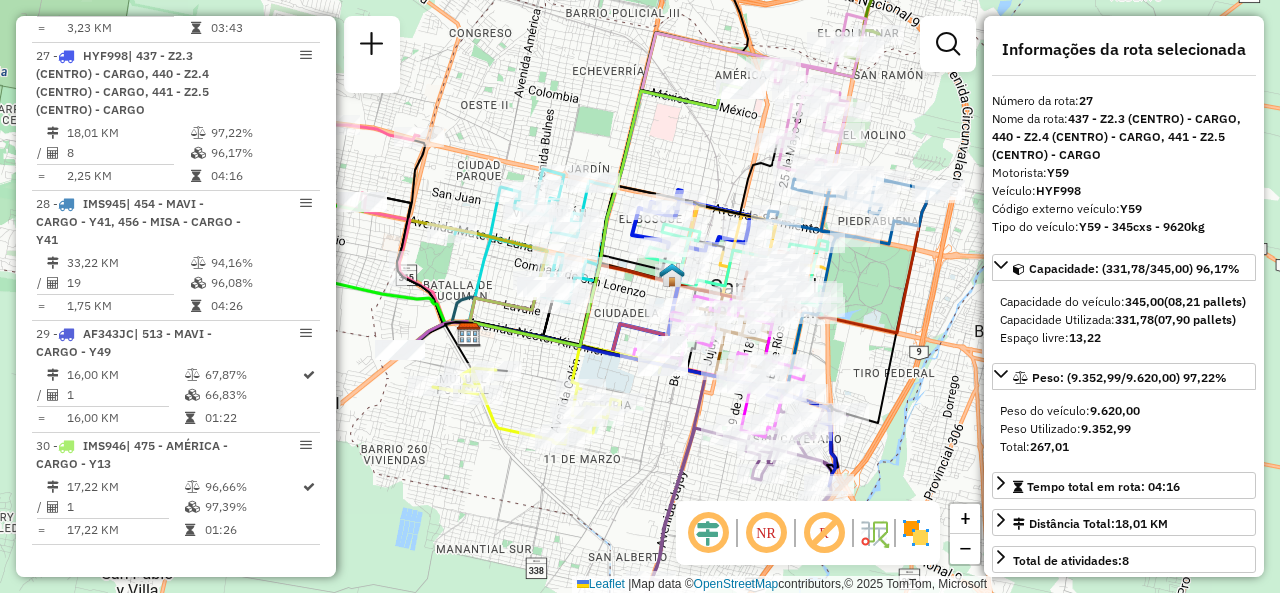 drag, startPoint x: 570, startPoint y: 349, endPoint x: 661, endPoint y: 275, distance: 117.29024 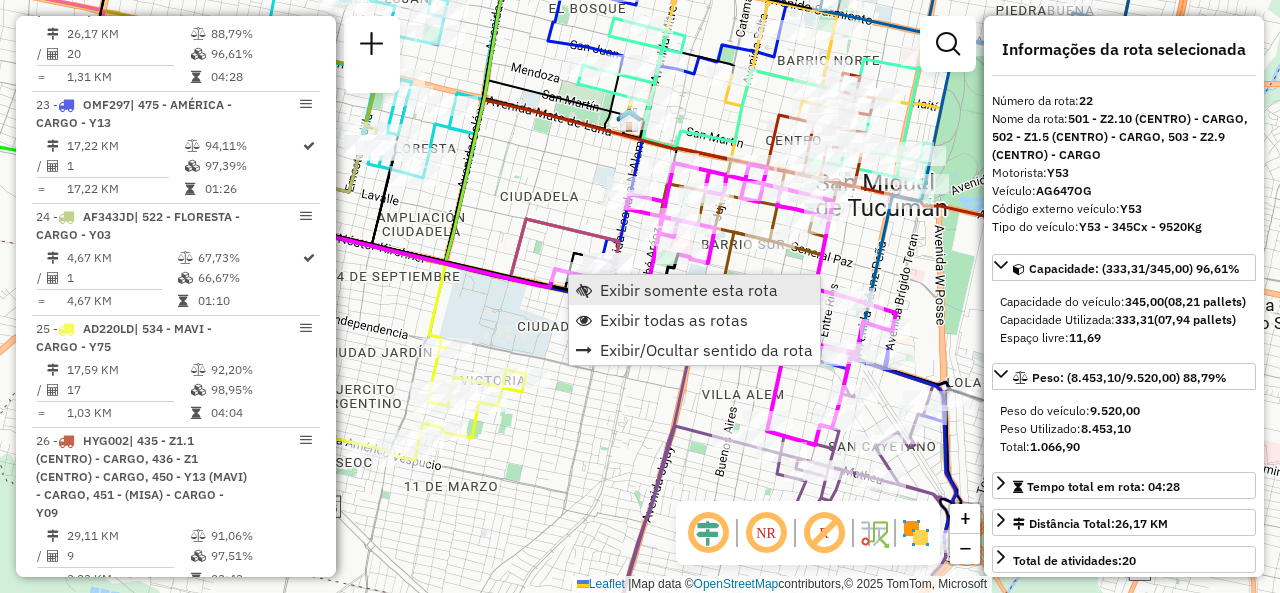 scroll, scrollTop: 3295, scrollLeft: 0, axis: vertical 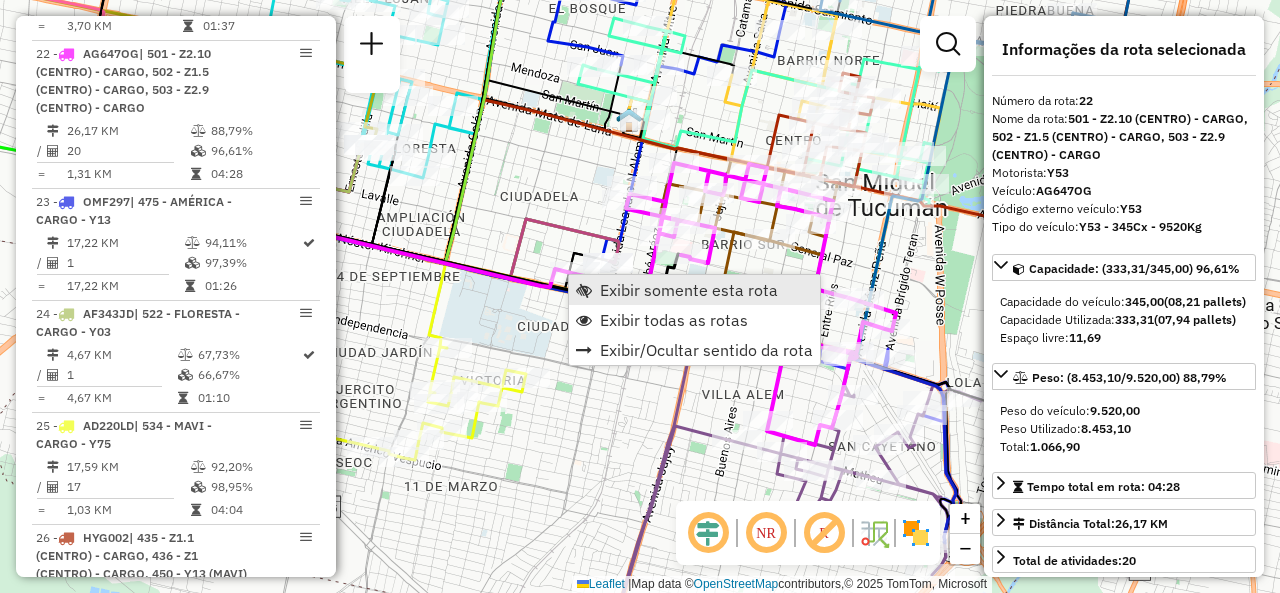 click on "Exibir somente esta rota" at bounding box center [694, 290] 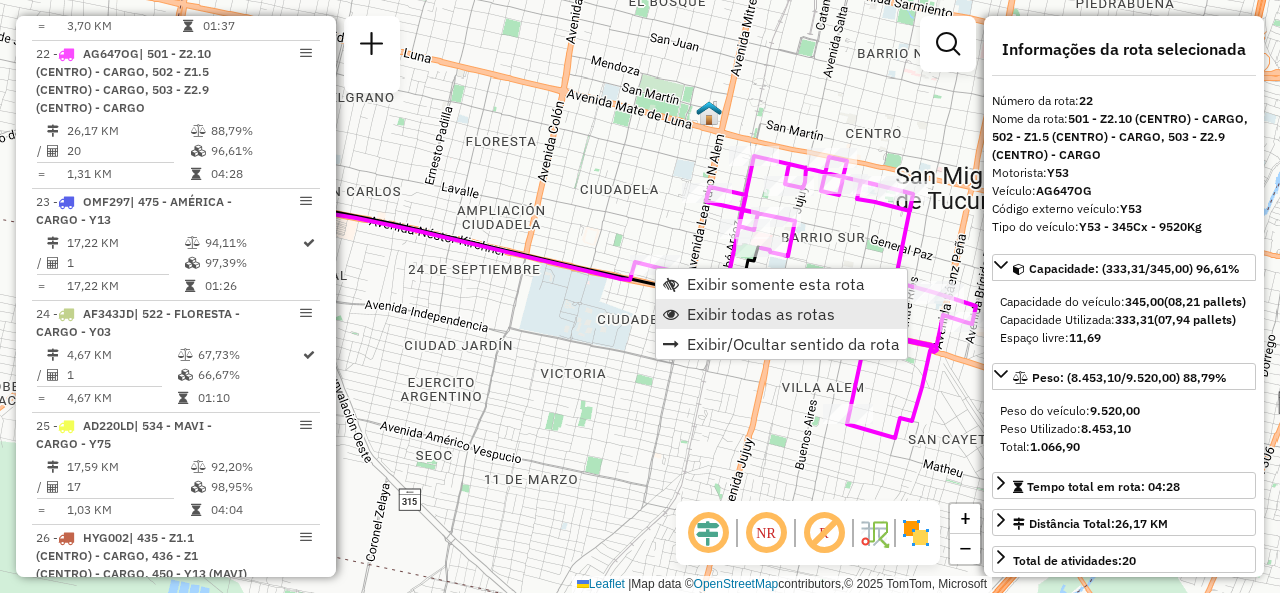 click on "Exibir todas as rotas" at bounding box center (781, 314) 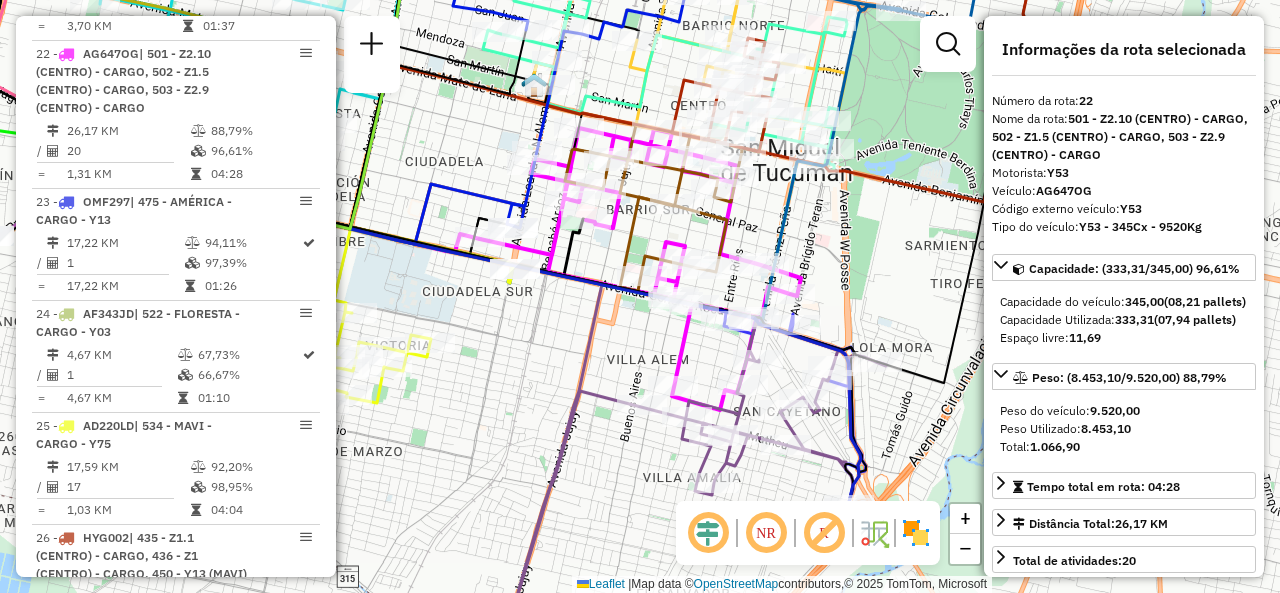 drag, startPoint x: 744, startPoint y: 409, endPoint x: 569, endPoint y: 381, distance: 177.22585 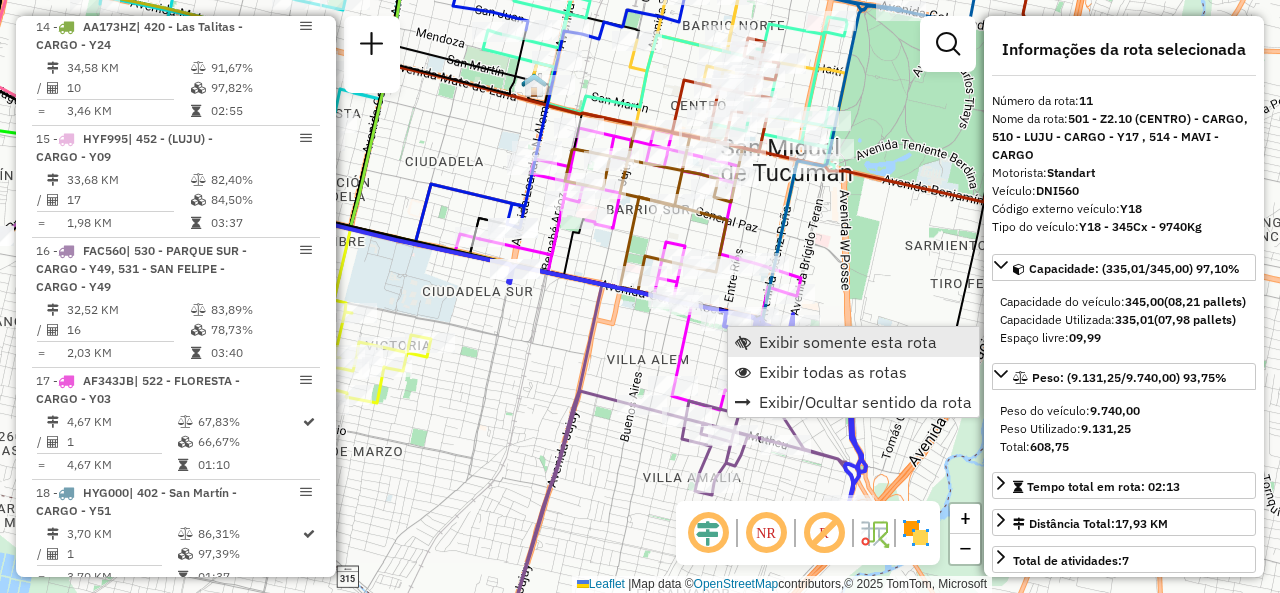 scroll, scrollTop: 2030, scrollLeft: 0, axis: vertical 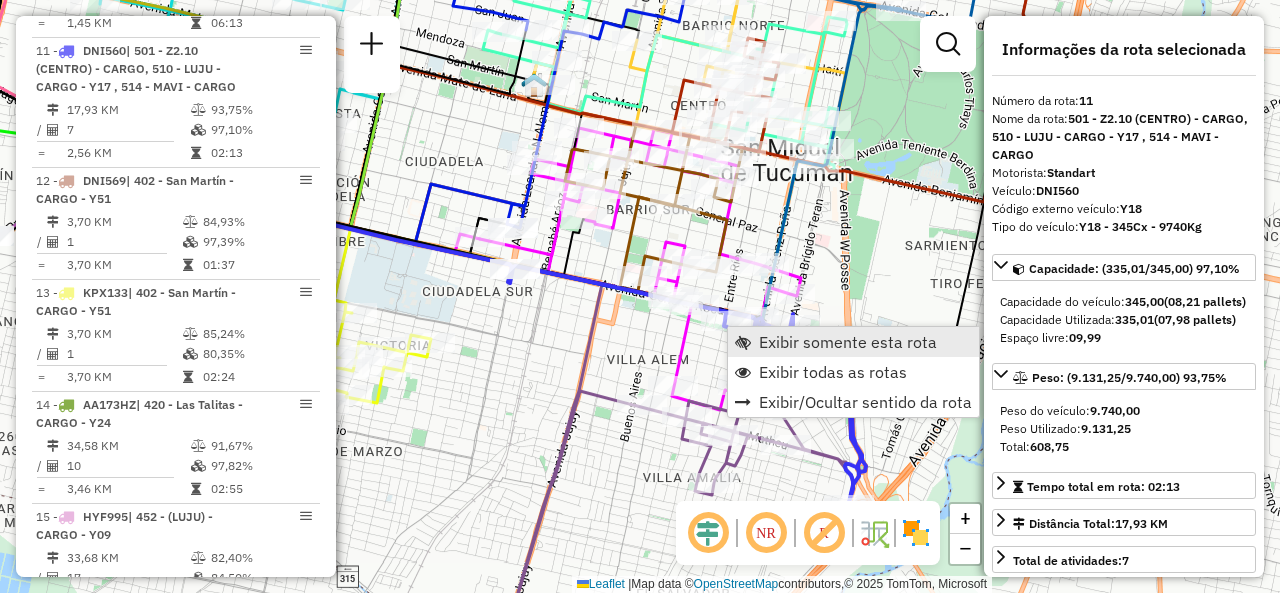 click on "Exibir somente esta rota" at bounding box center (848, 342) 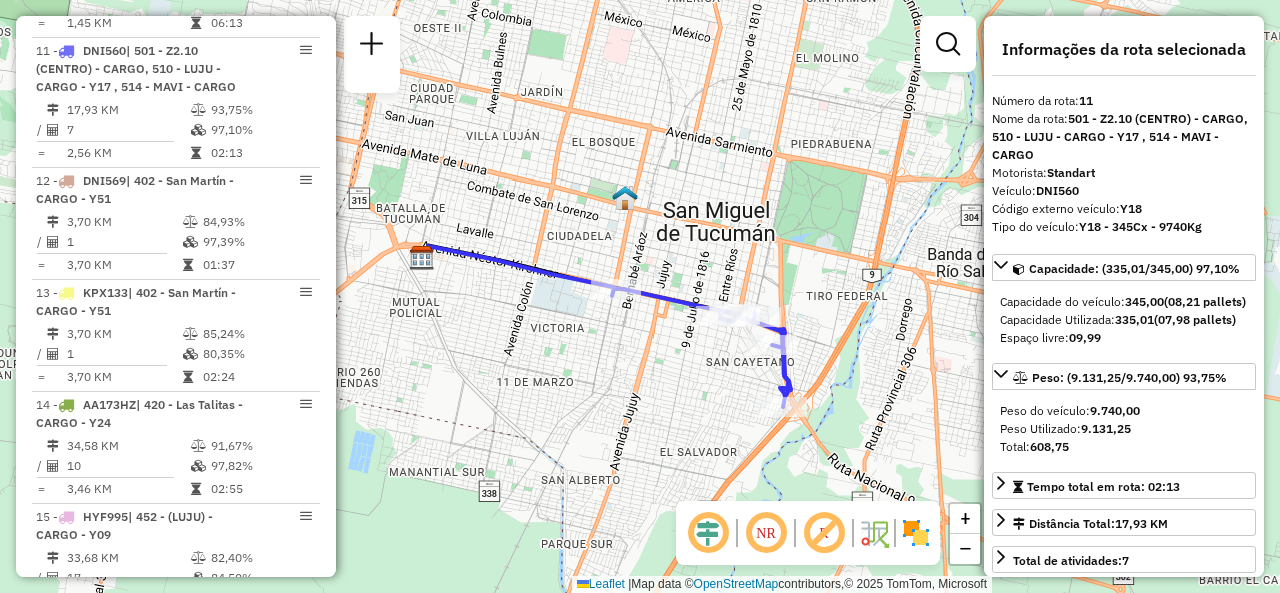 drag, startPoint x: 810, startPoint y: 323, endPoint x: 708, endPoint y: 334, distance: 102.59142 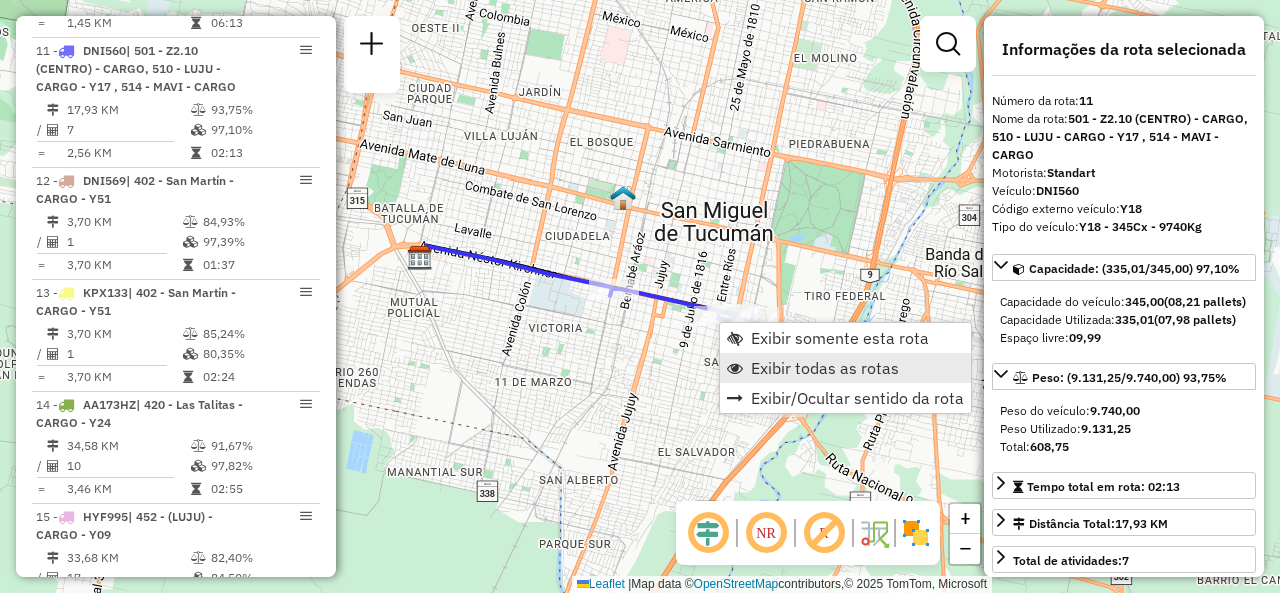 click on "Exibir todas as rotas" at bounding box center (825, 368) 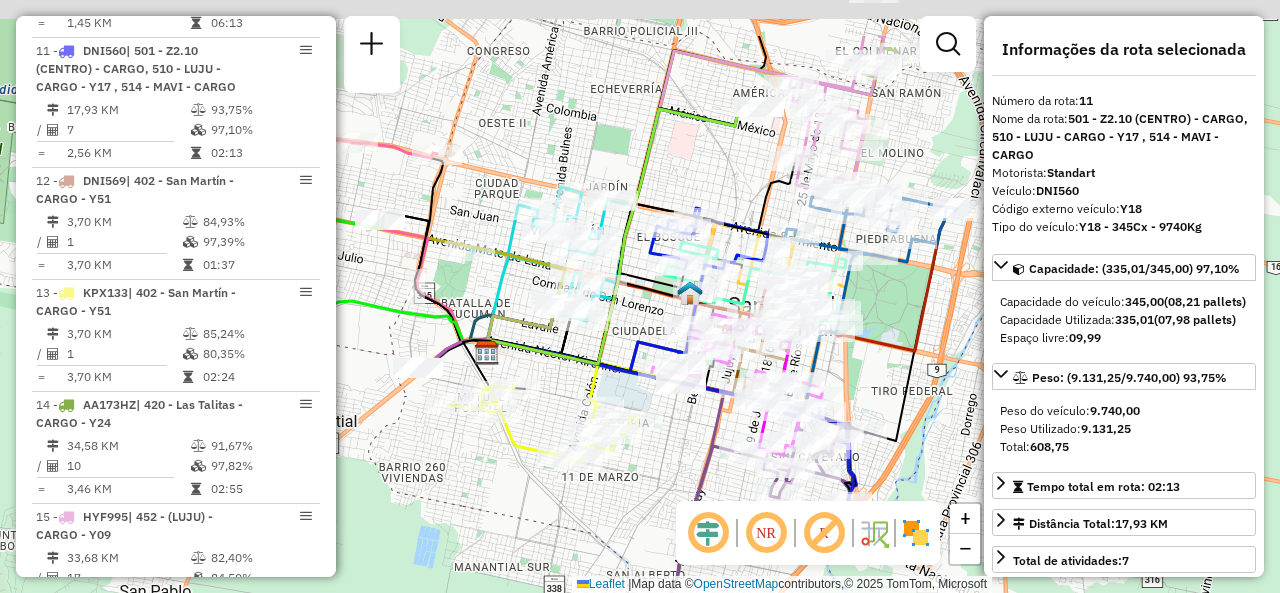 drag, startPoint x: 618, startPoint y: 385, endPoint x: 698, endPoint y: 472, distance: 118.19052 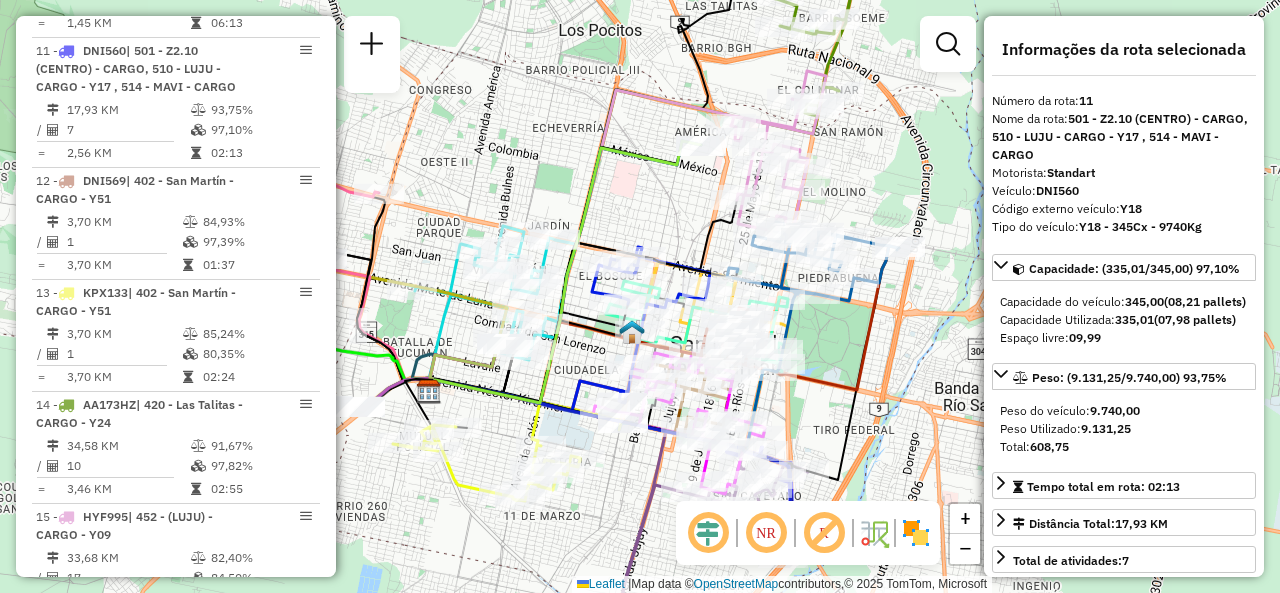 drag, startPoint x: 740, startPoint y: 178, endPoint x: 585, endPoint y: 163, distance: 155.72412 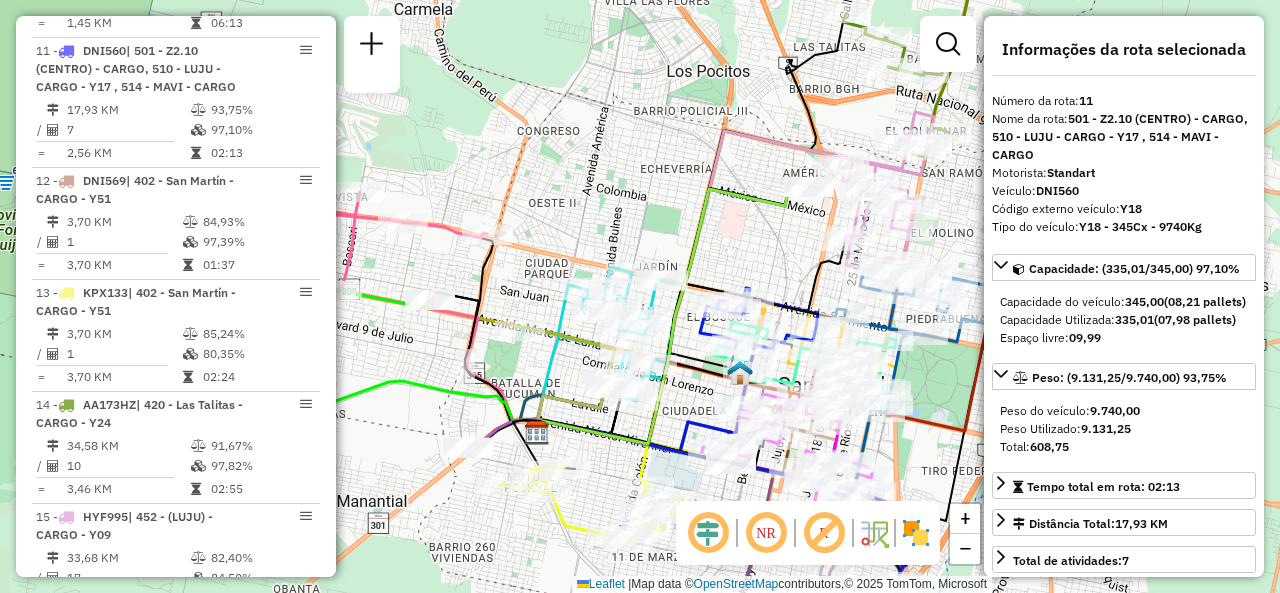 drag, startPoint x: 640, startPoint y: 221, endPoint x: 812, endPoint y: 278, distance: 181.19879 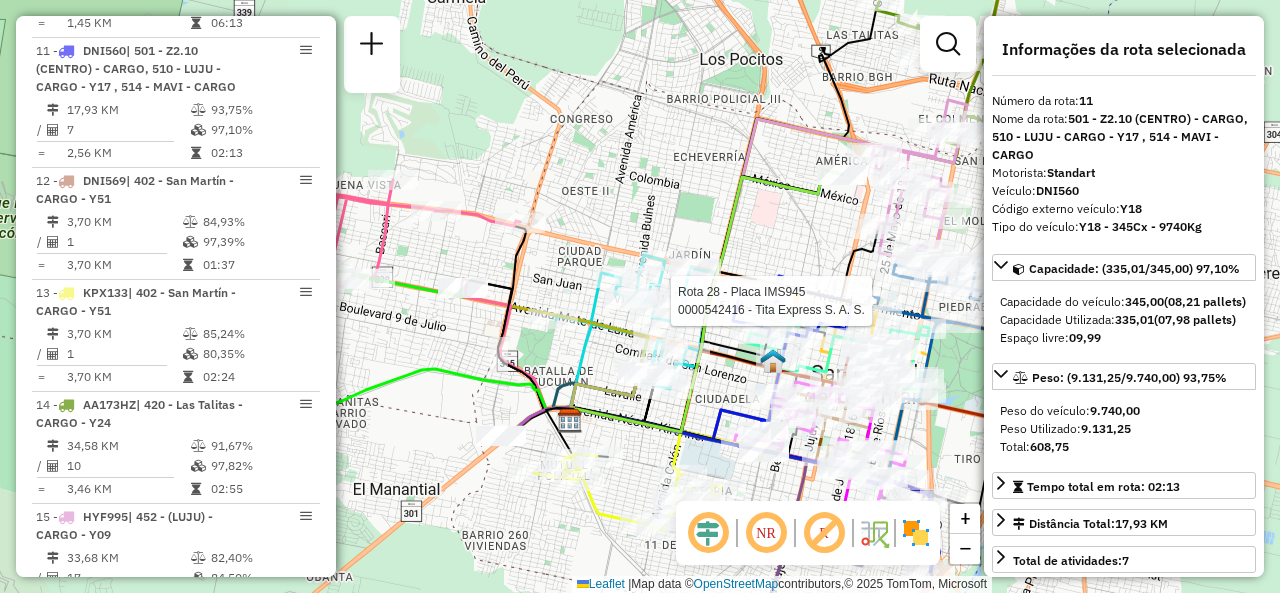 drag, startPoint x: 568, startPoint y: 355, endPoint x: 695, endPoint y: 286, distance: 144.53374 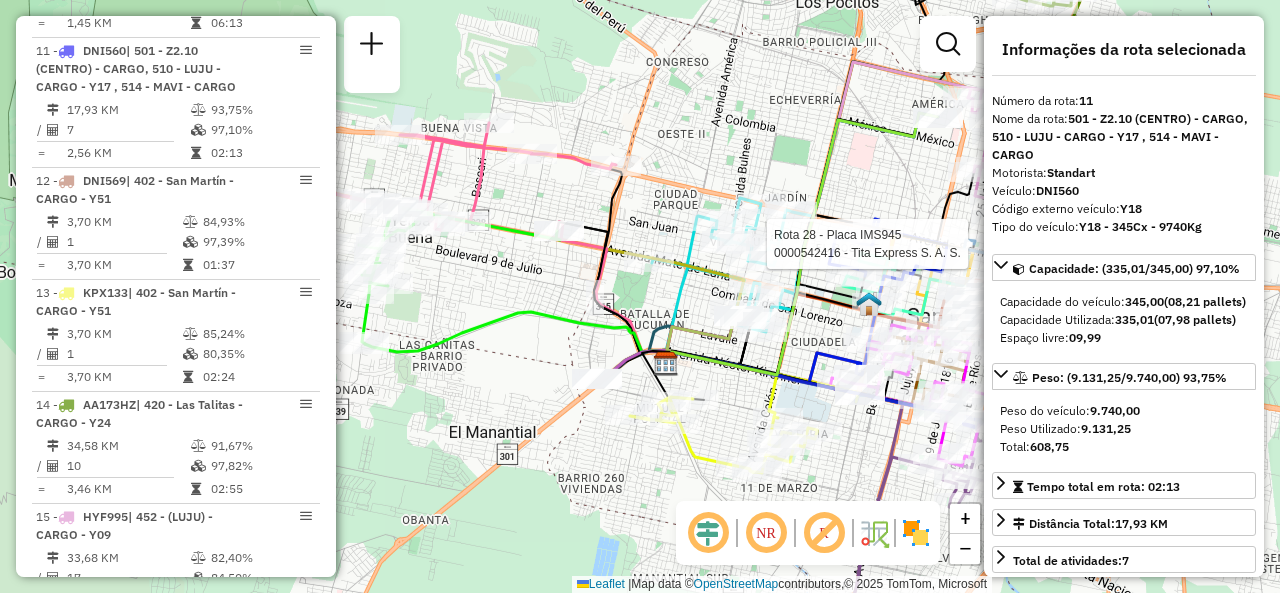 click on "Rota [NUMBER] - Placa [PLATE]  [NUMBER] - [COMPANY] [COMPANY] [COMPANY] de atendimento Grade de atendimento Capacidade Transportadoras Veículos Cliente Pedidos  Rotas Selecione os dias de semana para filtrar as janelas de atendimento  Seg   Ter   Qua   Qui   Sex   Sáb   Dom  Informe o período da janela de atendimento: De: Até:  Filtrar exatamente a janela do cliente  Considerar janela de atendimento padrão  Selecione os dias de semana para filtrar as grades de atendimento  Seg   Ter   Qua   Qui   Sex   Sáb   Dom   Considerar clientes sem dia de atendimento cadastrado  Clientes fora do dia de atendimento selecionado Filtrar as atividades entre os valores definidos abaixo:  Peso mínimo:   Peso máximo:   Cubagem mínima:   Cubagem máxima:   De:   Até:  Filtrar as atividades entre o tempo de atendimento definido abaixo:  De:   Até:   Considerar capacidade total dos clientes não roteirizados Transportadora: Selecione um ou mais itens Tipo de veículo: Selecione um ou mais itens Veículo: Motorista: Nome: De:" 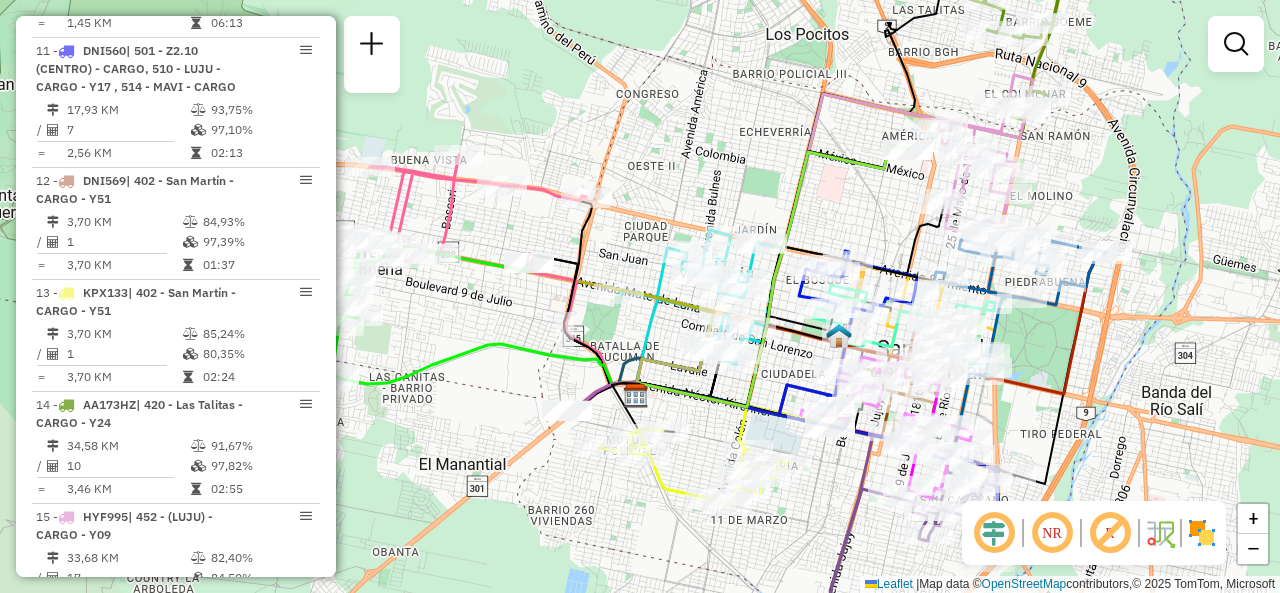 drag, startPoint x: 550, startPoint y: 407, endPoint x: 510, endPoint y: 437, distance: 50 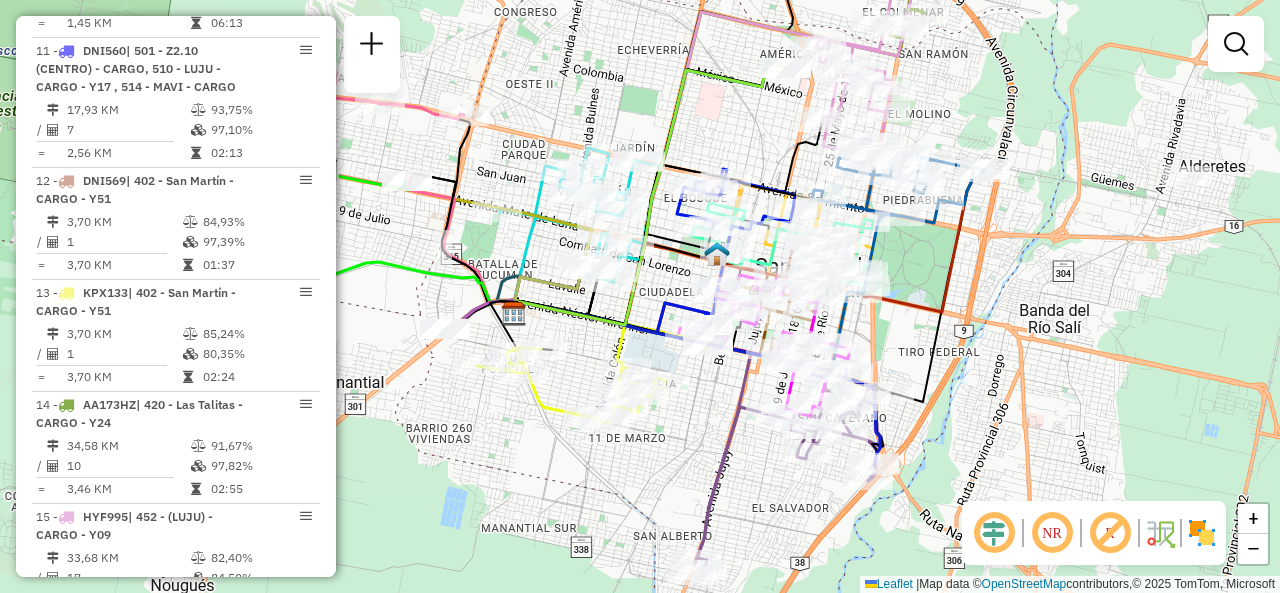 drag, startPoint x: 852, startPoint y: 233, endPoint x: 740, endPoint y: 147, distance: 141.20906 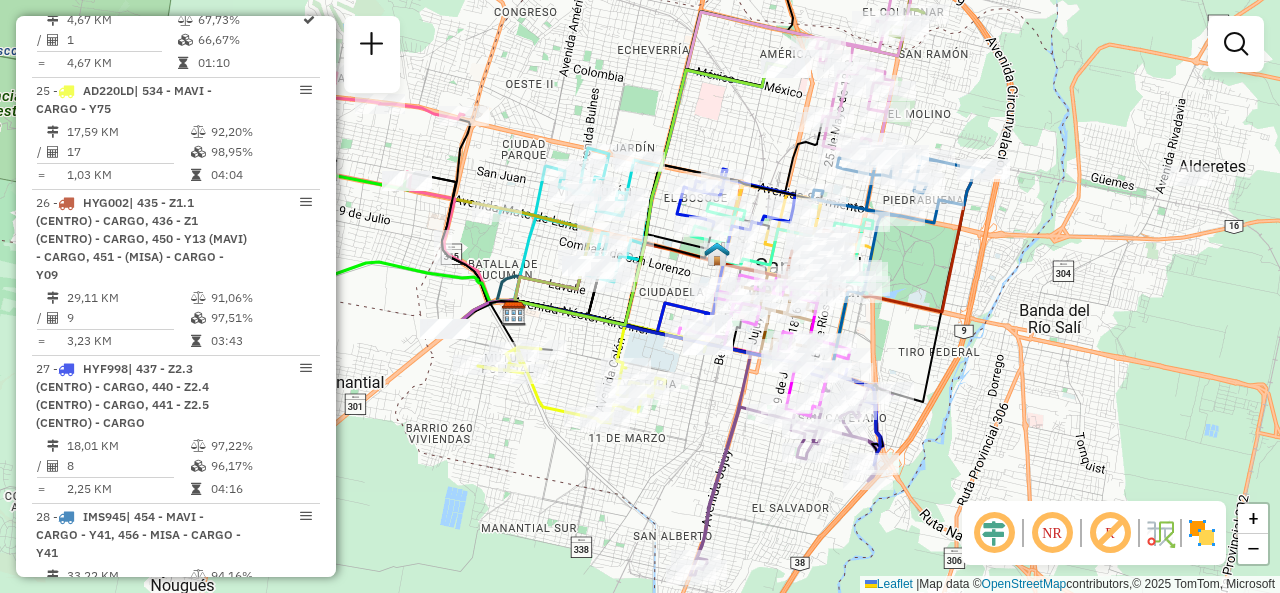 scroll, scrollTop: 3930, scrollLeft: 0, axis: vertical 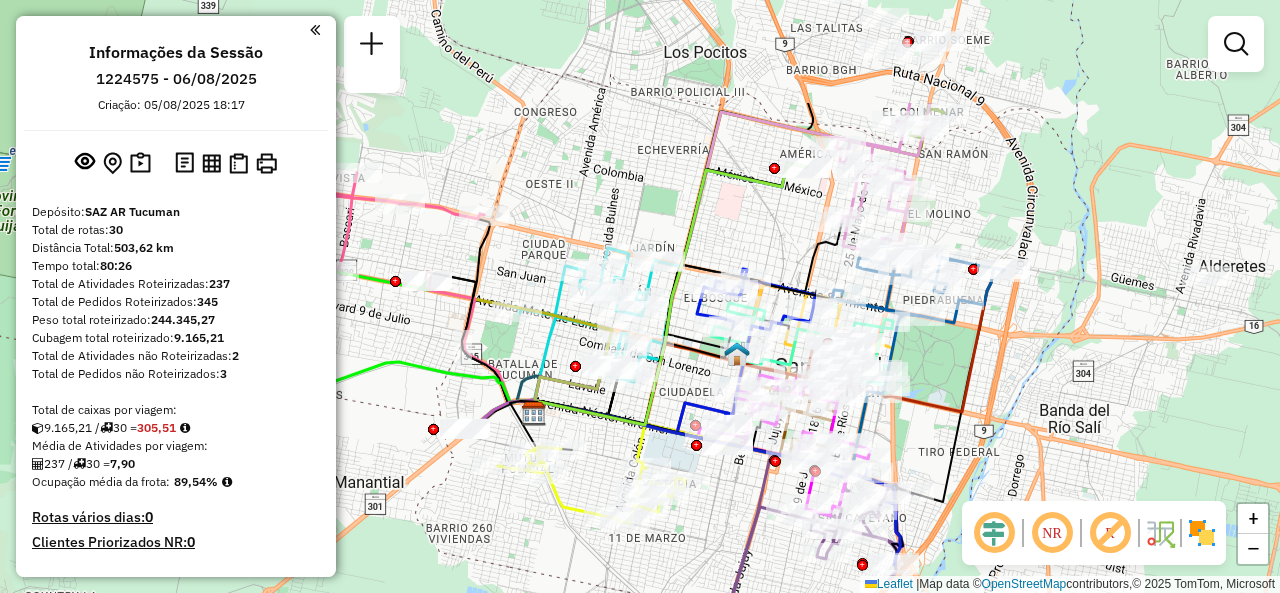 drag, startPoint x: 714, startPoint y: 121, endPoint x: 745, endPoint y: 216, distance: 99.92998 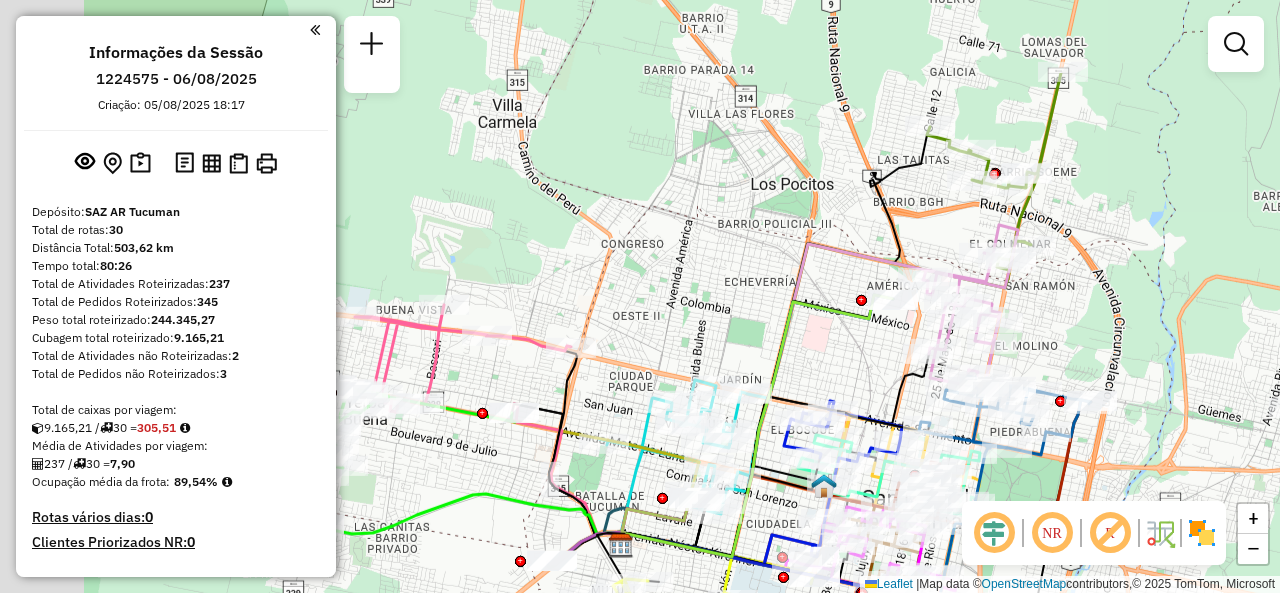 drag, startPoint x: 725, startPoint y: 243, endPoint x: 815, endPoint y: 381, distance: 164.75436 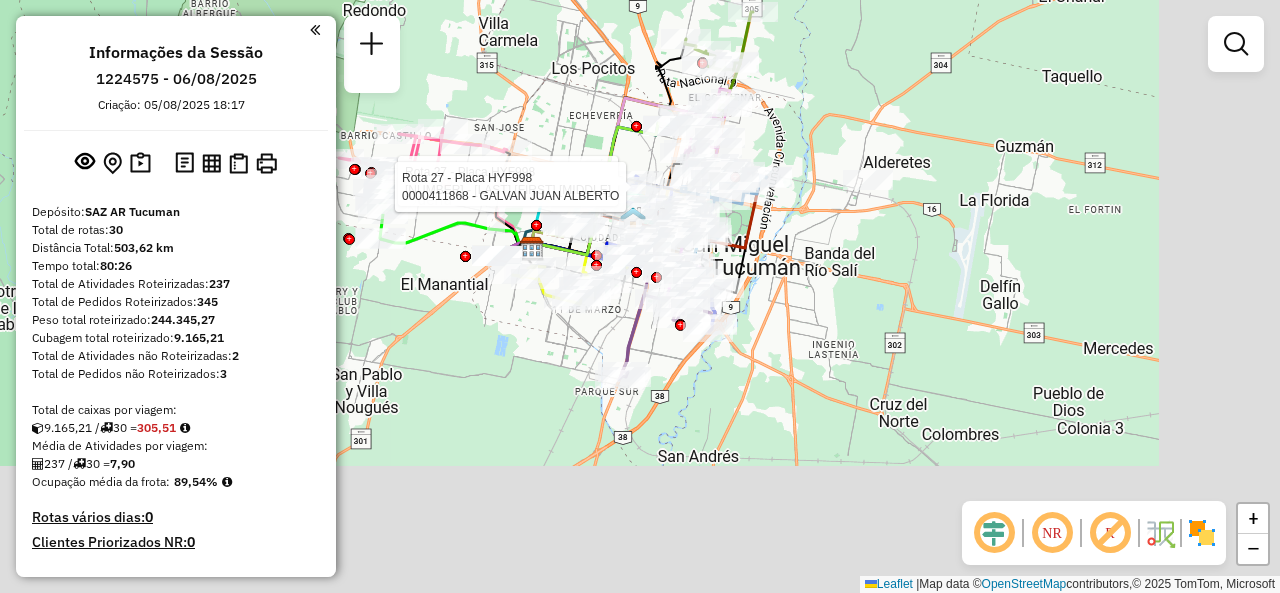 drag, startPoint x: 791, startPoint y: 338, endPoint x: 593, endPoint y: 124, distance: 291.5476 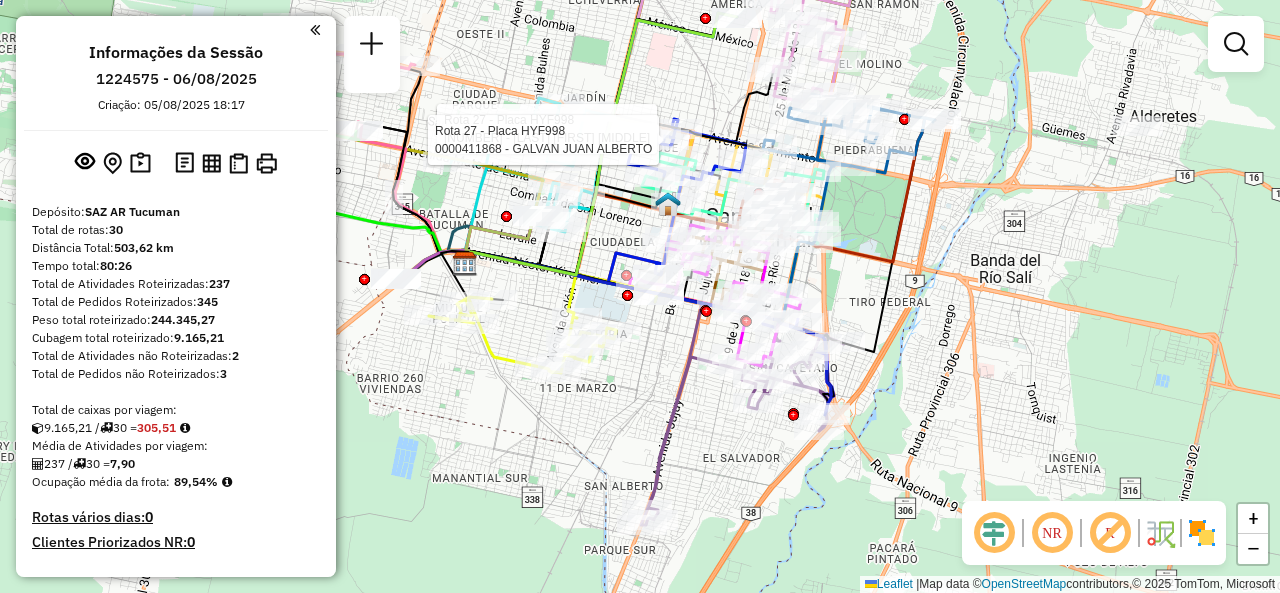 click on "Rota 27 - Placa HYF998  [NUMBER] - [LAST] [FIRST] [MIDDLE] Rota 27 - Placa HYF998  [NUMBER] - [LAST] [FIRST] Janela de atendimento Grade de atendimento Capacidade Transportadoras Veículos Cliente Pedidos  Rotas Selecione os dias de semana para filtrar as janelas de atendimento  Seg   Ter   Qua   Qui   Sex   Sáb   Dom  Informe o período da janela de atendimento: De: Até:  Filtrar exatamente a janela do cliente  Considerar janela de atendimento padrão  Selecione os dias de semana para filtrar as grades de atendimento  Seg   Ter   Qua   Qui   Sex   Sáb   Dom   Considerar clientes sem dia de atendimento cadastrado  Clientes fora do dia de atendimento selecionado Filtrar as atividades entre os valores definidos abaixo:  Peso mínimo:   Peso máximo:   Cubagem mínima:   Cubagem máxima:   De:   Até:  Filtrar as atividades entre o tempo de atendimento definido abaixo:  De:   Até:   Considerar capacidade total dos clientes não roteirizados Transportadora: Selecione um ou mais itens Tipo de veículo: +" 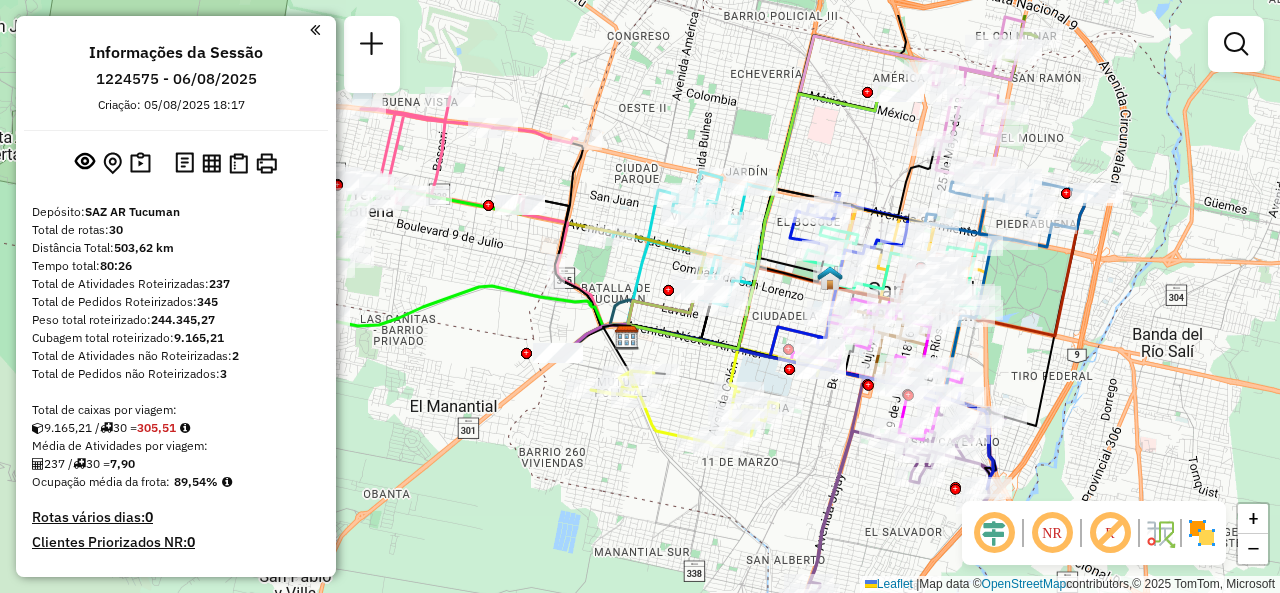 drag, startPoint x: 645, startPoint y: 351, endPoint x: 807, endPoint y: 424, distance: 177.68793 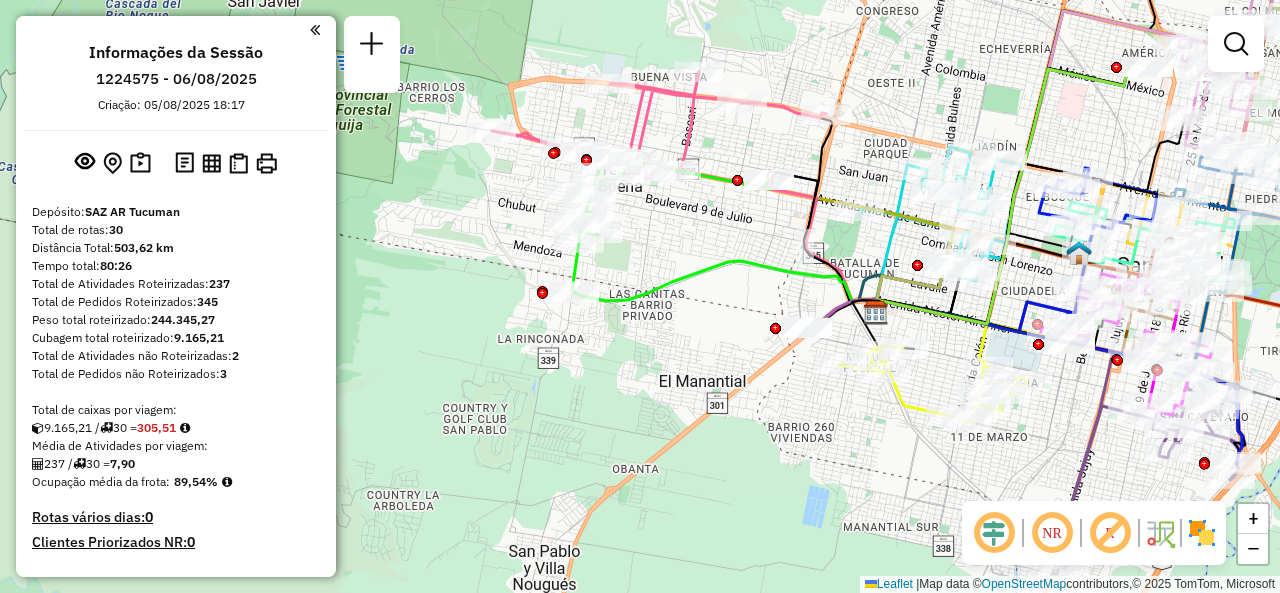 drag, startPoint x: 509, startPoint y: 307, endPoint x: 758, endPoint y: 283, distance: 250.15395 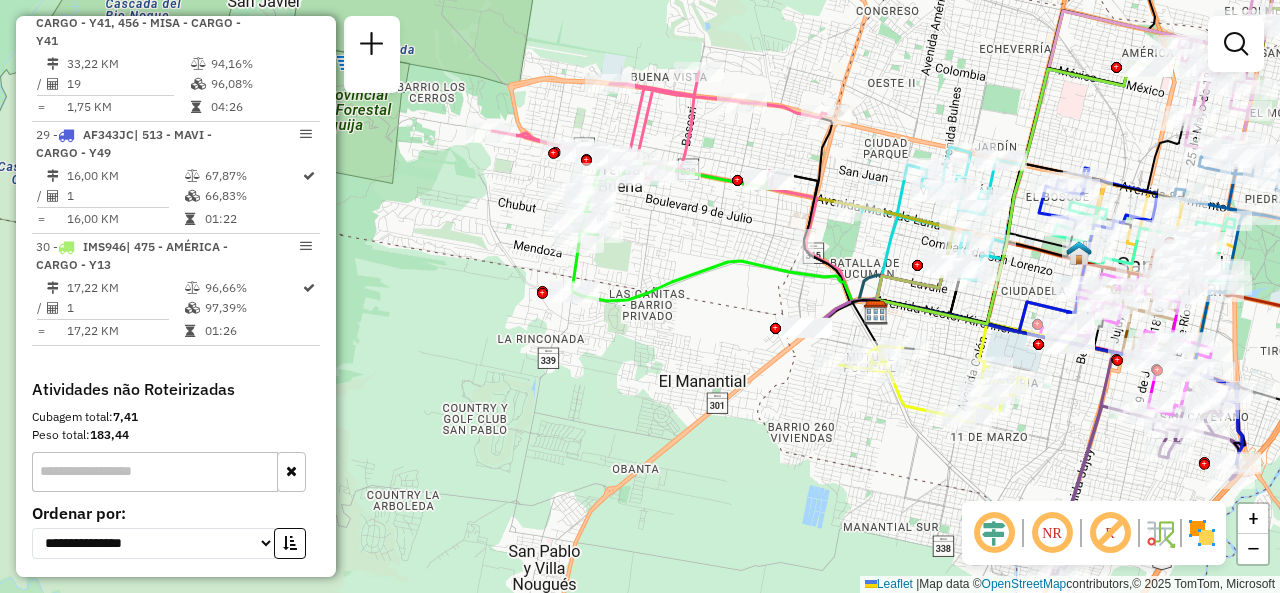 scroll, scrollTop: 4107, scrollLeft: 0, axis: vertical 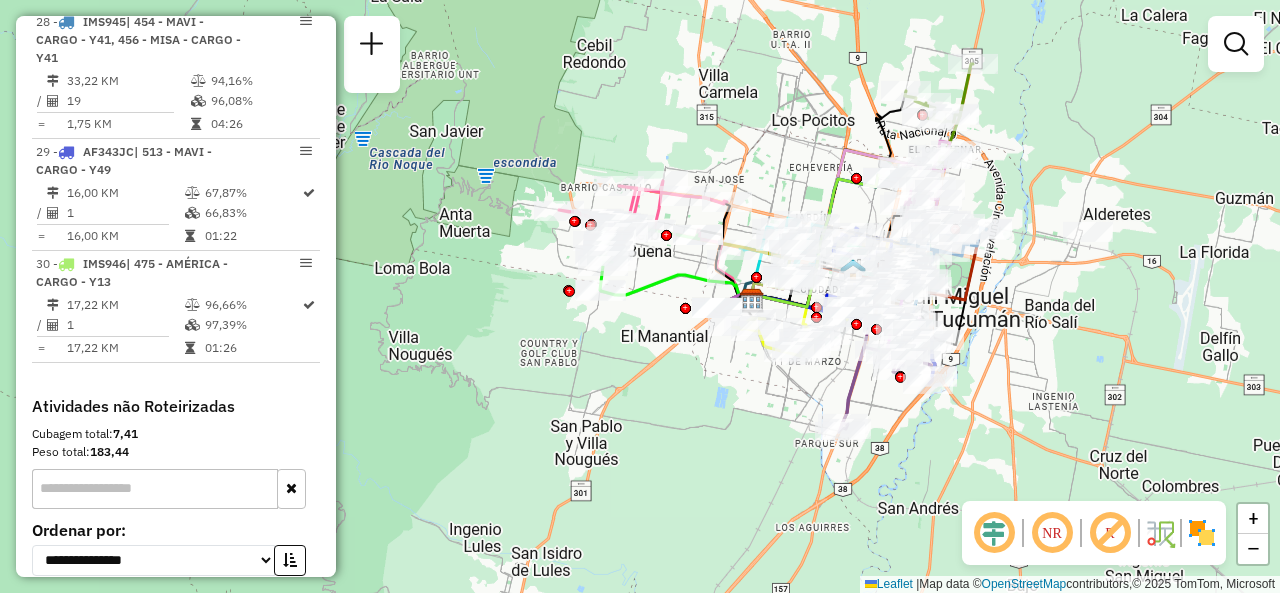 click on "Janela de atendimento Grade de atendimento Capacidade Transportadoras Veículos Cliente Pedidos  Rotas Selecione os dias de semana para filtrar as janelas de atendimento  Seg   Ter   Qua   Qui   Sex   Sáb   Dom  Informe o período da janela de atendimento: De: Até:  Filtrar exatamente a janela do cliente  Considerar janela de atendimento padrão  Selecione os dias de semana para filtrar as grades de atendimento  Seg   Ter   Qua   Qui   Sex   Sáb   Dom   Considerar clientes sem dia de atendimento cadastrado  Clientes fora do dia de atendimento selecionado Filtrar as atividades entre os valores definidos abaixo:  Peso mínimo:   Peso máximo:   Cubagem mínima:   Cubagem máxima:   De:   Até:  Filtrar as atividades entre o tempo de atendimento definido abaixo:  De:   Até:   Considerar capacidade total dos clientes não roteirizados Transportadora: Selecione um ou mais itens Tipo de veículo: Selecione um ou mais itens Veículo: Selecione um ou mais itens Motorista: Selecione um ou mais itens Nome: Rótulo:" 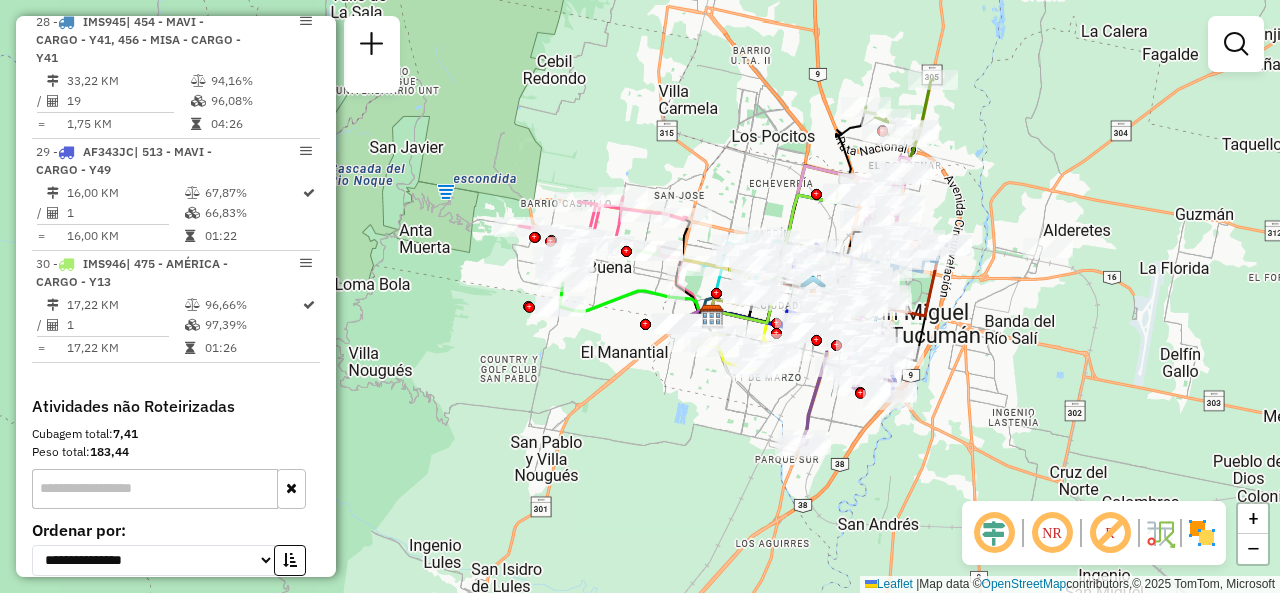 drag, startPoint x: 710, startPoint y: 405, endPoint x: 574, endPoint y: 490, distance: 160.37769 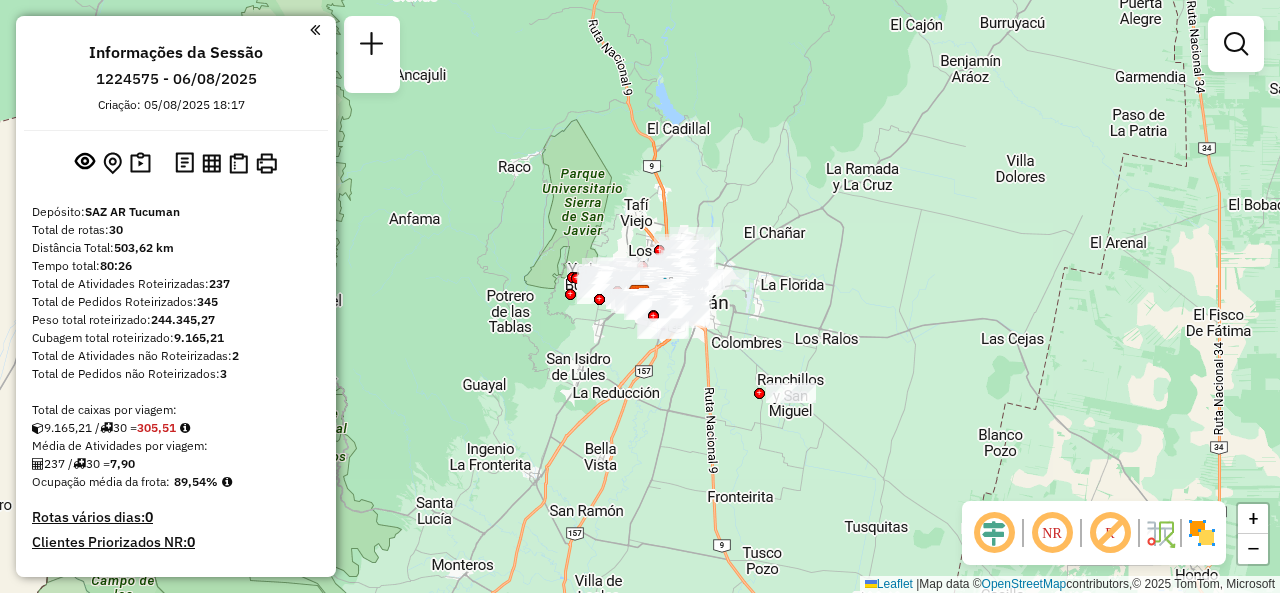scroll, scrollTop: 0, scrollLeft: 0, axis: both 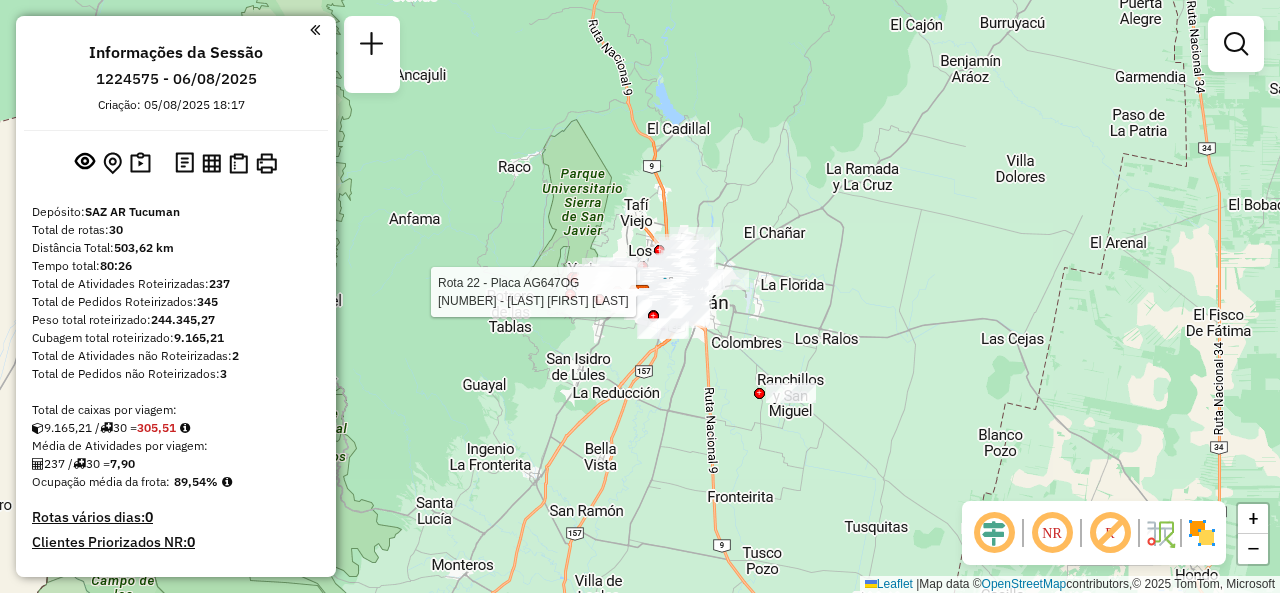select on "**********" 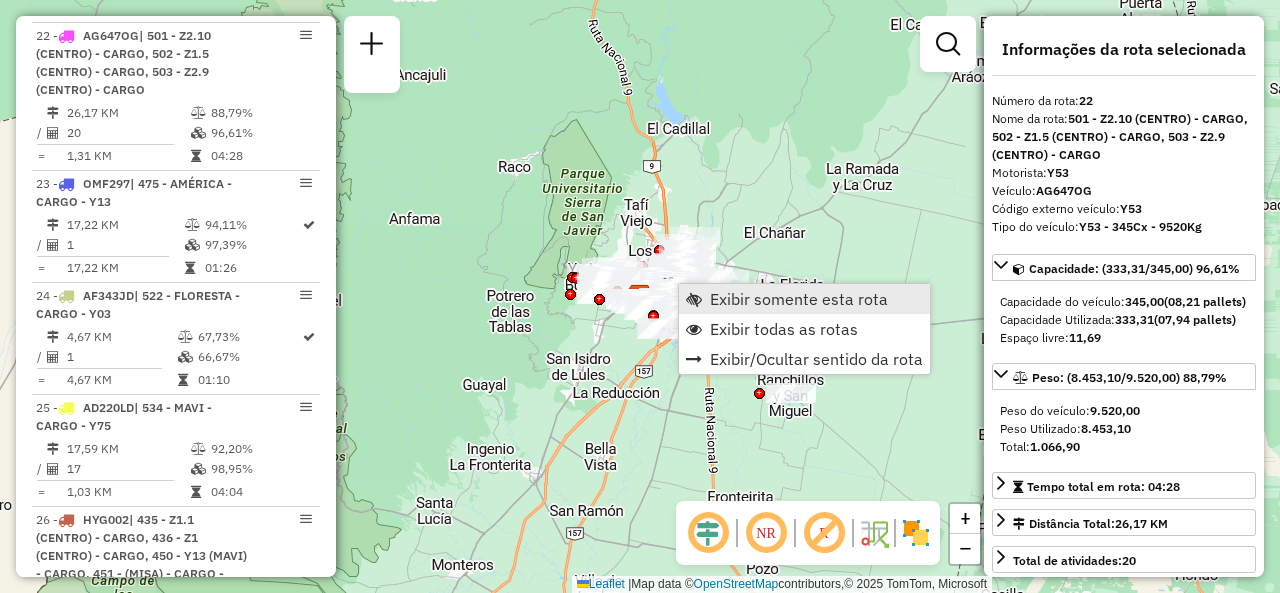 click at bounding box center (694, 299) 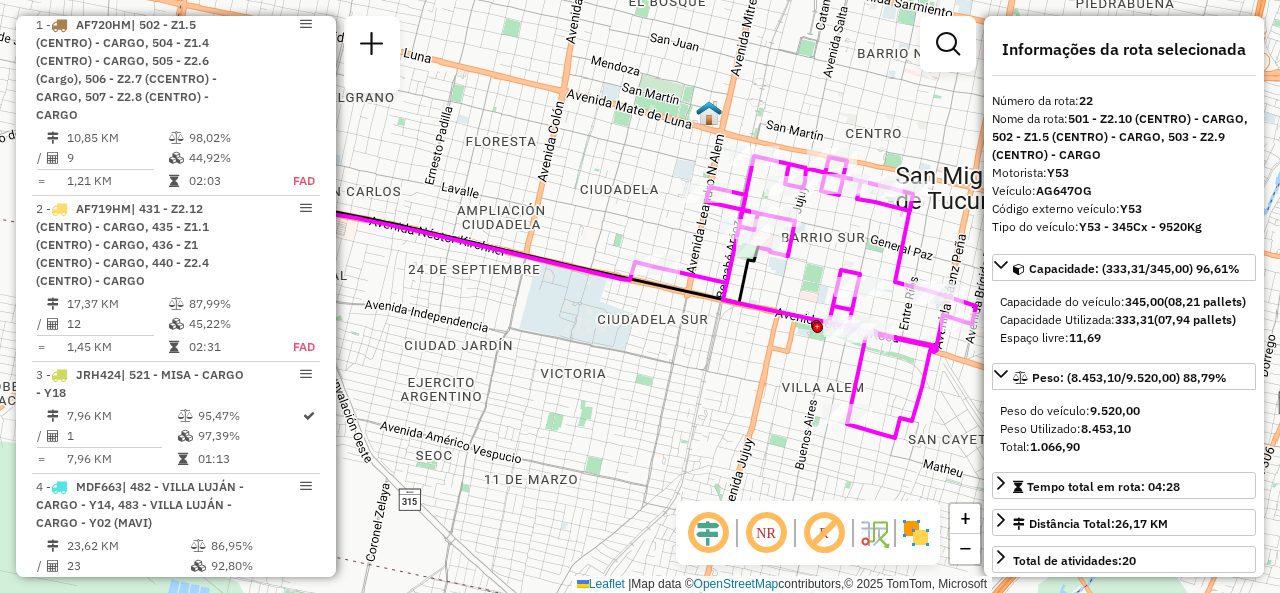 scroll, scrollTop: 394, scrollLeft: 0, axis: vertical 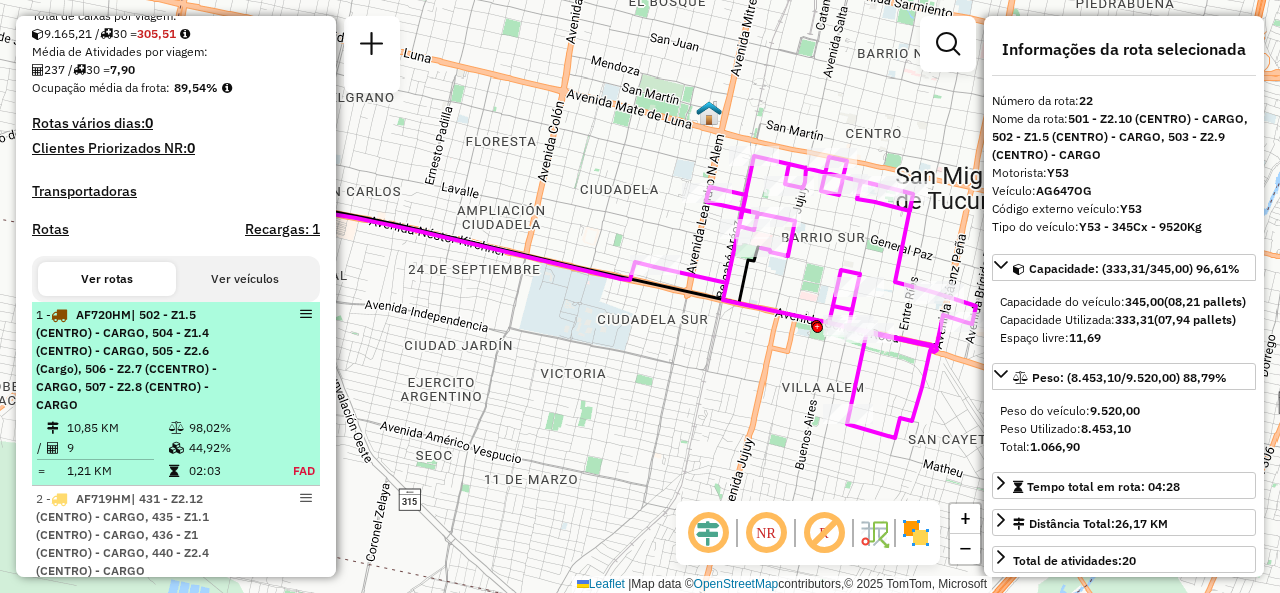 click on "| 502 - Z1.5 (CENTRO) - CARGO, 504 - Z1.4 (CENTRO) - CARGO, 505 - Z2.6 (Cargo), 506 - Z2.7 (CCENTRO) - CARGO, 507 - Z2.8 (CENTRO) - CARGO" at bounding box center [126, 359] 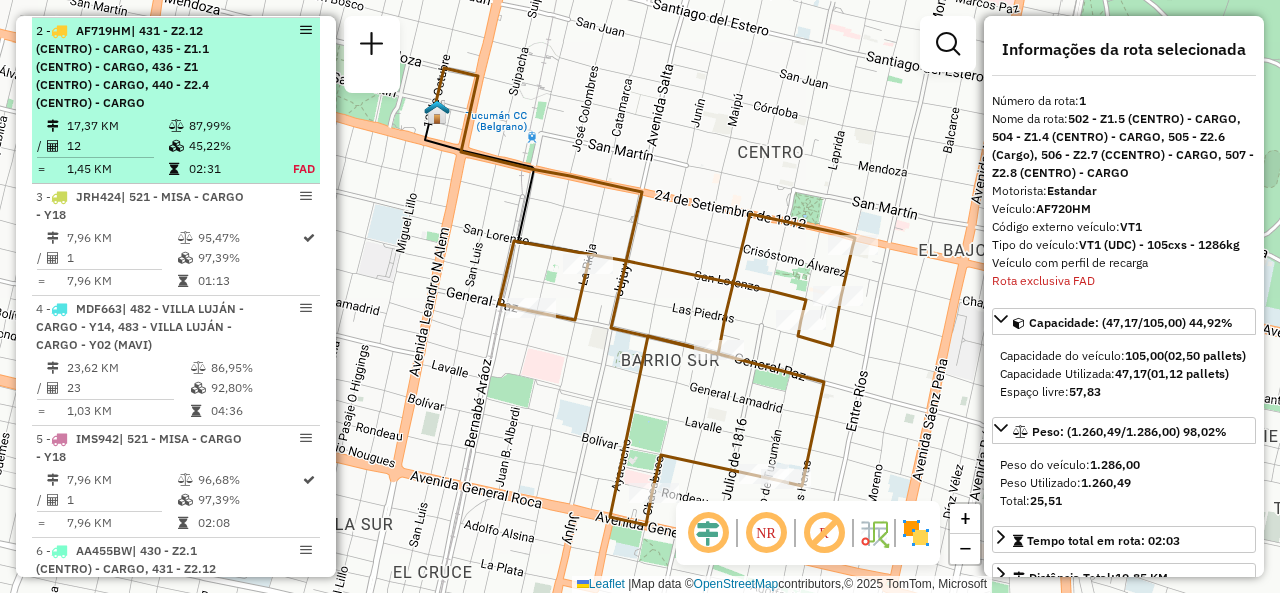 scroll, scrollTop: 880, scrollLeft: 0, axis: vertical 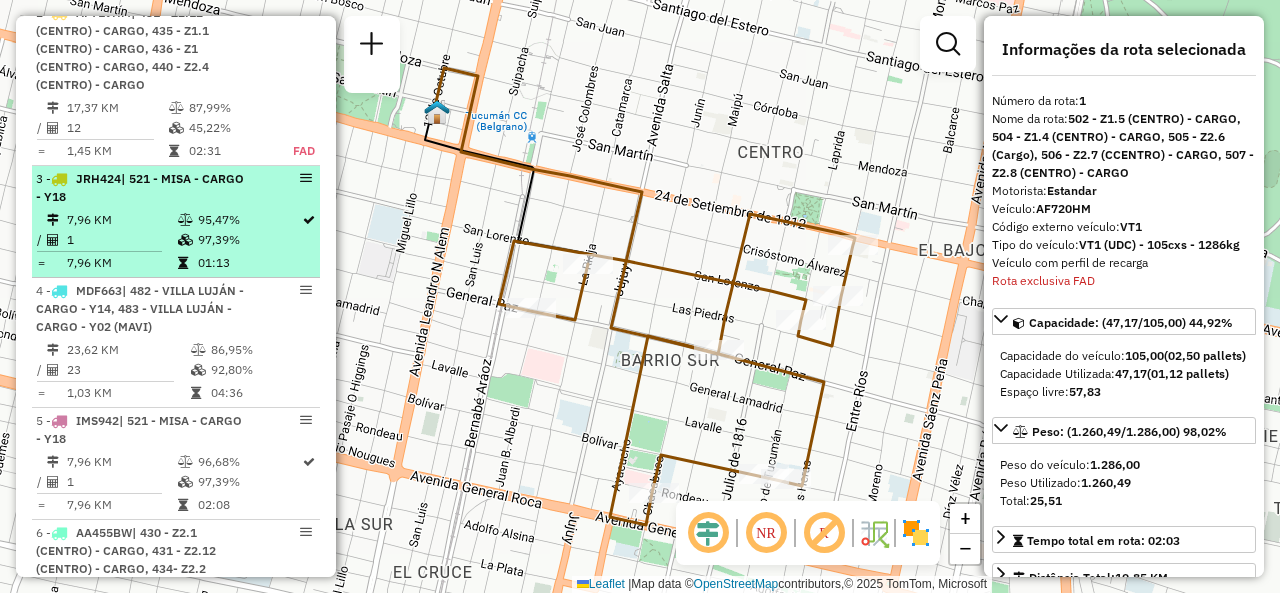 click on "97,39%" at bounding box center (249, 240) 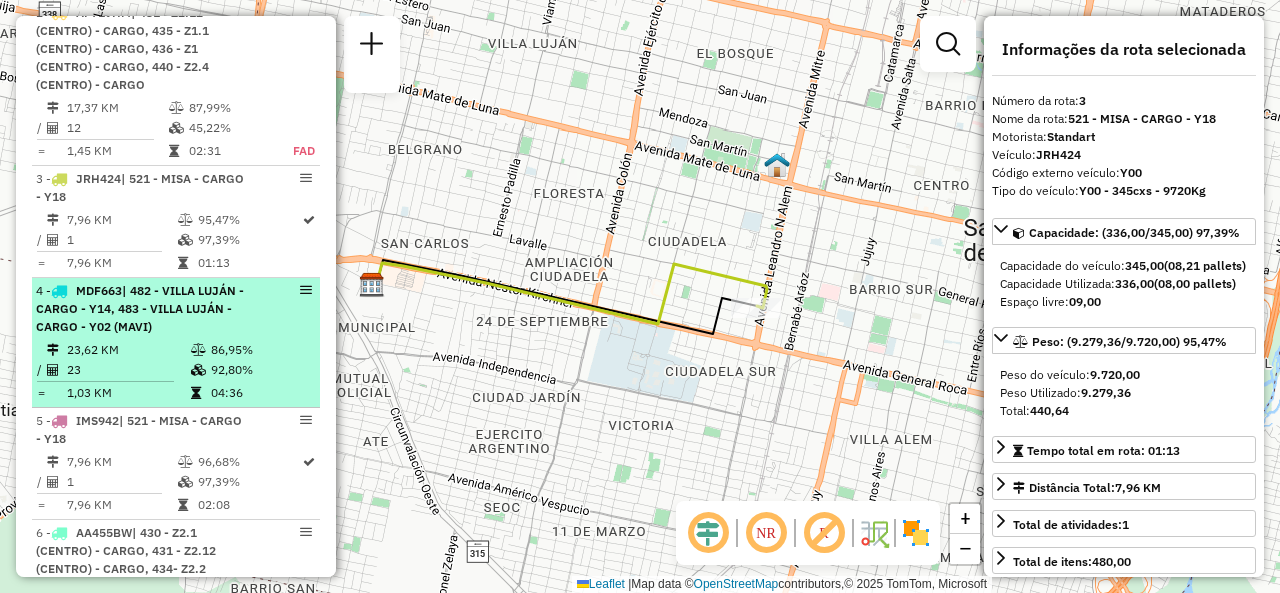 click on "| 482 - VILLA LUJÁN - CARGO - Y14, 483 -  VILLA LUJÁN - CARGO - Y02 (MAVI)" at bounding box center (140, 308) 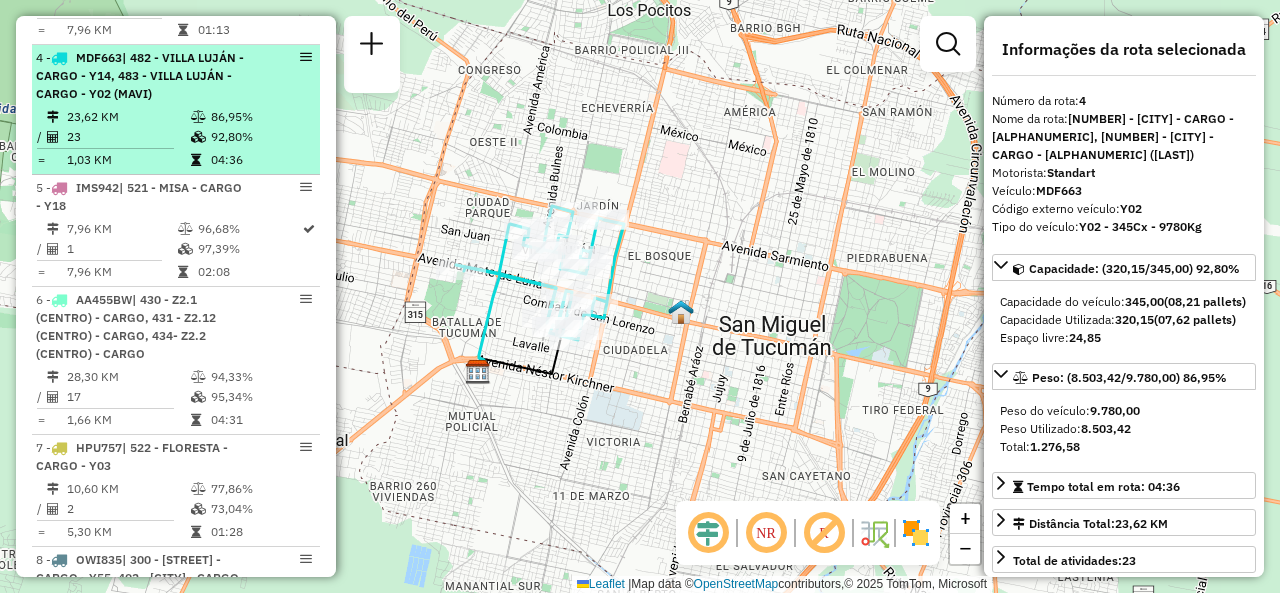scroll, scrollTop: 1180, scrollLeft: 0, axis: vertical 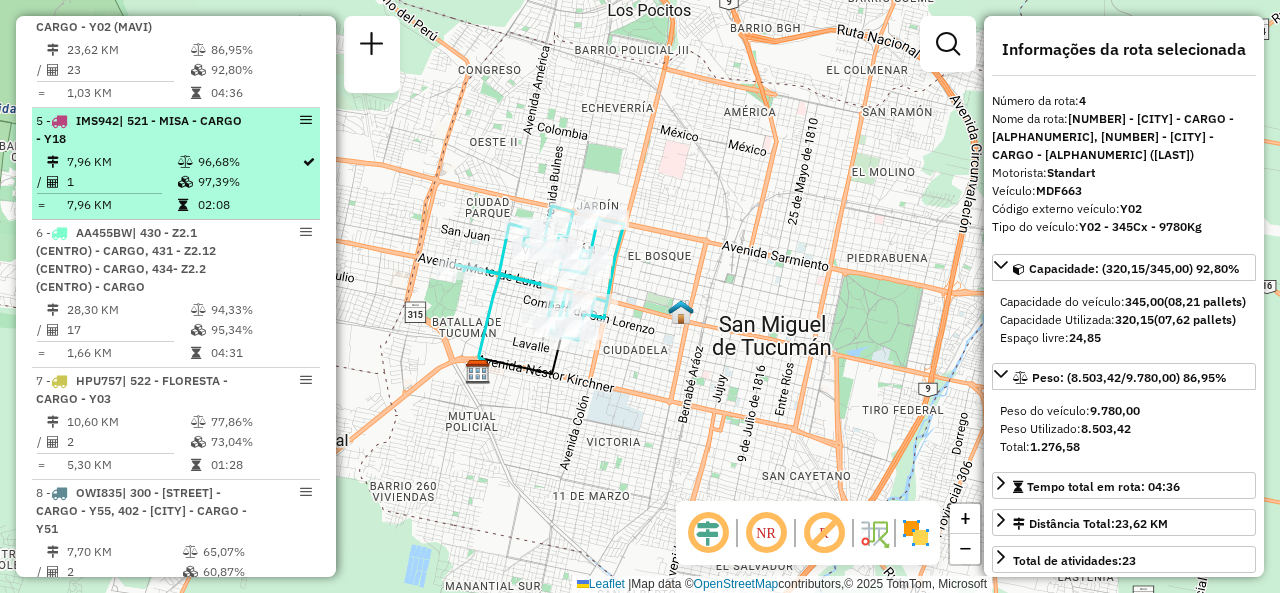 click at bounding box center (187, 182) 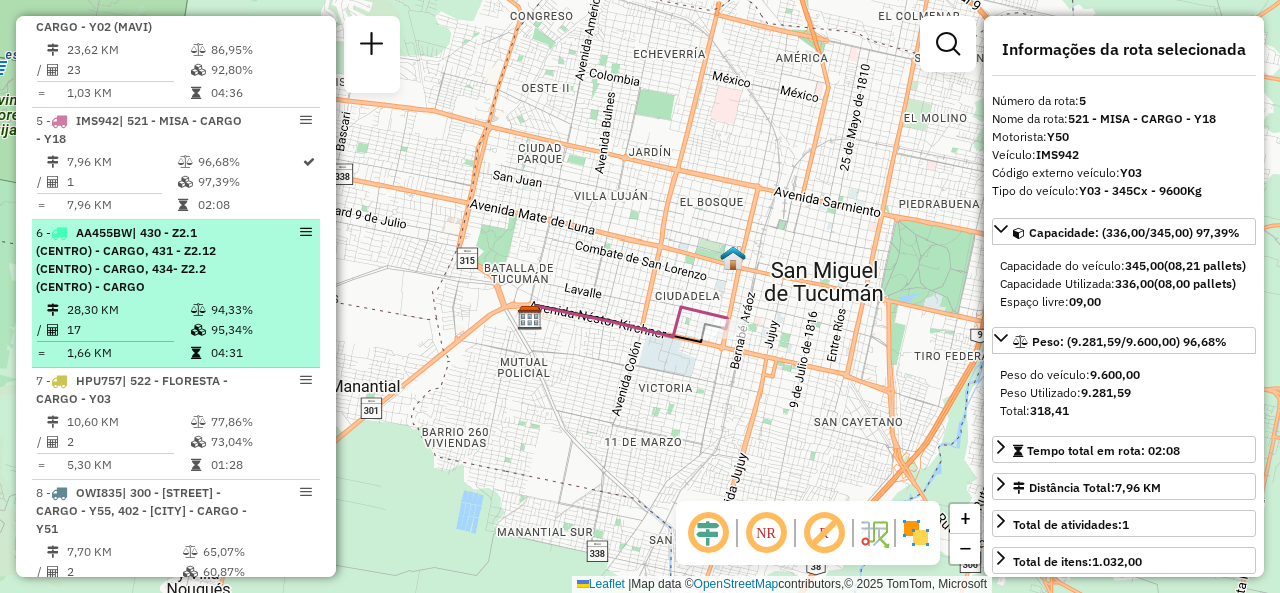 click on "[NUMBER] - [ALPHANUMERIC] | [NUMBER] - [CITY] - CARGO, [NUMBER] - [CITY] - CARGO, [NUMBER]- [CITY] - CARGO" at bounding box center [142, 260] 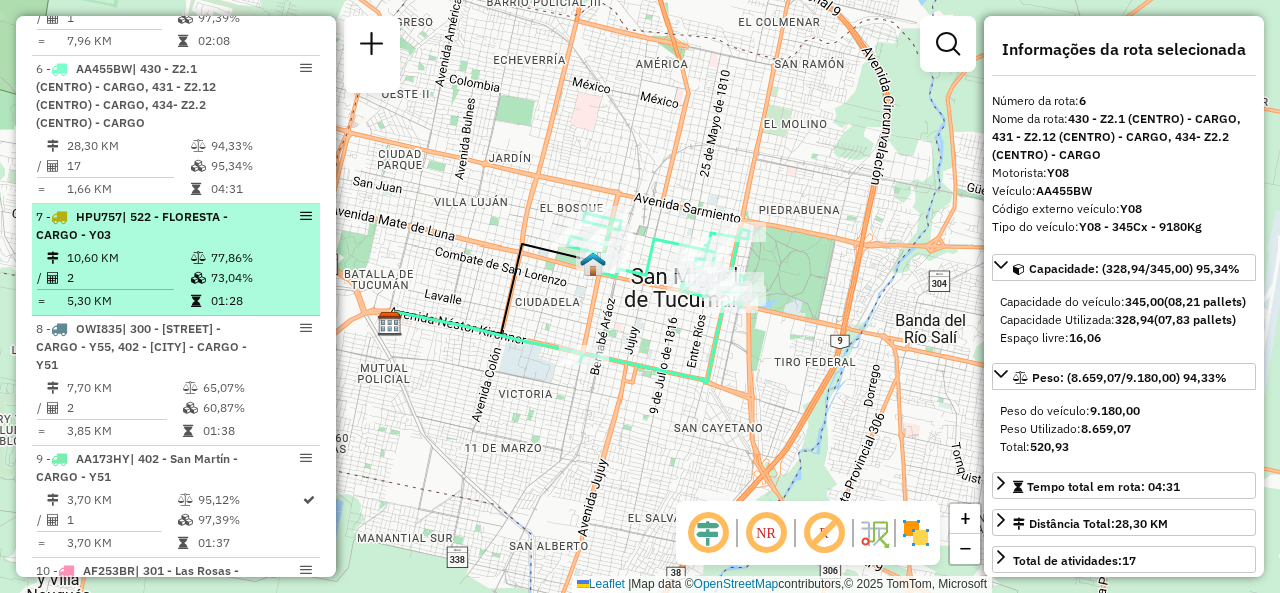 scroll, scrollTop: 1380, scrollLeft: 0, axis: vertical 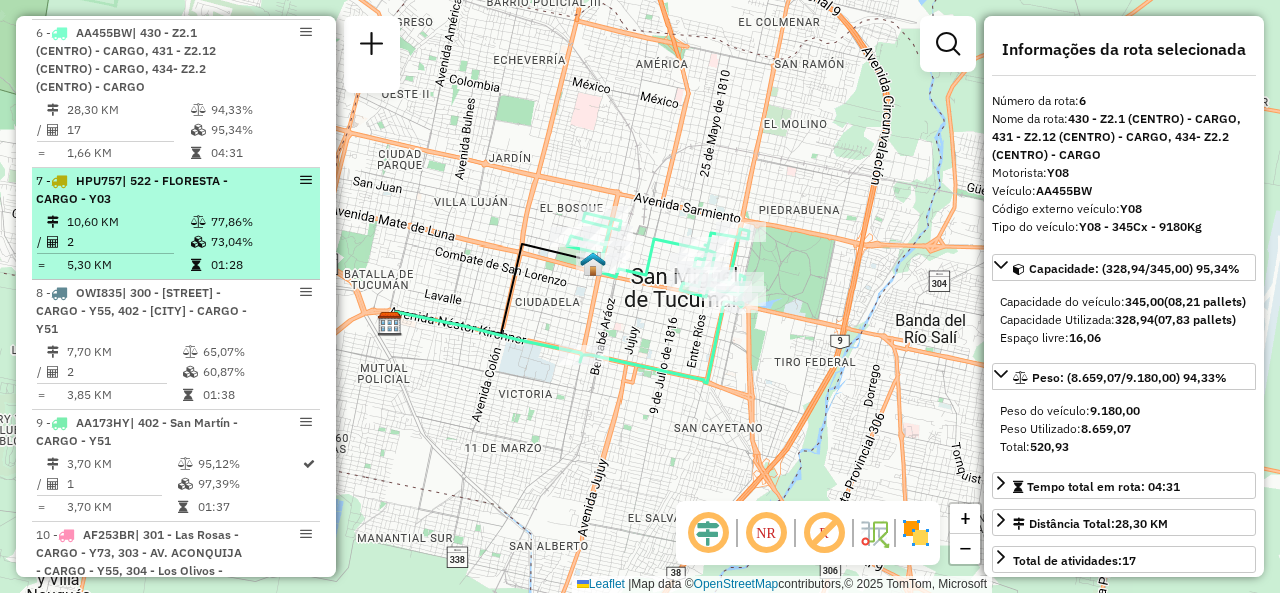 click on "2" at bounding box center (128, 242) 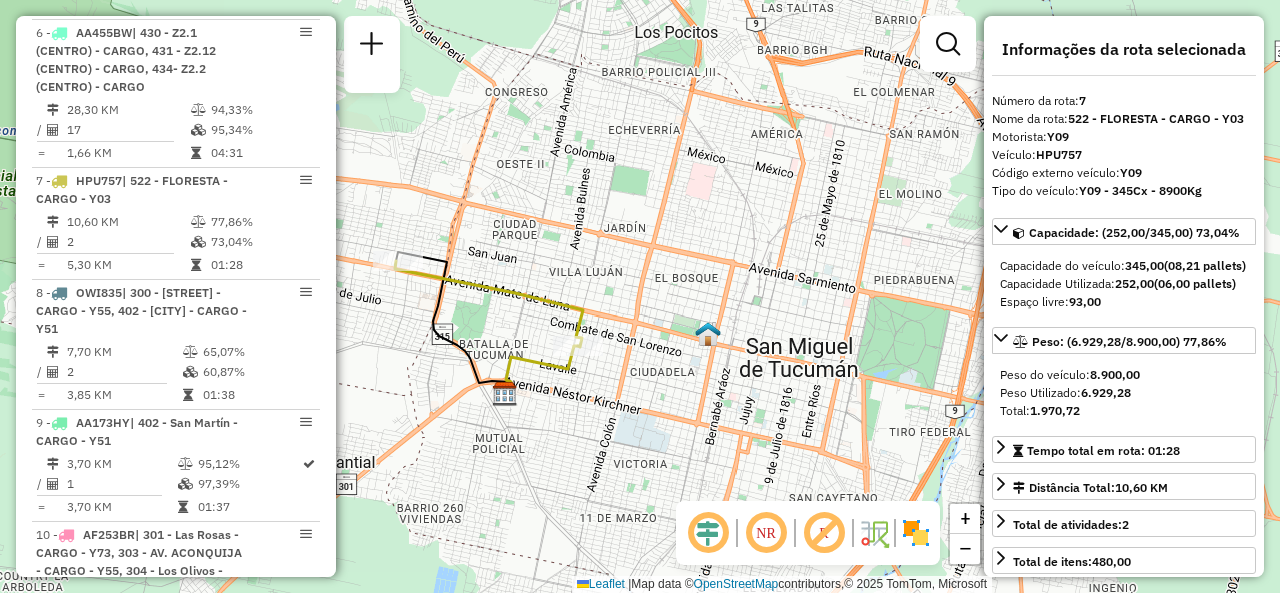 drag, startPoint x: 457, startPoint y: 253, endPoint x: 700, endPoint y: 328, distance: 254.31084 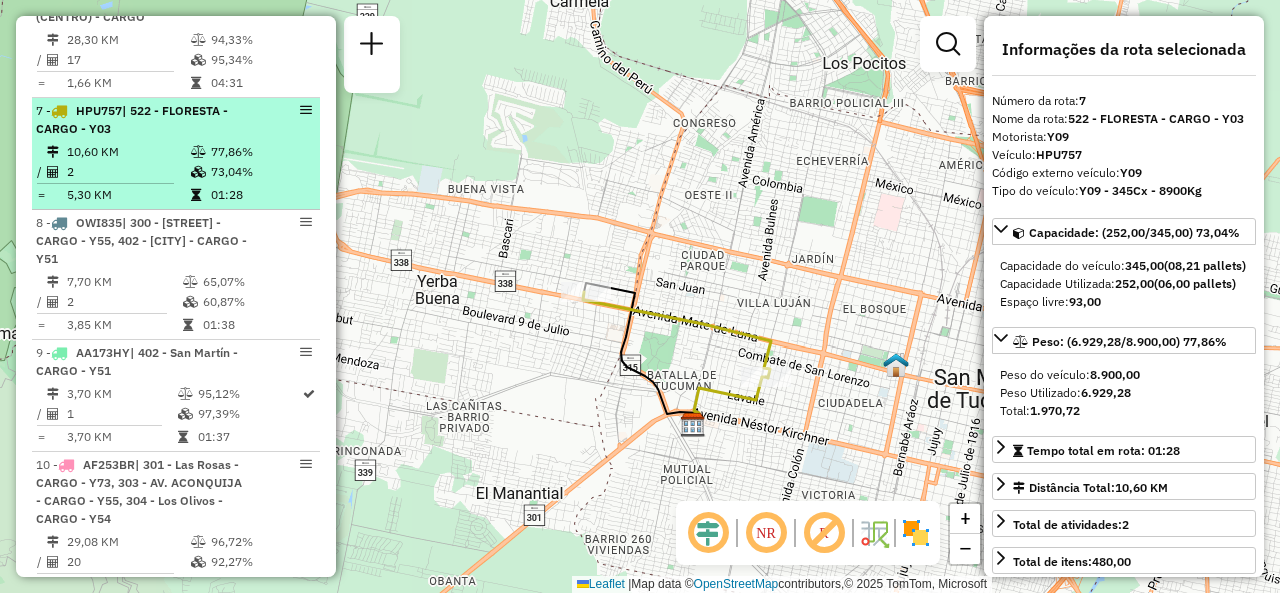 scroll, scrollTop: 1480, scrollLeft: 0, axis: vertical 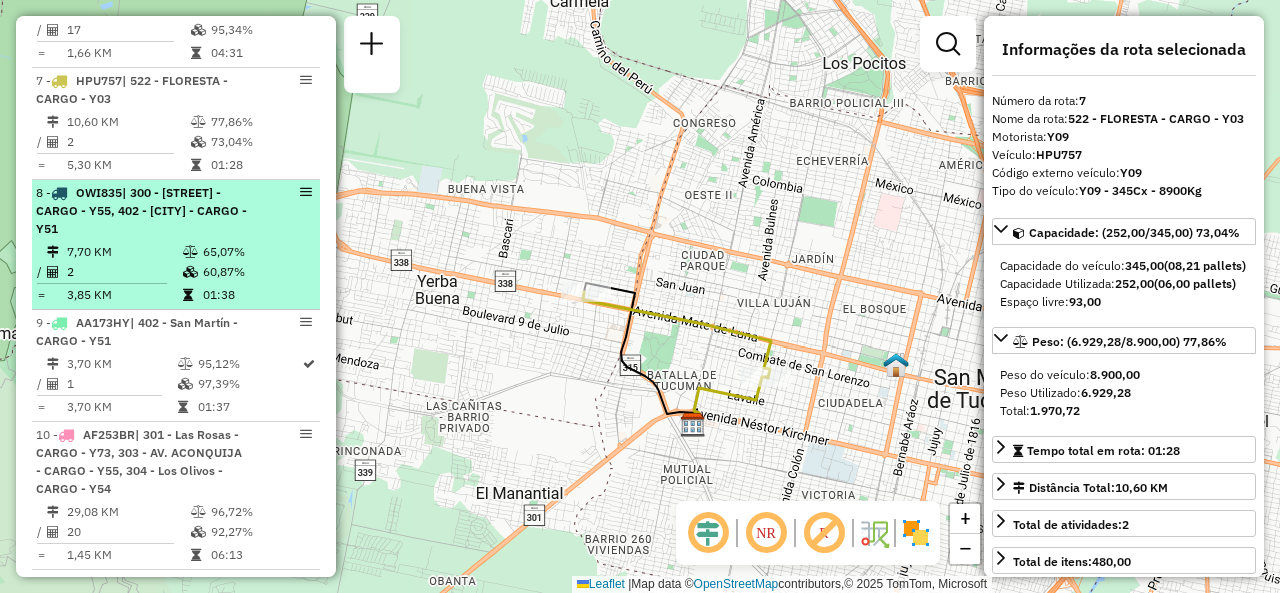 click on "[NUMBER] - [ALPHANUMERIC] | [NUMBER] - [CITY] - CARGO - [ALPHANUMERIC], [NUMBER] - [CITY] - CARGO - [ALPHANUMERIC]" at bounding box center (142, 211) 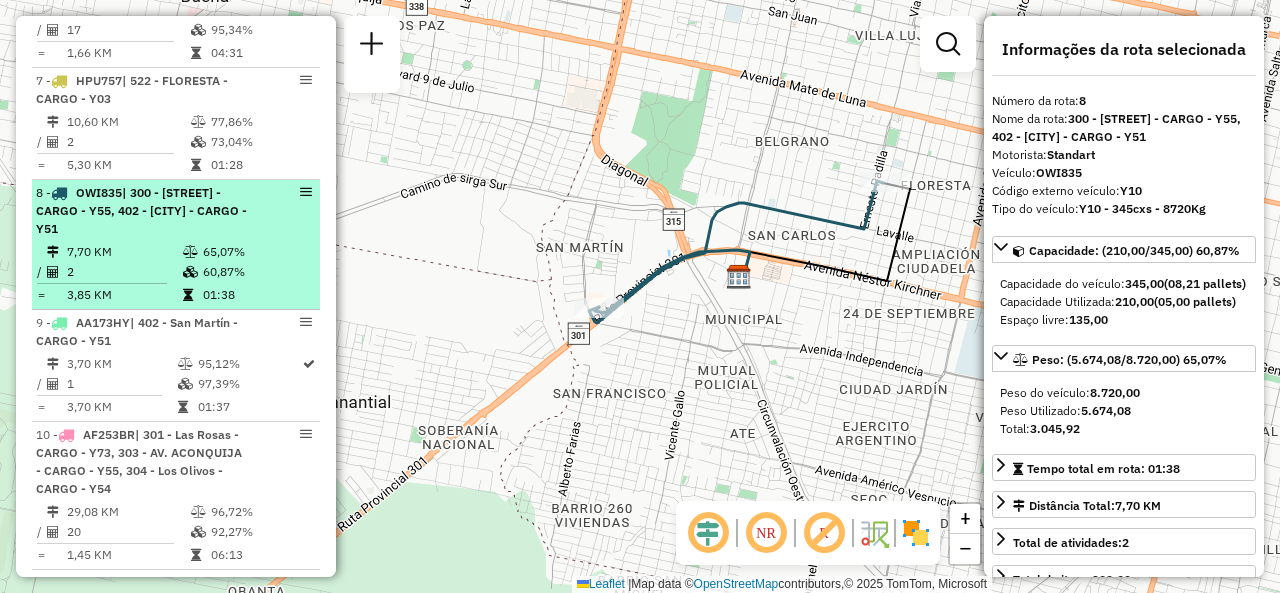 scroll, scrollTop: 1580, scrollLeft: 0, axis: vertical 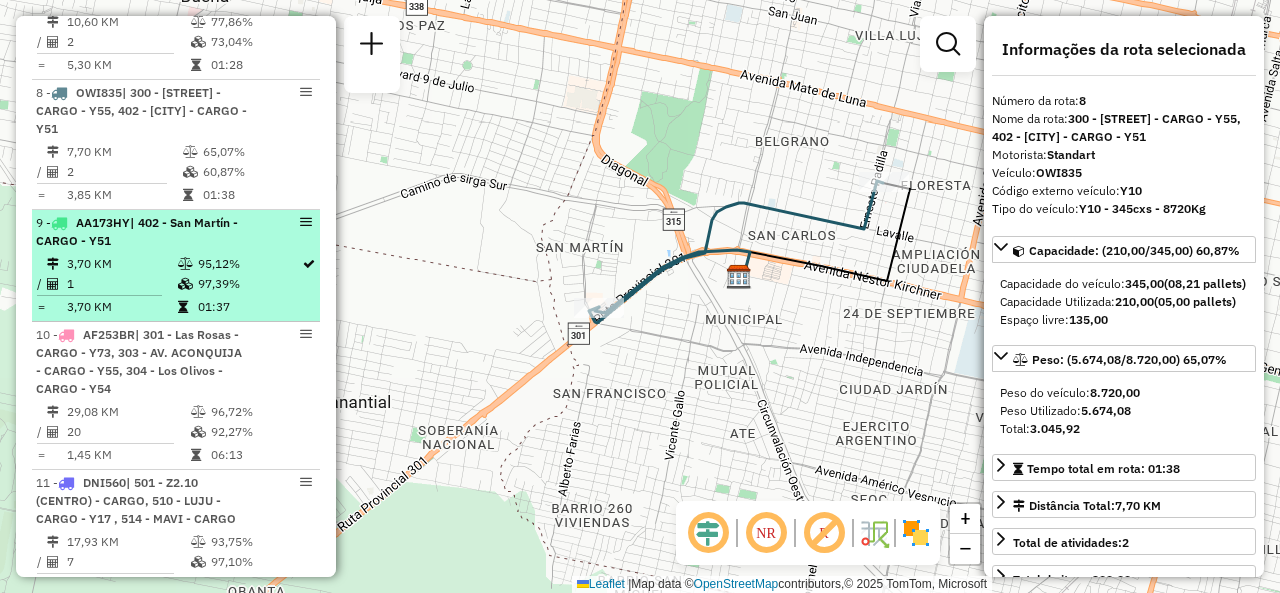 click on "9 -       AA173HY   | 402 - San Martín - CARGO -  Y51" at bounding box center [142, 232] 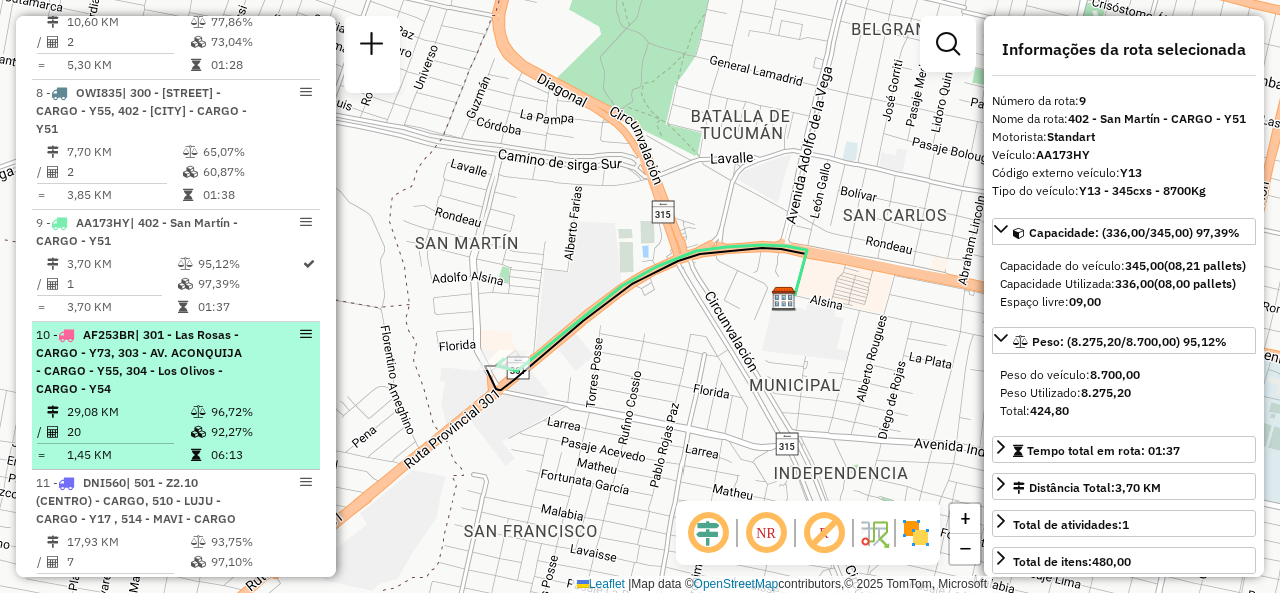 click on "| 301 - Las Rosas - CARGO - Y73, 303 - AV. ACONQUIJA - CARGO - Y55, 304  - Los Olivos - CARGO - Y54" at bounding box center [139, 361] 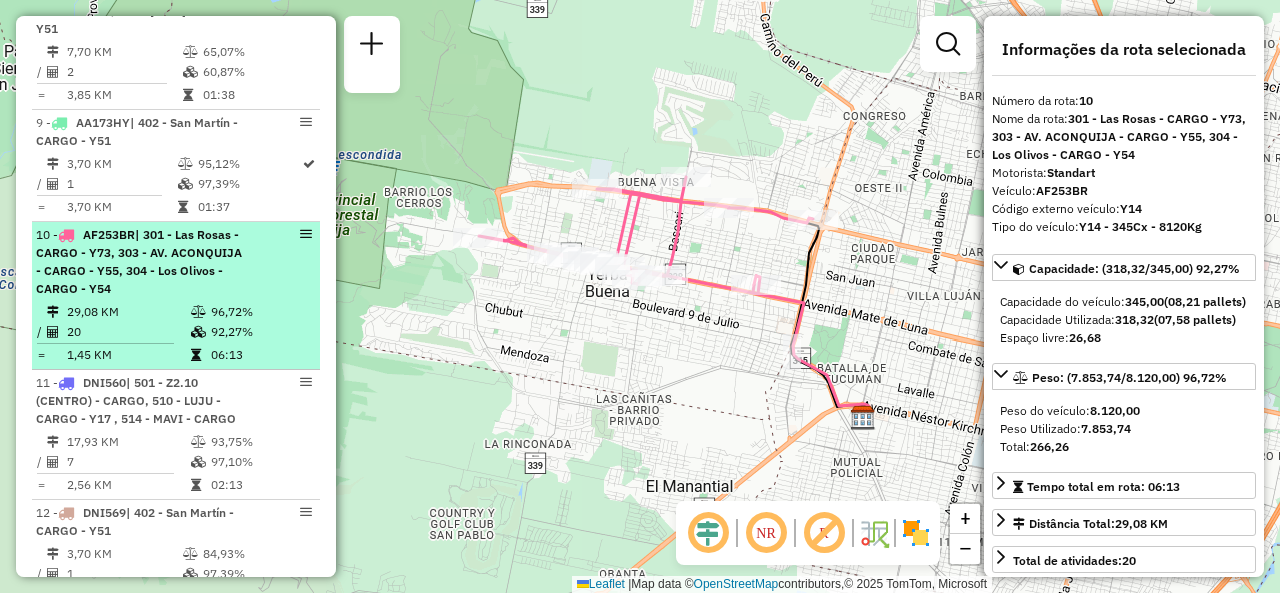 scroll, scrollTop: 1880, scrollLeft: 0, axis: vertical 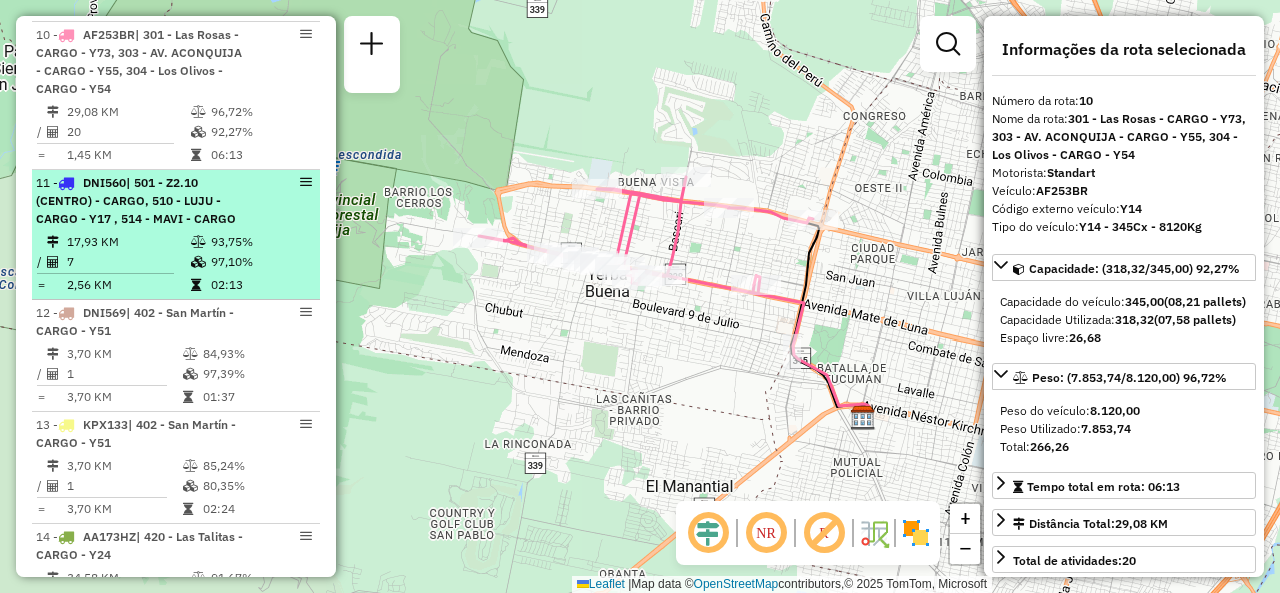 click at bounding box center [198, 242] 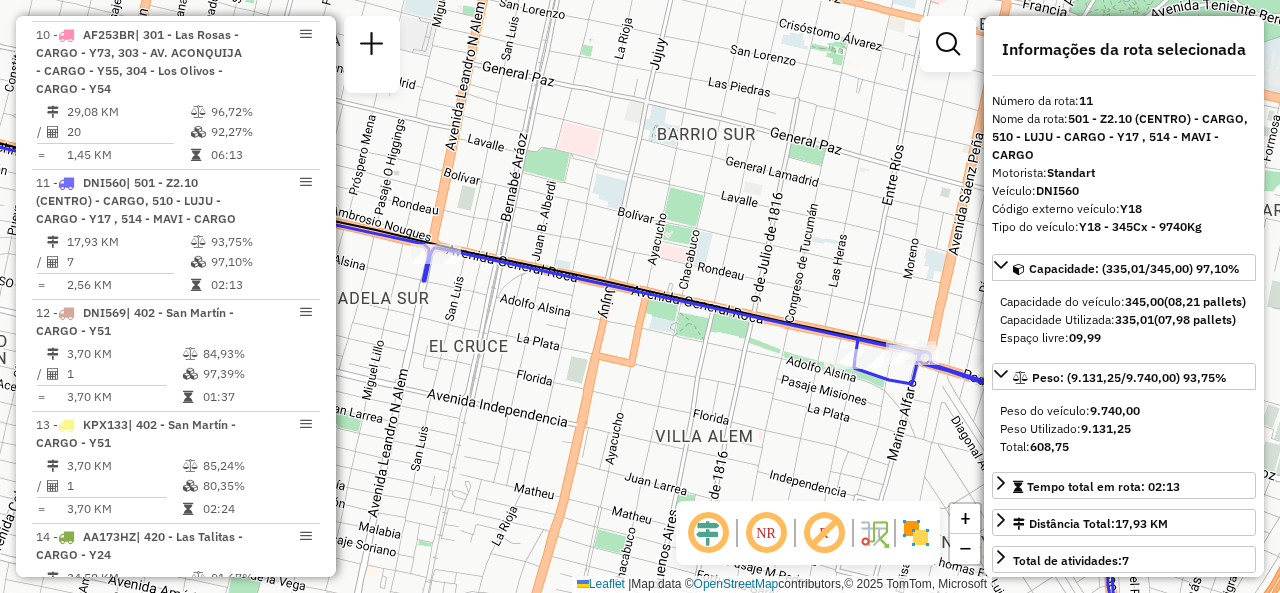 drag, startPoint x: 705, startPoint y: 194, endPoint x: 632, endPoint y: 149, distance: 85.75546 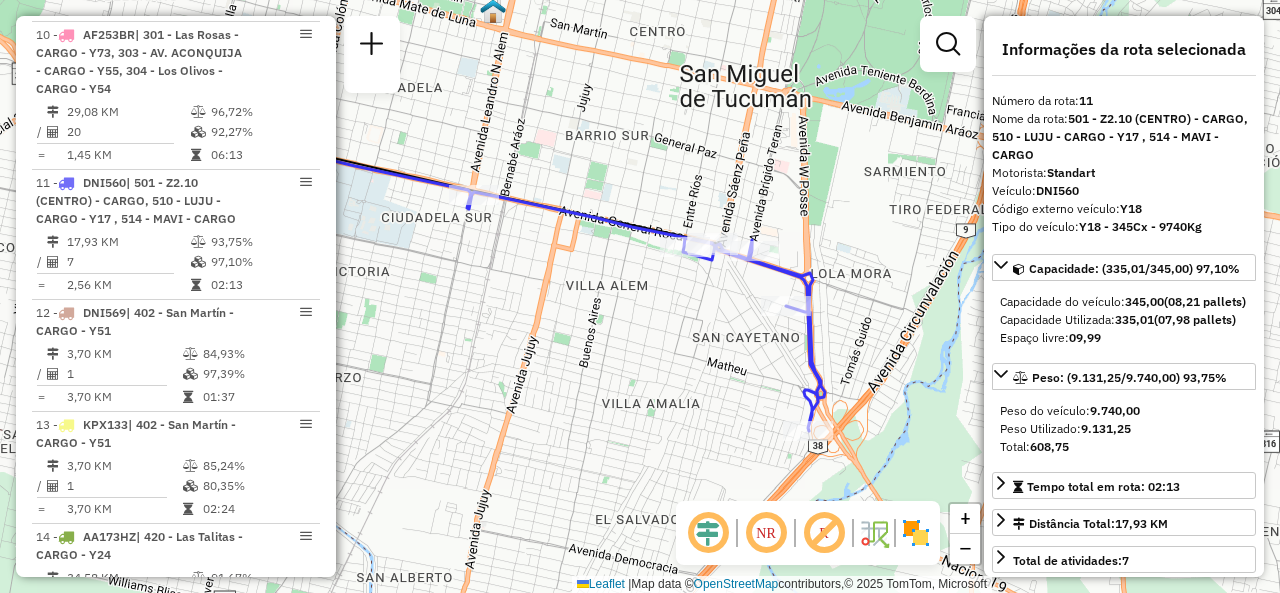 drag, startPoint x: 574, startPoint y: 181, endPoint x: 688, endPoint y: 327, distance: 185.23499 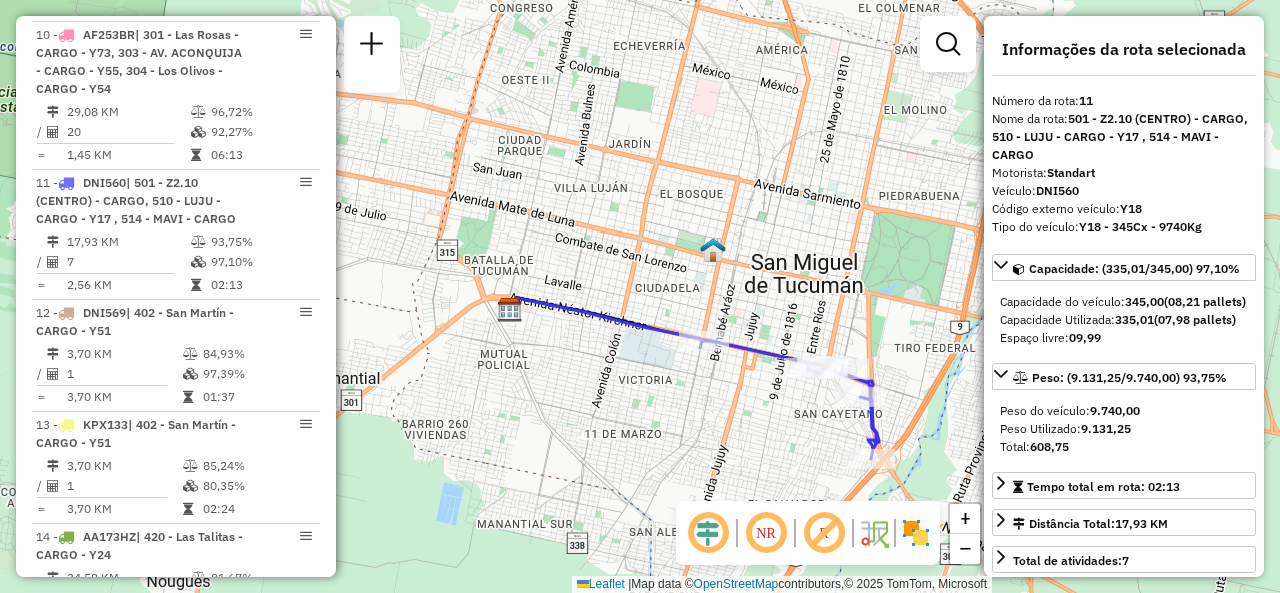 drag, startPoint x: 577, startPoint y: 235, endPoint x: 648, endPoint y: 259, distance: 74.94665 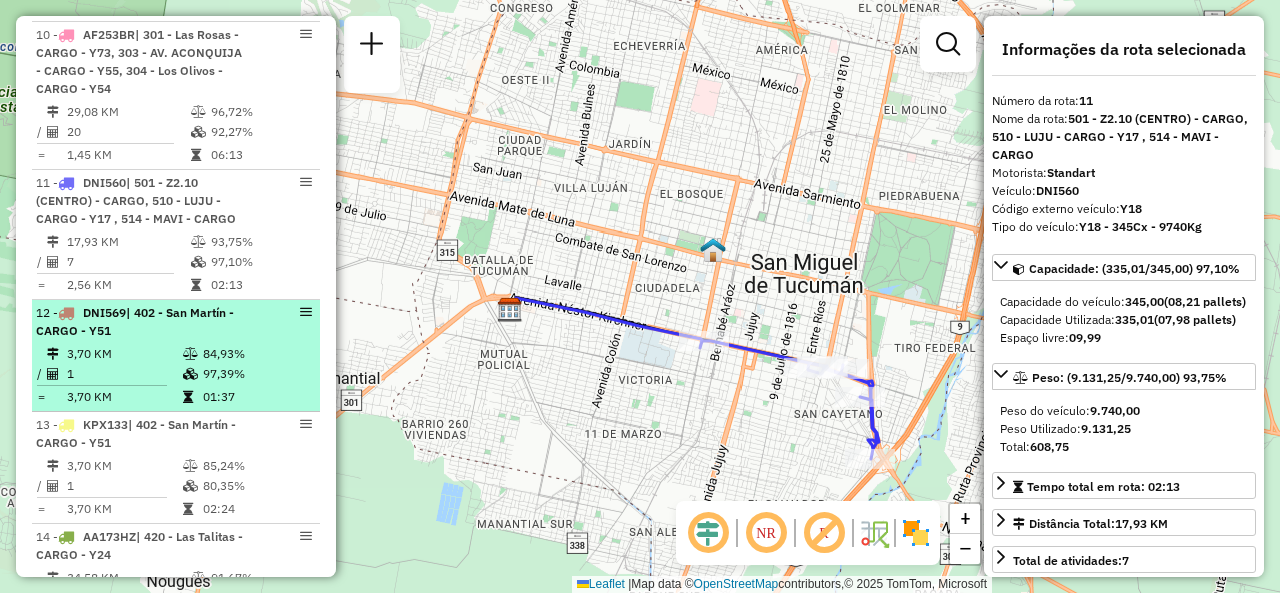 click on "3,70 KM" at bounding box center [124, 354] 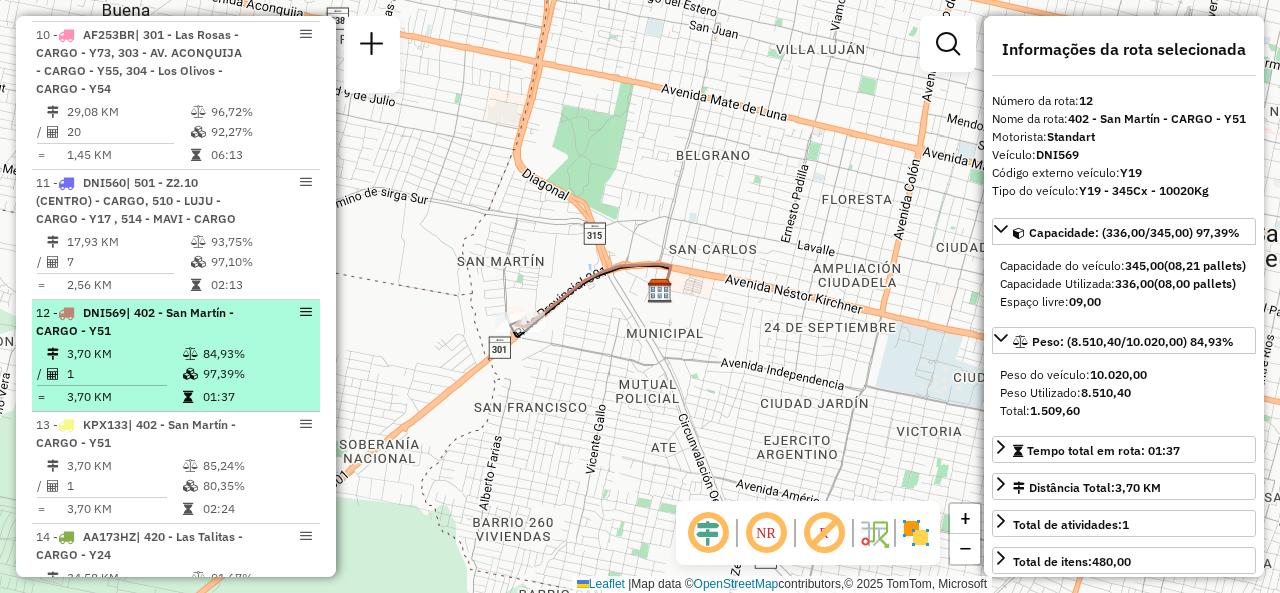 scroll, scrollTop: 2080, scrollLeft: 0, axis: vertical 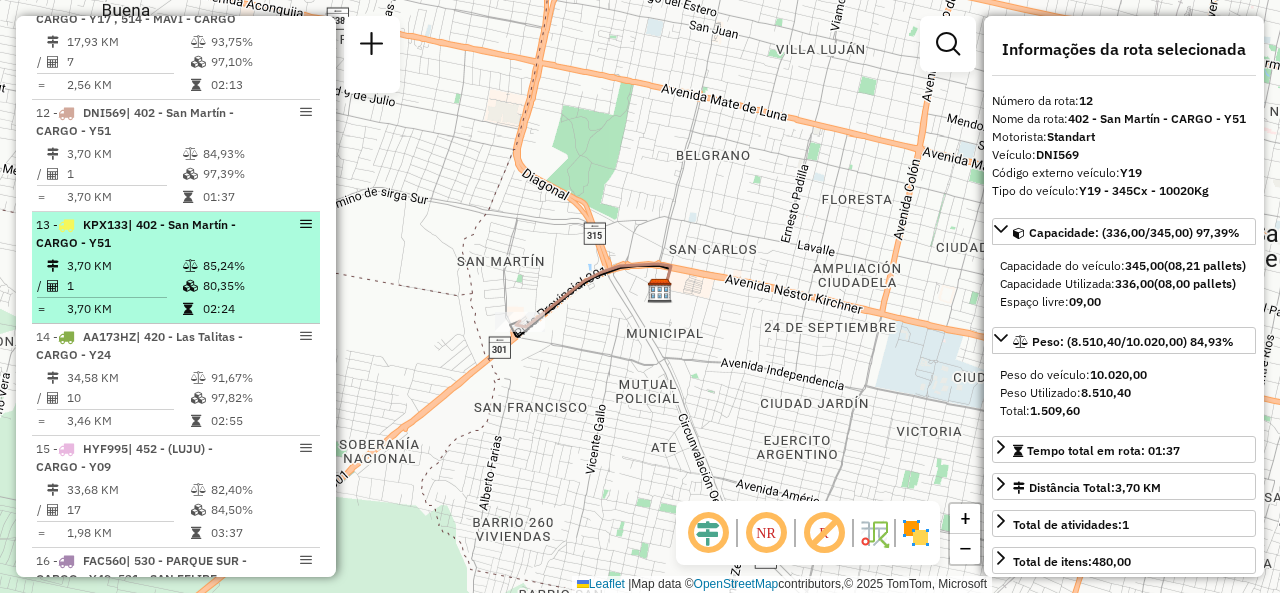 click on "1" at bounding box center [124, 286] 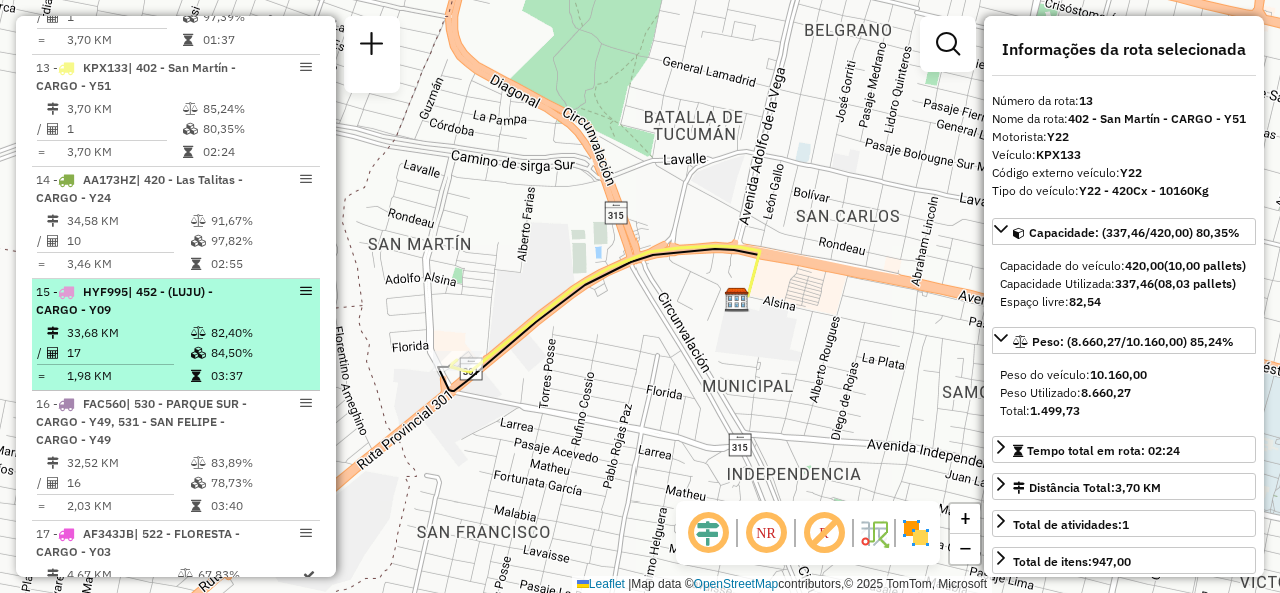 scroll, scrollTop: 2280, scrollLeft: 0, axis: vertical 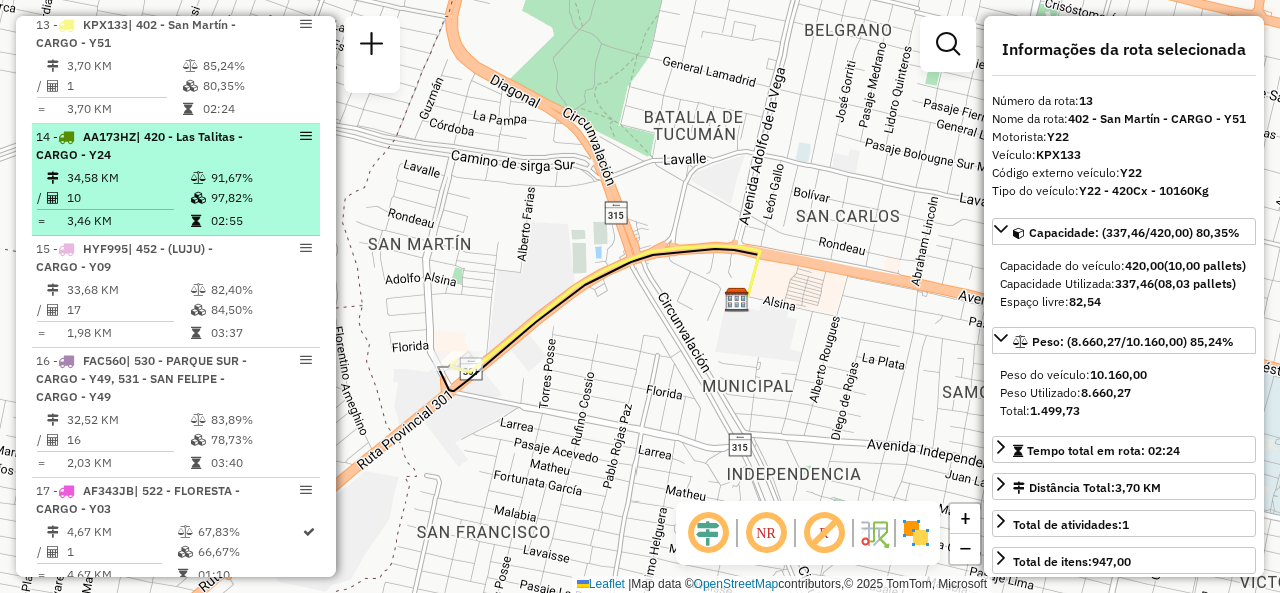 click at bounding box center (200, 198) 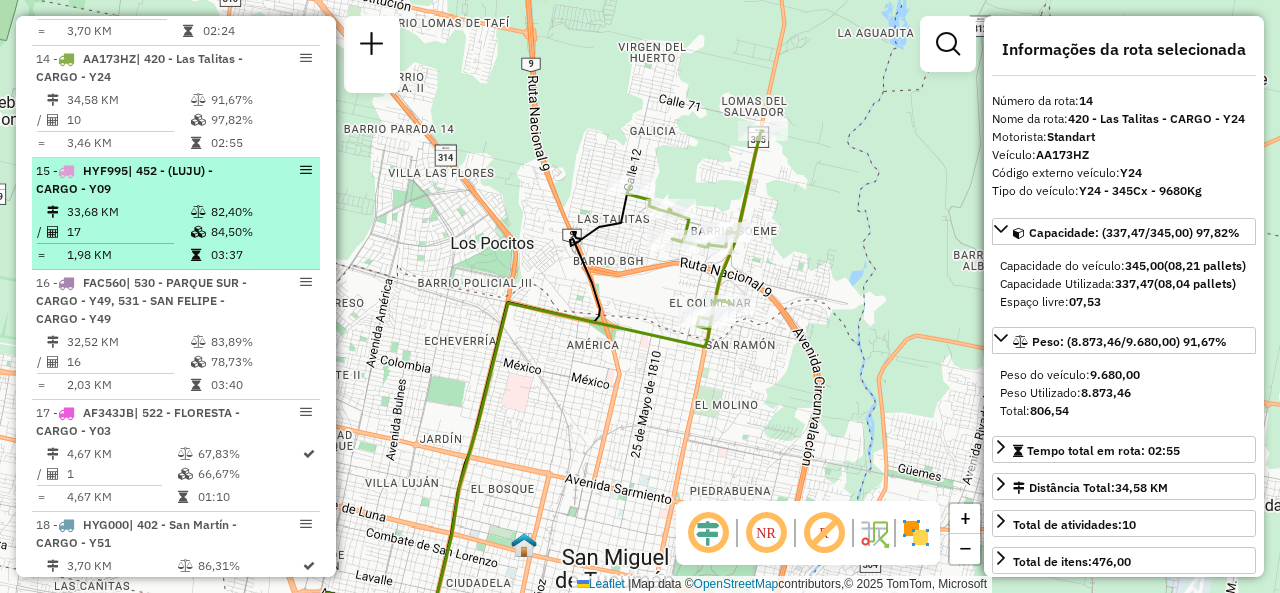 scroll, scrollTop: 2380, scrollLeft: 0, axis: vertical 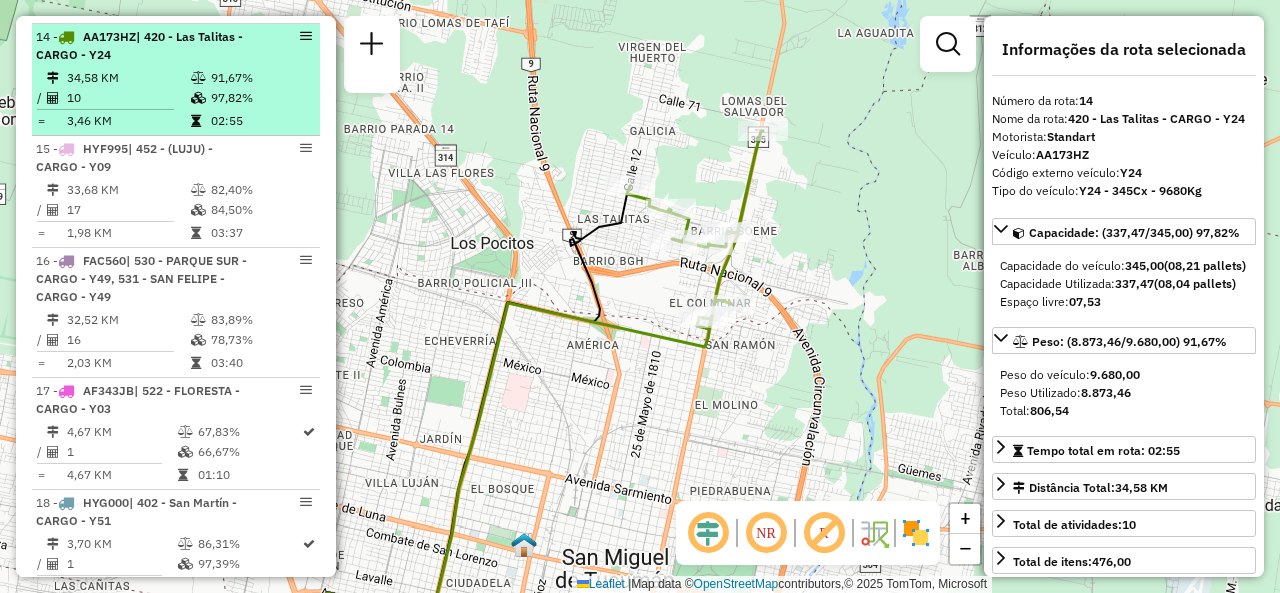 click on "10" at bounding box center (128, 98) 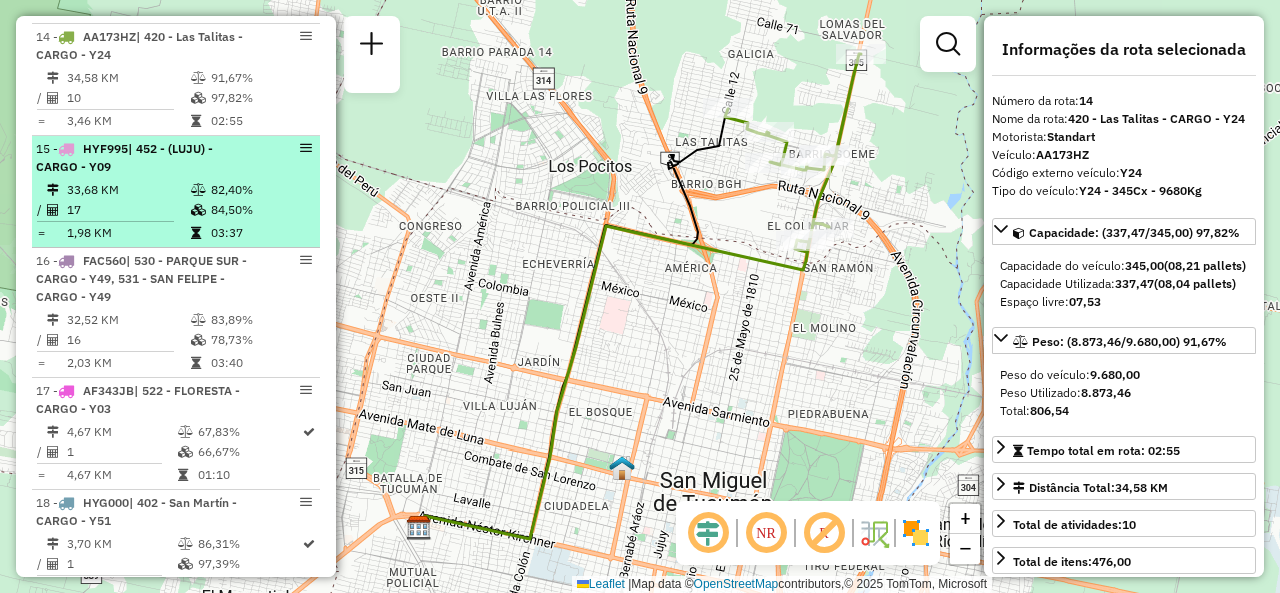 click on "33,68 KM" at bounding box center (128, 190) 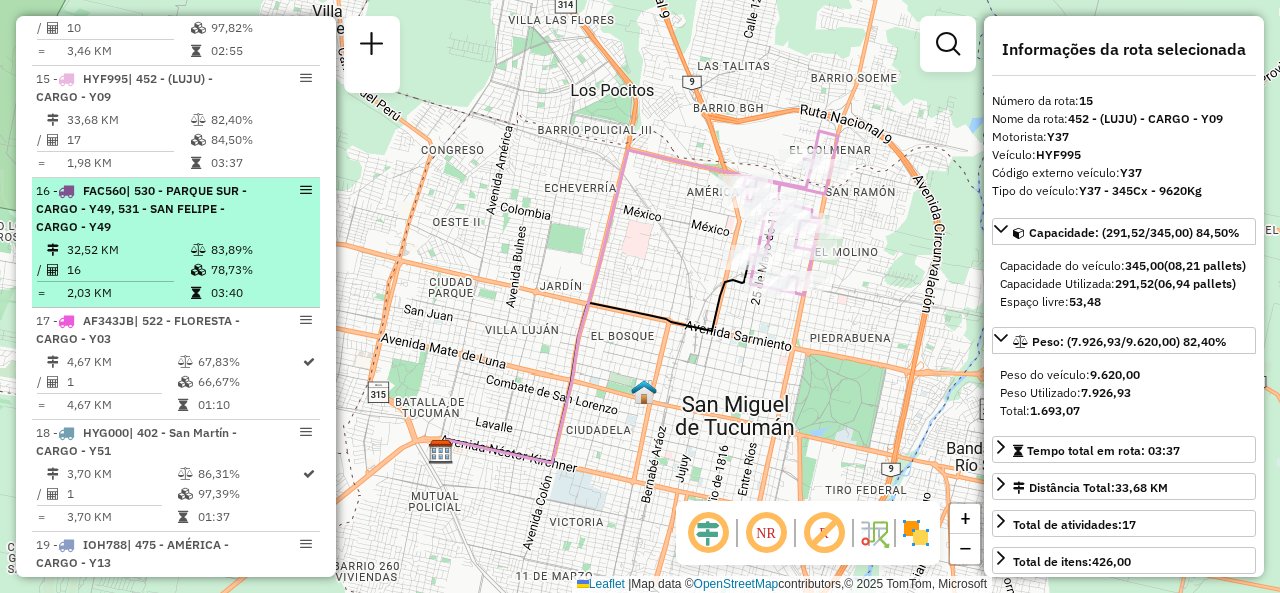 scroll, scrollTop: 2480, scrollLeft: 0, axis: vertical 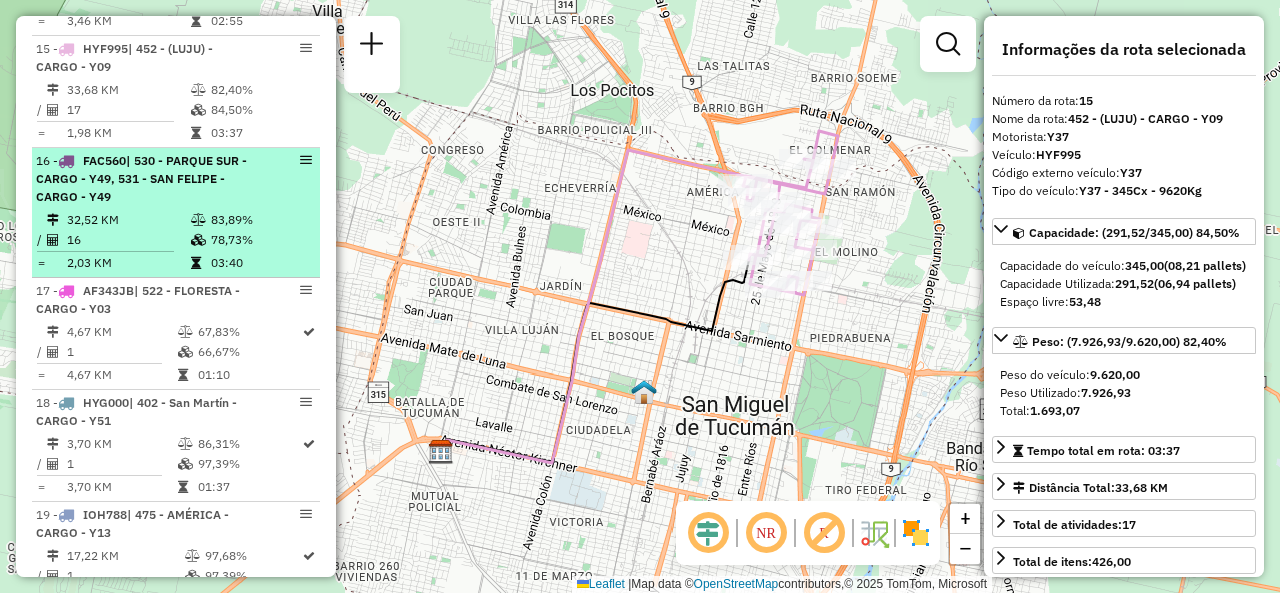 click on "32,52 KM" at bounding box center (128, 220) 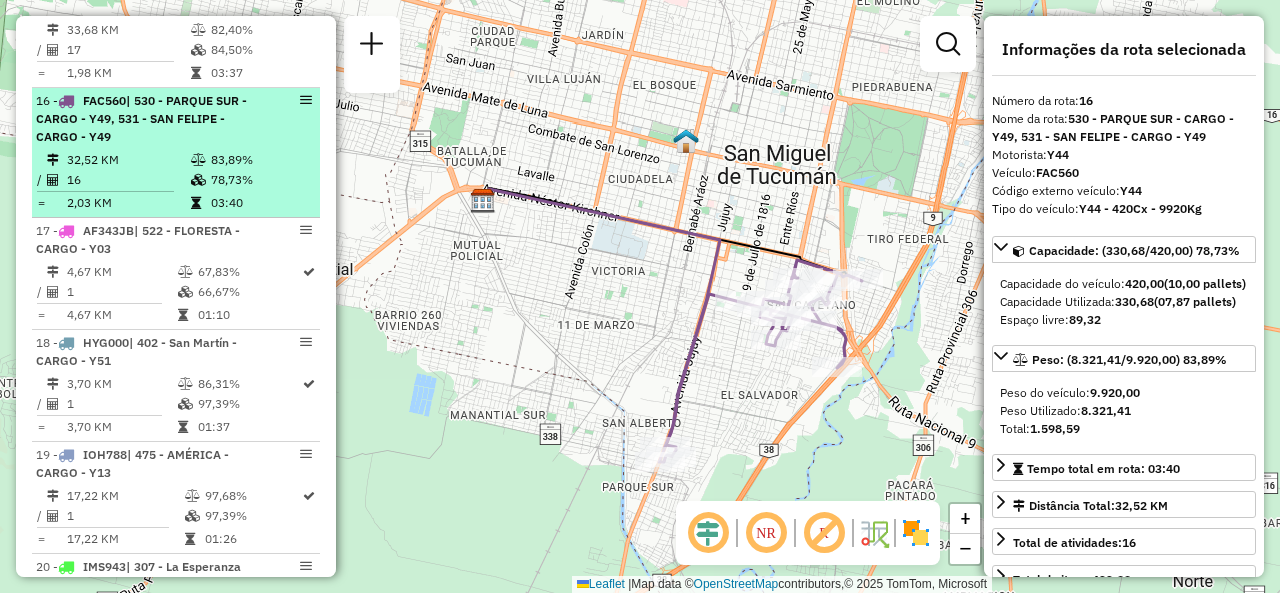 scroll, scrollTop: 2580, scrollLeft: 0, axis: vertical 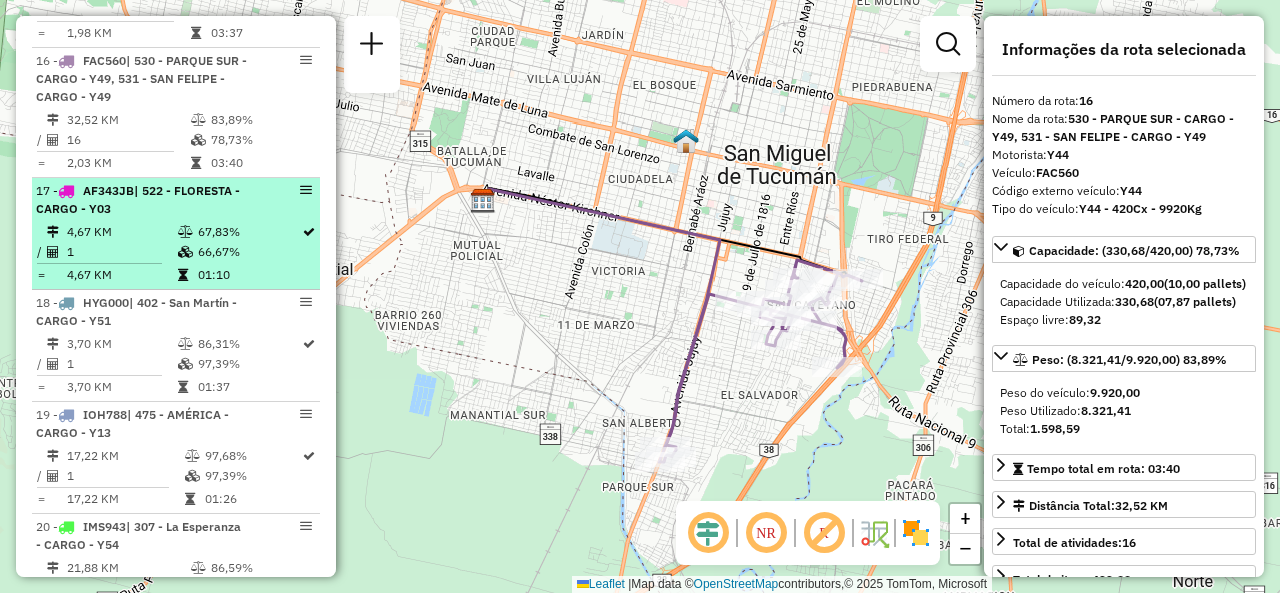 click on "17 -       AF343JB   | 522 - FLORESTA - CARGO - Y03" at bounding box center [142, 200] 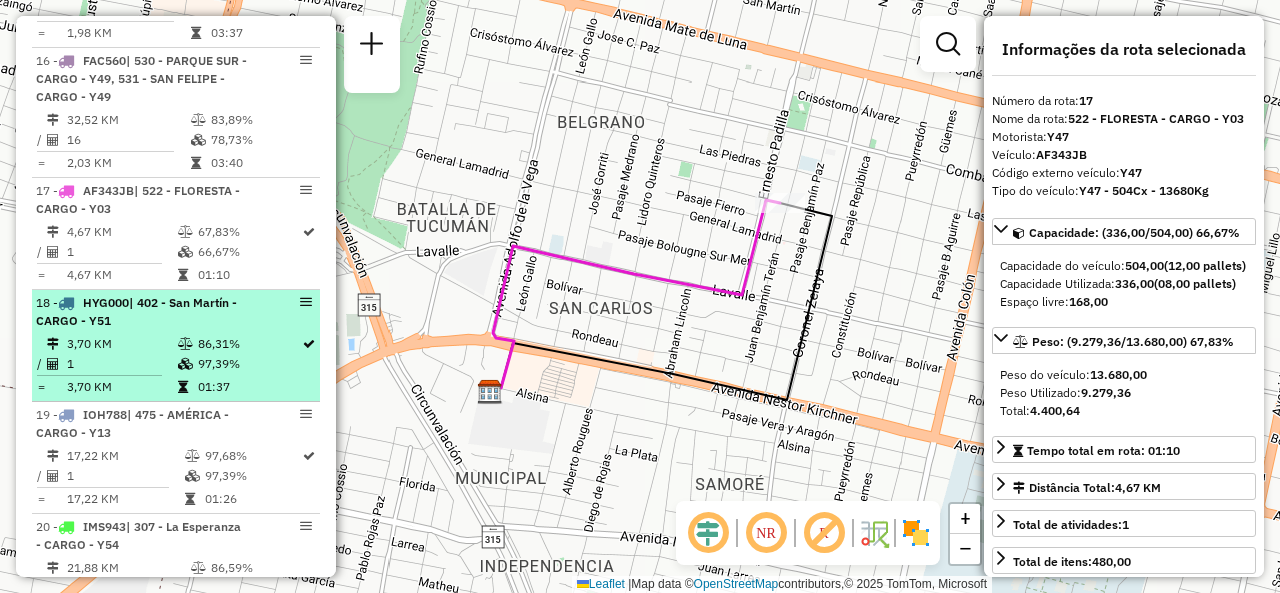 click on "18 -       HYG000   | 402 - [CITY] - CARGO -  Y51" at bounding box center [142, 312] 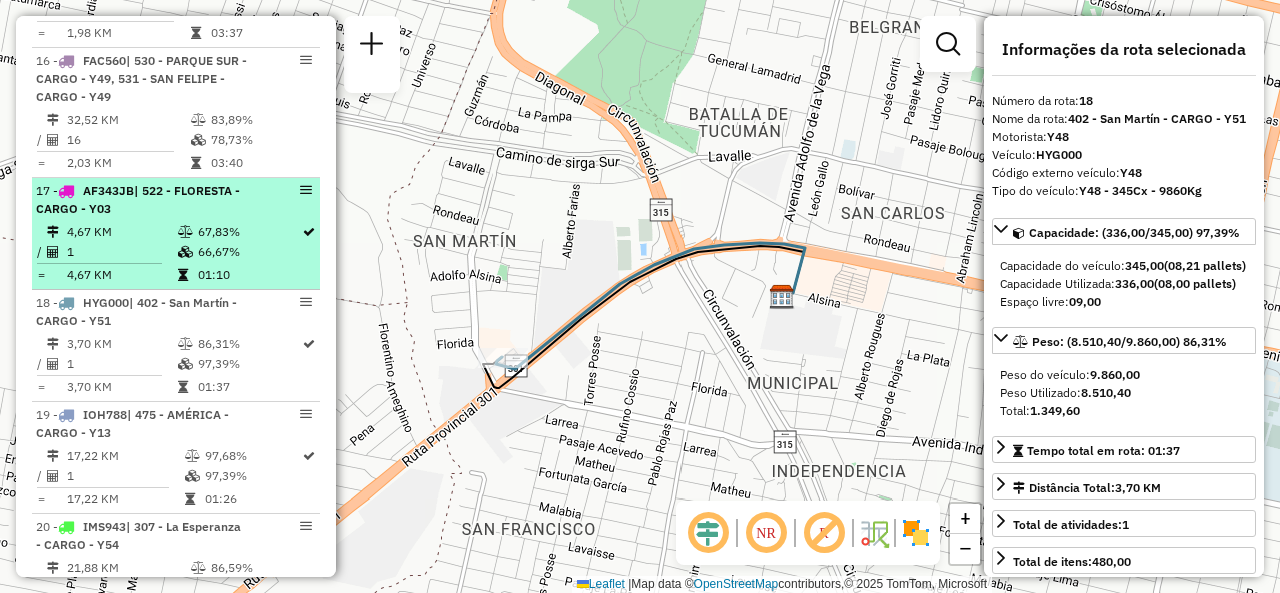 click on "66,67%" at bounding box center (249, 252) 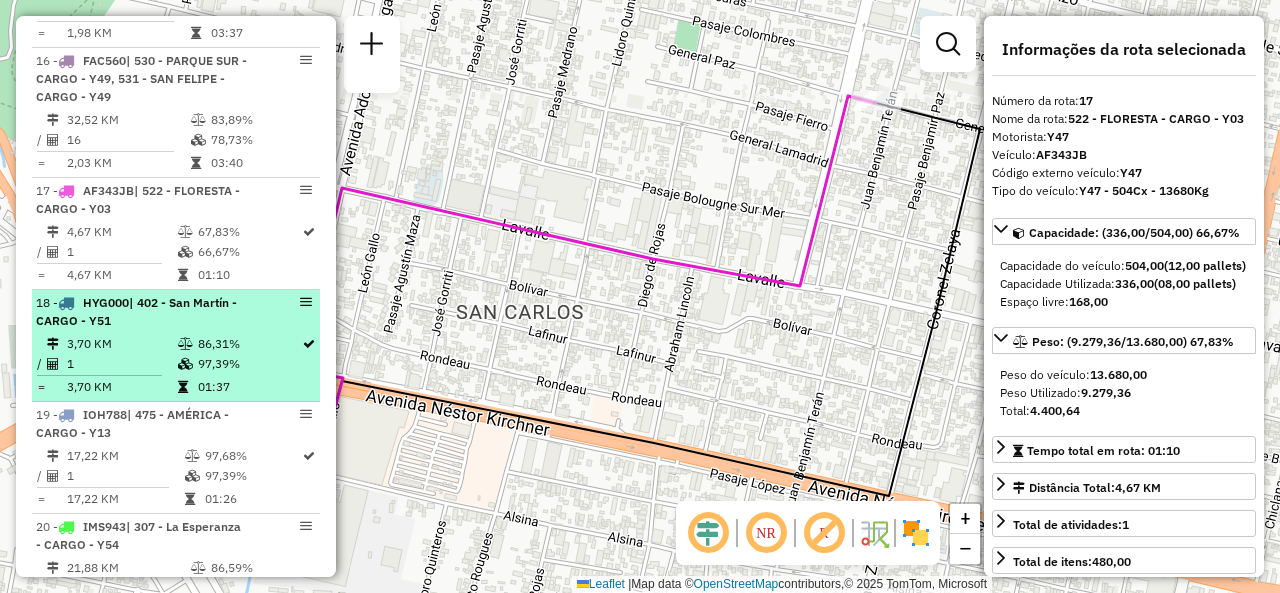 click on "18 -       HYG000   | 402 - [CITY] - CARGO -  Y51" at bounding box center [142, 312] 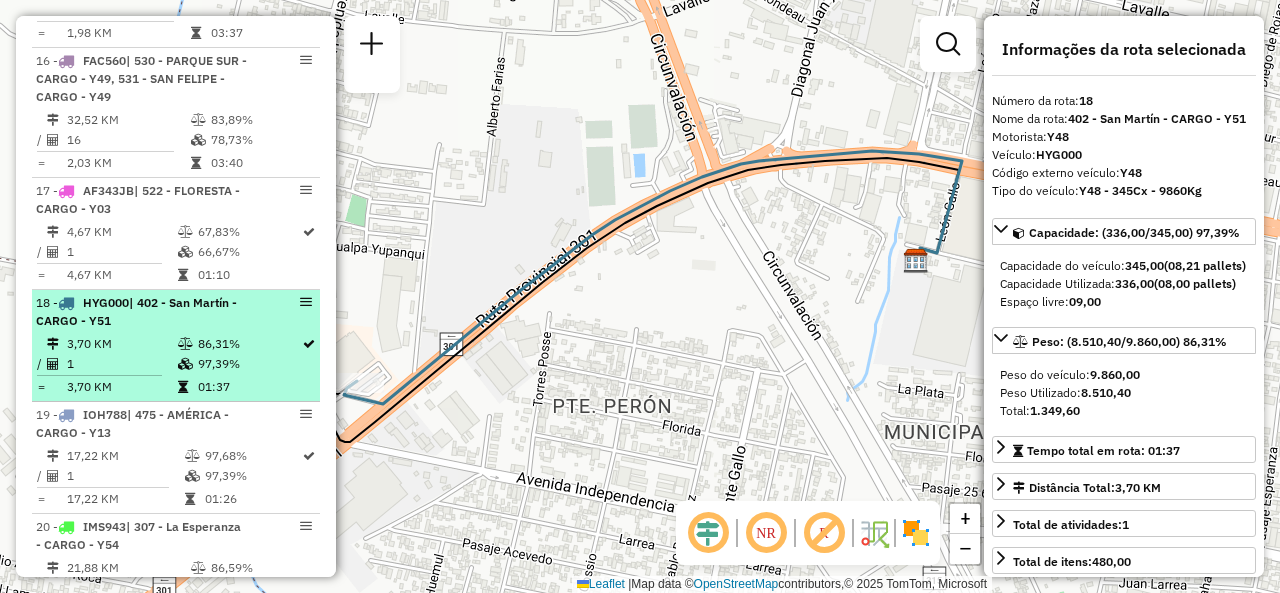 scroll, scrollTop: 2680, scrollLeft: 0, axis: vertical 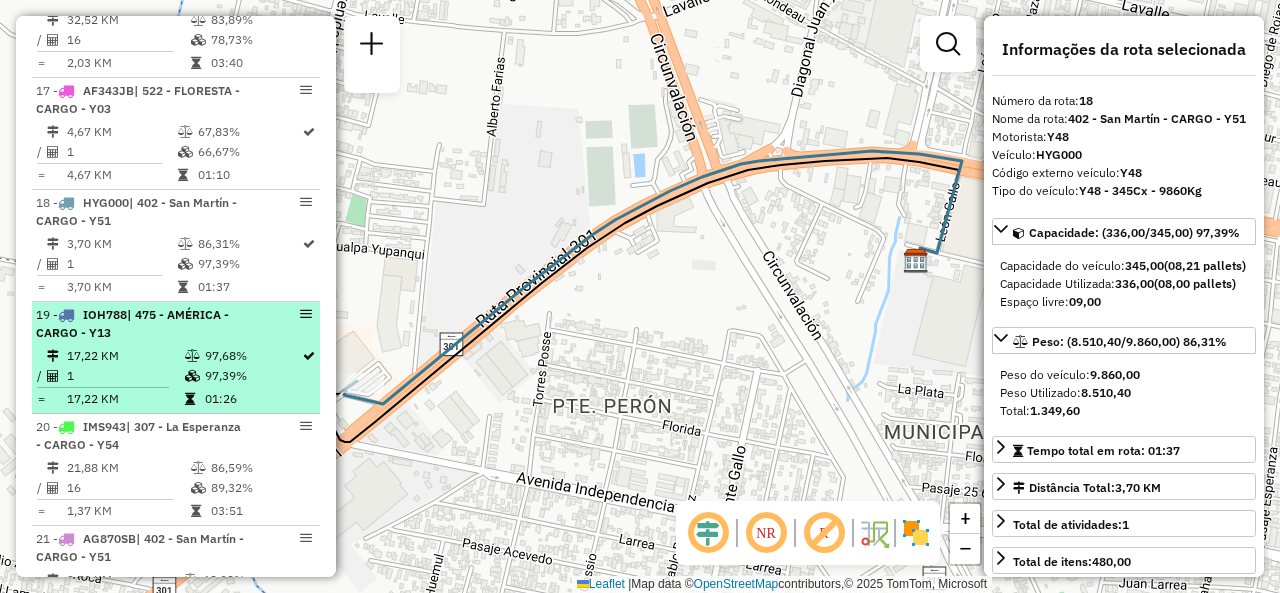 click on "[NUMBER] - [ALPHANUMERIC] | [NUMBER] - [CITY] - CARGO - [ALPHANUMERIC] [NUMBER] KM [PERCENT] / [NUMBER] [PERCENT] = [NUMBER] KM [TIME]" at bounding box center (176, 358) 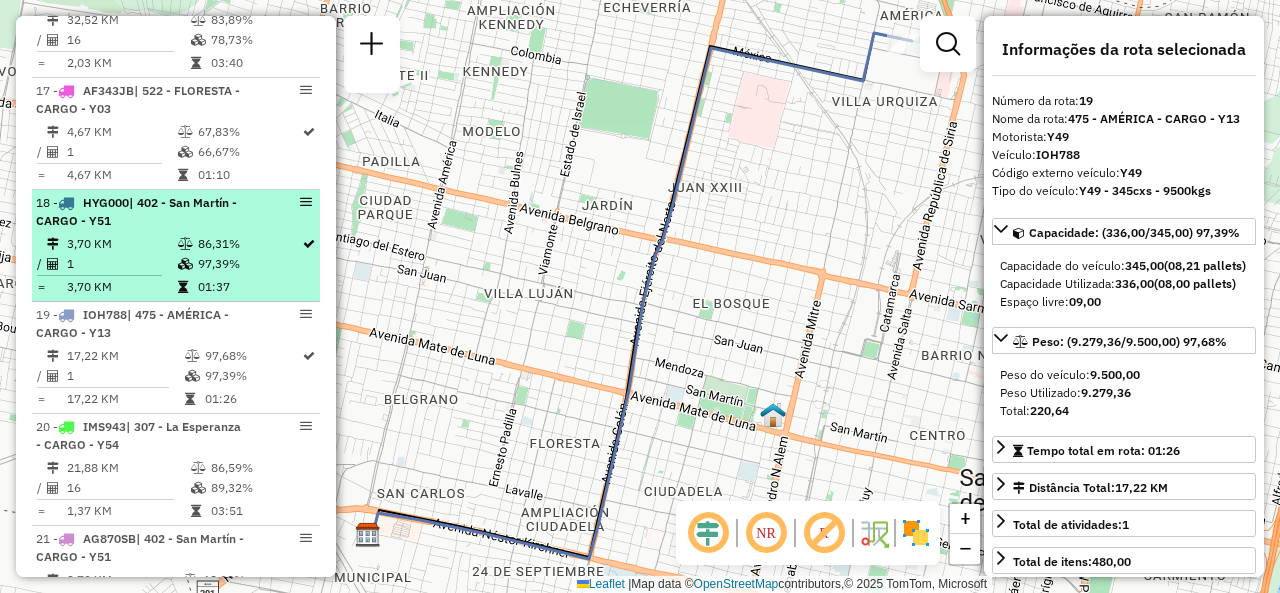 scroll, scrollTop: 2780, scrollLeft: 0, axis: vertical 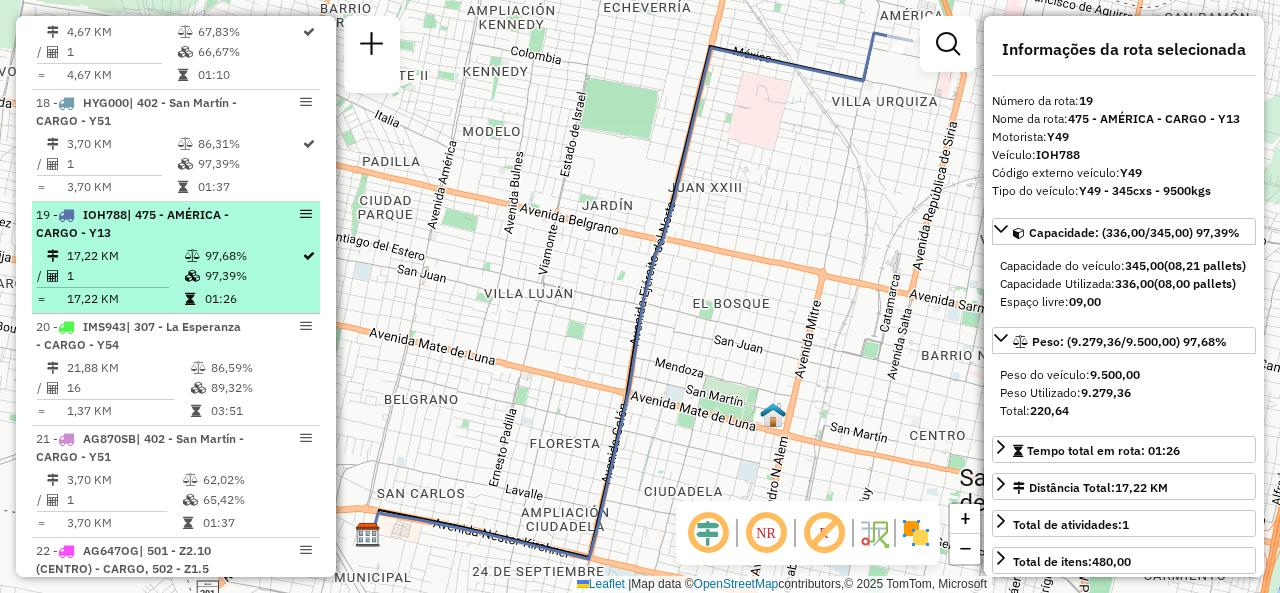click at bounding box center [194, 276] 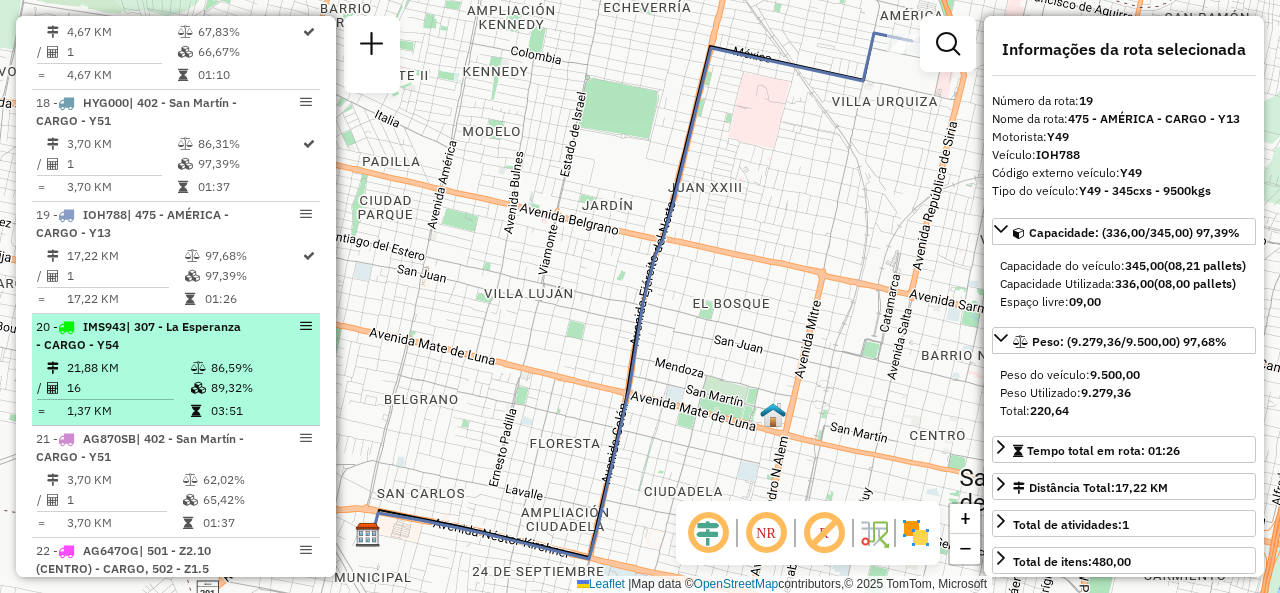 click on "20 -       IMS943   | 307 - [CITY] - CARGO - Y54" at bounding box center (142, 336) 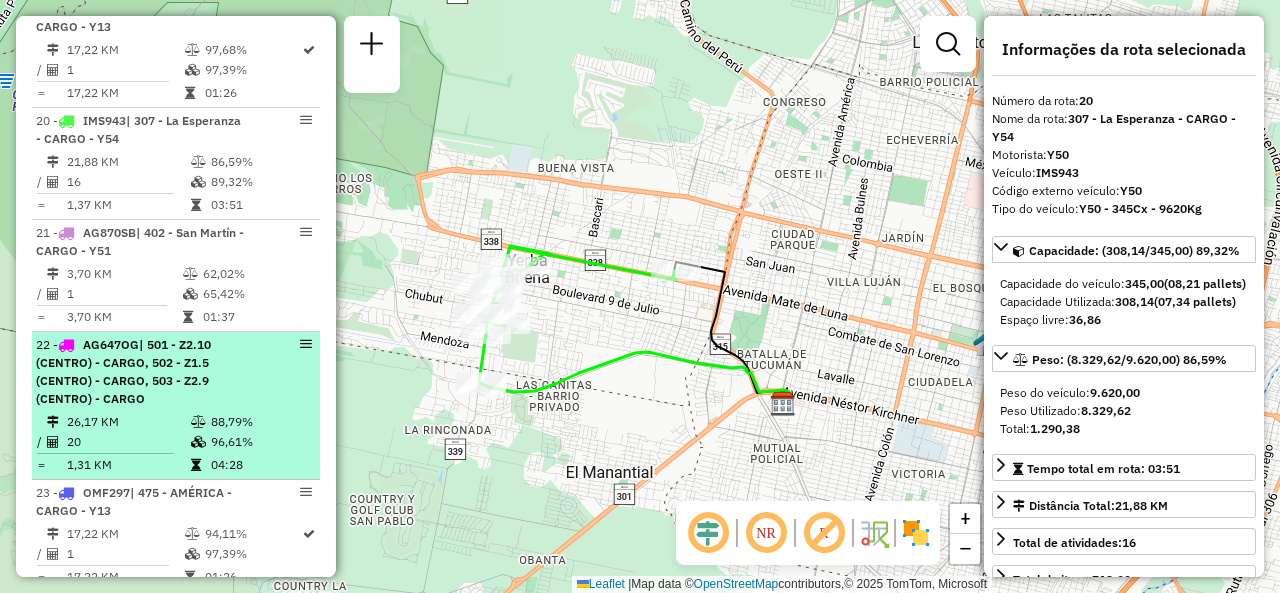 scroll, scrollTop: 3080, scrollLeft: 0, axis: vertical 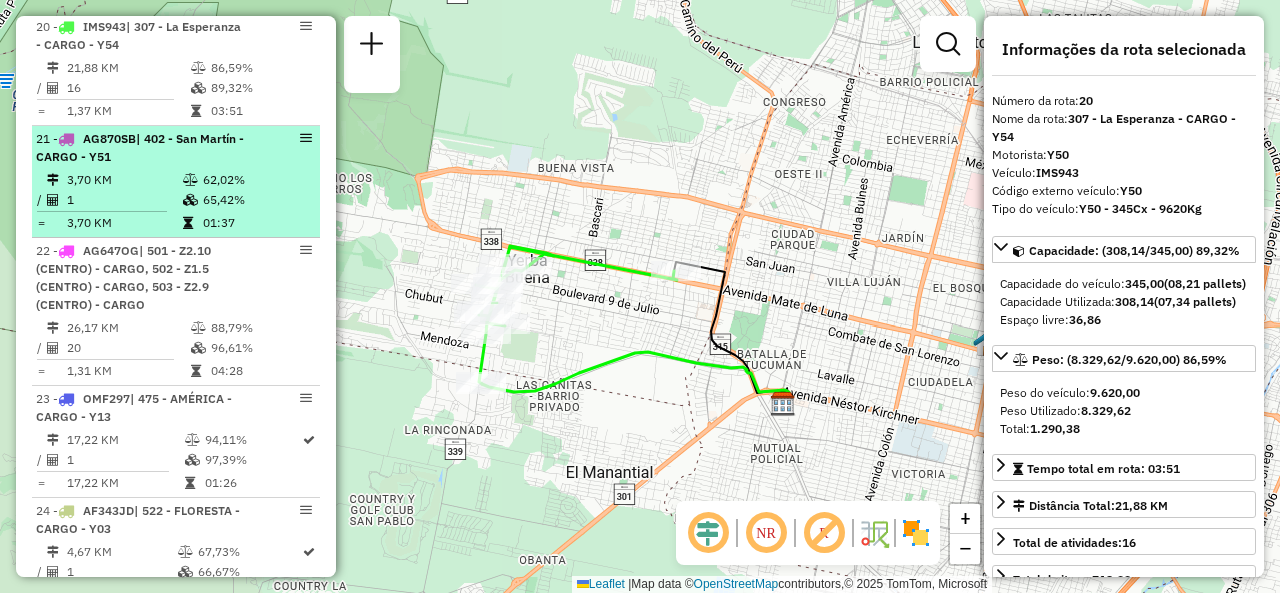 click on "[NUMBER] - [ALPHANUMERIC] | [NUMBER] - [CITY] - CARGO - [ALPHANUMERIC] [NUMBER] KM [PERCENT] / [NUMBER] [PERCENT] = [NUMBER] KM [TIME]" at bounding box center (176, 182) 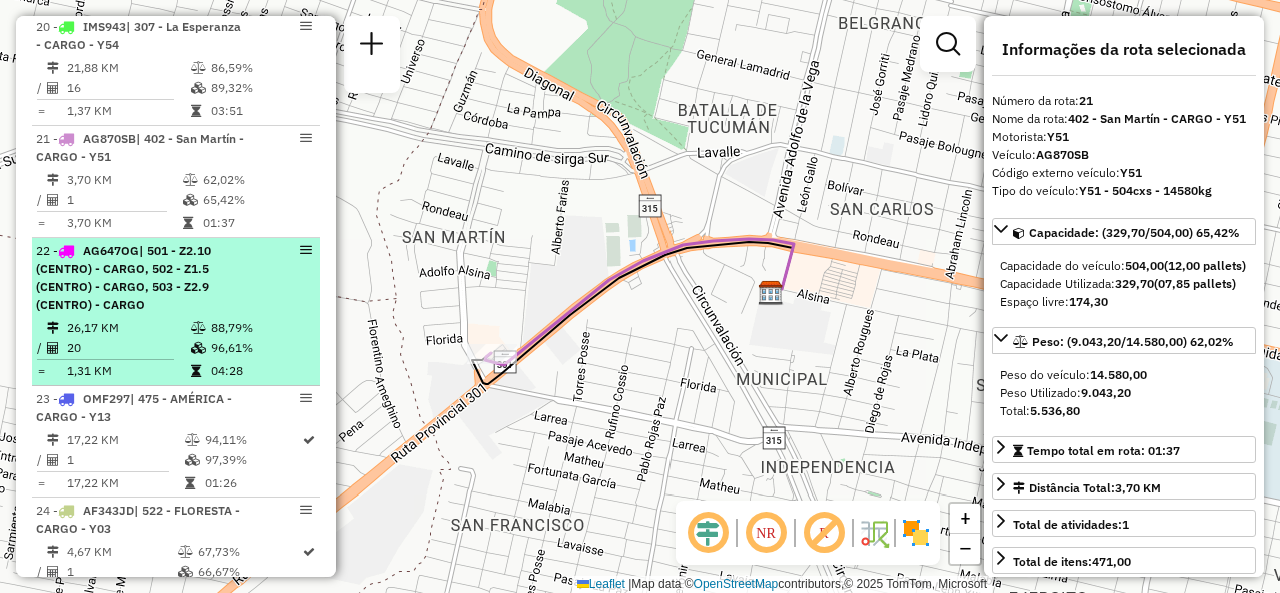 click on "| 501 - Z2.10 (CENTRO) - CARGO, 502 - Z1.5 (CENTRO) - CARGO, 503 - Z2.9 (CENTRO) - CARGO" at bounding box center [123, 277] 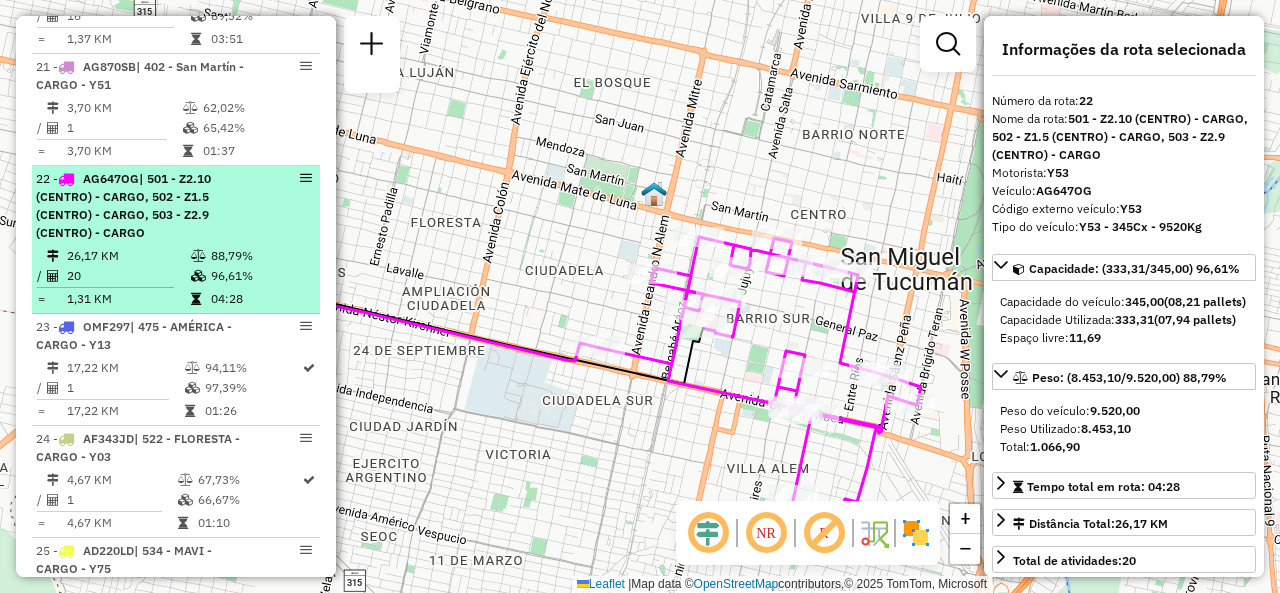 scroll, scrollTop: 3180, scrollLeft: 0, axis: vertical 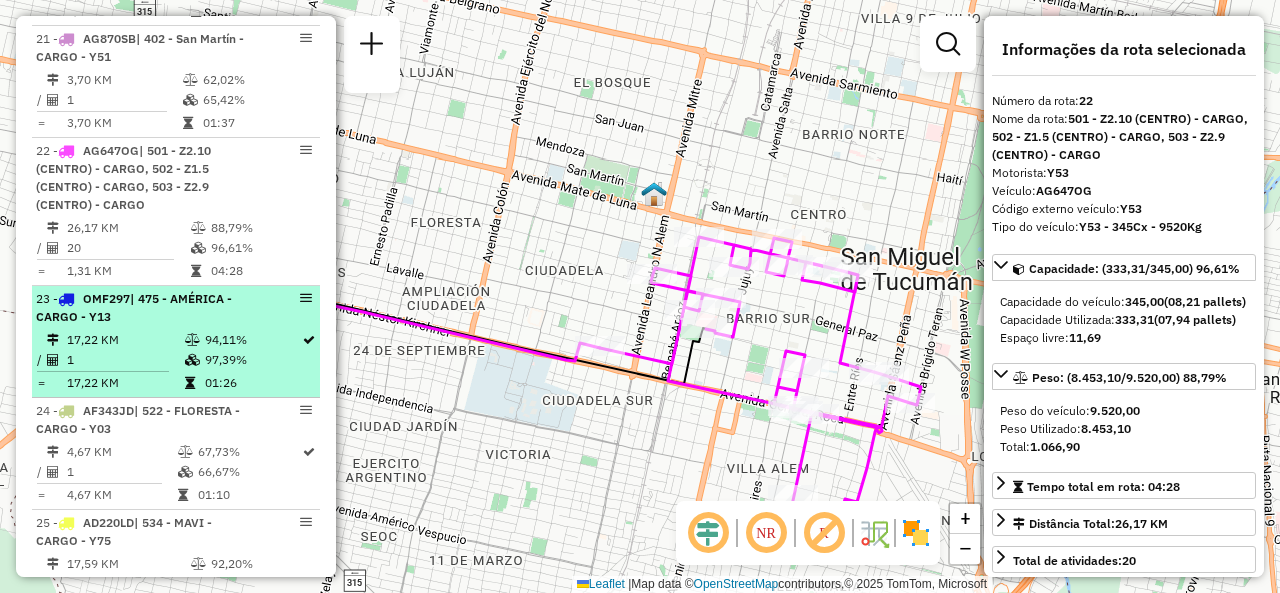 click on "23 -       OMF297   | 475 - AMÉRICA - CARGO - Y13" at bounding box center (142, 308) 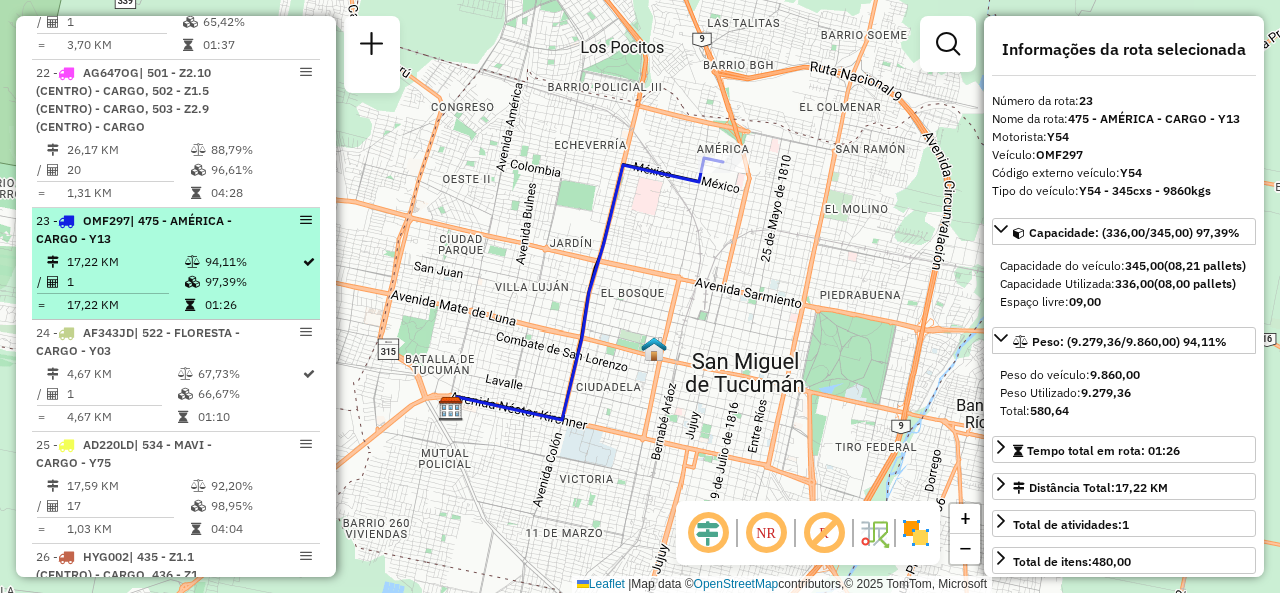 scroll, scrollTop: 3280, scrollLeft: 0, axis: vertical 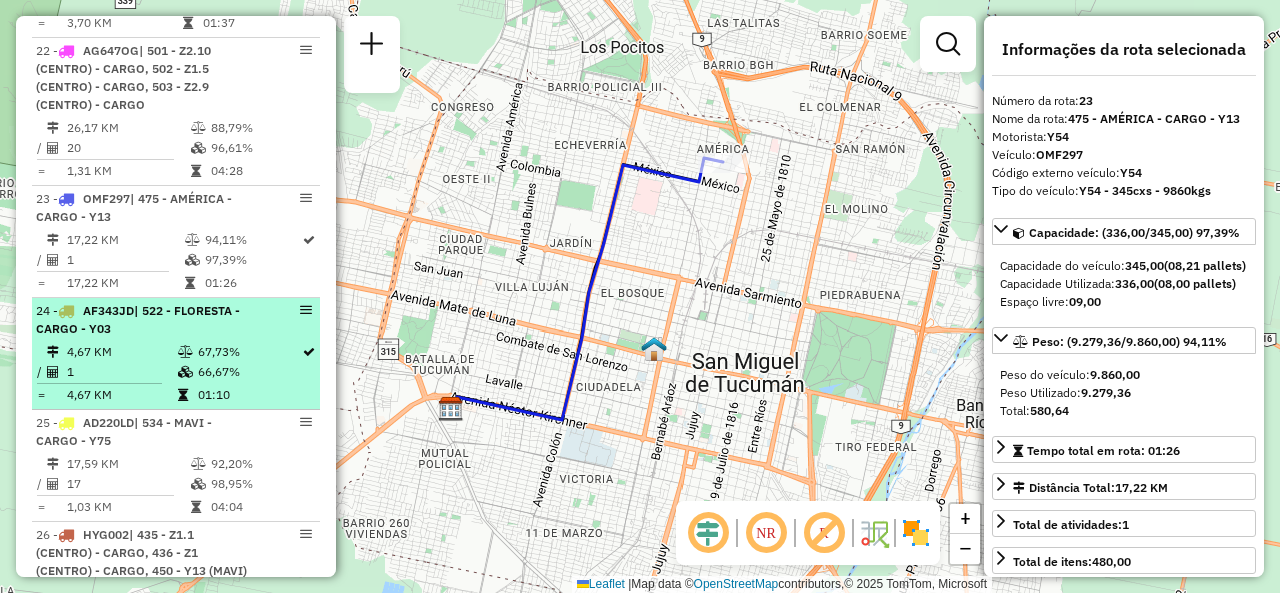 click on "24 -       AF343JD   | 522 - [CITY] - CARGO - Y03" at bounding box center [142, 320] 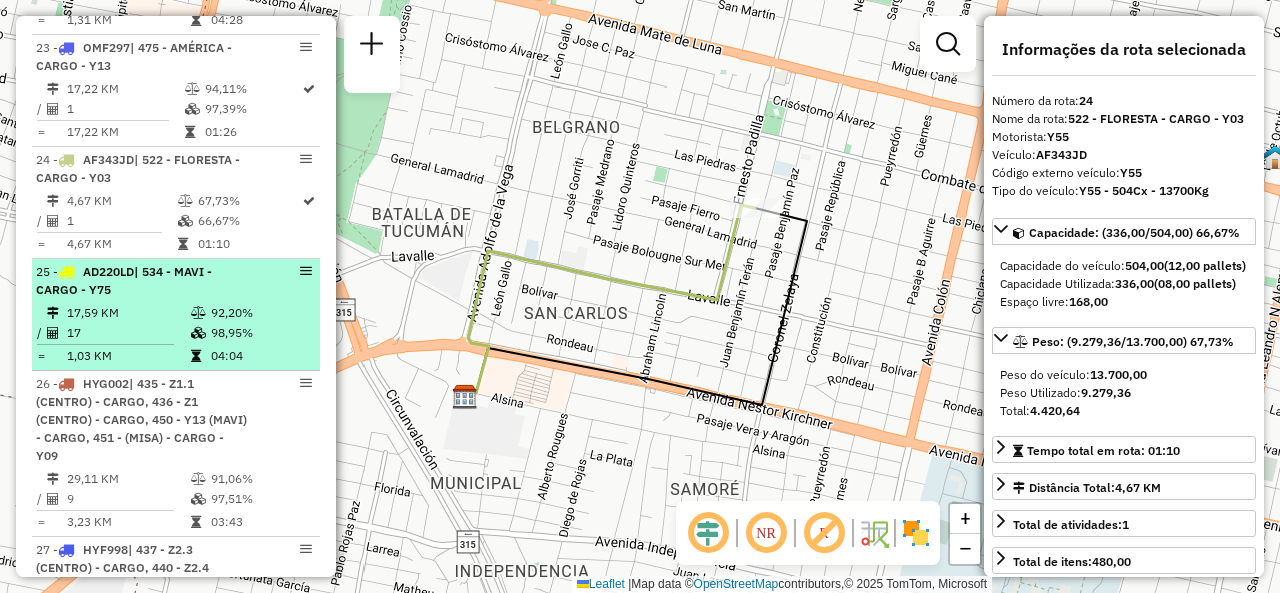 scroll, scrollTop: 3480, scrollLeft: 0, axis: vertical 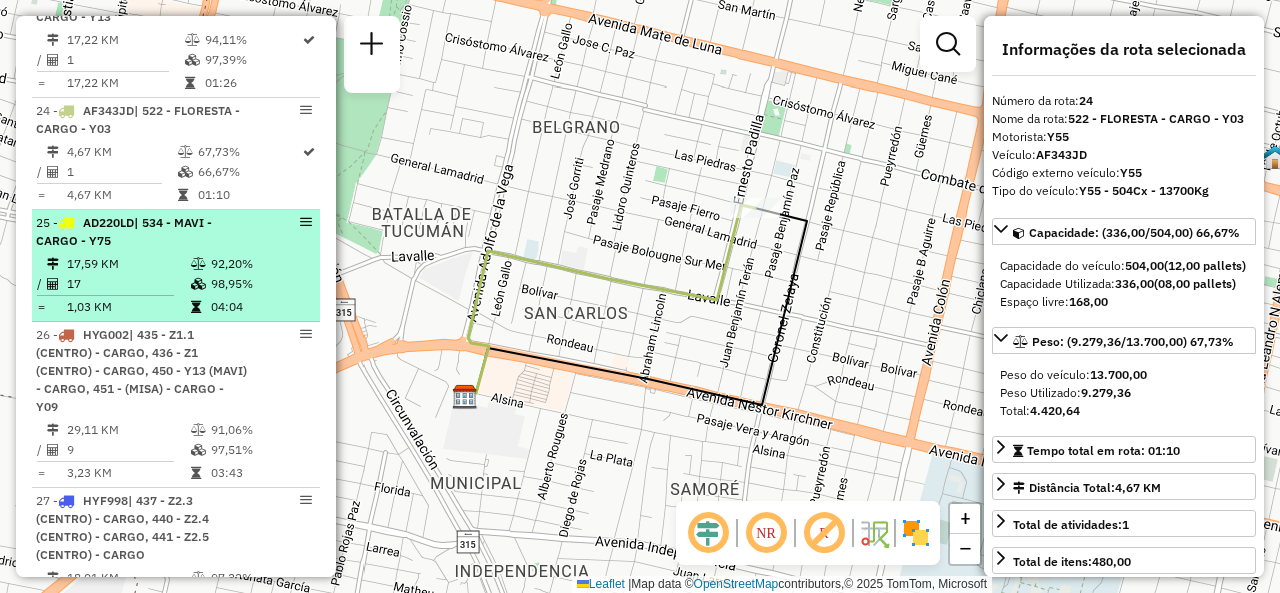 click on "1,03 KM" at bounding box center [128, 307] 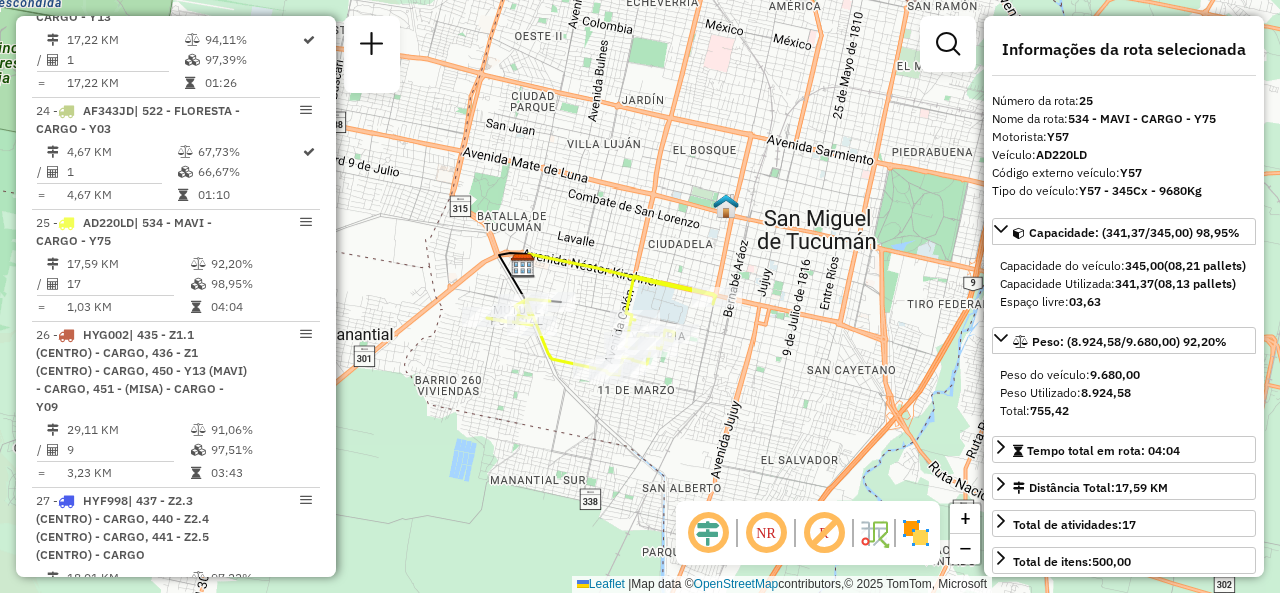 drag, startPoint x: 516, startPoint y: 333, endPoint x: 575, endPoint y: 321, distance: 60.207973 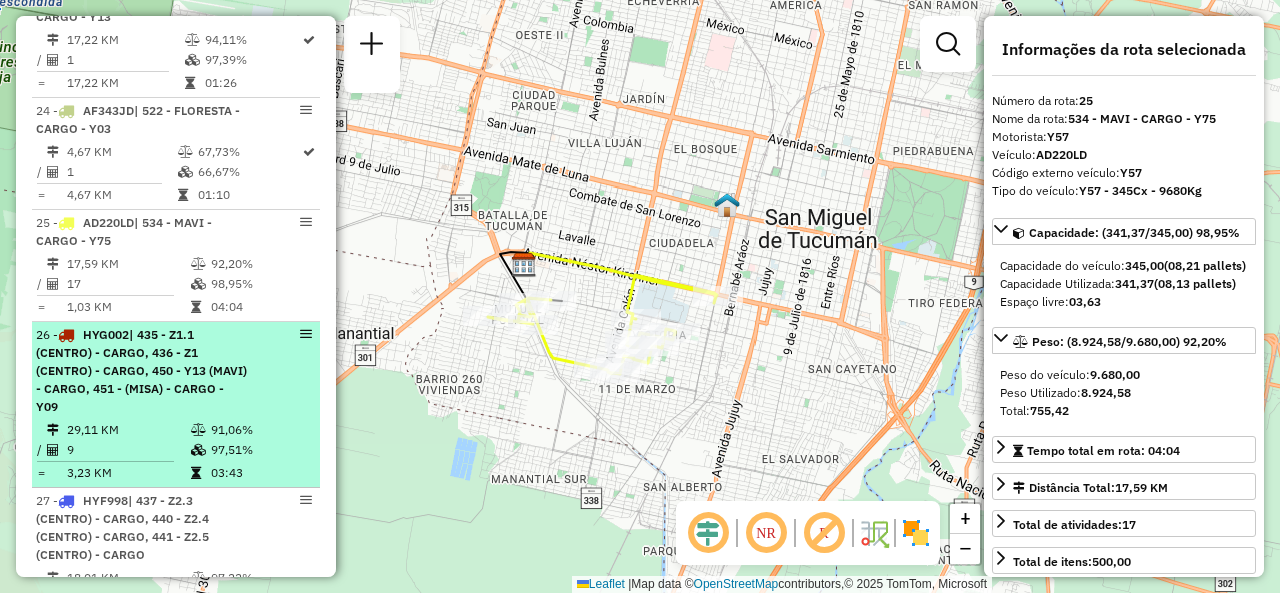 click on "| 435 - Z1.1 (CENTRO) - CARGO, 436 - Z1 (CENTRO) - CARGO, 450 - Y13 (MAVI) - CARGO, 451 - (MISA) - CARGO - Y09" at bounding box center (141, 370) 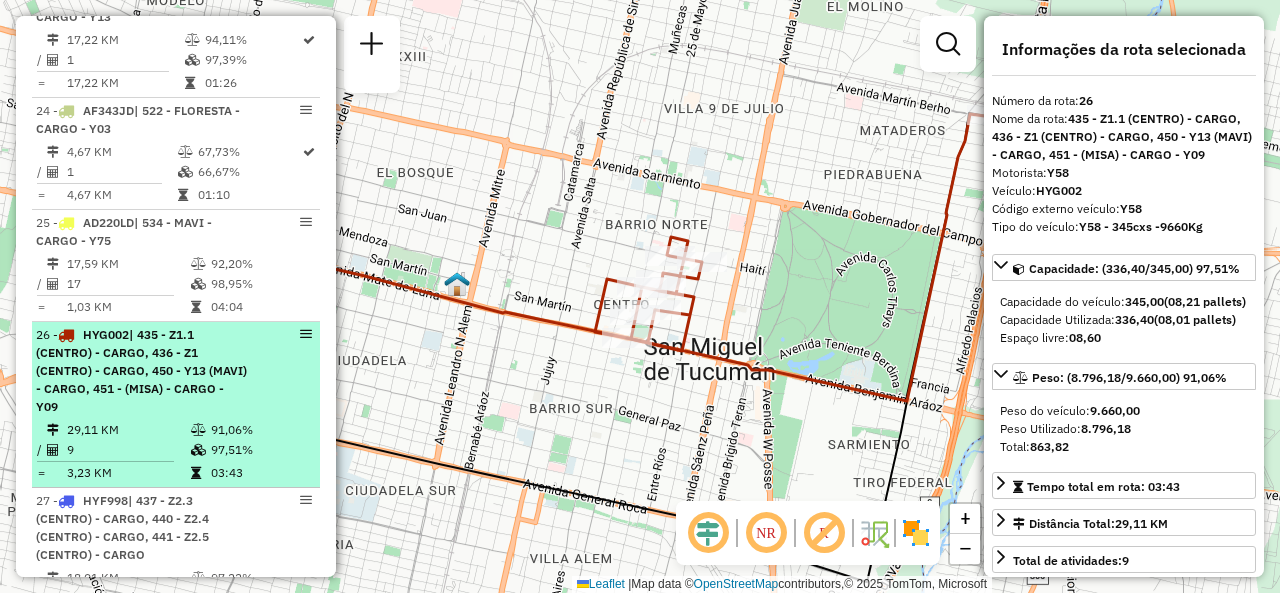 scroll, scrollTop: 3680, scrollLeft: 0, axis: vertical 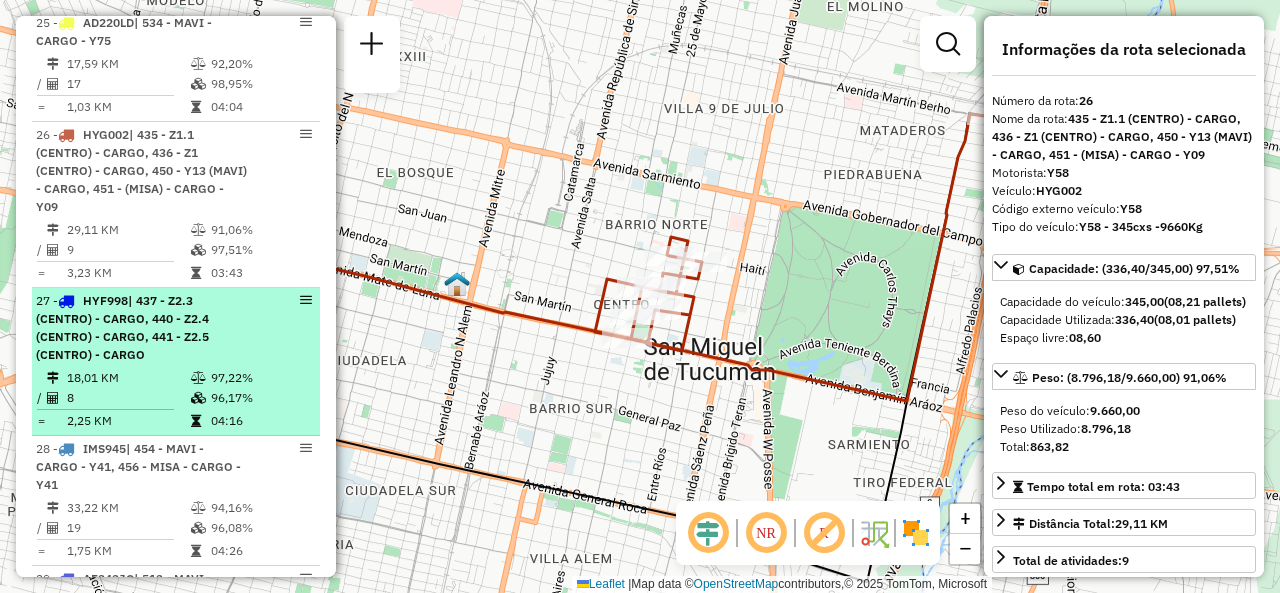 click on "| 437 - Z2.3 (CENTRO) -  CARGO, 440 - Z2.4 (CENTRO) - CARGO, 441 - Z2.5 (CENTRO) - CARGO" at bounding box center (122, 327) 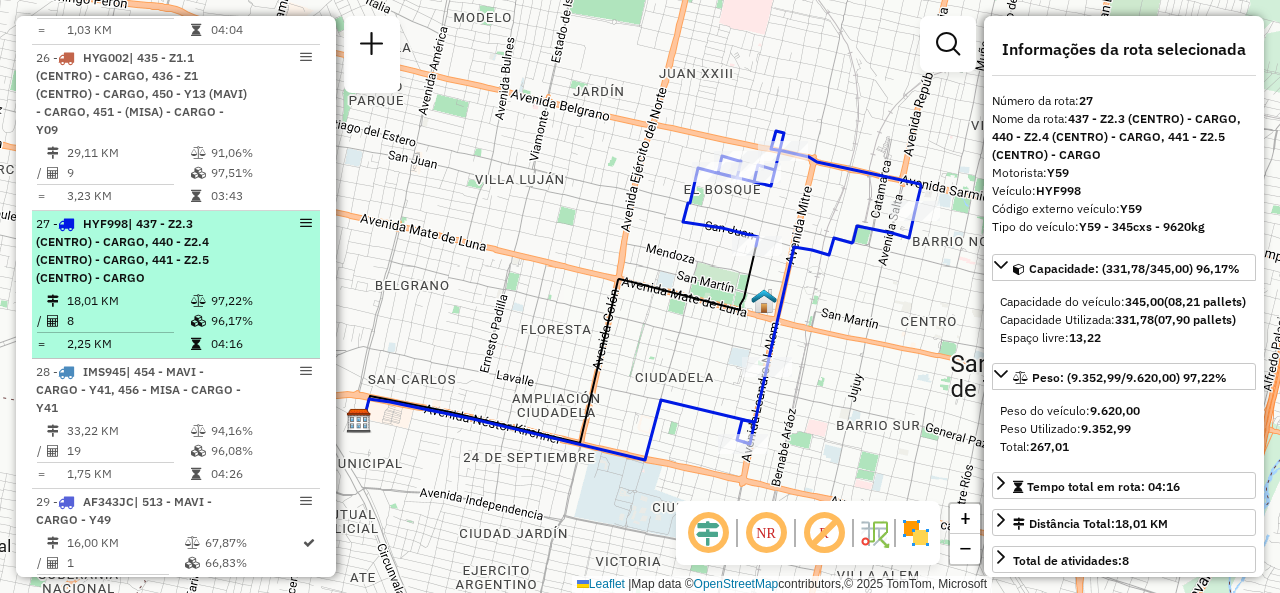 scroll, scrollTop: 3780, scrollLeft: 0, axis: vertical 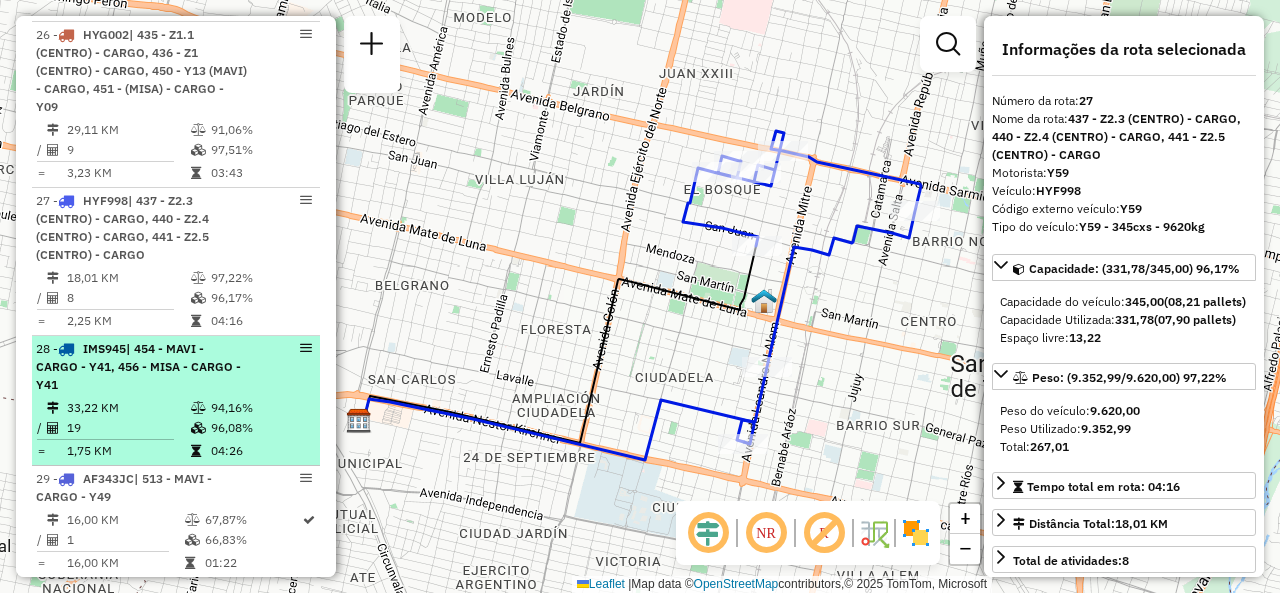 click on "[NUMBER] - [ALPHANUMERIC] | [NUMBER] - [CITY] - CARGO - [ALPHANUMERIC], [NUMBER] - [CITY] - CARGO - [ALPHANUMERIC]" at bounding box center [142, 367] 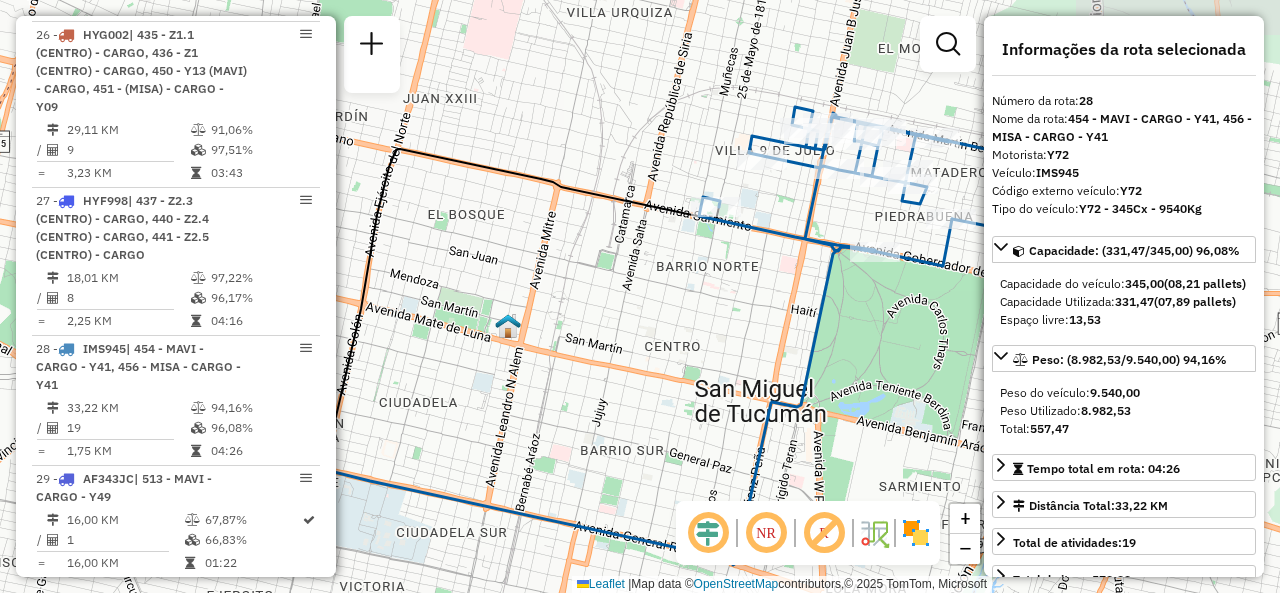 drag, startPoint x: 628, startPoint y: 269, endPoint x: 545, endPoint y: 311, distance: 93.0215 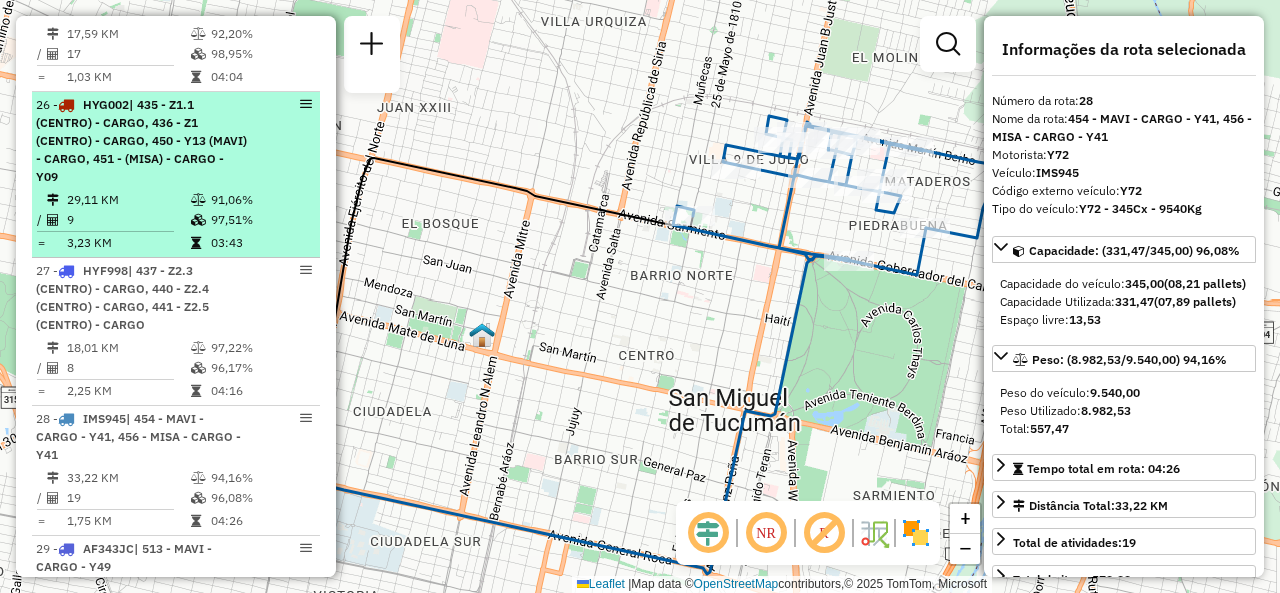 scroll, scrollTop: 3680, scrollLeft: 0, axis: vertical 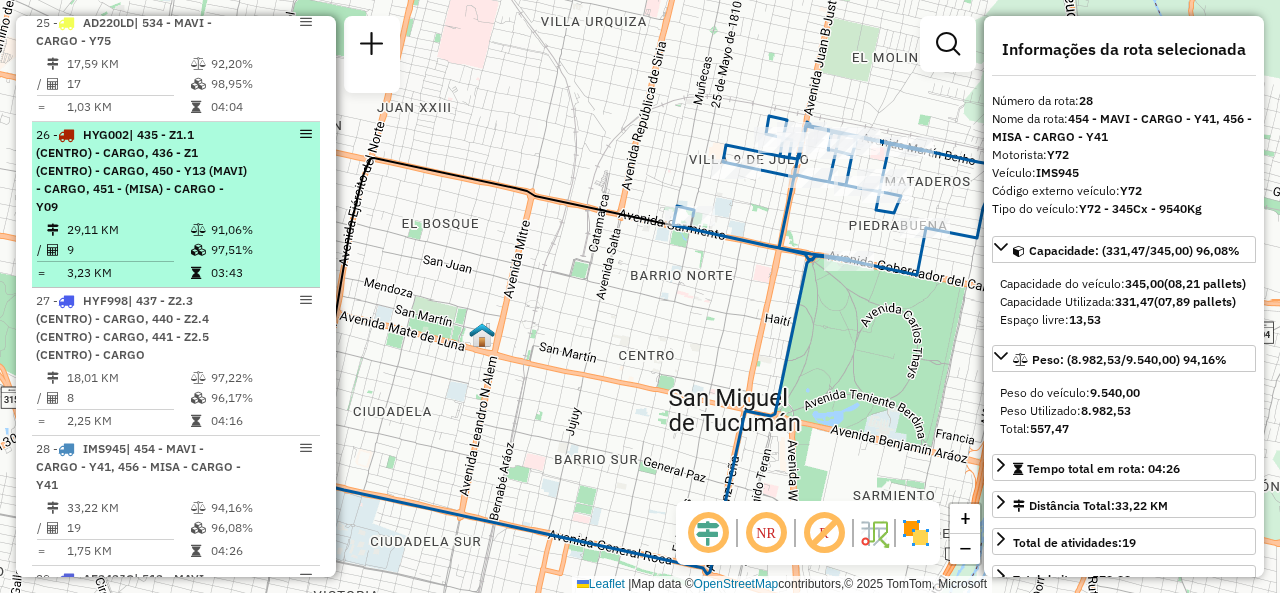 click at bounding box center [198, 230] 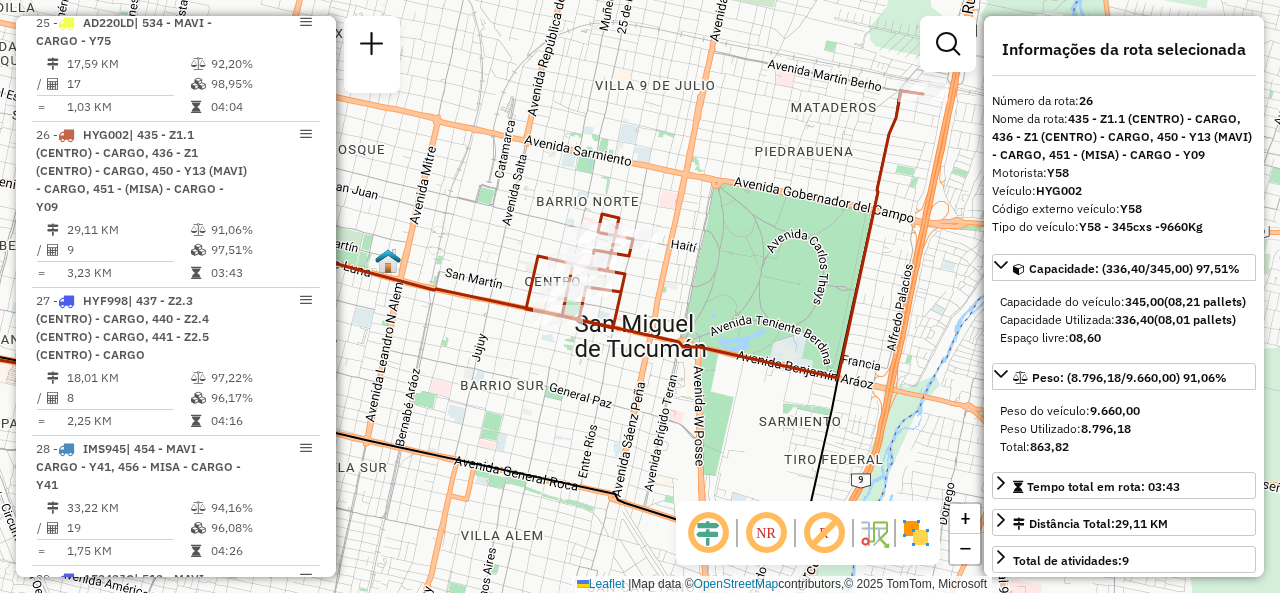drag, startPoint x: 810, startPoint y: 260, endPoint x: 607, endPoint y: 291, distance: 205.35335 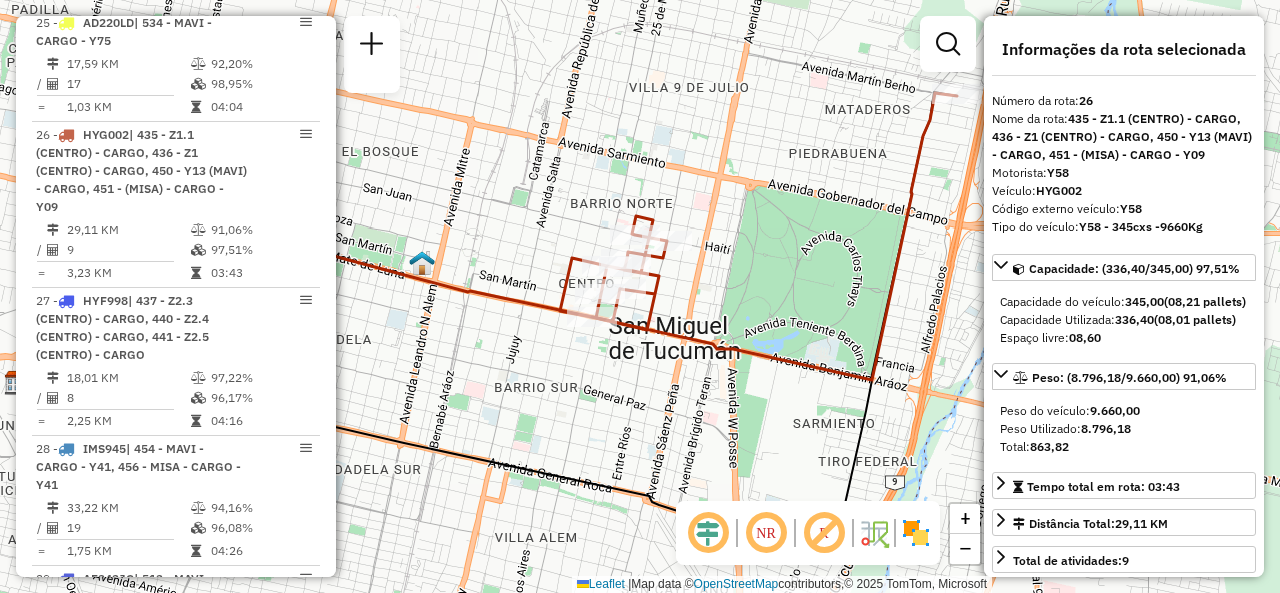 drag, startPoint x: 509, startPoint y: 234, endPoint x: 611, endPoint y: 252, distance: 103.57606 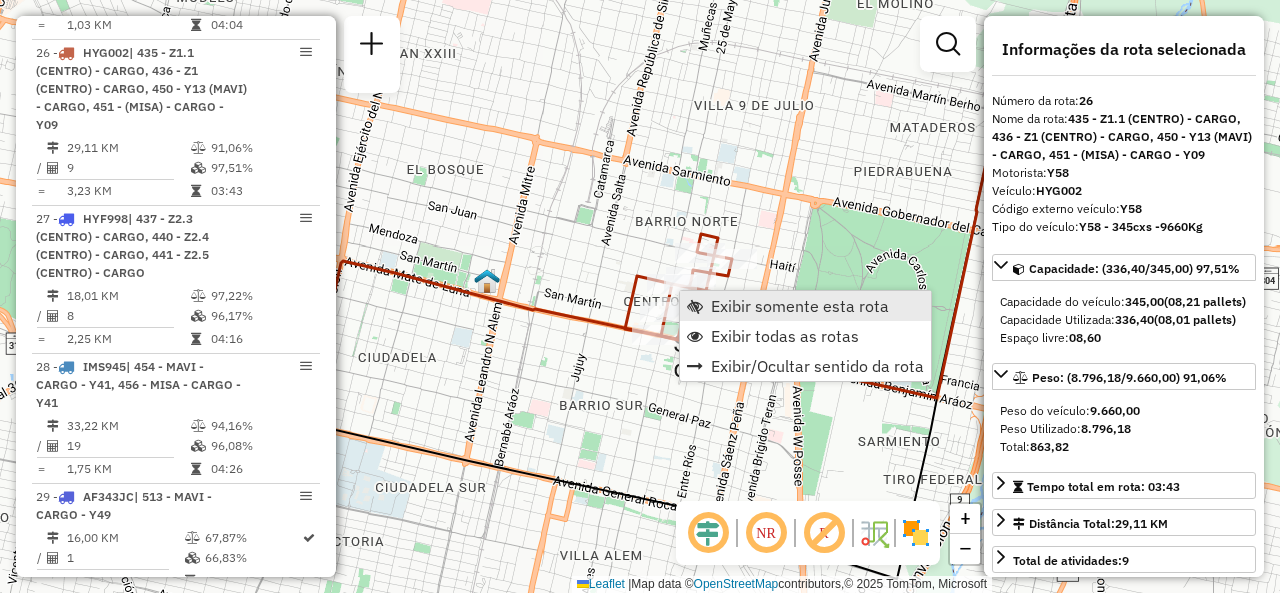 scroll, scrollTop: 3777, scrollLeft: 0, axis: vertical 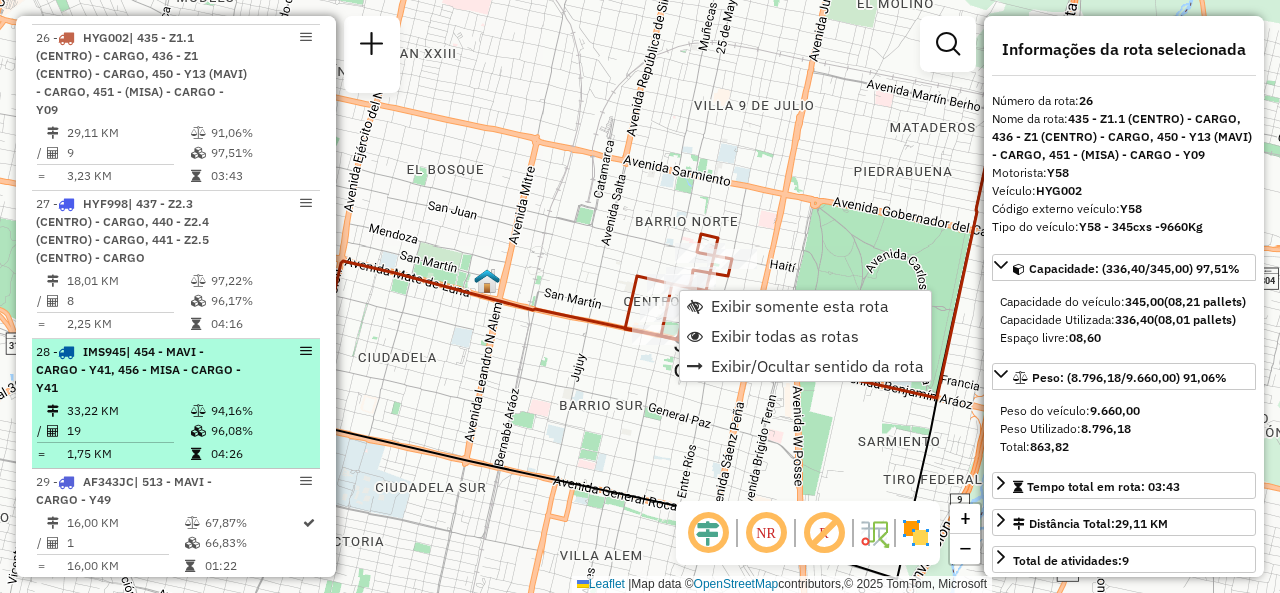 click on "[NUMBER] - [ALPHANUMERIC] | [NUMBER] - [CITY] - CARGO - [ALPHANUMERIC], [NUMBER] - [CITY] - CARGO - [ALPHANUMERIC]" at bounding box center (142, 370) 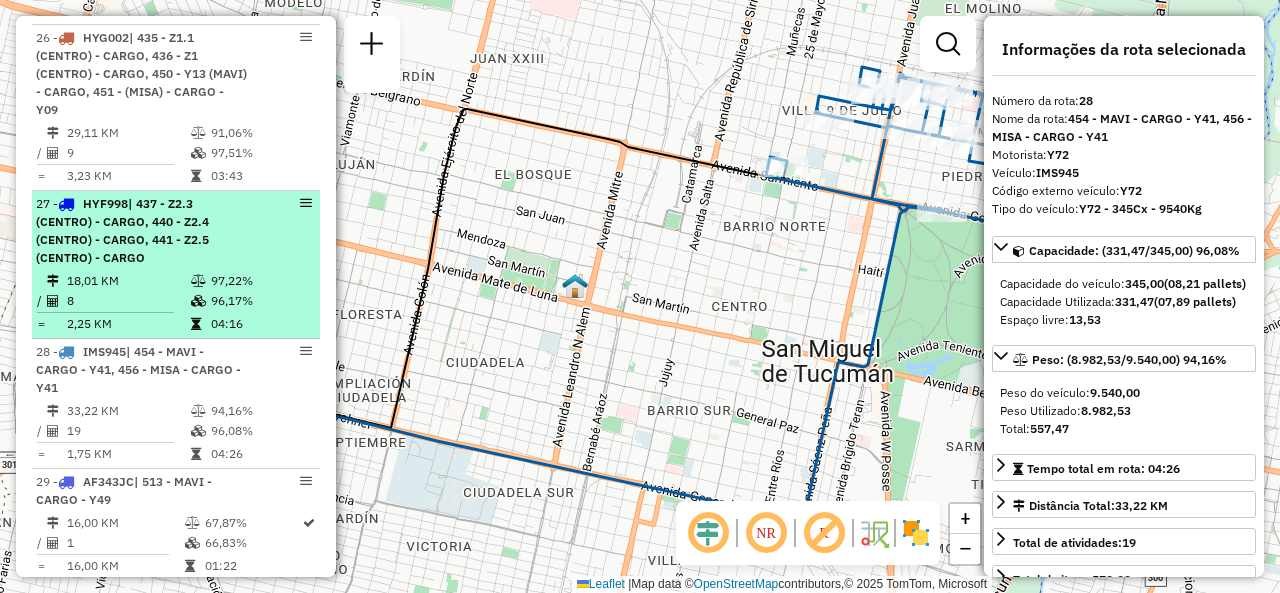 click at bounding box center (200, 281) 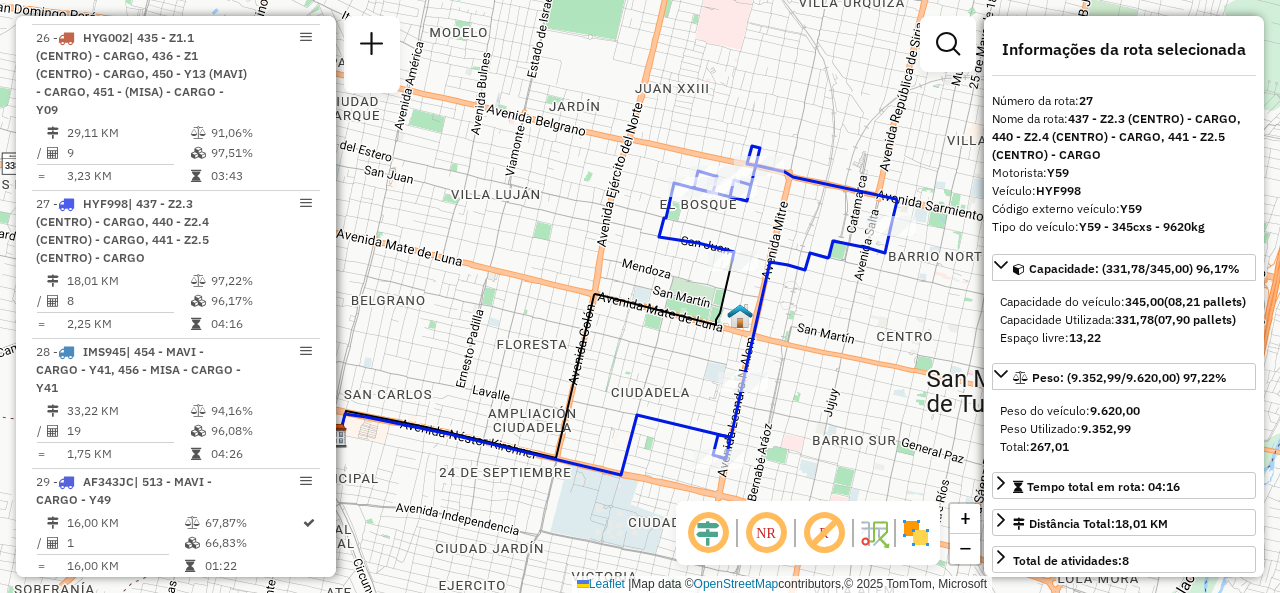 drag, startPoint x: 851, startPoint y: 298, endPoint x: 740, endPoint y: 354, distance: 124.32619 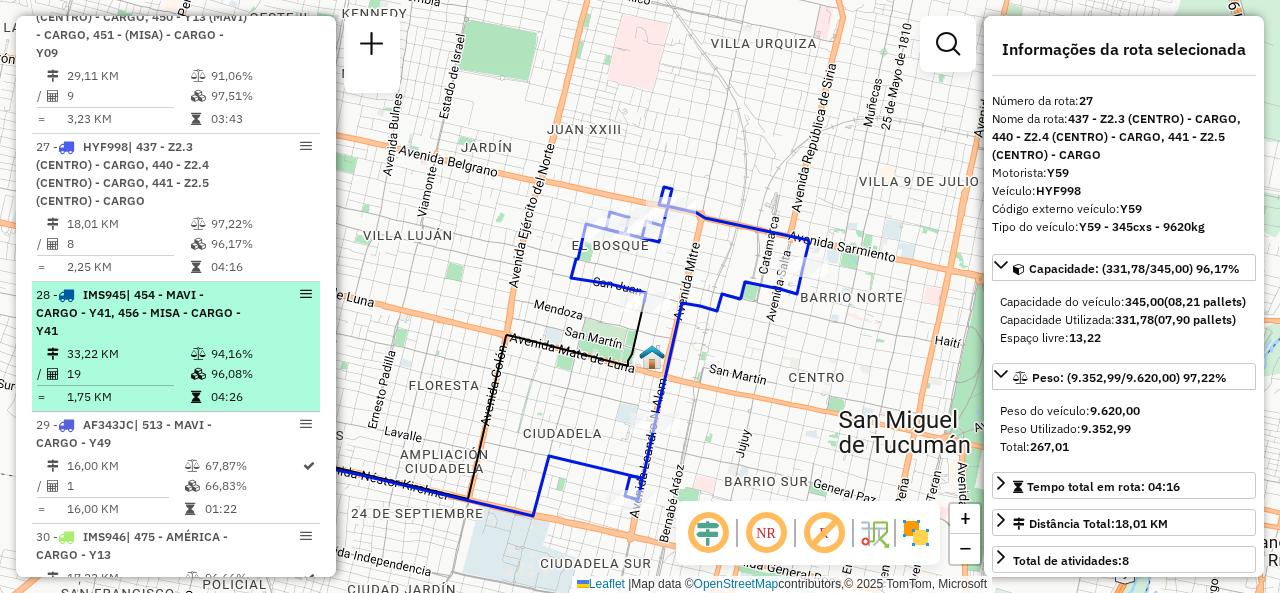 scroll, scrollTop: 3877, scrollLeft: 0, axis: vertical 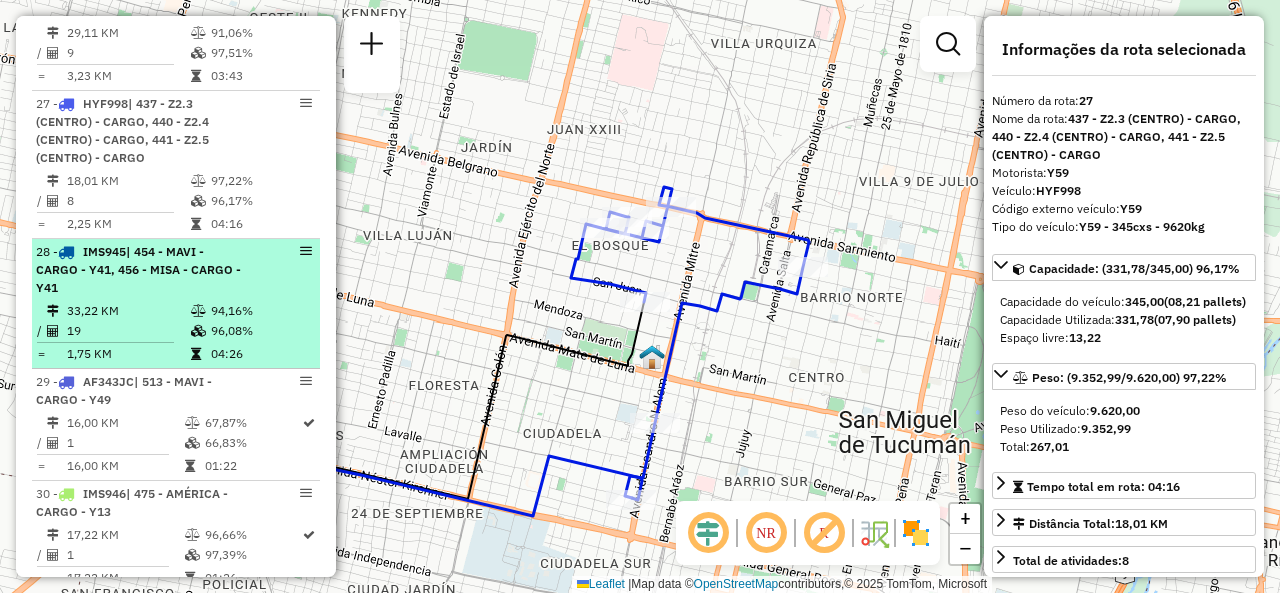 click on "19" at bounding box center [128, 331] 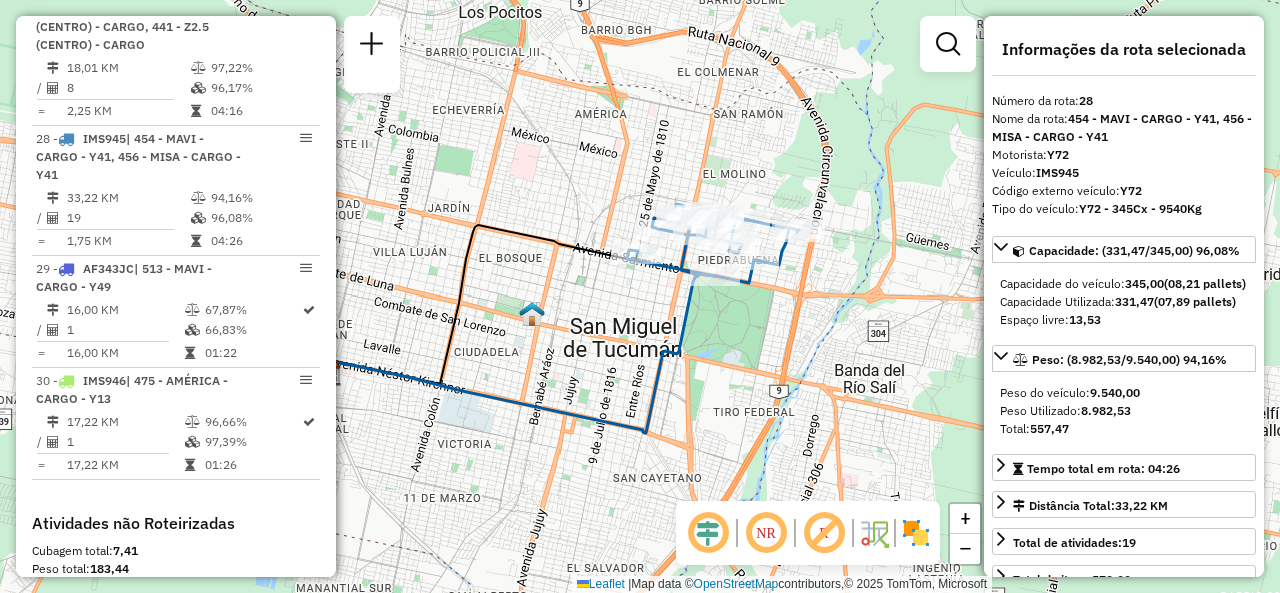 scroll, scrollTop: 4077, scrollLeft: 0, axis: vertical 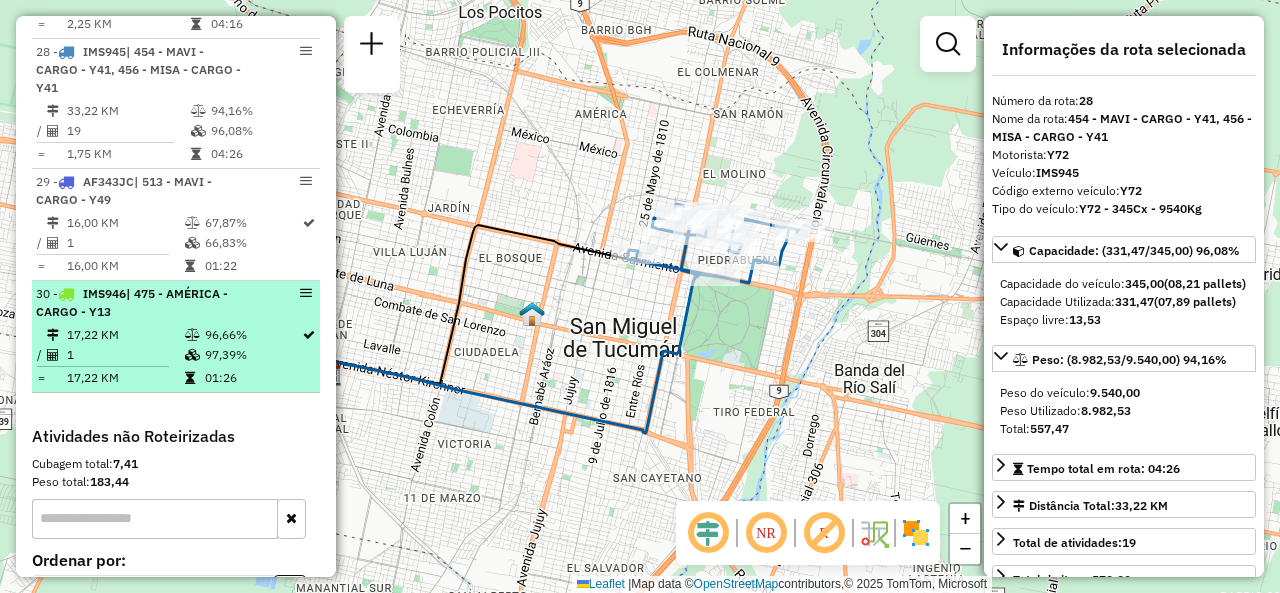 click on "17,22 KM" at bounding box center (125, 335) 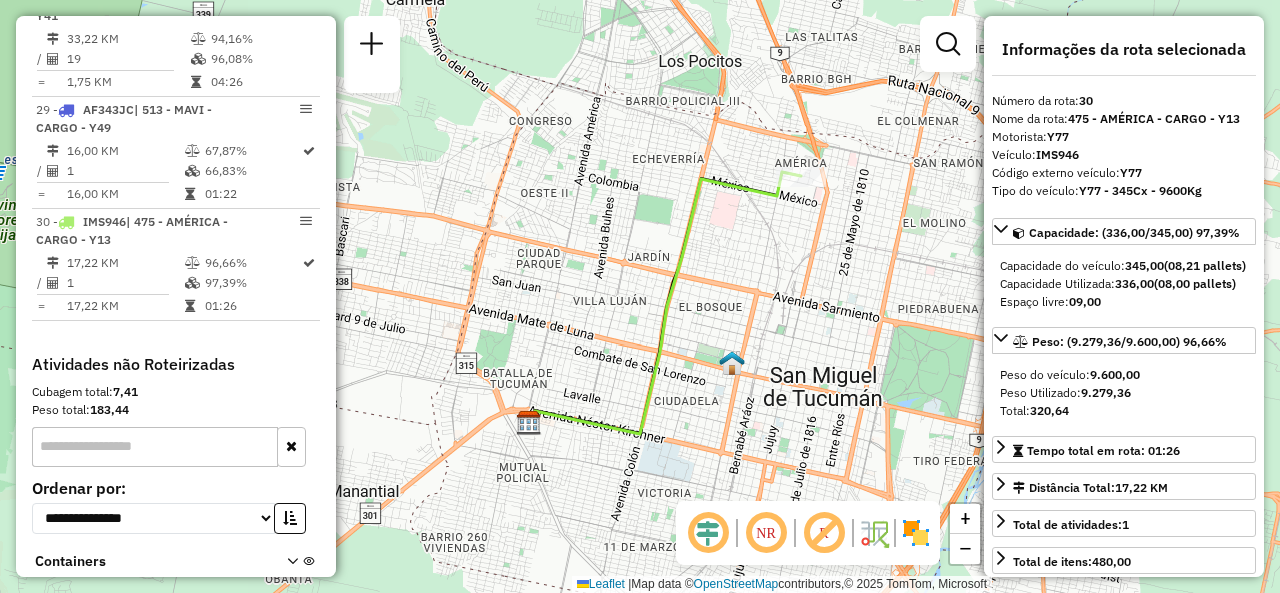 scroll, scrollTop: 4177, scrollLeft: 0, axis: vertical 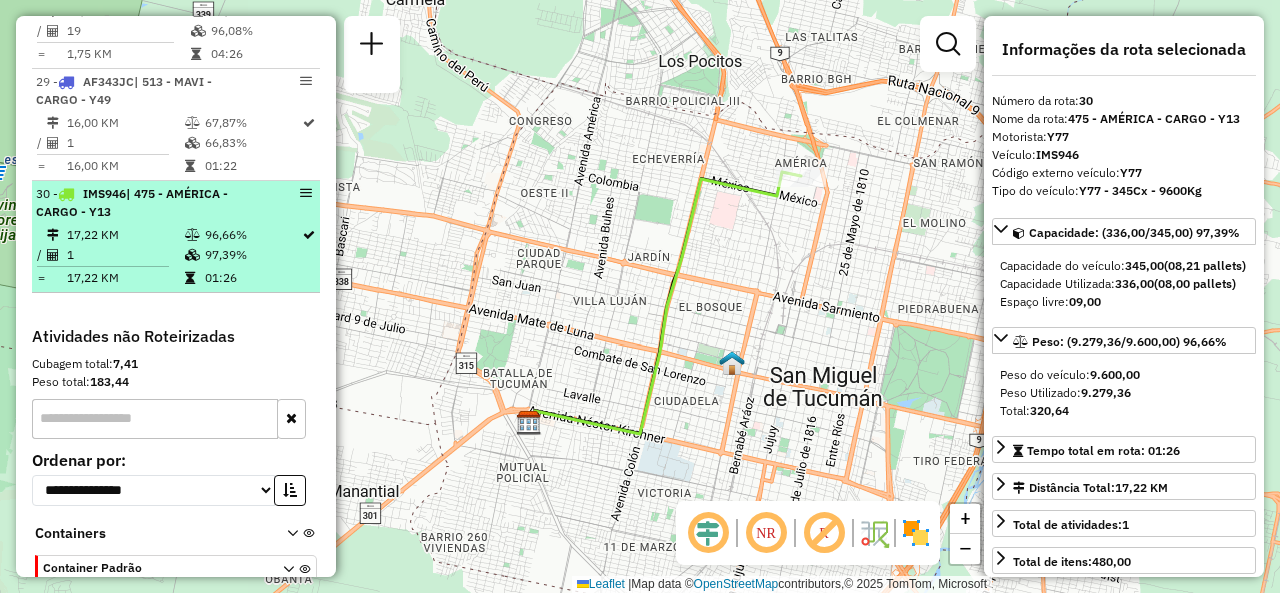 click on "1" at bounding box center (125, 255) 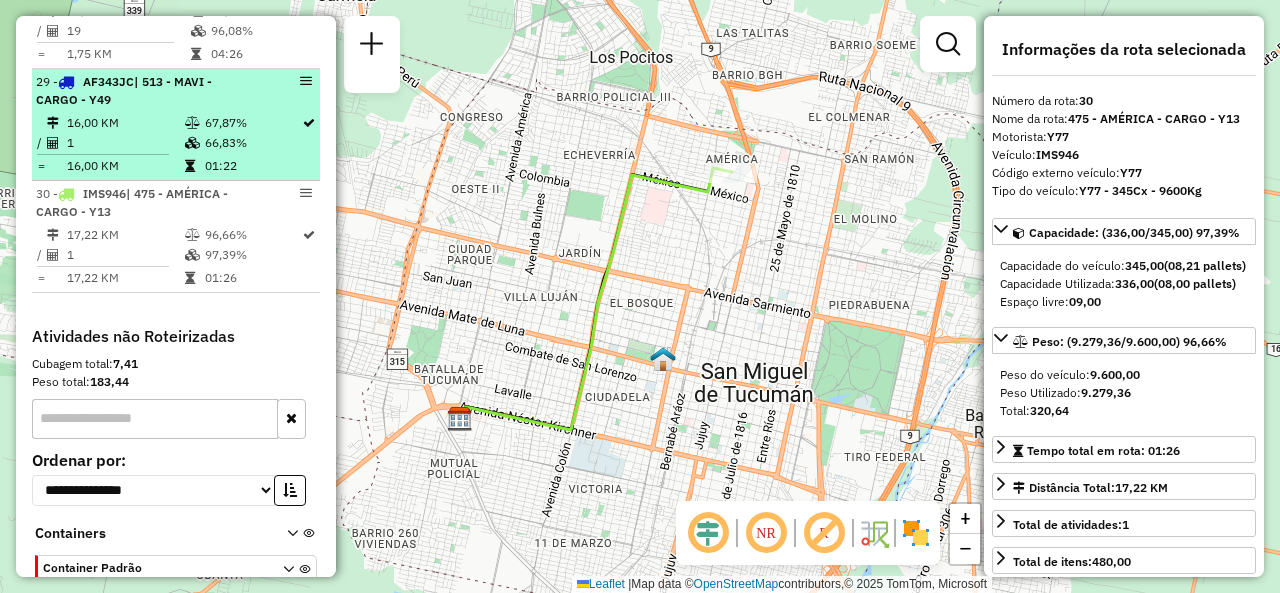 click on "16,00 KM" at bounding box center (125, 123) 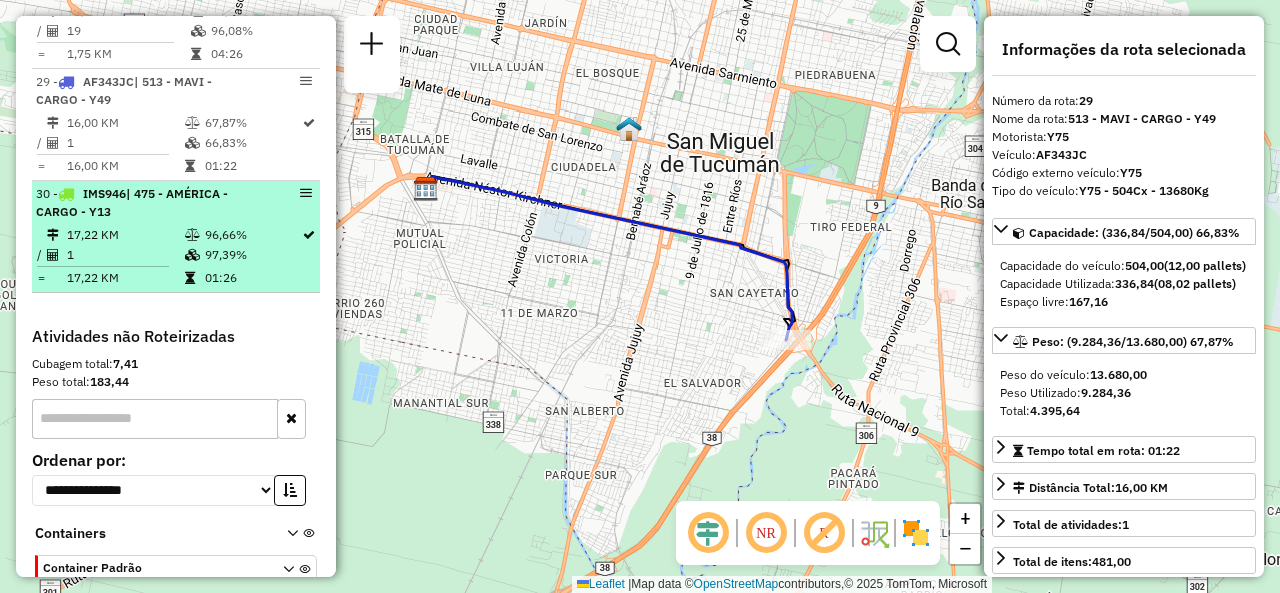 scroll, scrollTop: 3977, scrollLeft: 0, axis: vertical 